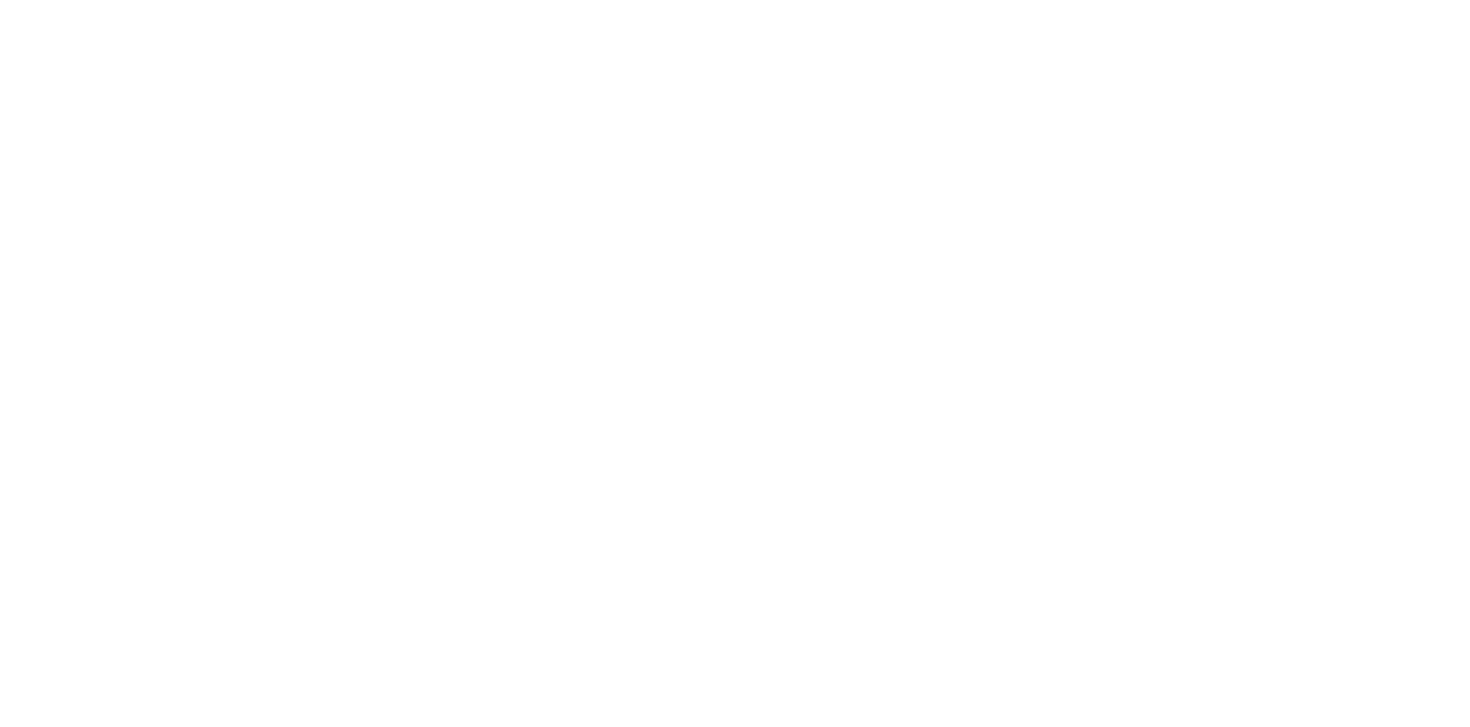 scroll, scrollTop: 0, scrollLeft: 0, axis: both 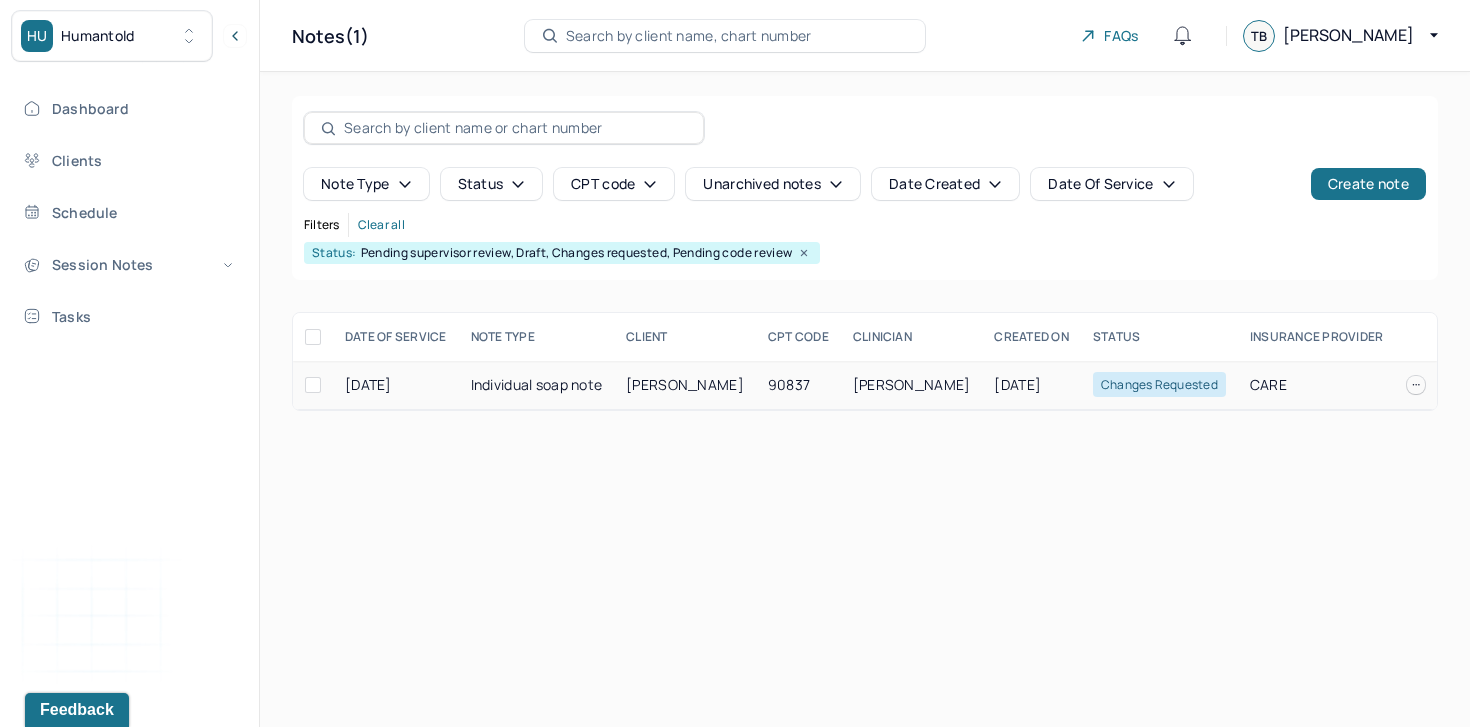 click on "Individual soap note" at bounding box center [537, 385] 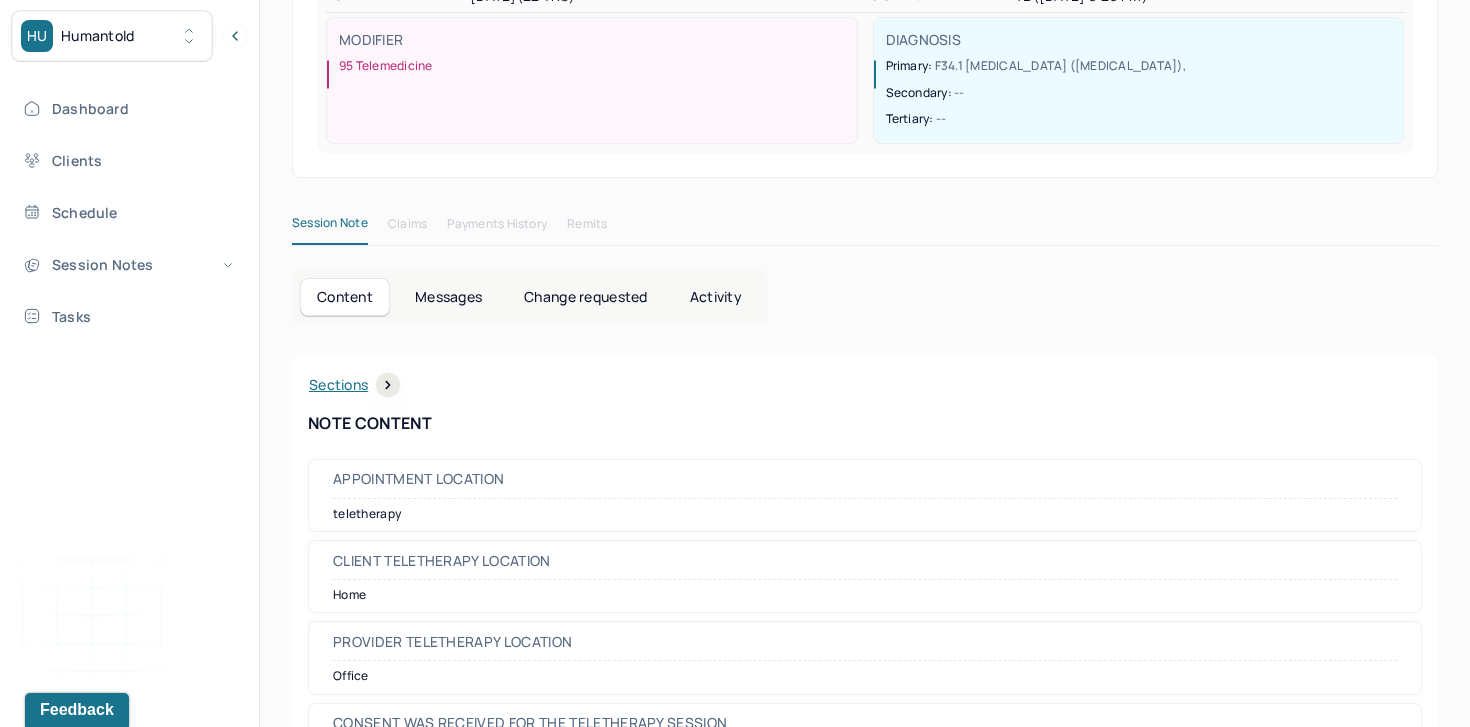 scroll, scrollTop: 324, scrollLeft: 0, axis: vertical 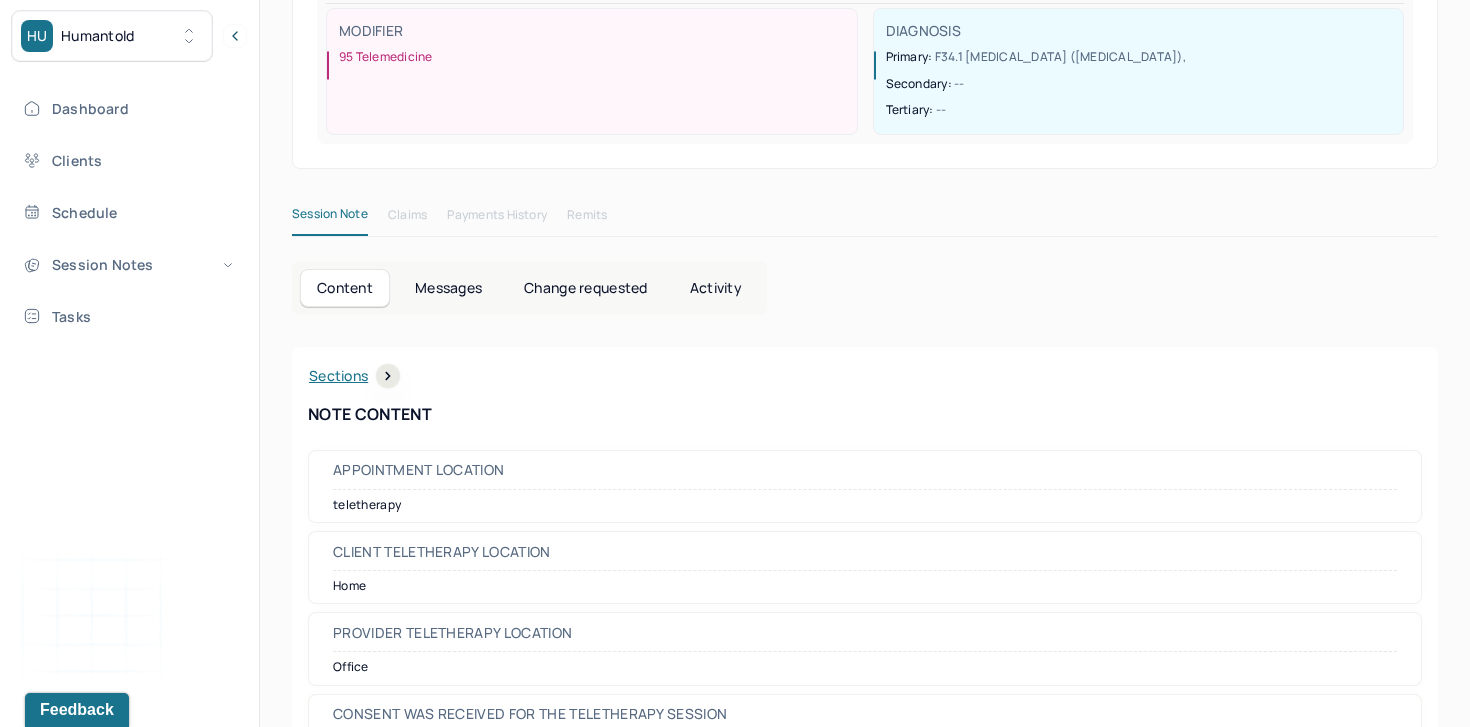 click on "Change requested" at bounding box center [585, 288] 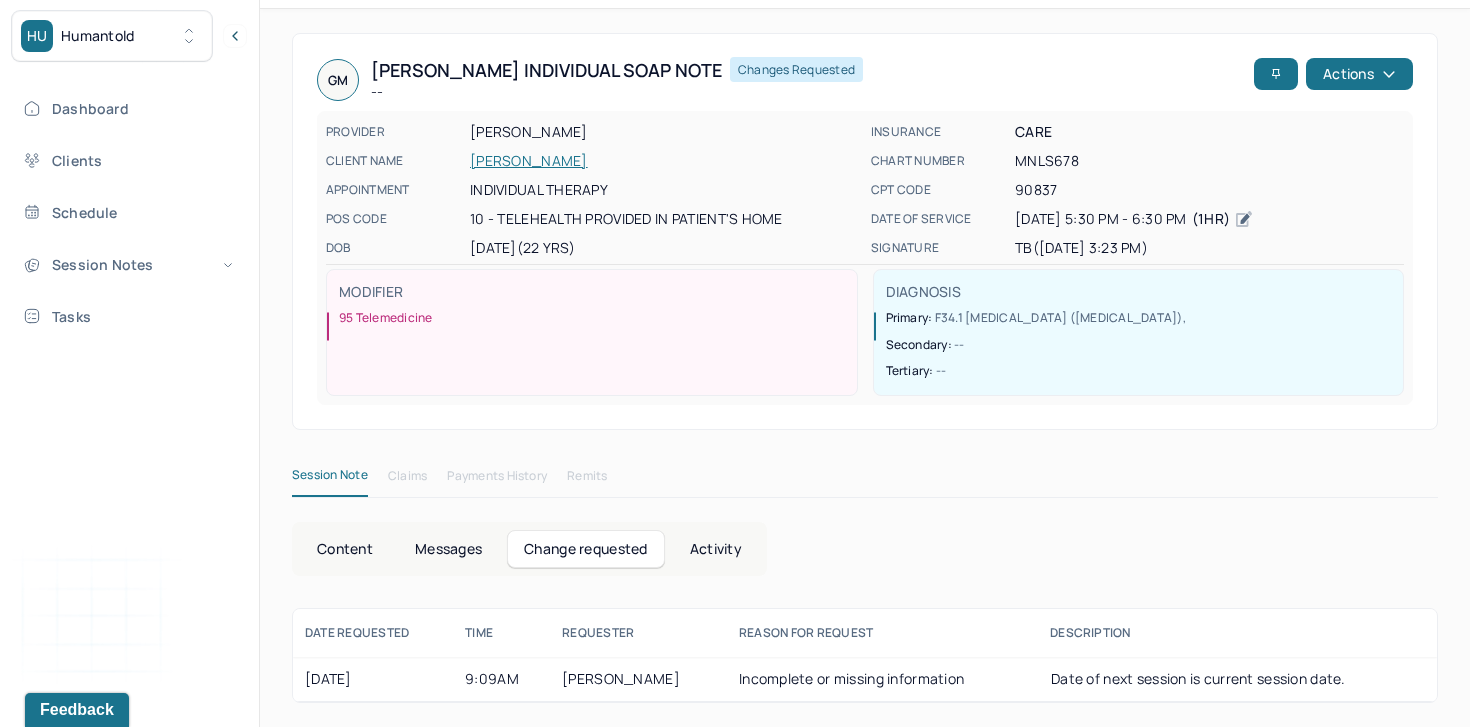 scroll, scrollTop: 64, scrollLeft: 0, axis: vertical 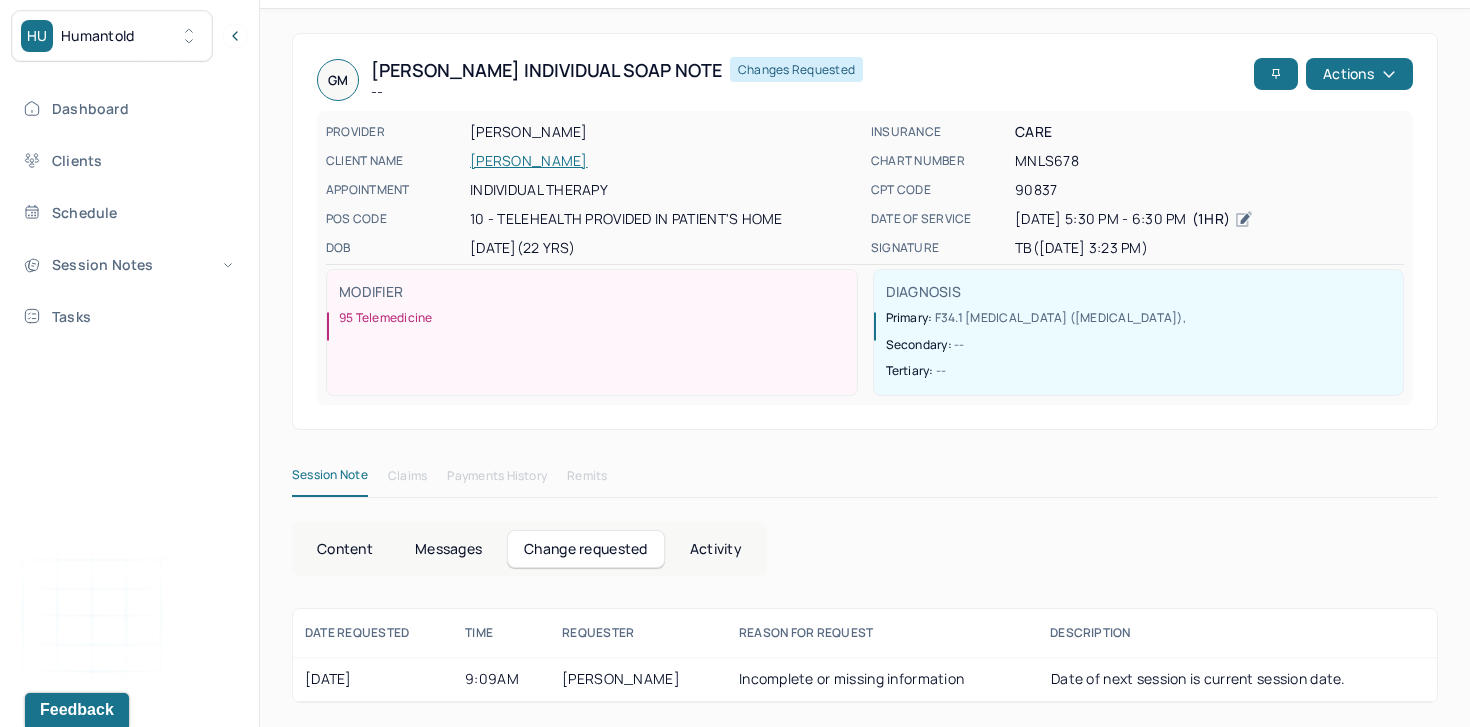 click on "Content" at bounding box center [345, 549] 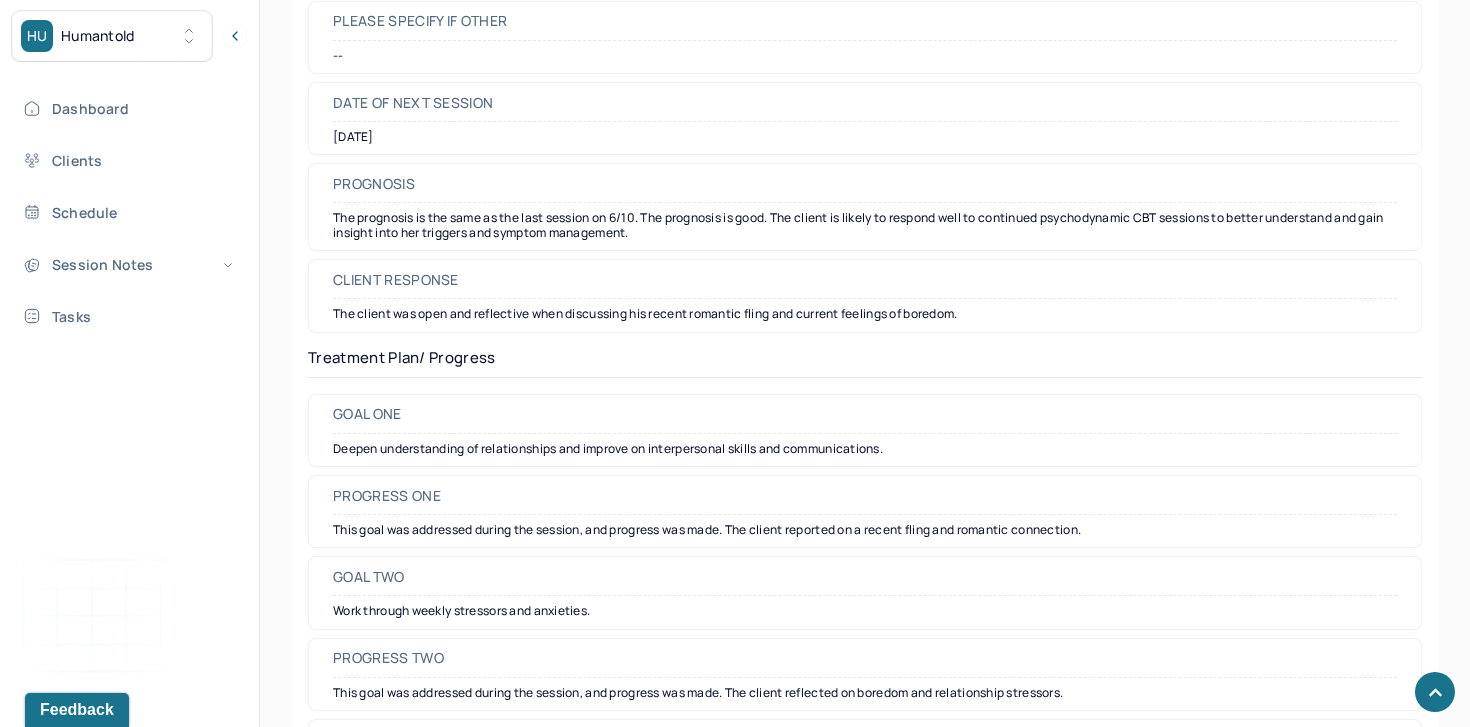 scroll, scrollTop: 2550, scrollLeft: 0, axis: vertical 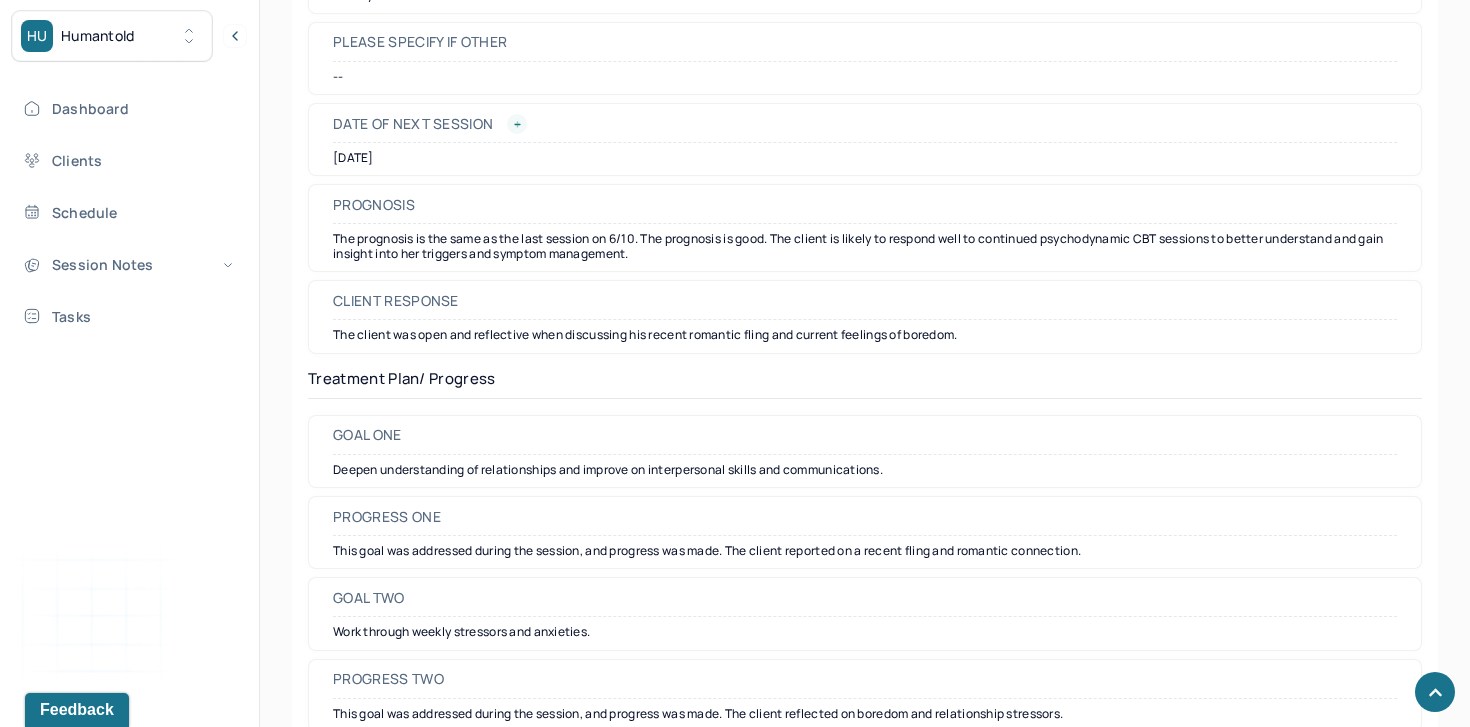 click 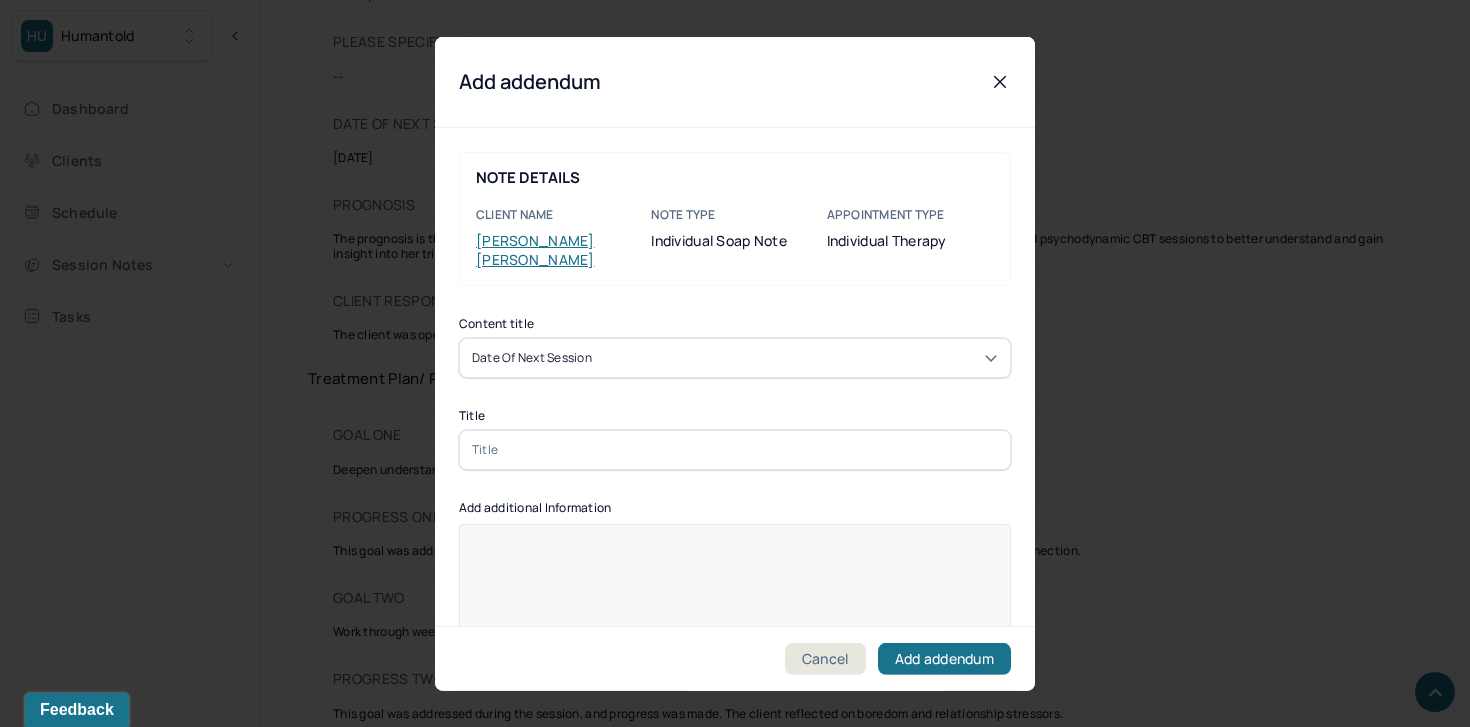 click on "Cancel" at bounding box center (825, 659) 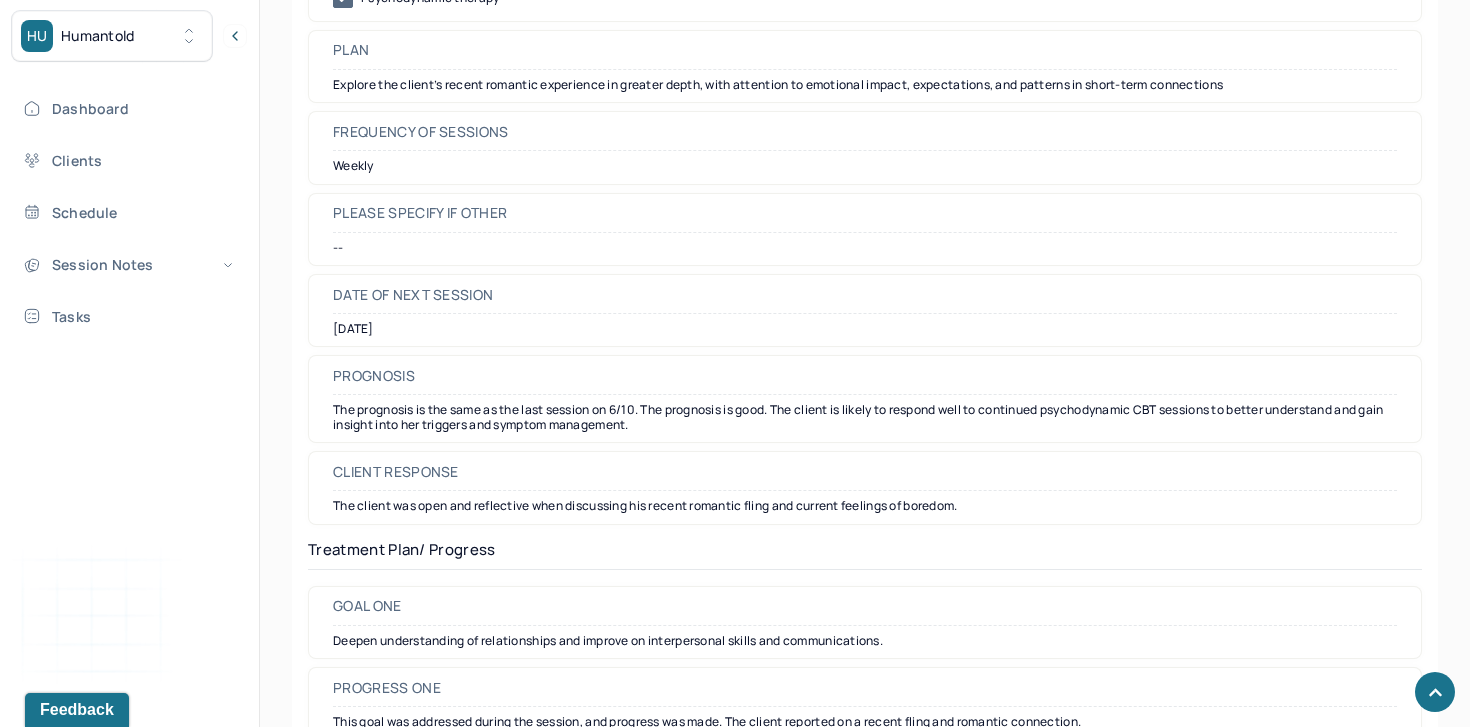 scroll, scrollTop: 2462, scrollLeft: 0, axis: vertical 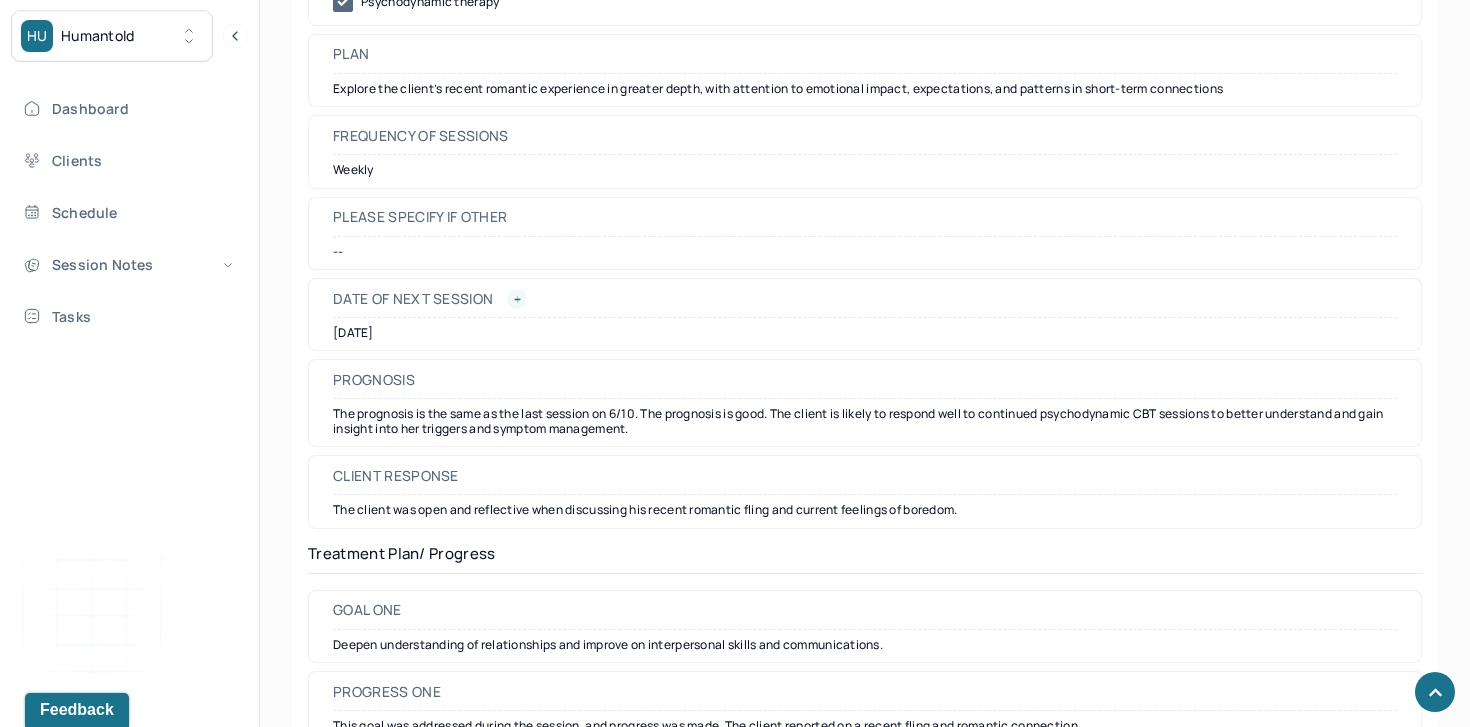 click 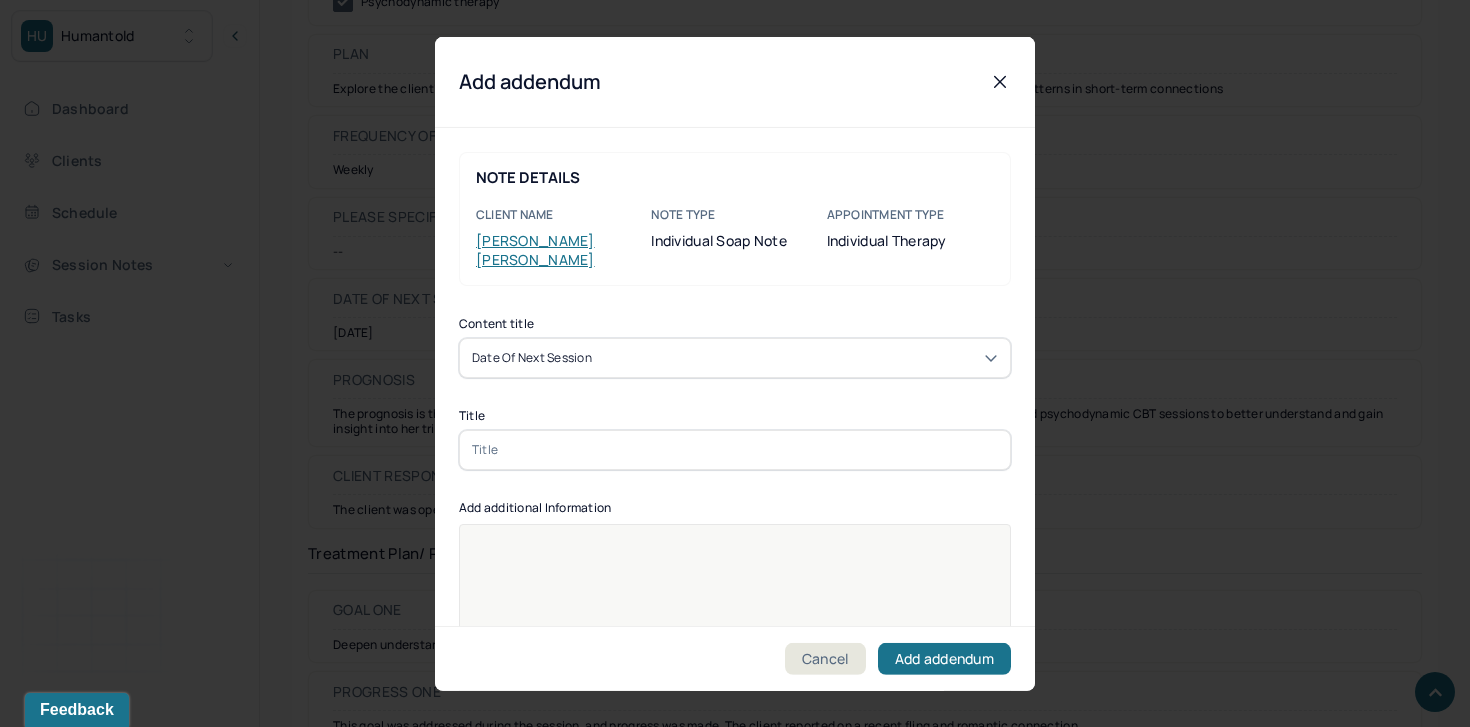 click at bounding box center (735, 449) 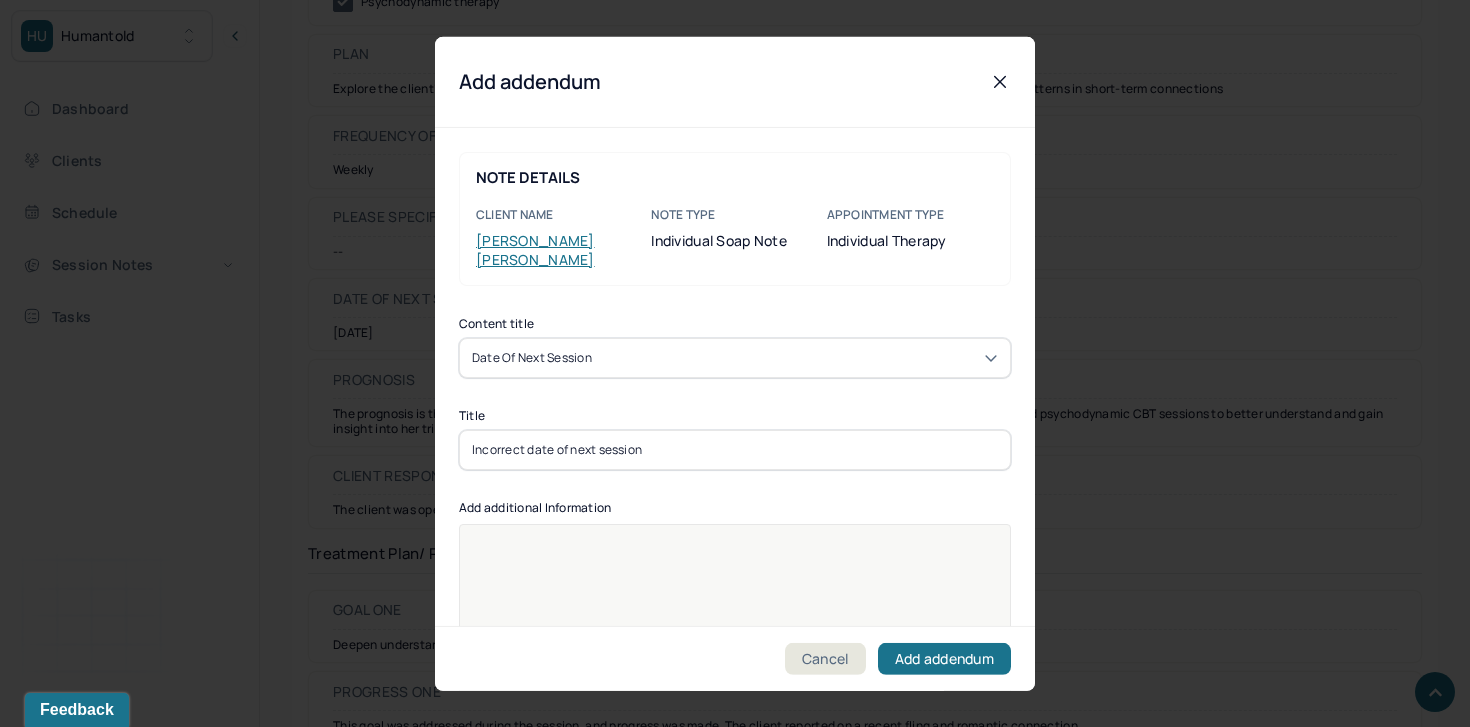 type on "Incorrect date of next session" 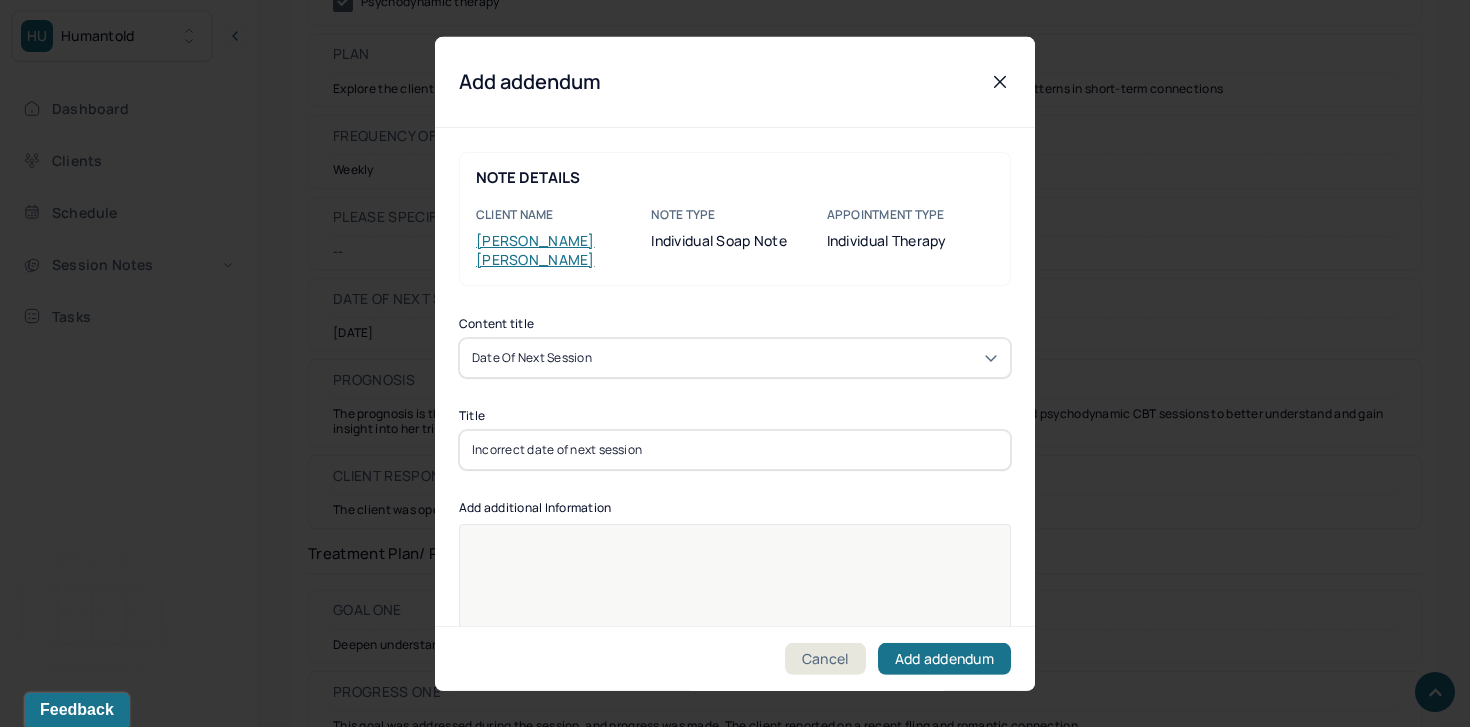 type 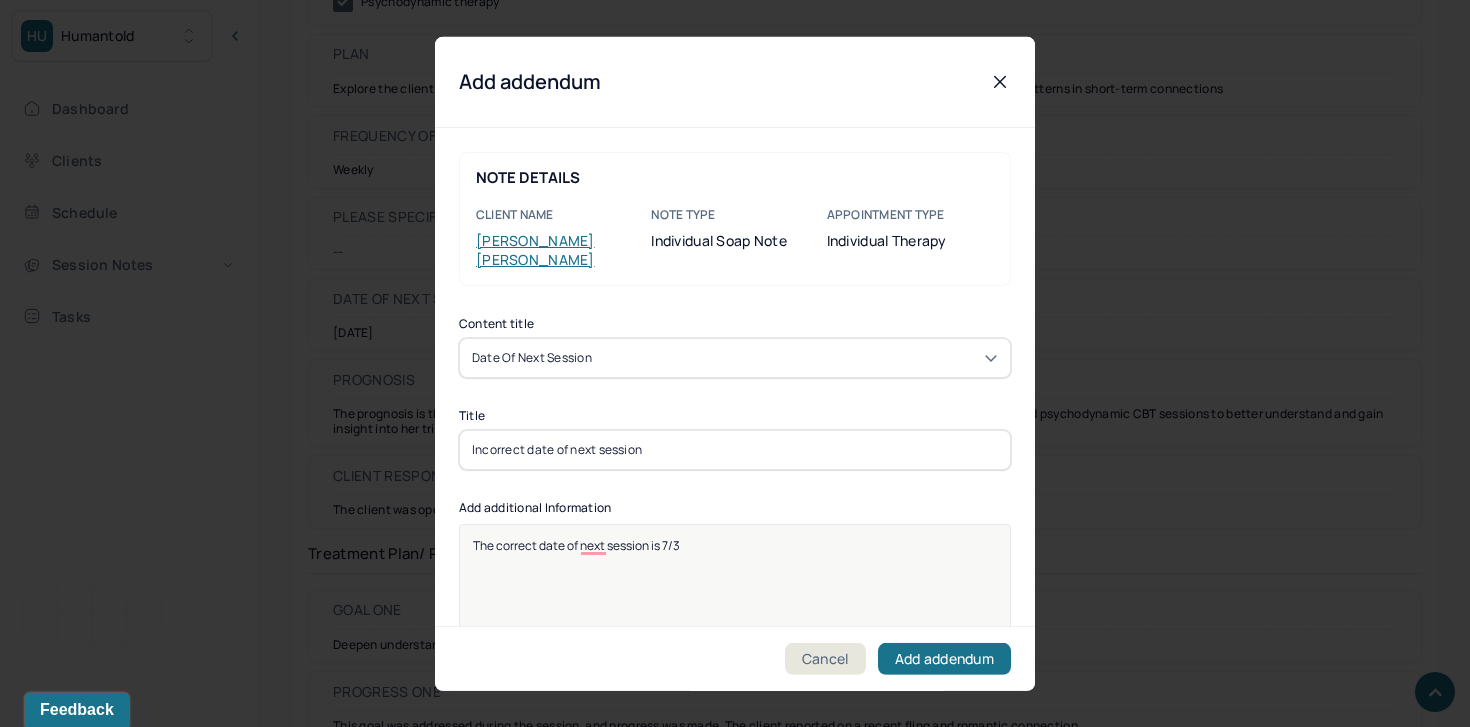 scroll, scrollTop: 25, scrollLeft: 0, axis: vertical 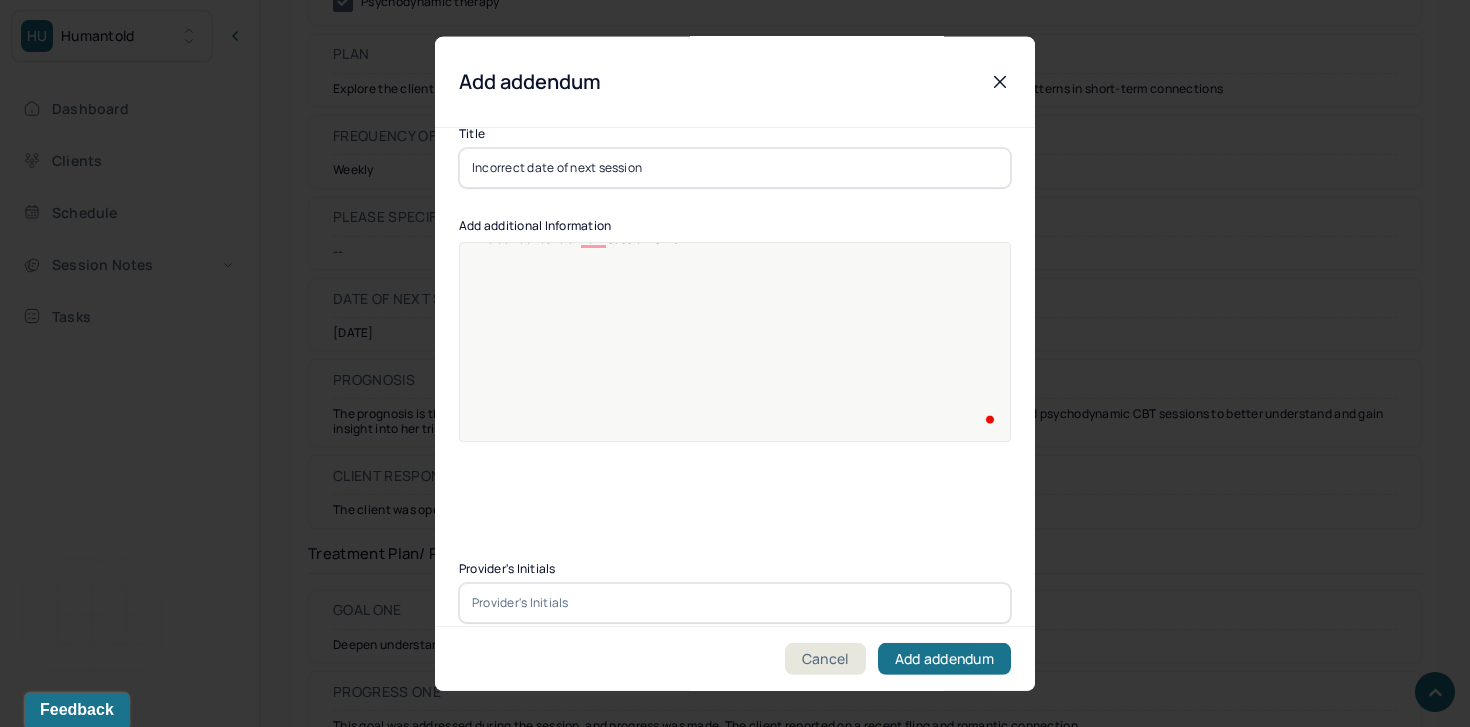 click at bounding box center [735, 602] 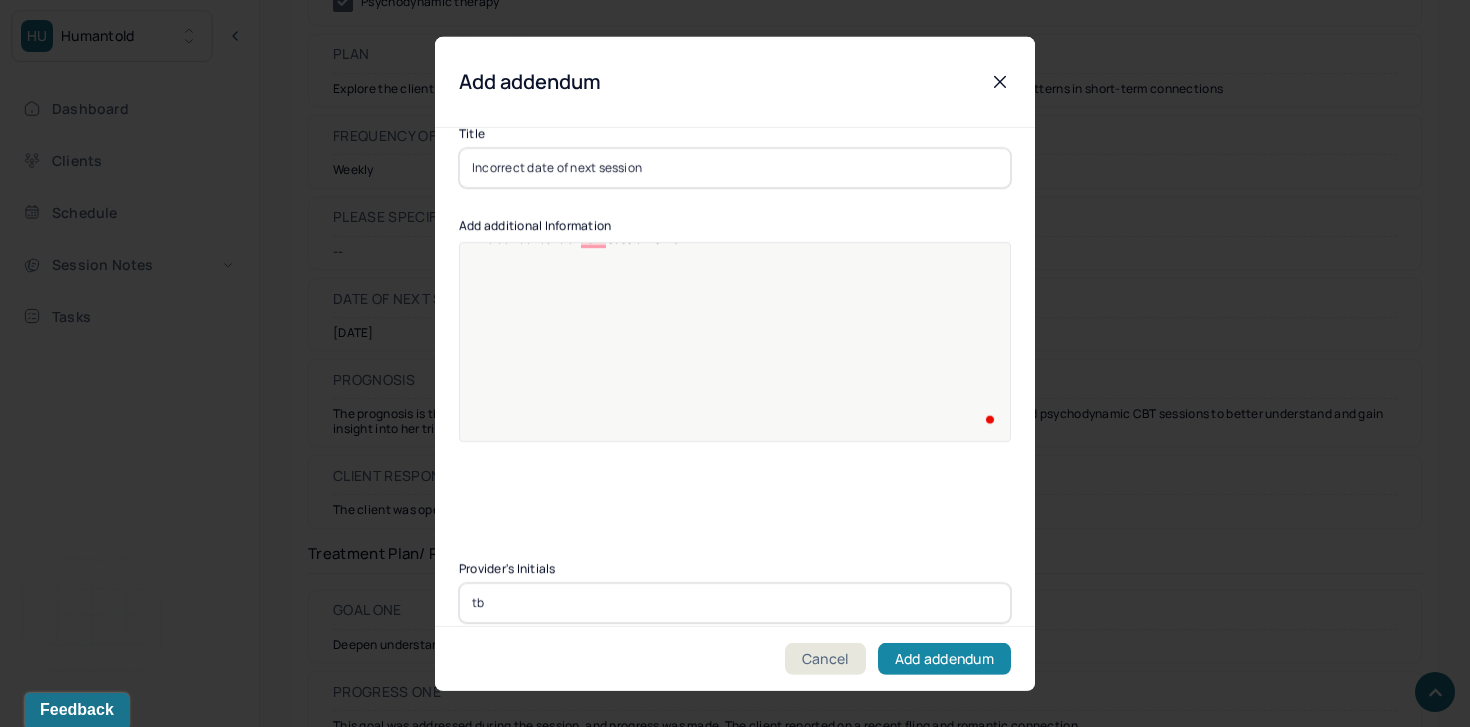 type on "tb" 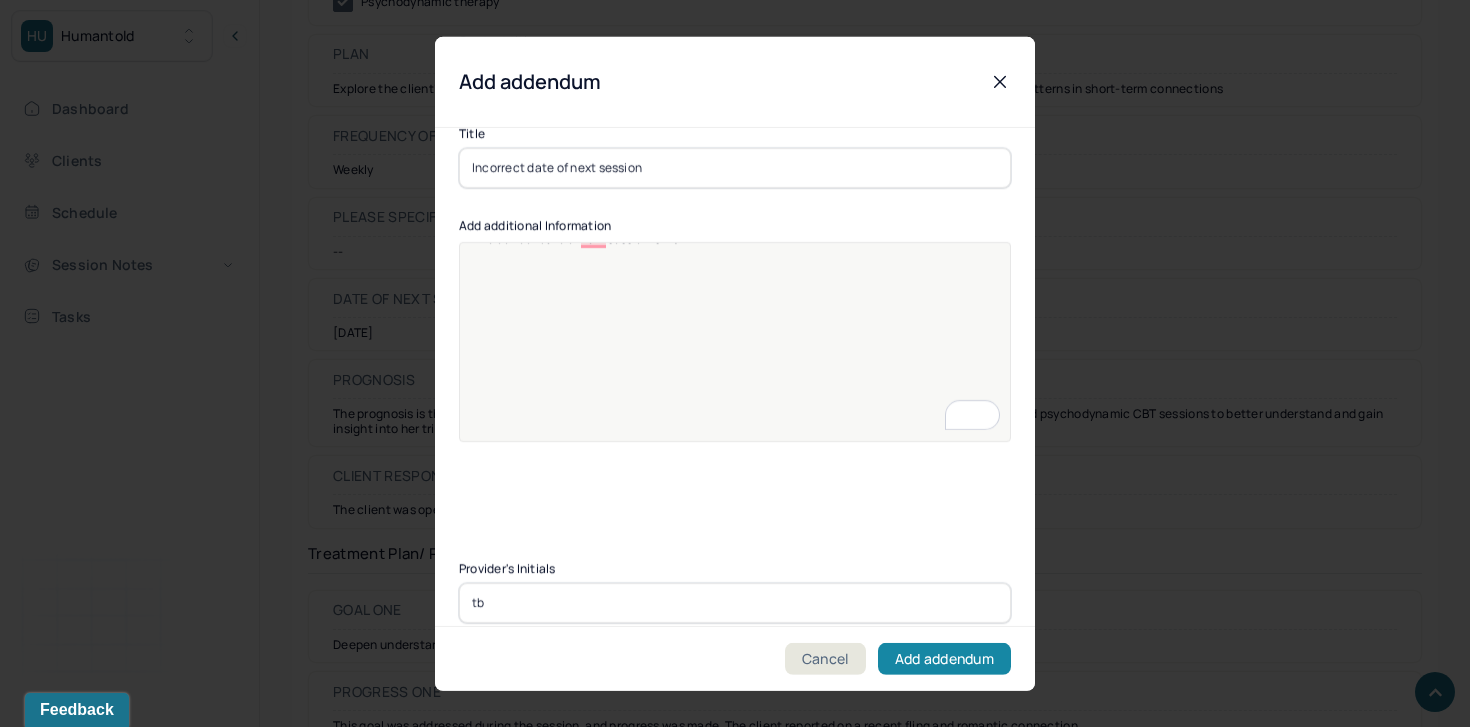 click on "Add addendum" at bounding box center [944, 659] 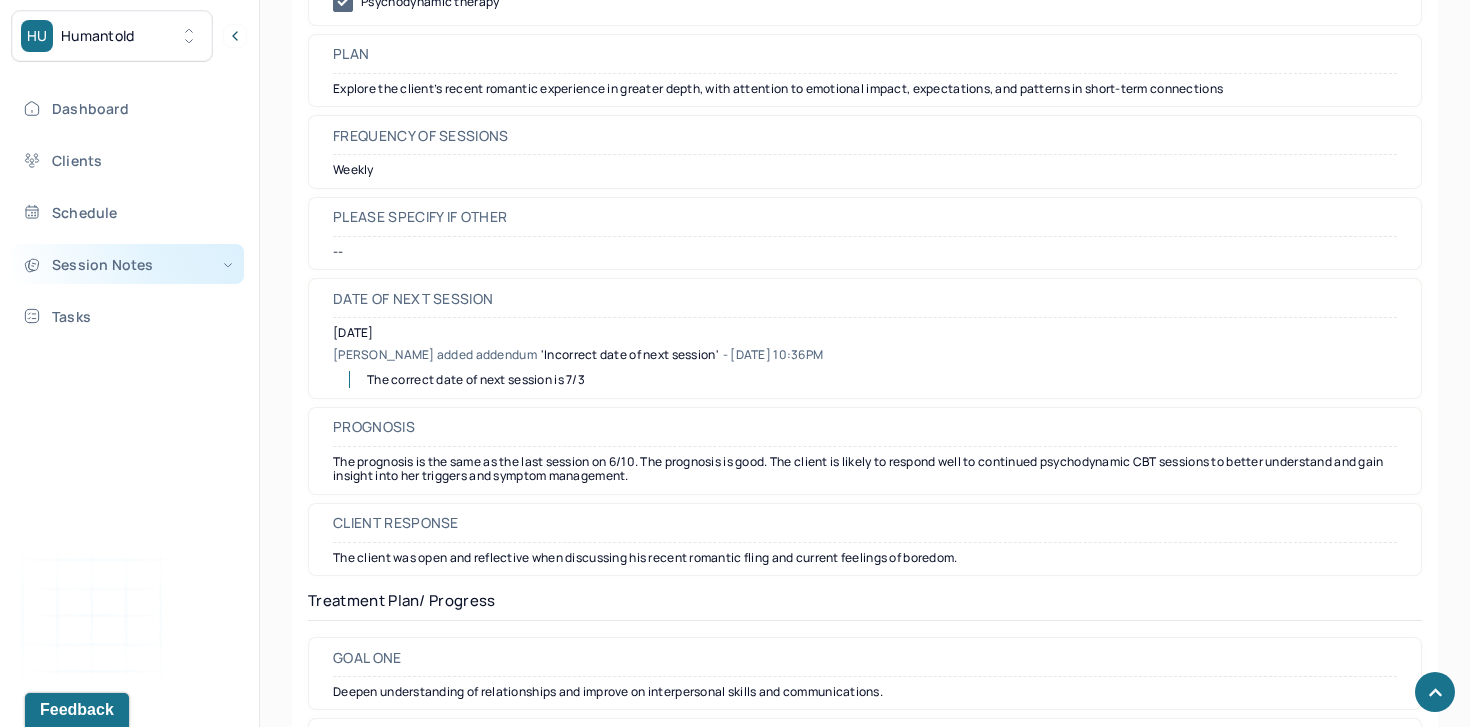 click on "Session Notes" at bounding box center (128, 264) 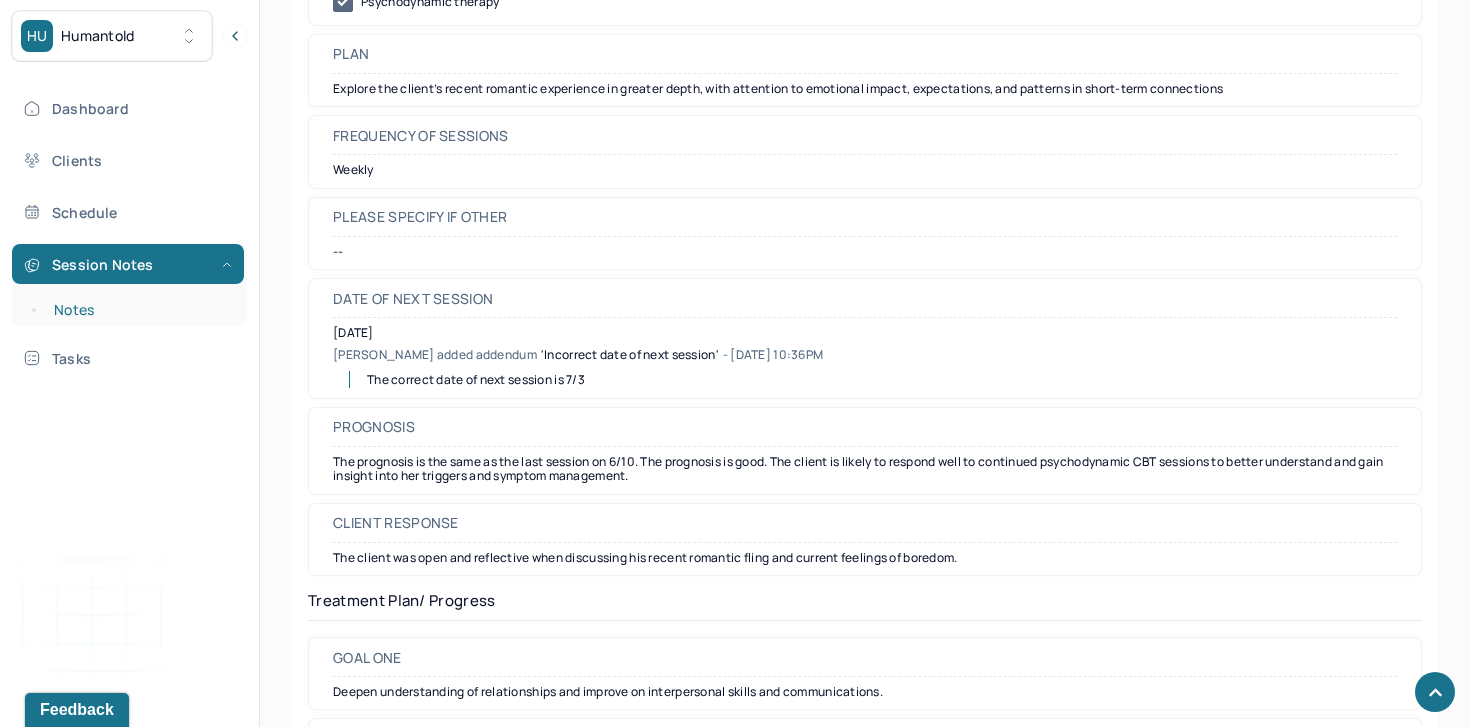 click on "Notes" at bounding box center [139, 310] 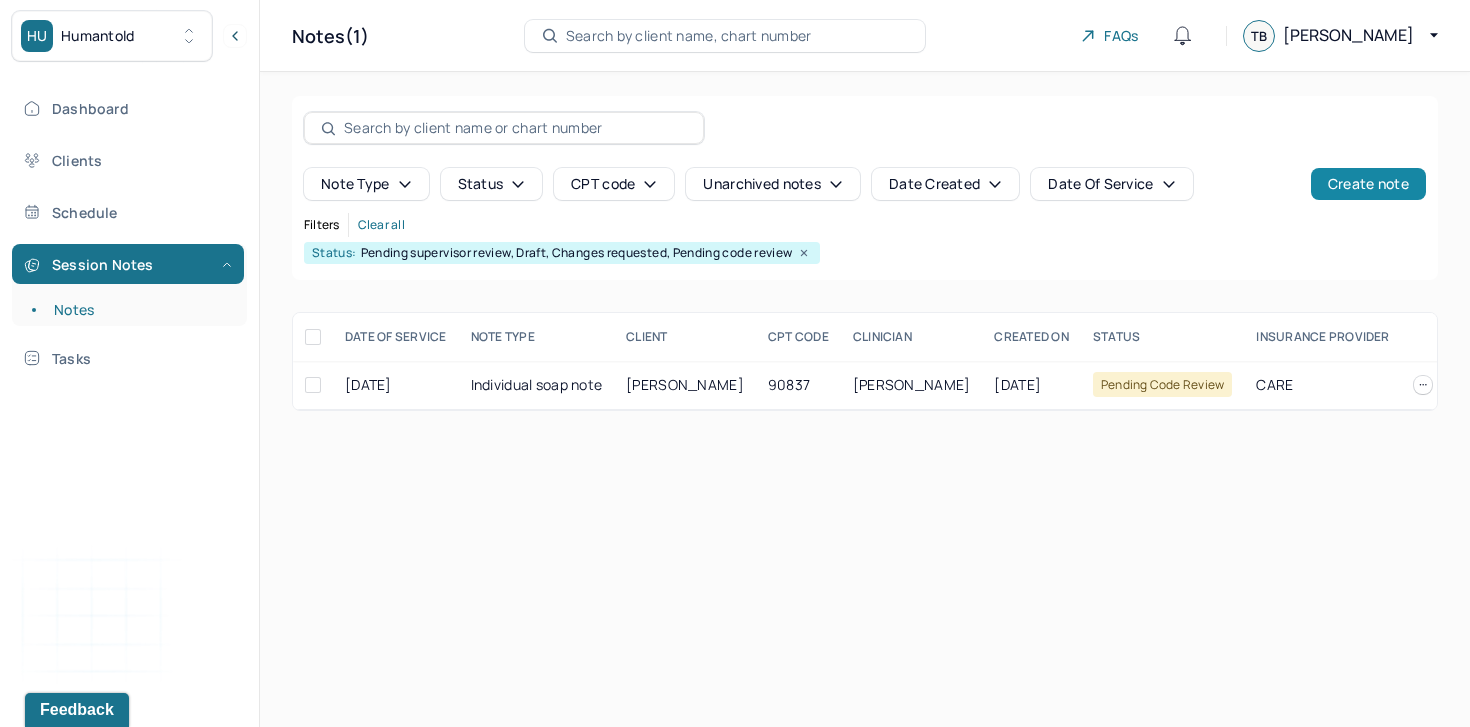 click on "Create note" at bounding box center [1368, 184] 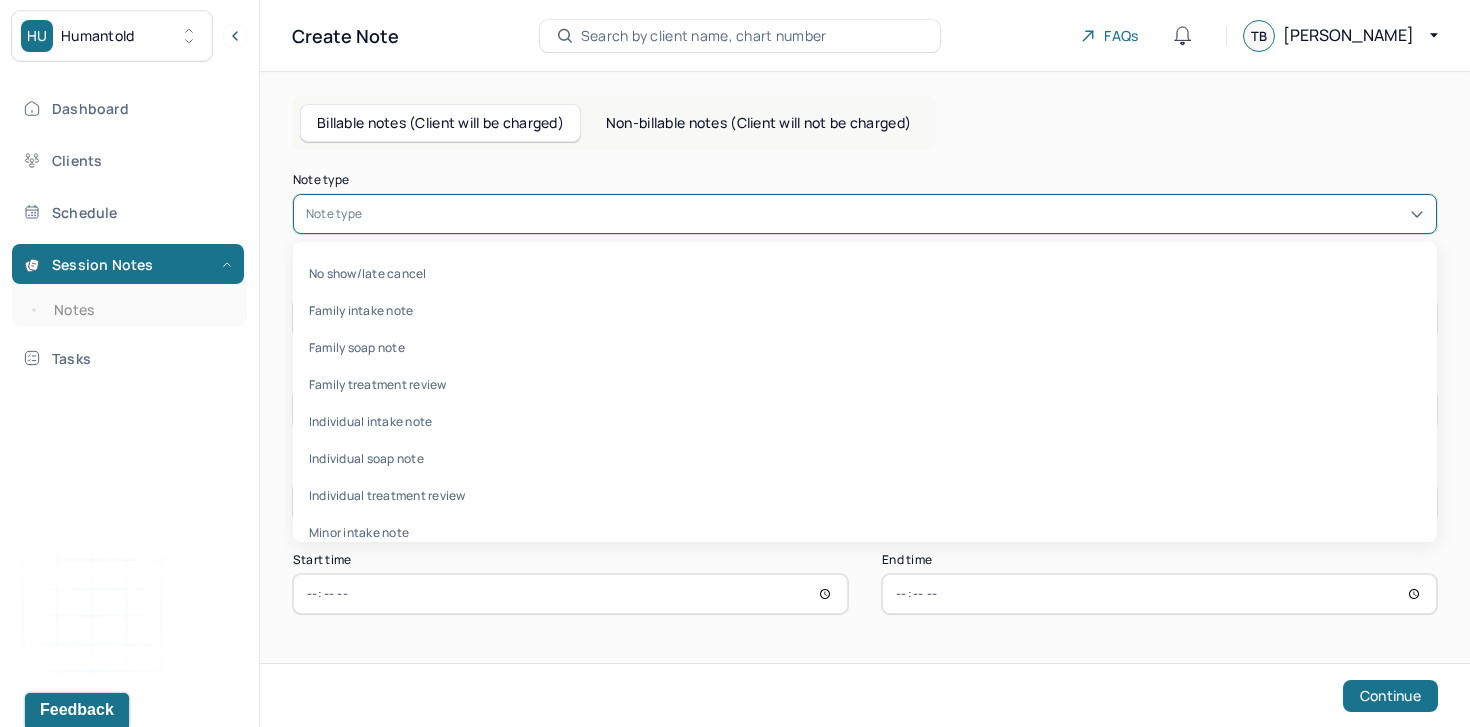 click at bounding box center [895, 214] 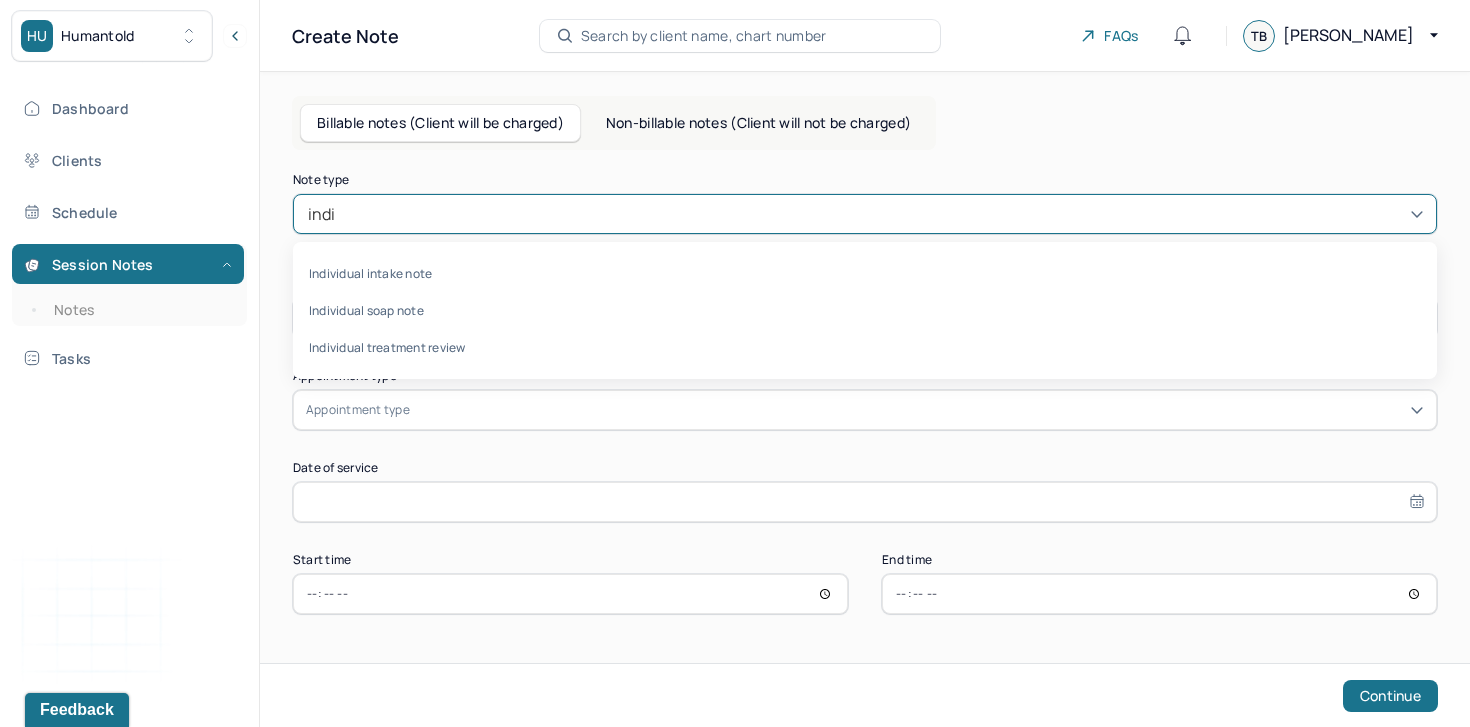 type on "indi" 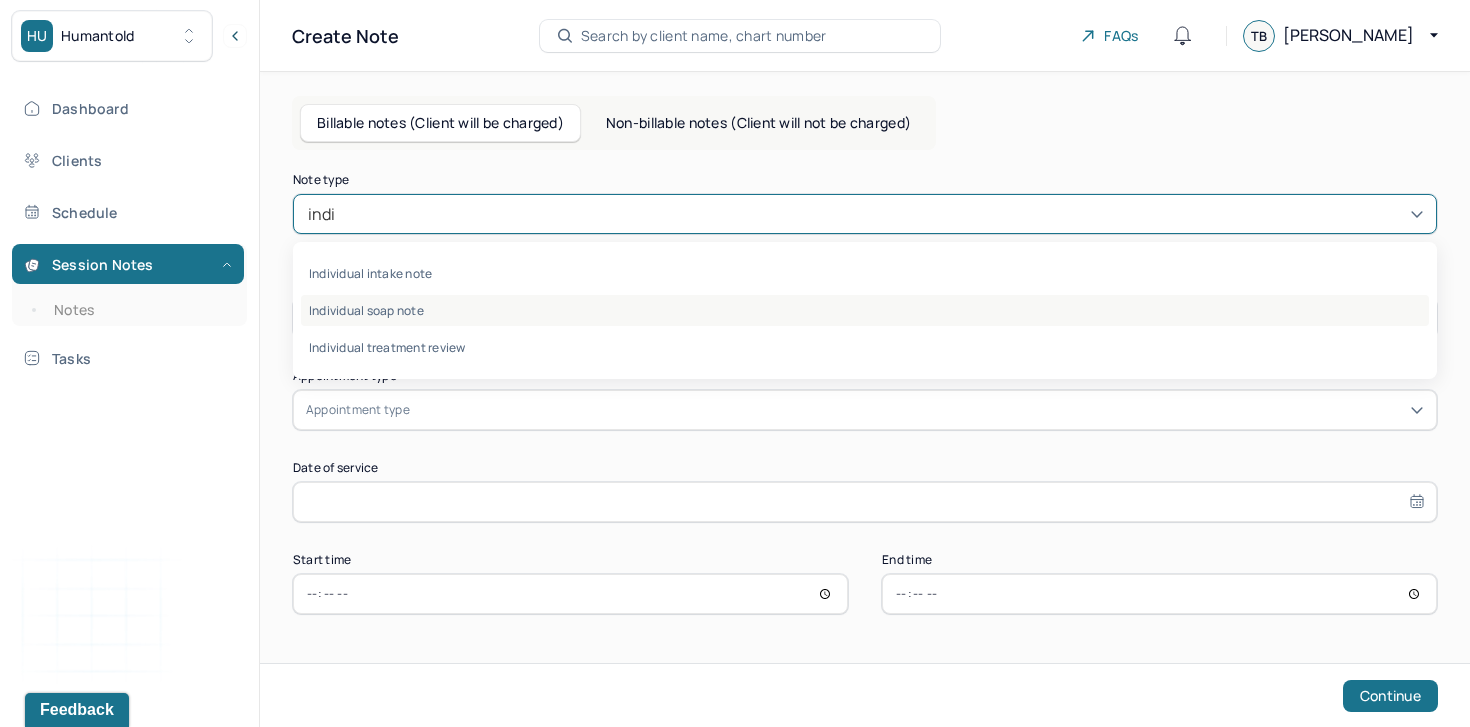 click on "Individual soap note" at bounding box center (865, 310) 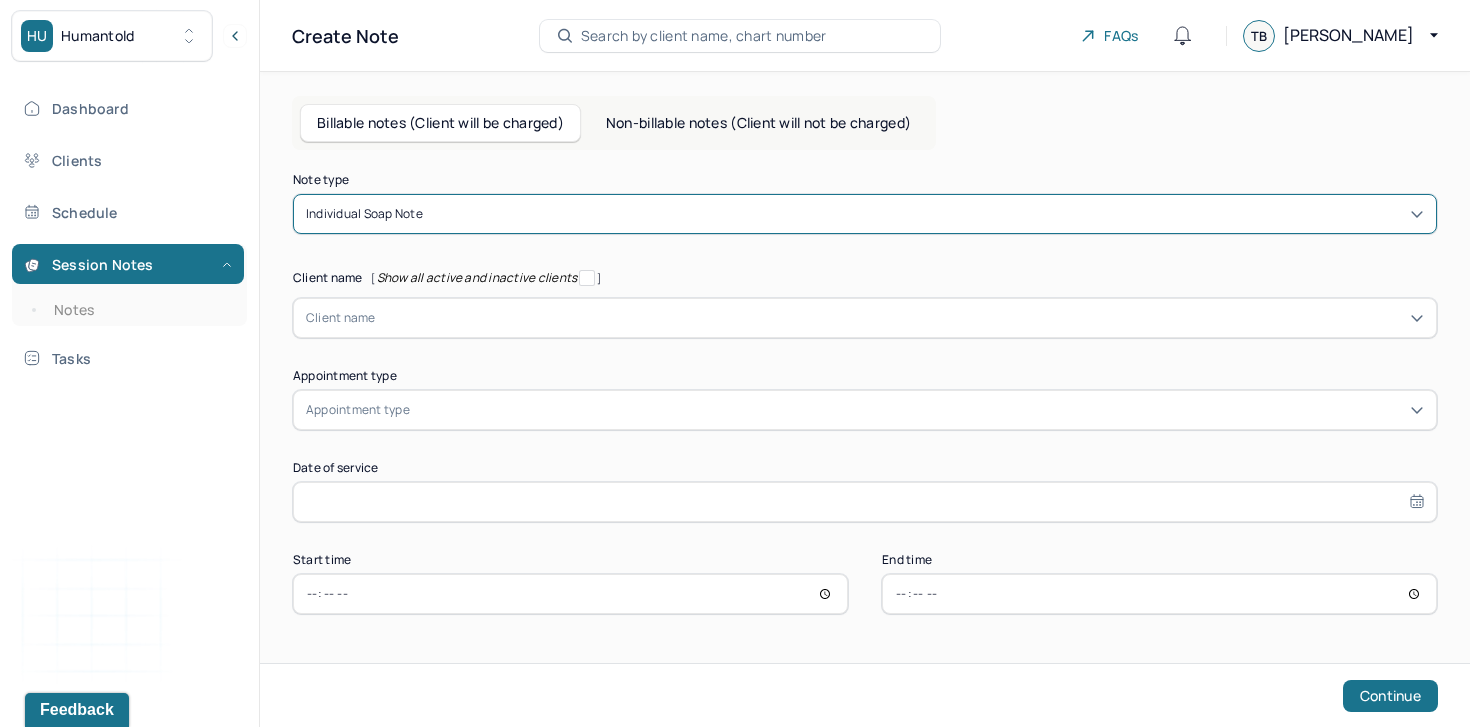 click at bounding box center [379, 318] 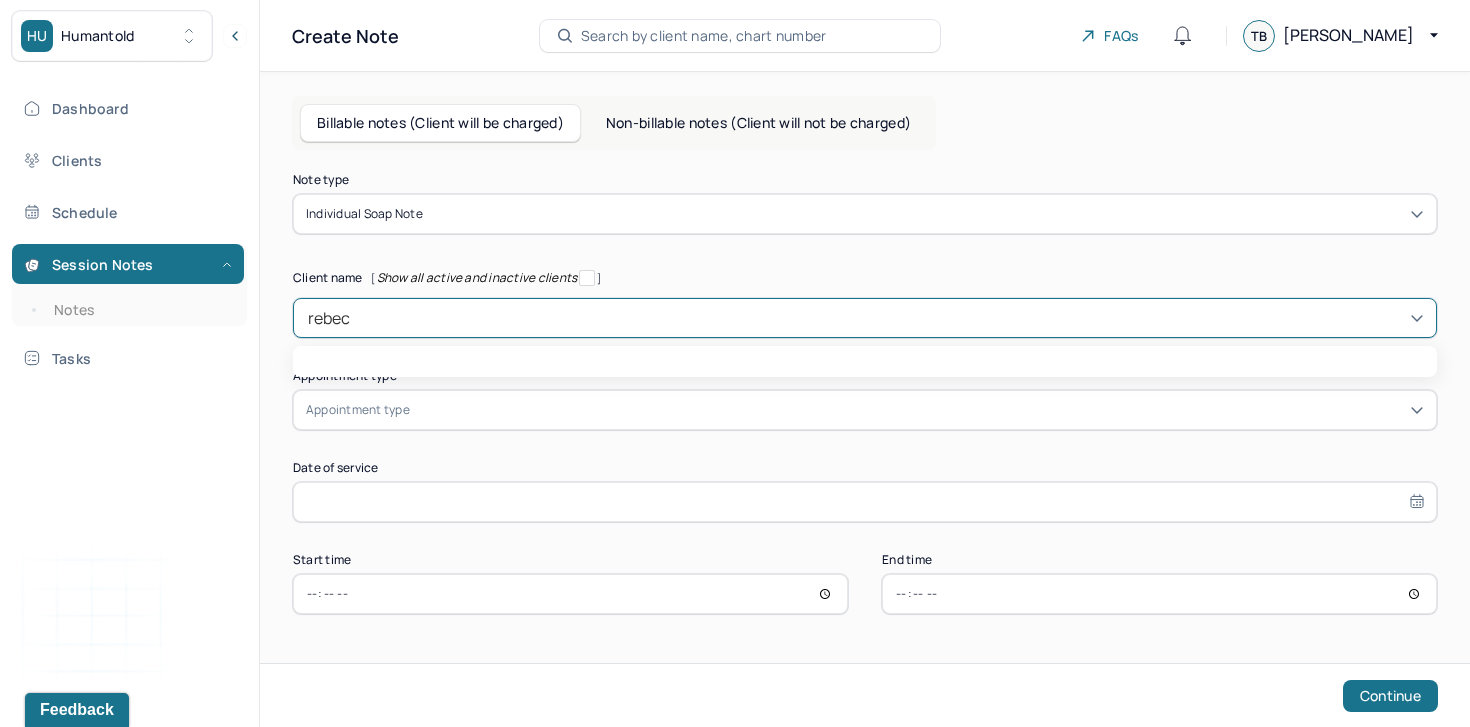 type on "rebecc" 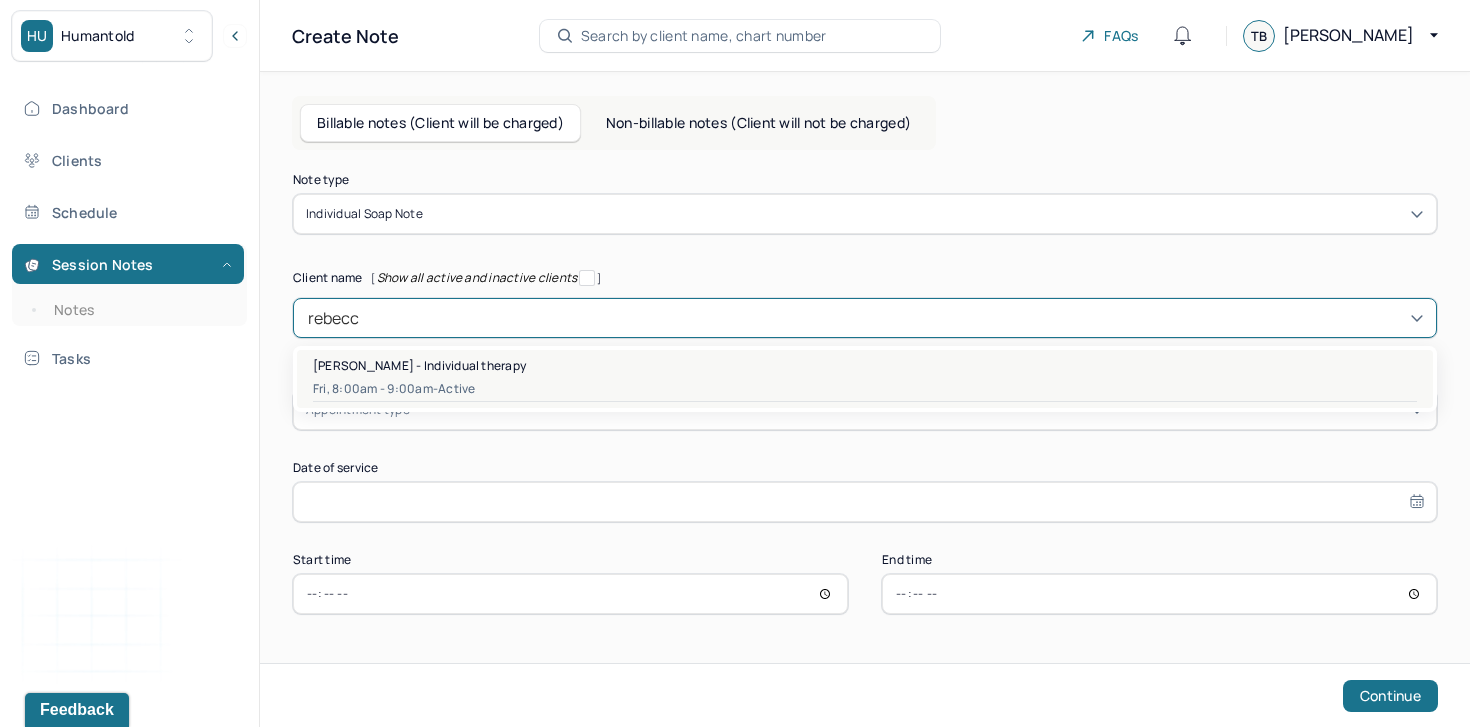 click on "active" at bounding box center [456, 389] 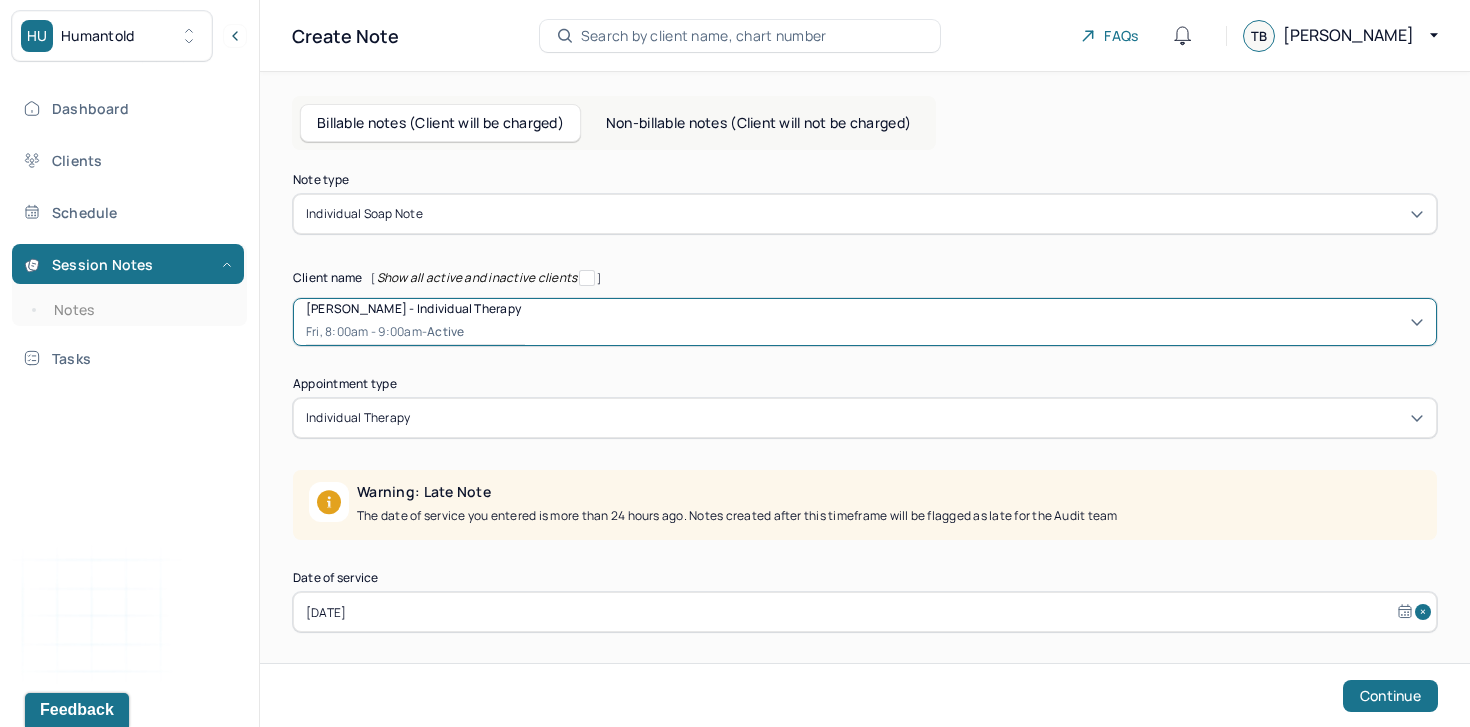 scroll, scrollTop: 102, scrollLeft: 0, axis: vertical 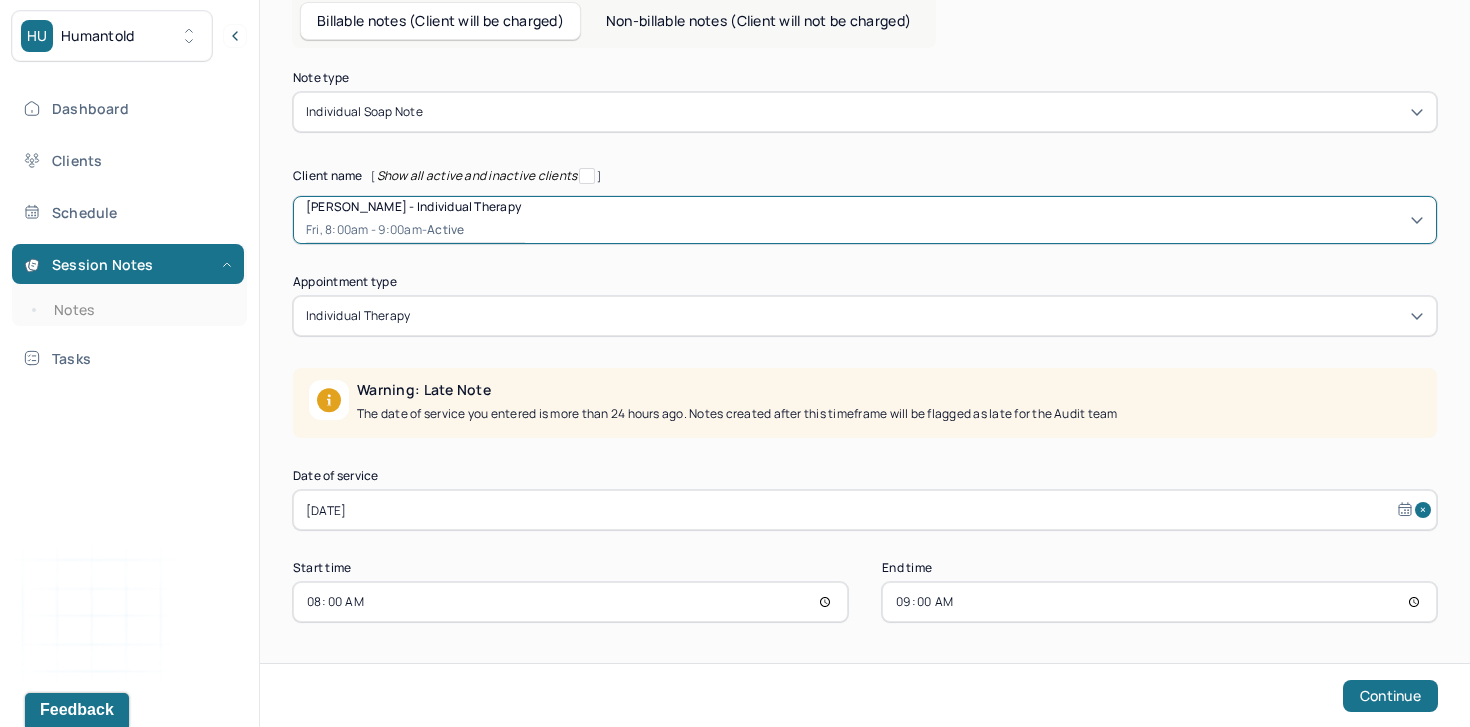 click on "Jun 27, 2025" at bounding box center [865, 510] 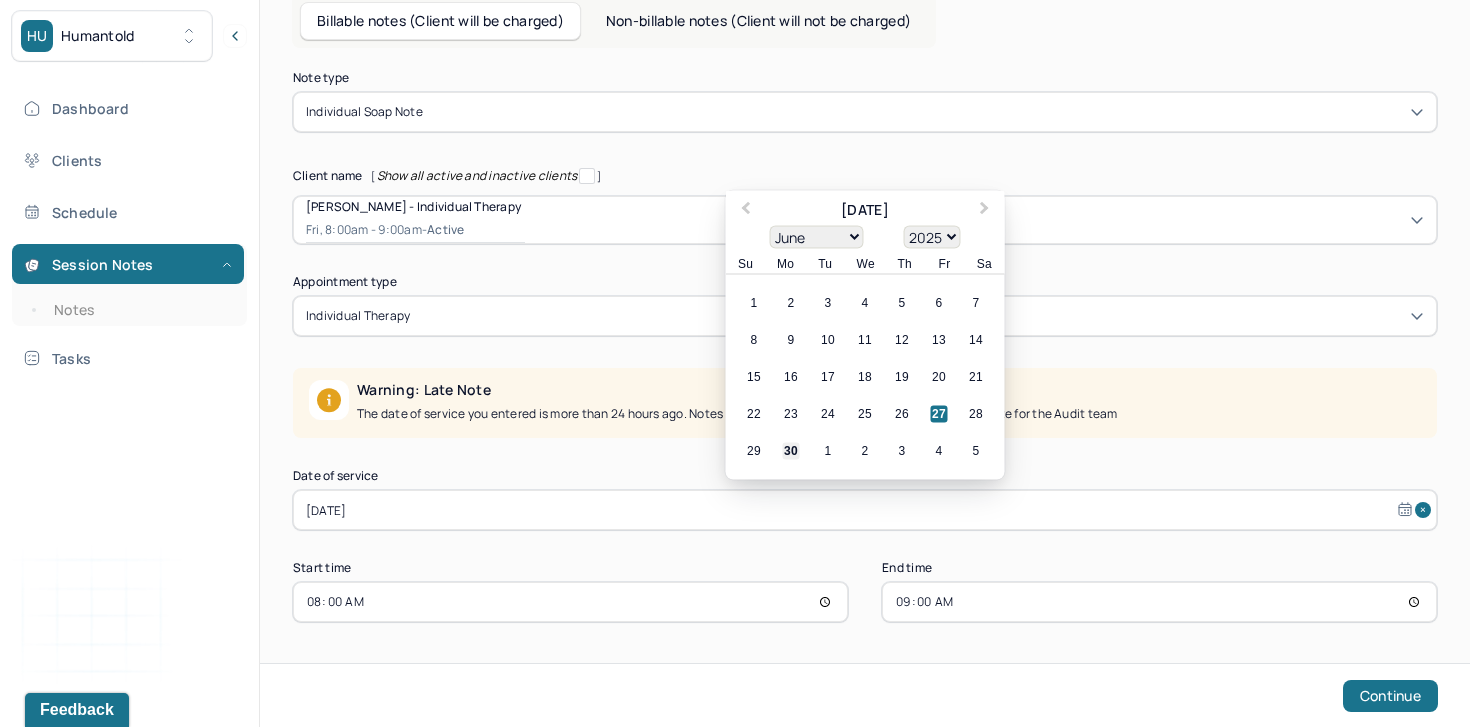 click on "30" at bounding box center (791, 451) 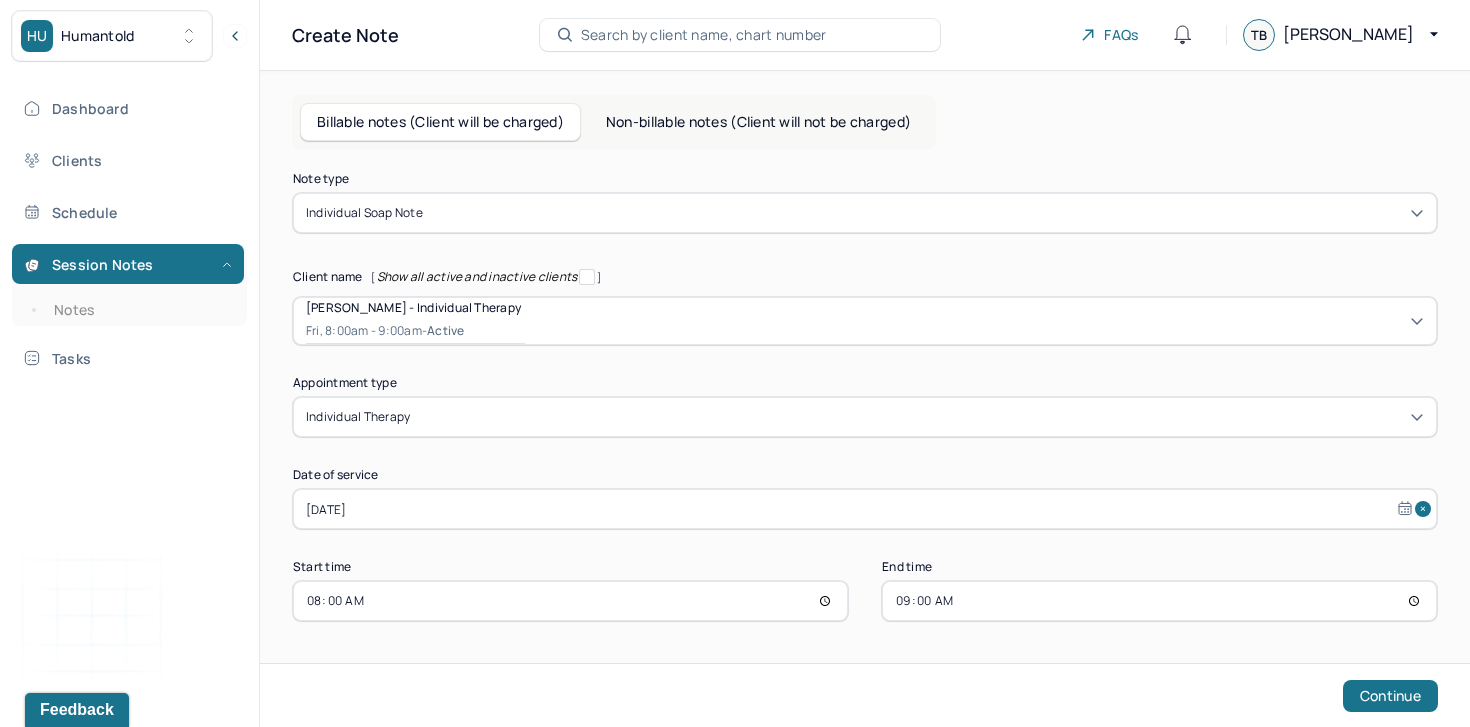 scroll, scrollTop: 0, scrollLeft: 0, axis: both 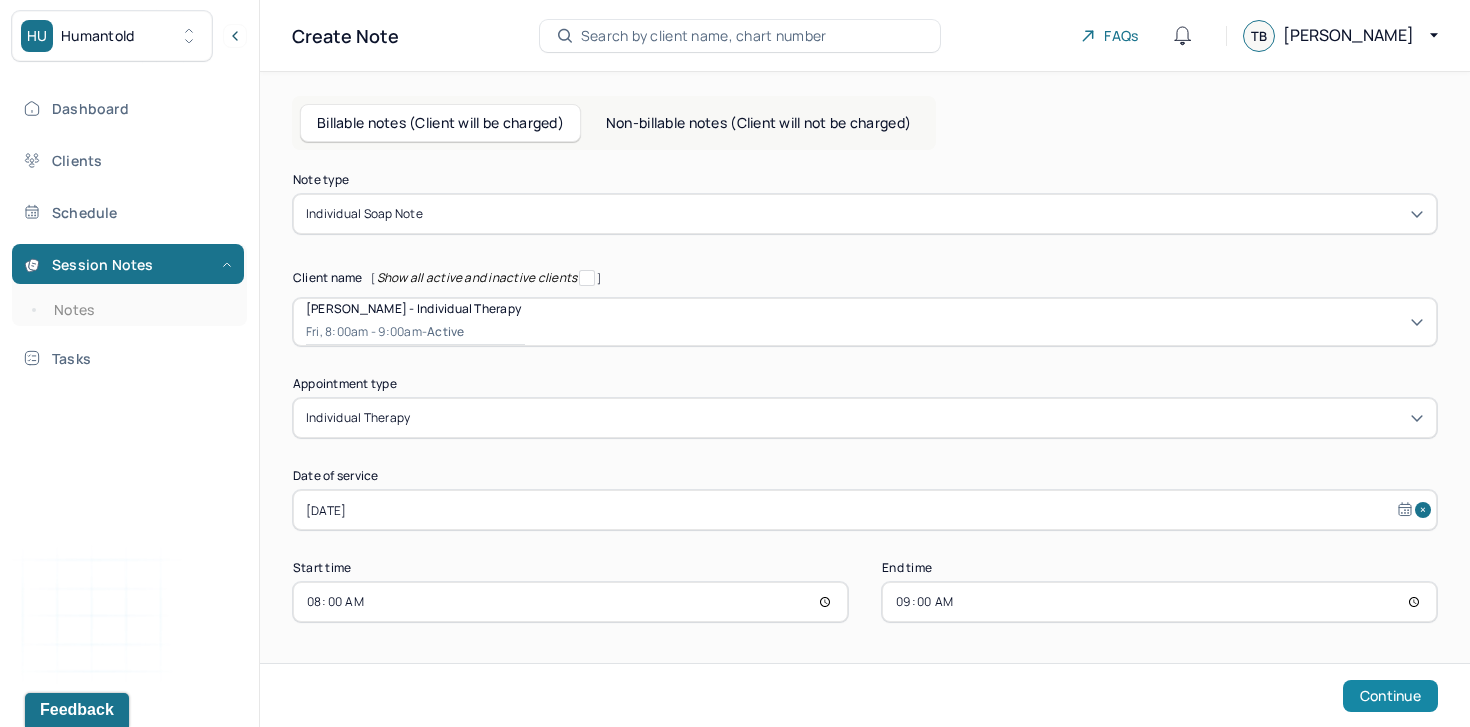 click on "Continue" at bounding box center [1390, 696] 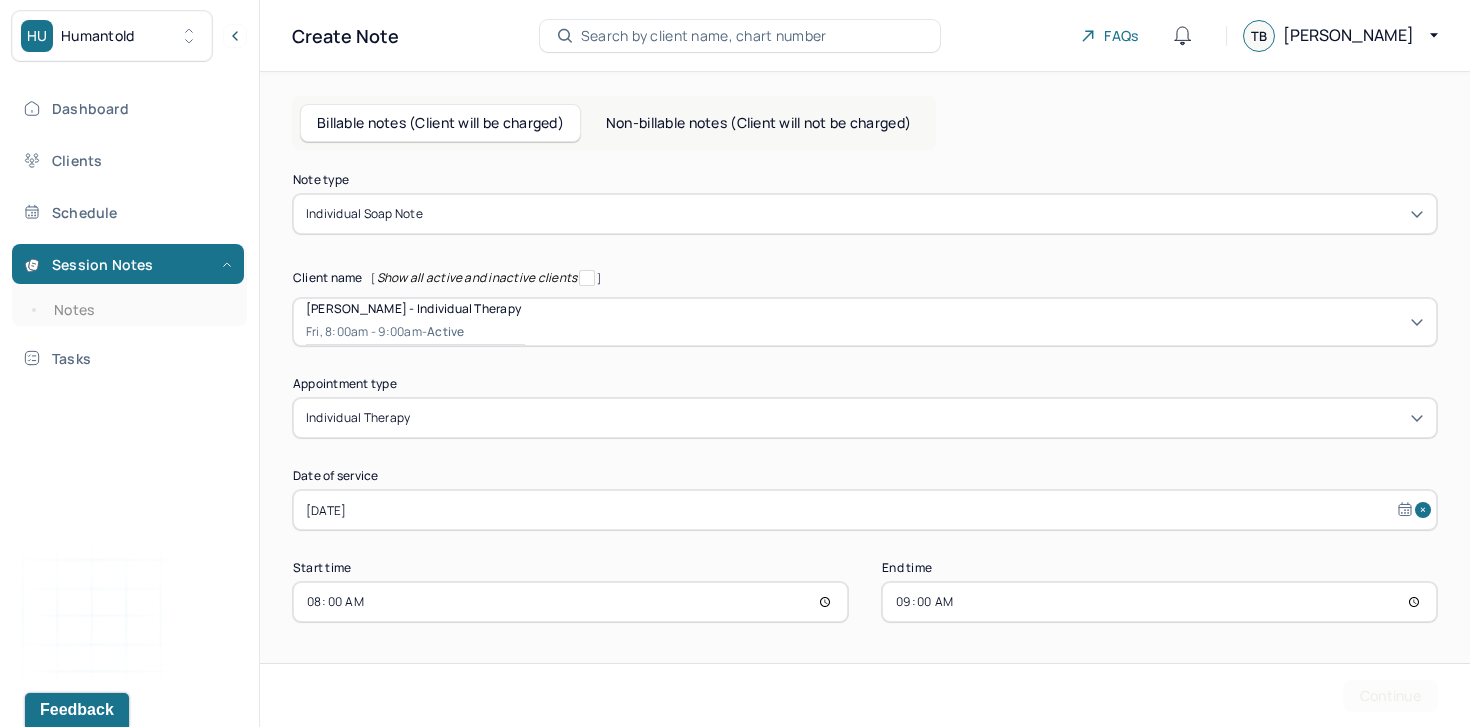 scroll, scrollTop: 0, scrollLeft: 0, axis: both 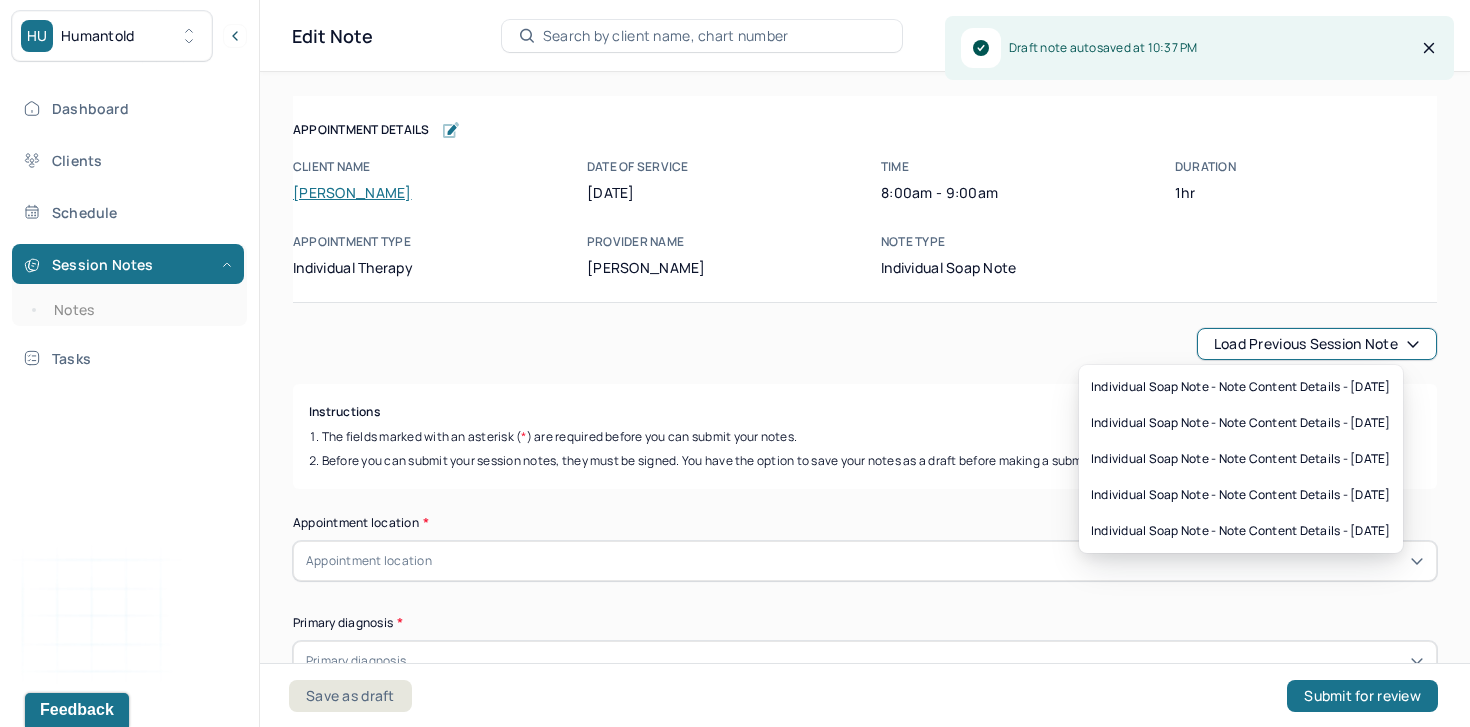 click on "Load previous session note" at bounding box center (1317, 344) 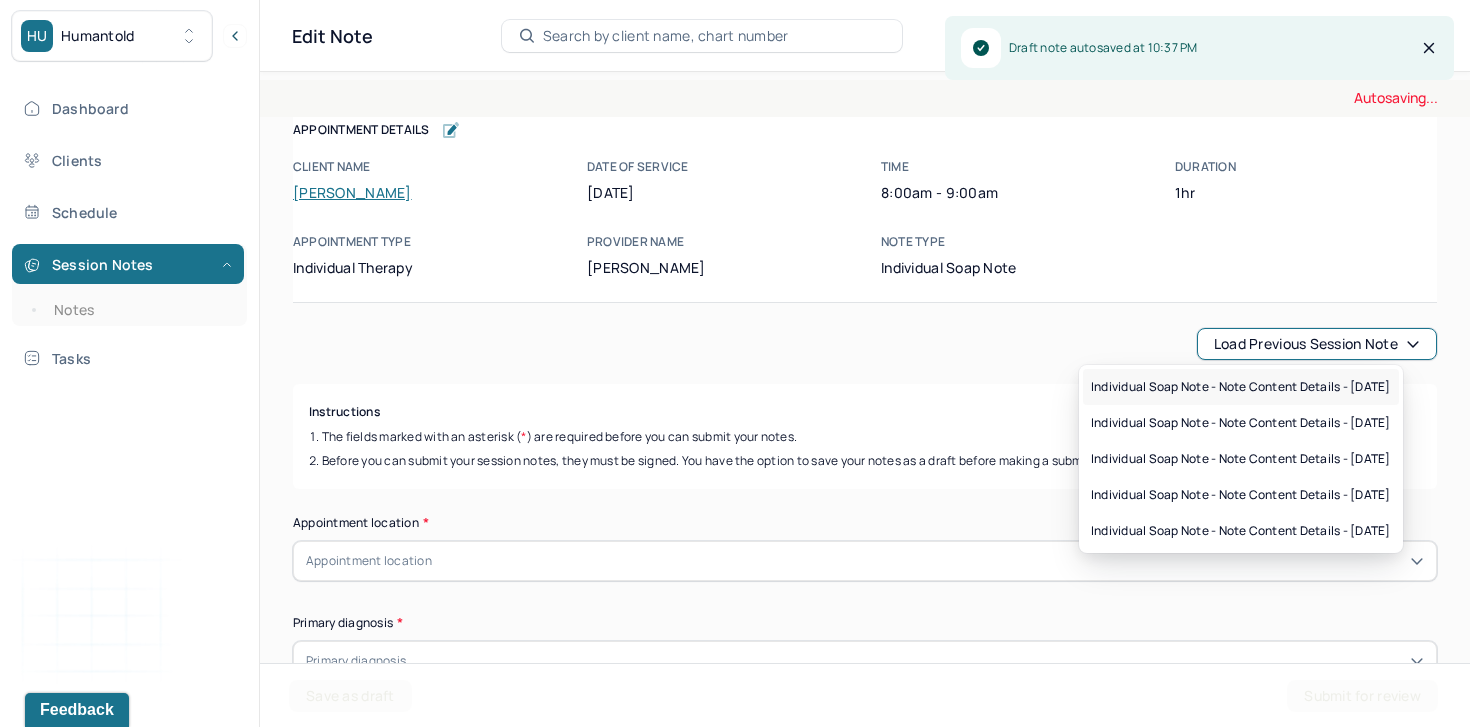 click on "Individual soap note   - Note content Details -   06/11/2025" at bounding box center [1241, 387] 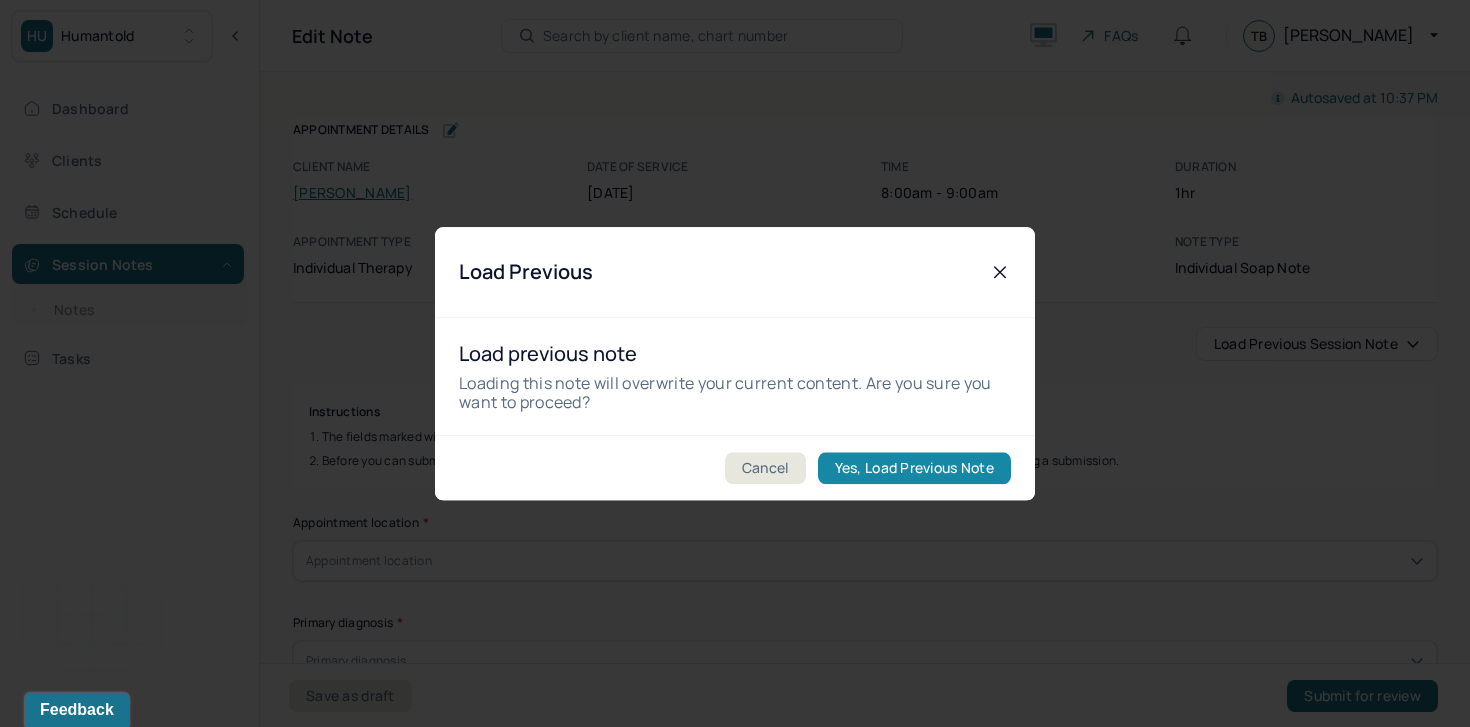 click on "Yes, Load Previous Note" at bounding box center (914, 468) 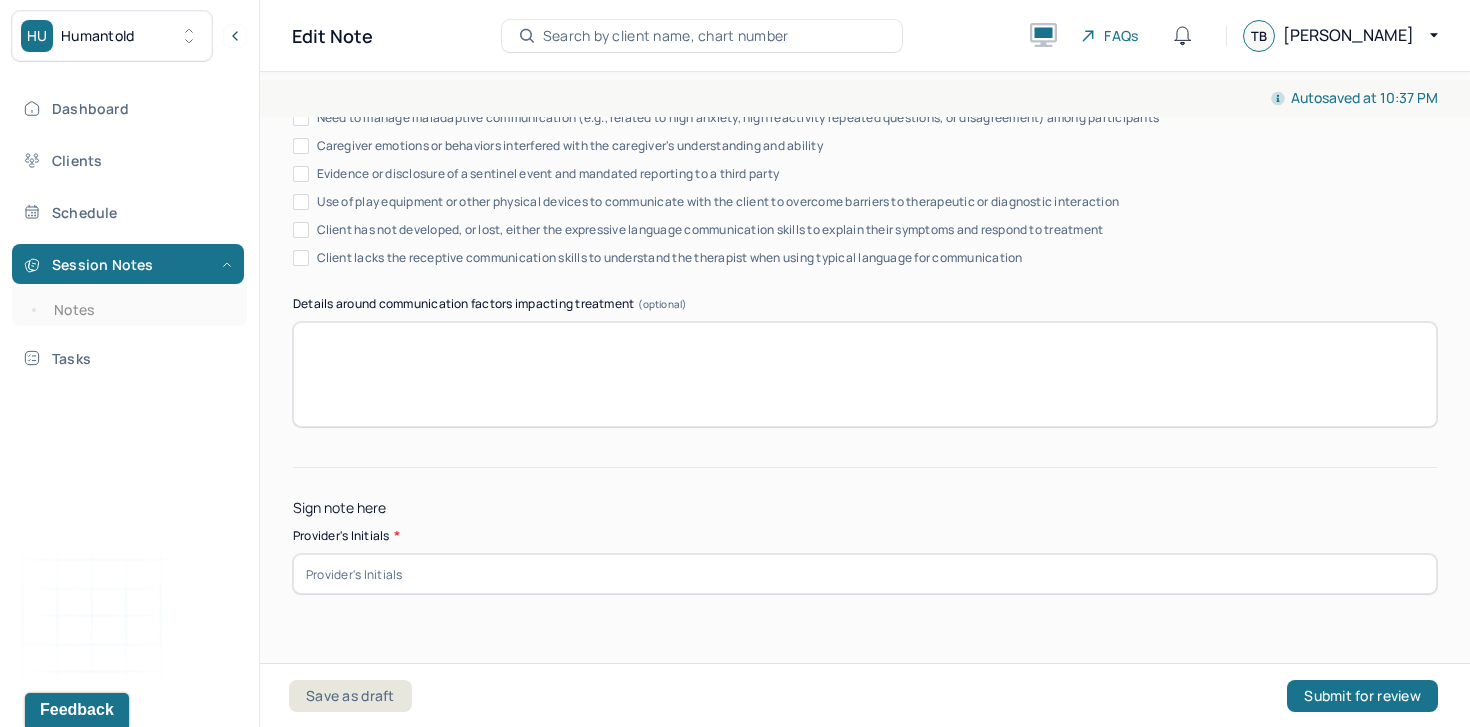 scroll, scrollTop: 3507, scrollLeft: 0, axis: vertical 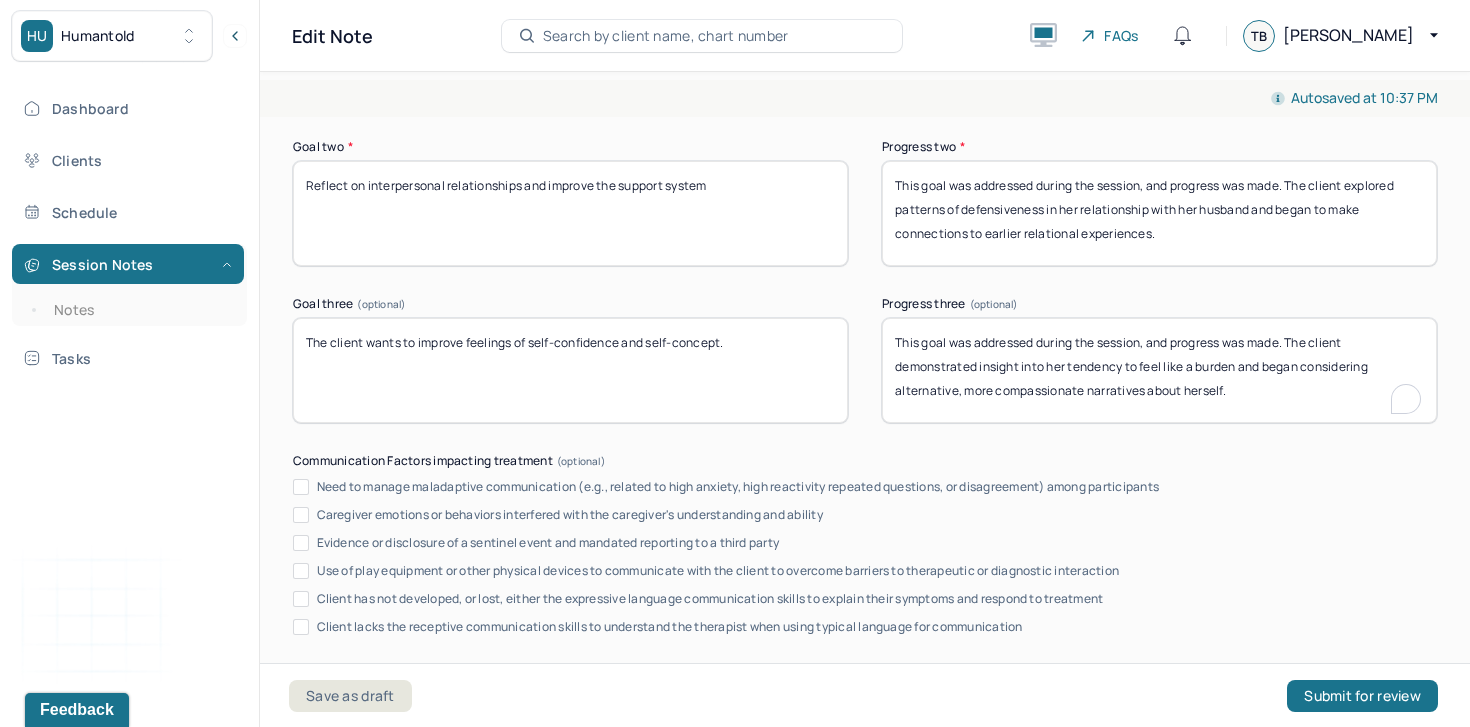 click on "This goal was addressed during the session, and progress was made. The client demonstrated insight into her tendency to feel like a burden and began considering alternative, more compassionate narratives about herself." at bounding box center [1159, 370] 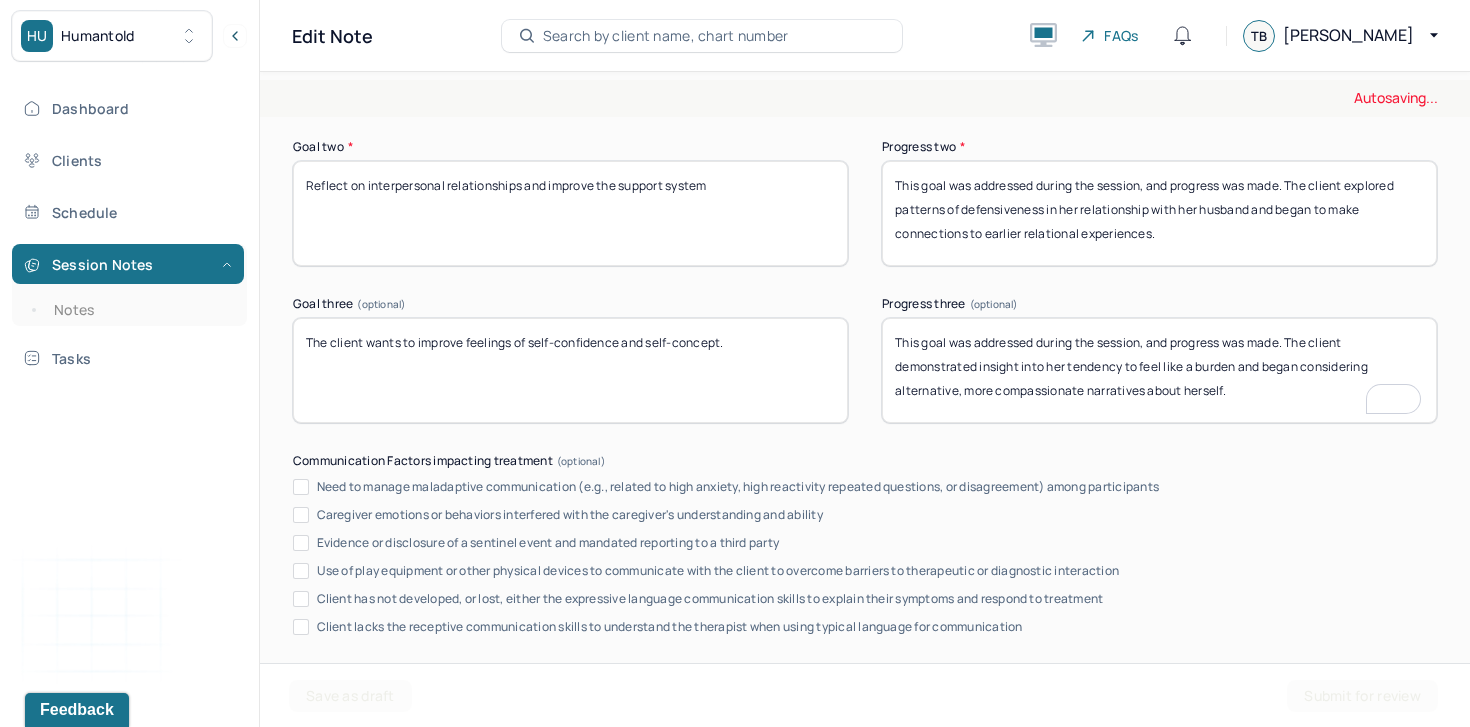 click on "This goal was addressed during the session, and progress was made. The client demonstrated insight into her tendency to feel like a burden and began considering alternative, more compassionate narratives about herself." at bounding box center [1159, 370] 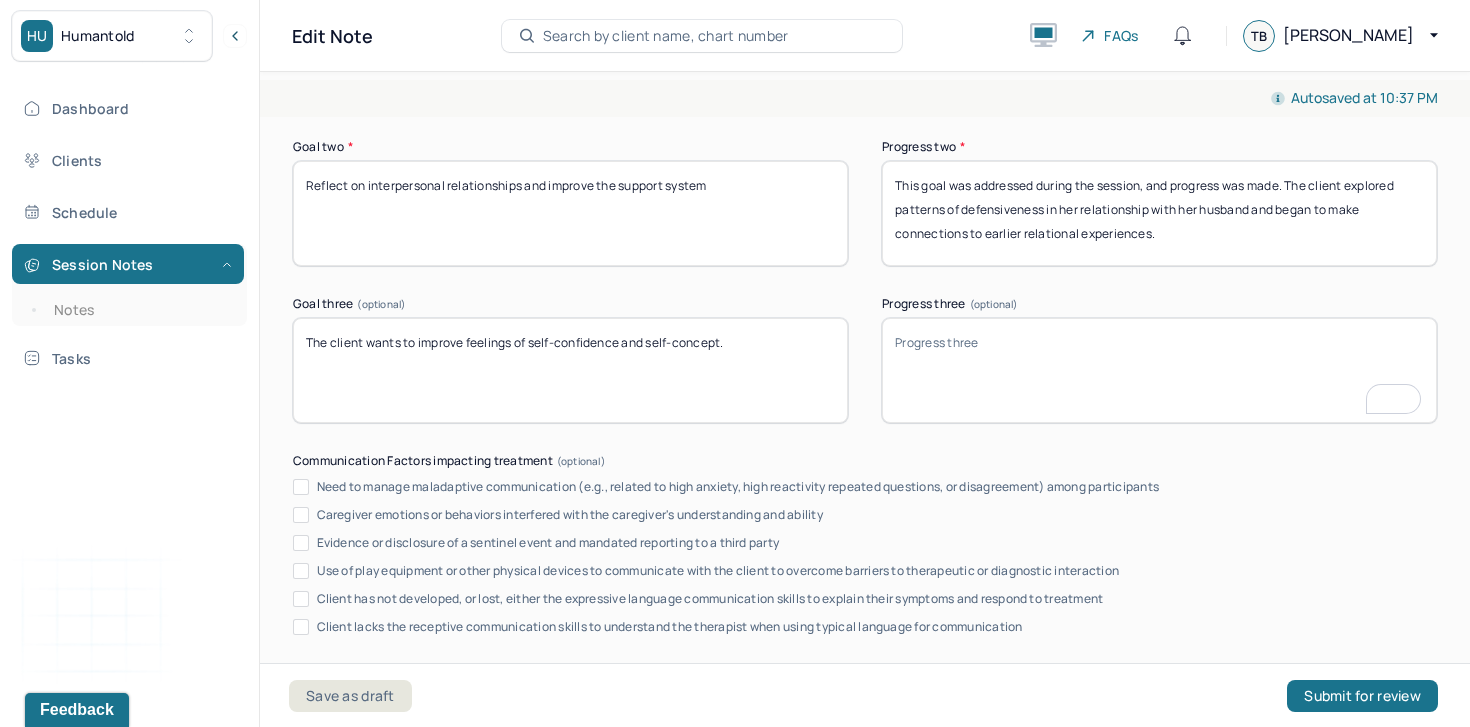 scroll, scrollTop: 3440, scrollLeft: 0, axis: vertical 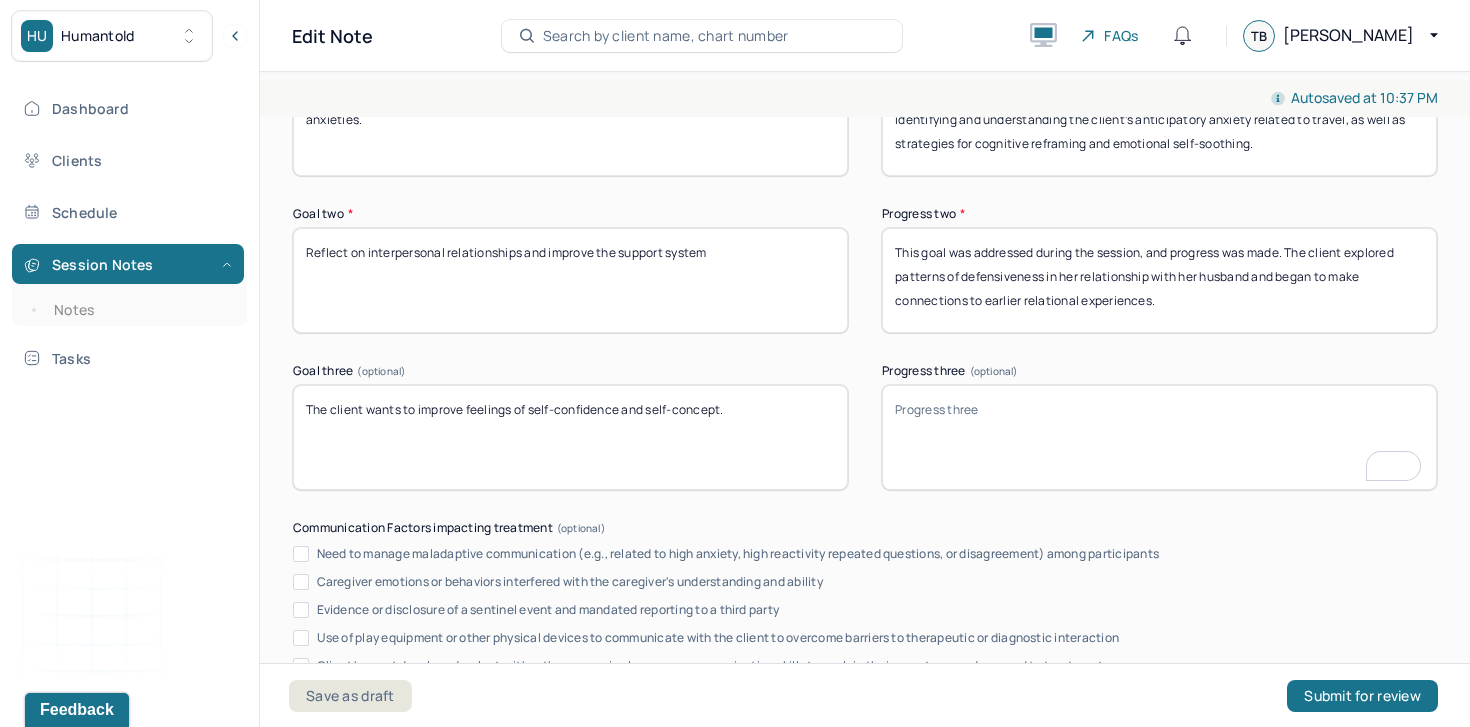 type 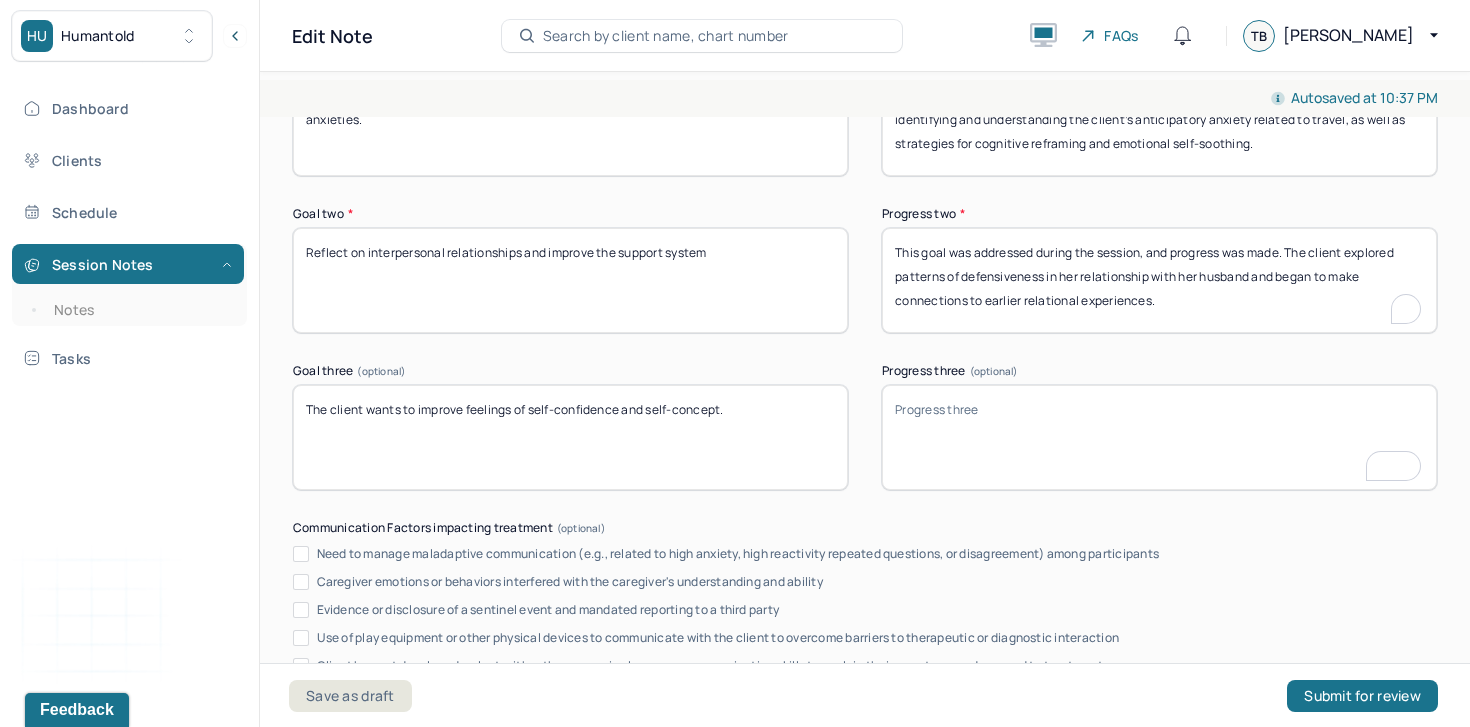 click on "This goal was addressed during the session, and progress was made. The client explored patterns of defensiveness in her relationship with her husband and began to make connections to earlier relational experiences." at bounding box center [1159, 280] 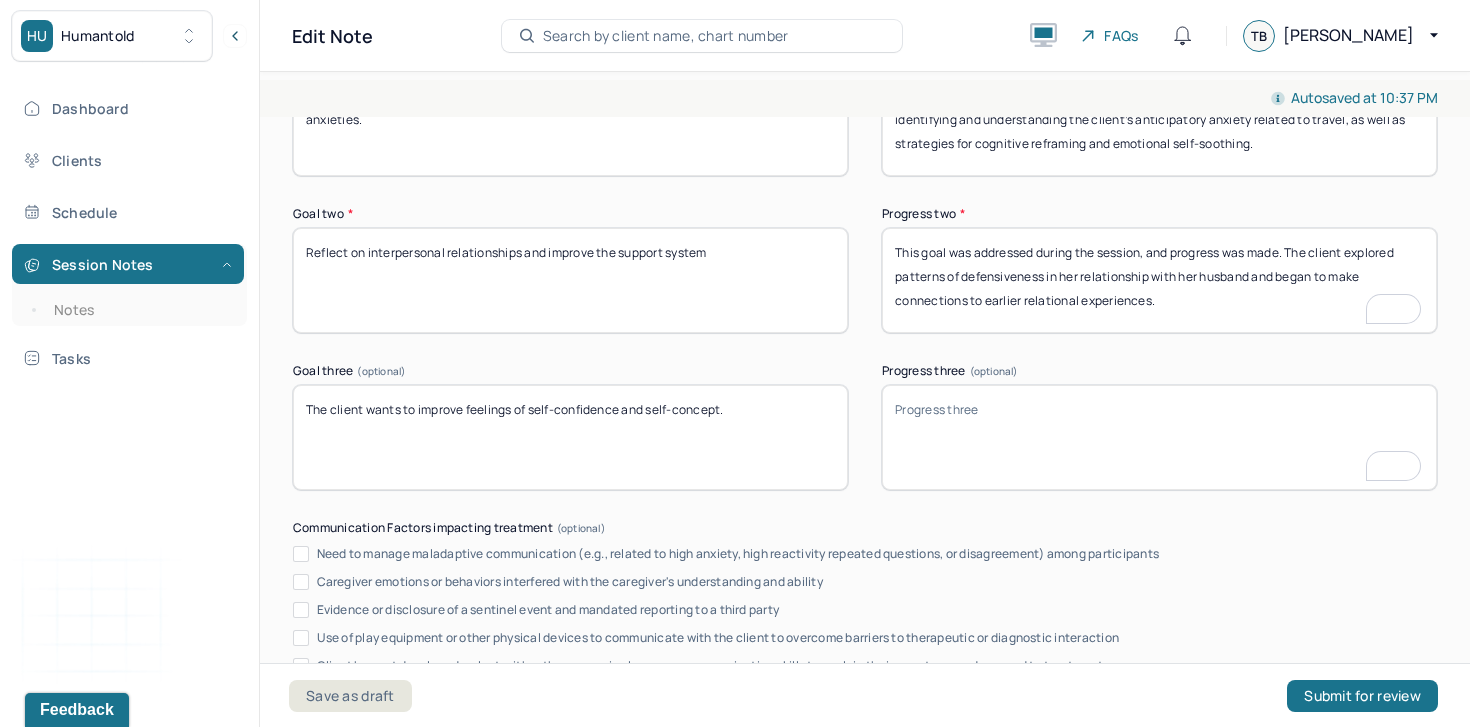 click on "This goal was addressed during the session, and progress was made. The client explored patterns of defensiveness in her relationship with her husband and began to make connections to earlier relational experiences." at bounding box center (1159, 280) 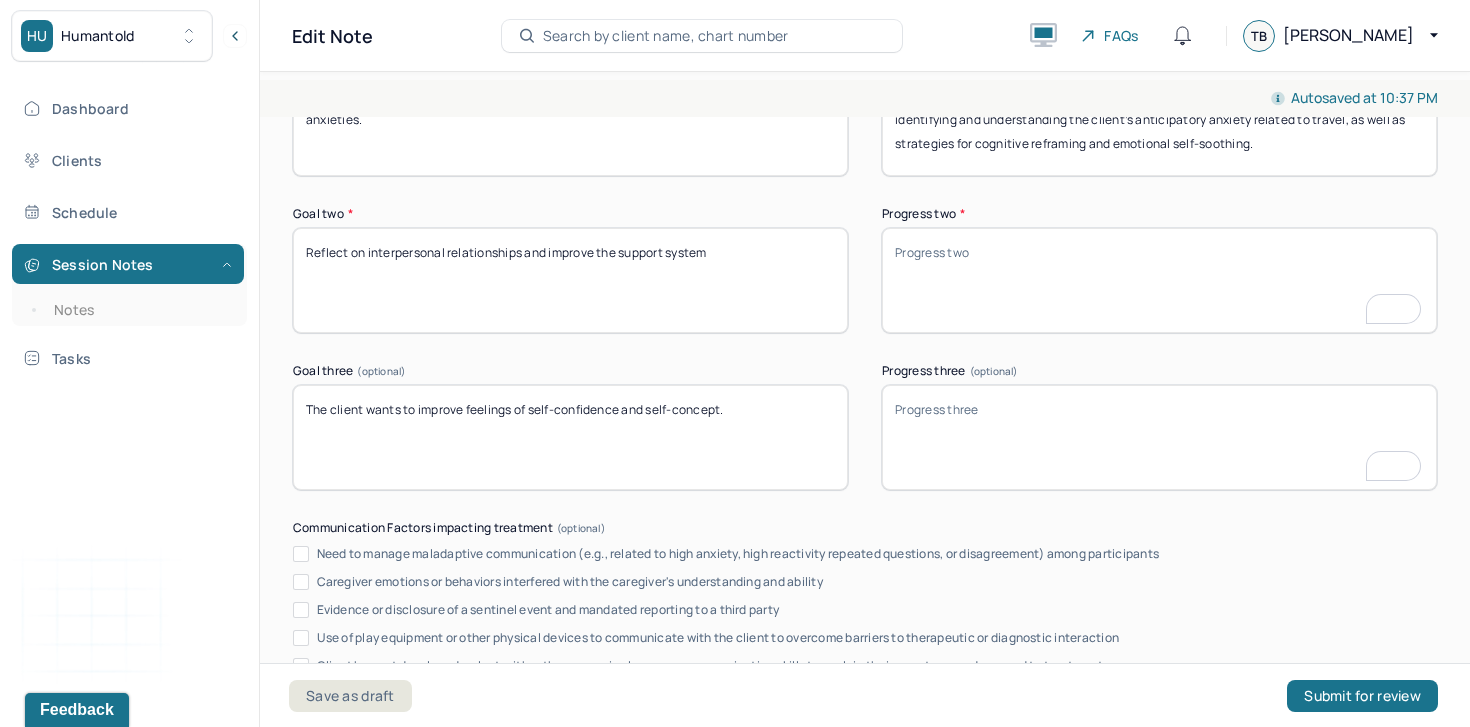 scroll, scrollTop: 3309, scrollLeft: 0, axis: vertical 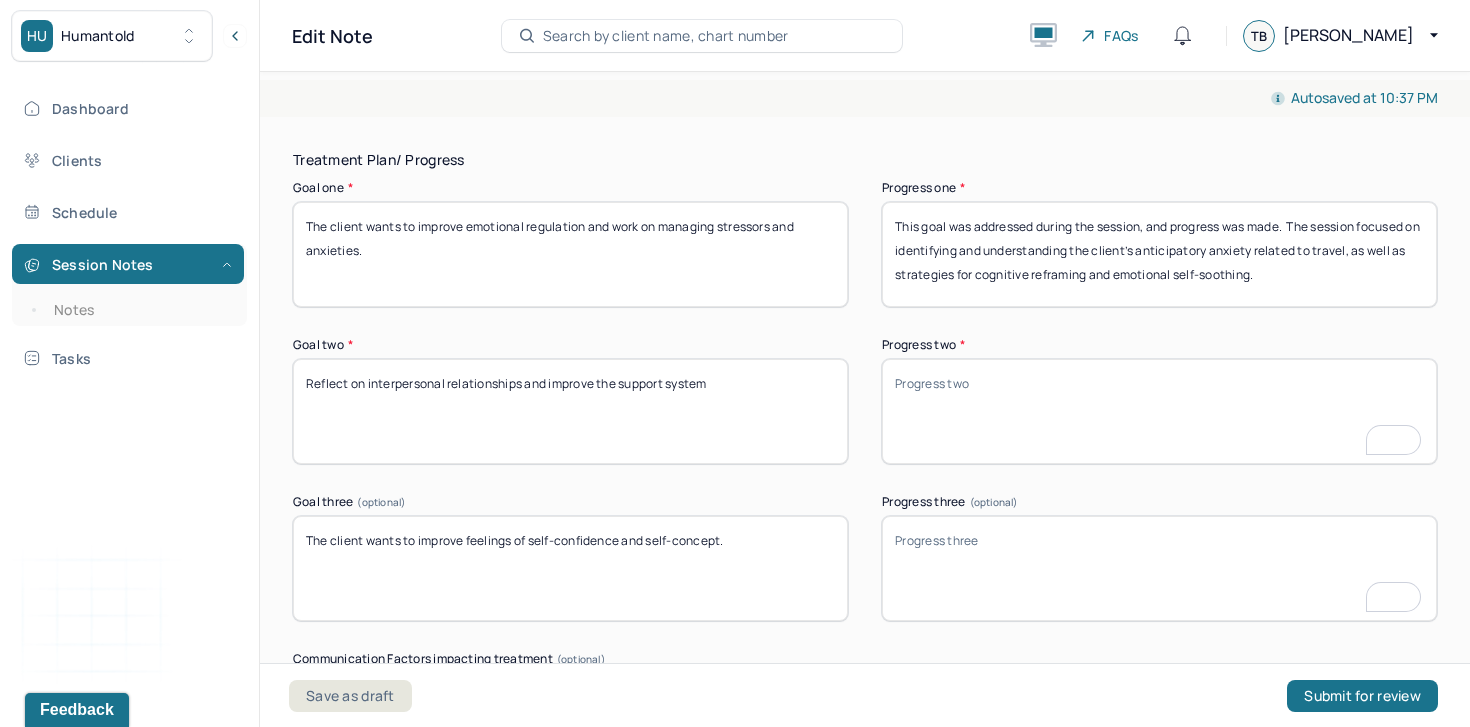 type 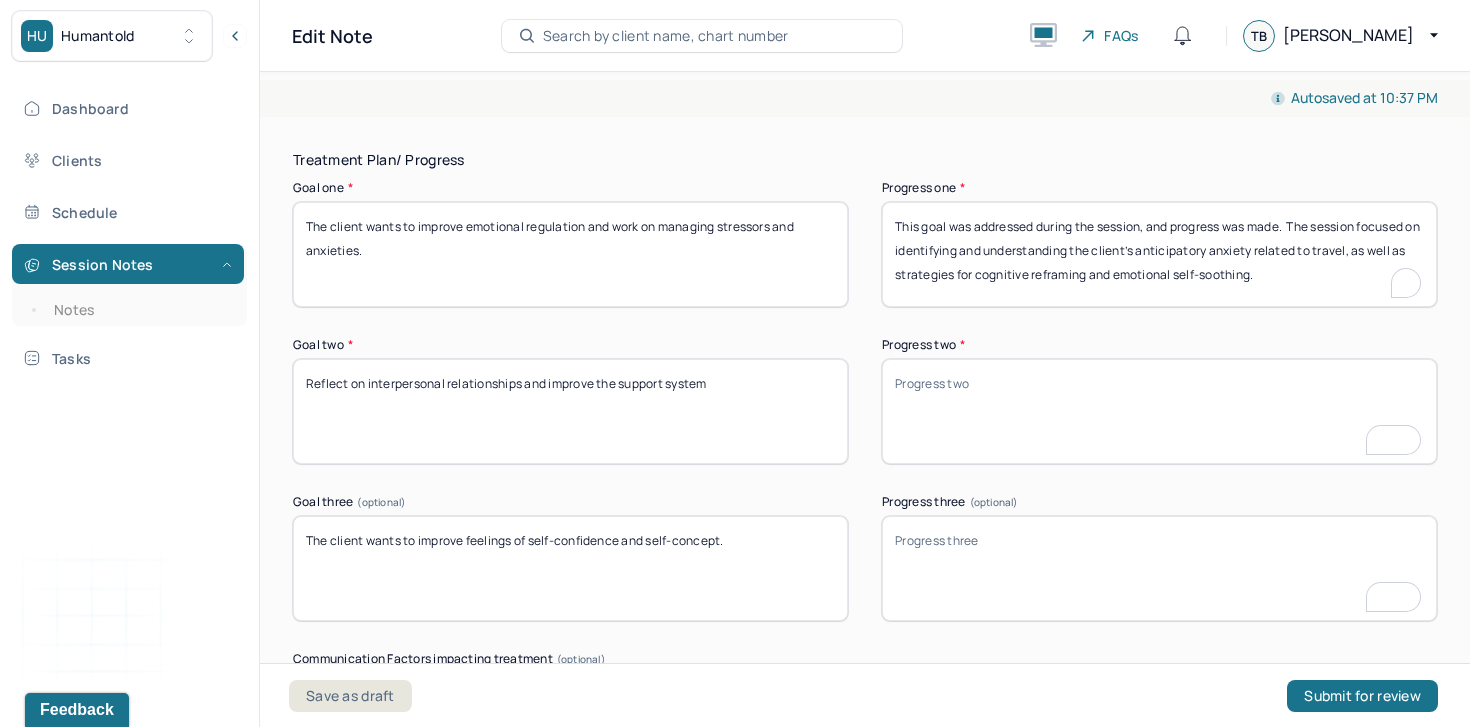 click on "This goal was addressed during the session, and progress was made.  The session focused on identifying and understanding the client’s anticipatory anxiety related to travel, as well as strategies for cognitive reframing and emotional self-soothing." at bounding box center (1159, 254) 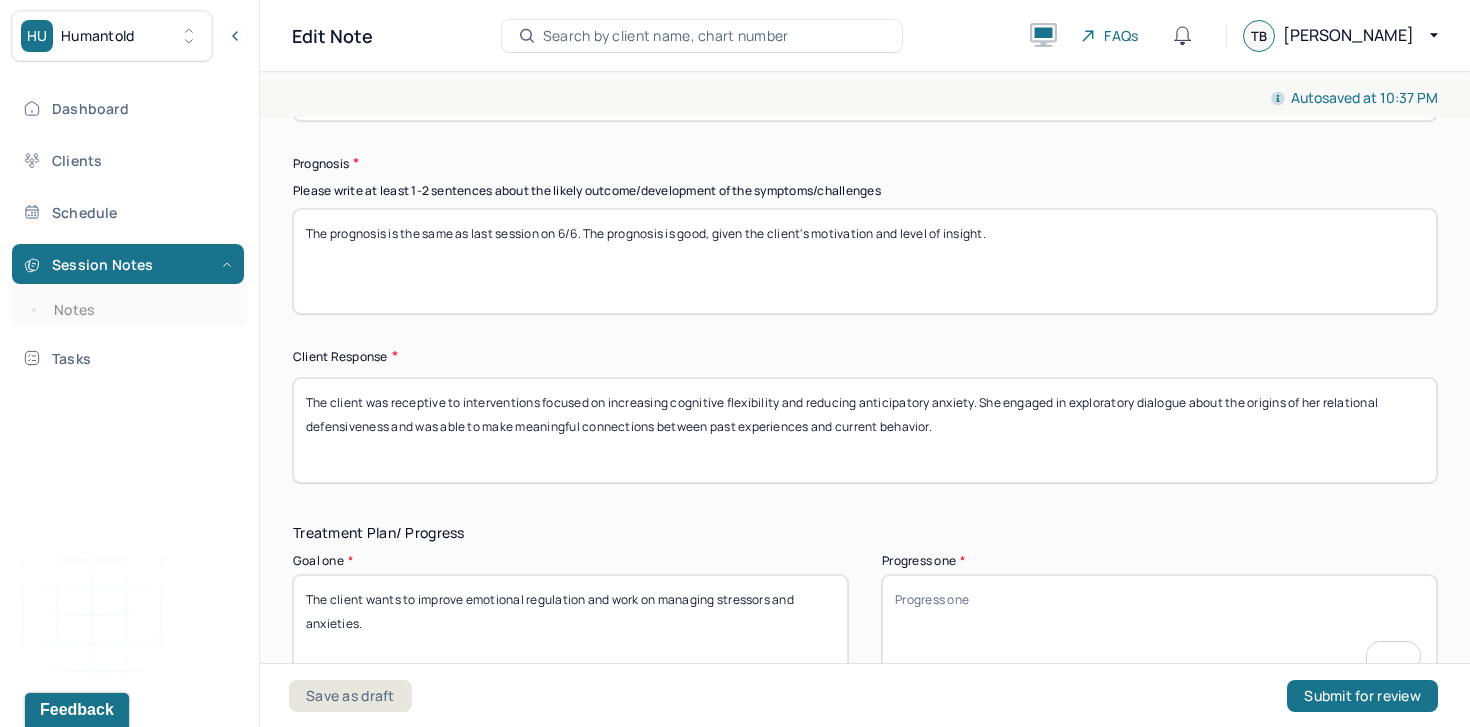 scroll, scrollTop: 2919, scrollLeft: 0, axis: vertical 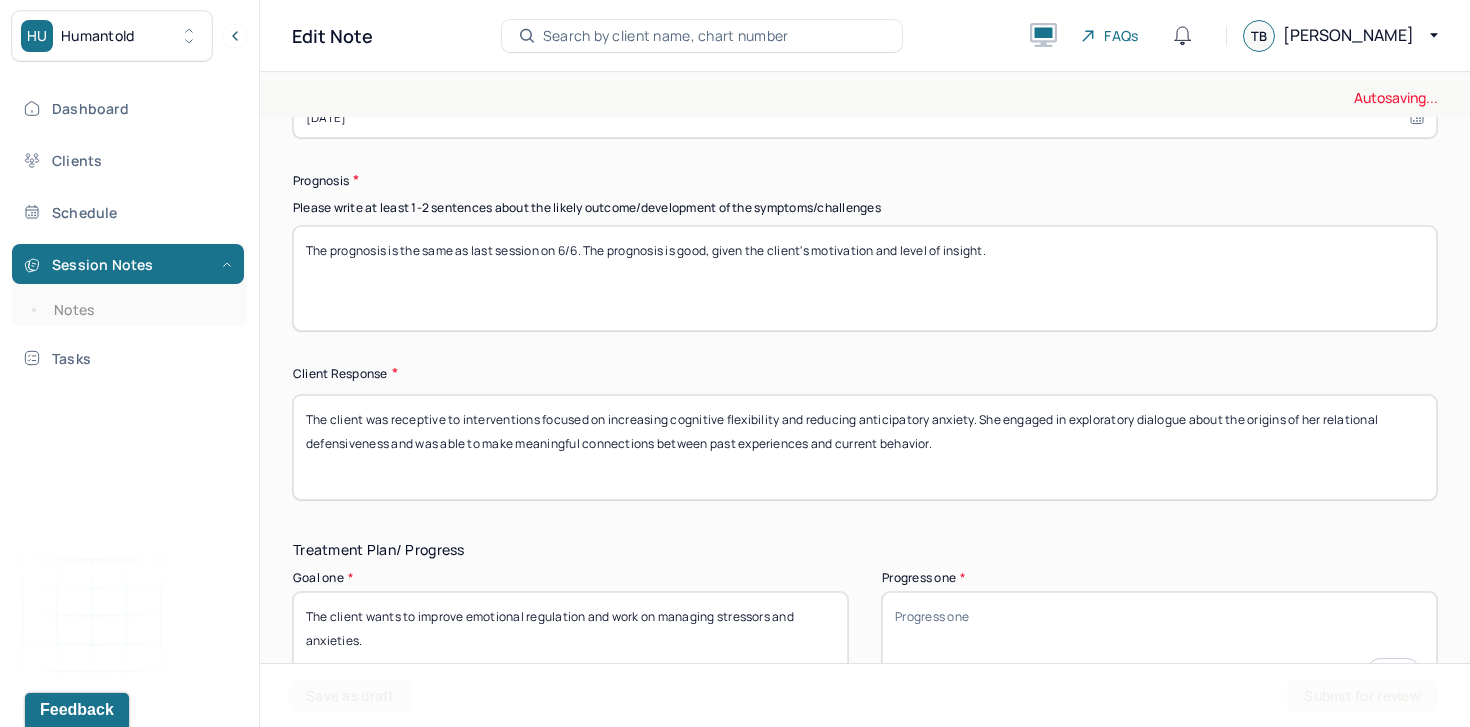 type 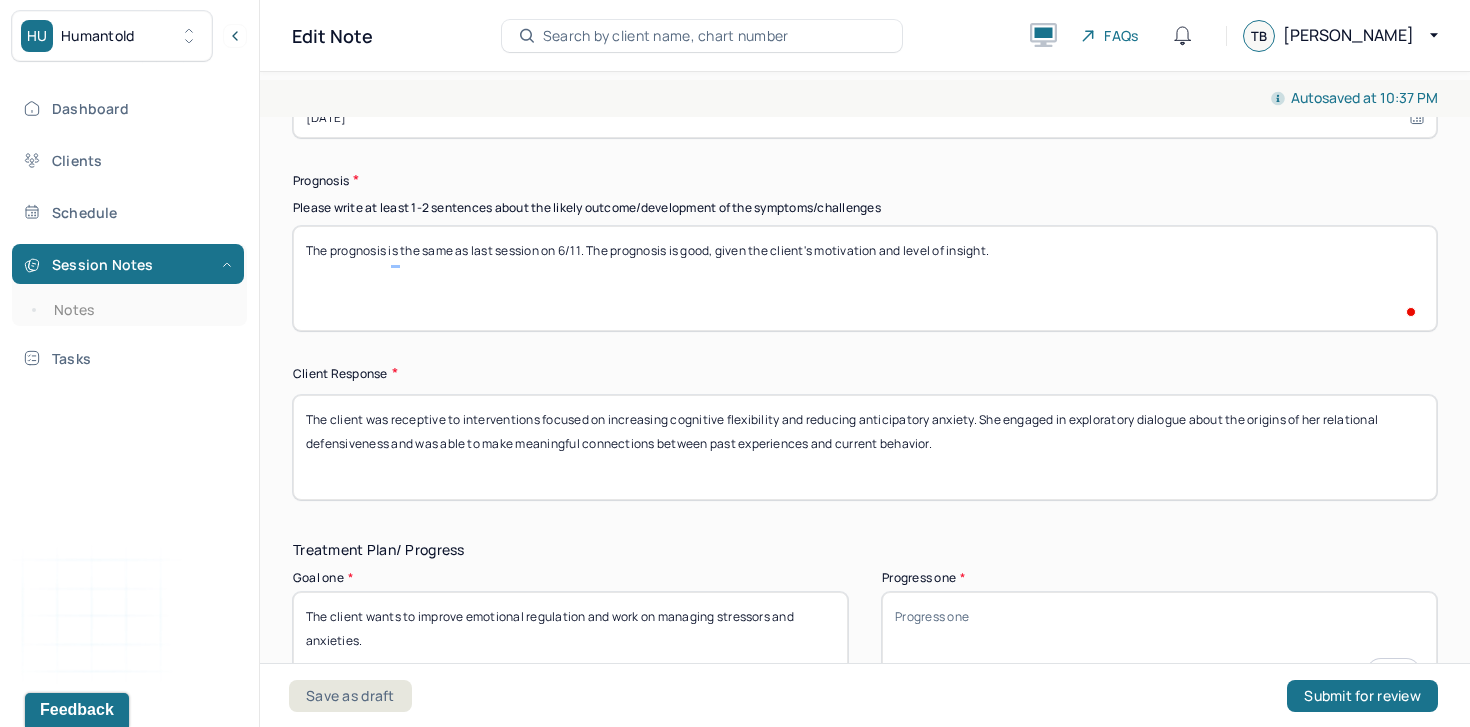 scroll, scrollTop: 2919, scrollLeft: 0, axis: vertical 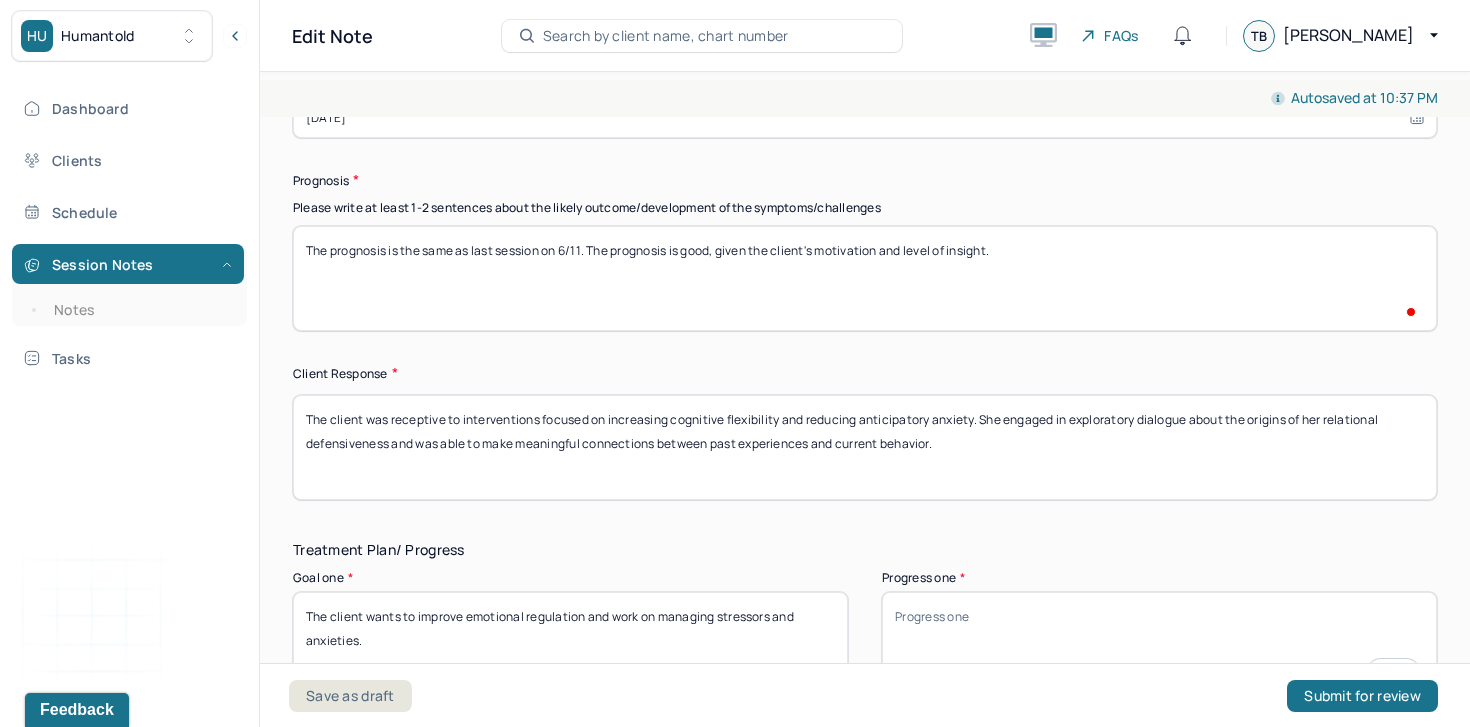 type on "The prognosis is the same as last session on 6/11. The prognosis is good, given the client's motivation and level of insight." 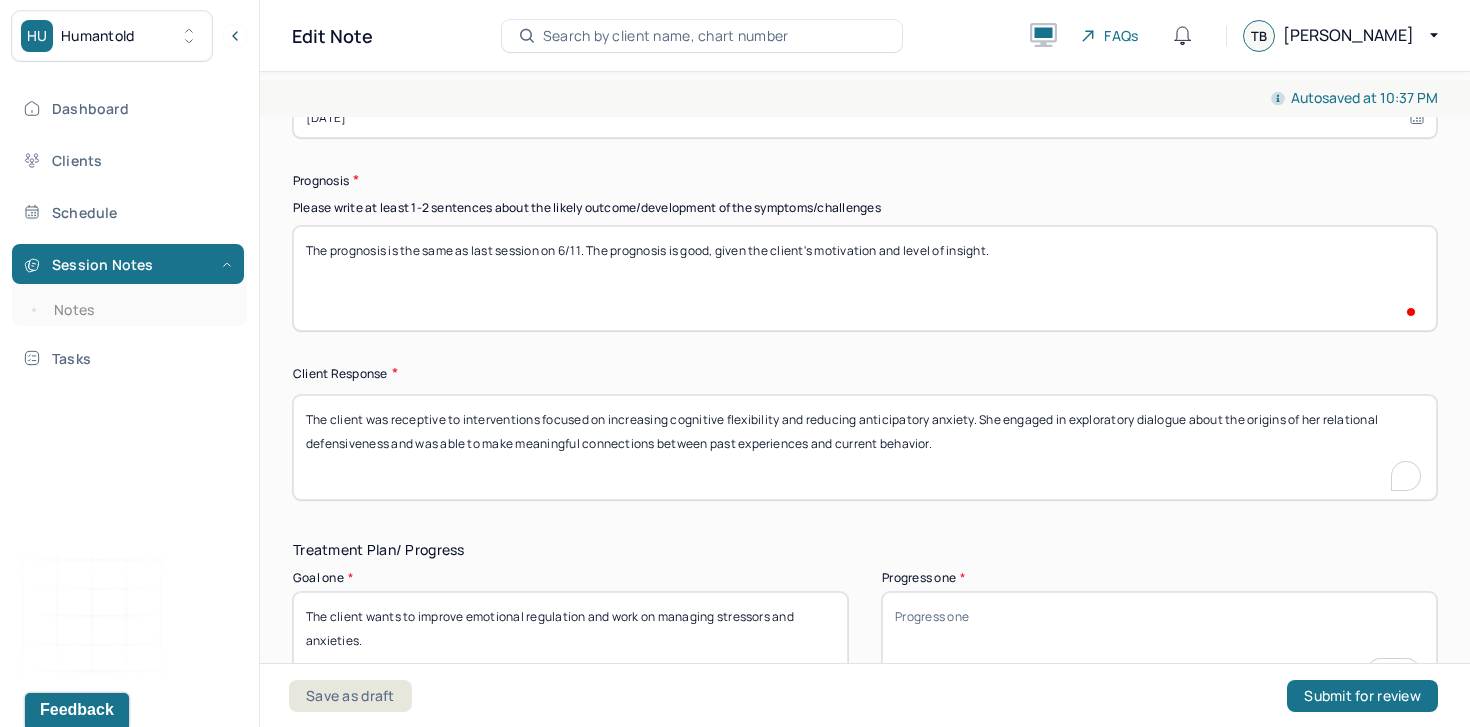 click on "The client was receptive to interventions focused on increasing cognitive flexibility and reducing anticipatory anxiety. She engaged in exploratory dialogue about the origins of her relational defensiveness and was able to make meaningful connections between past experiences and current behavior." at bounding box center [865, 447] 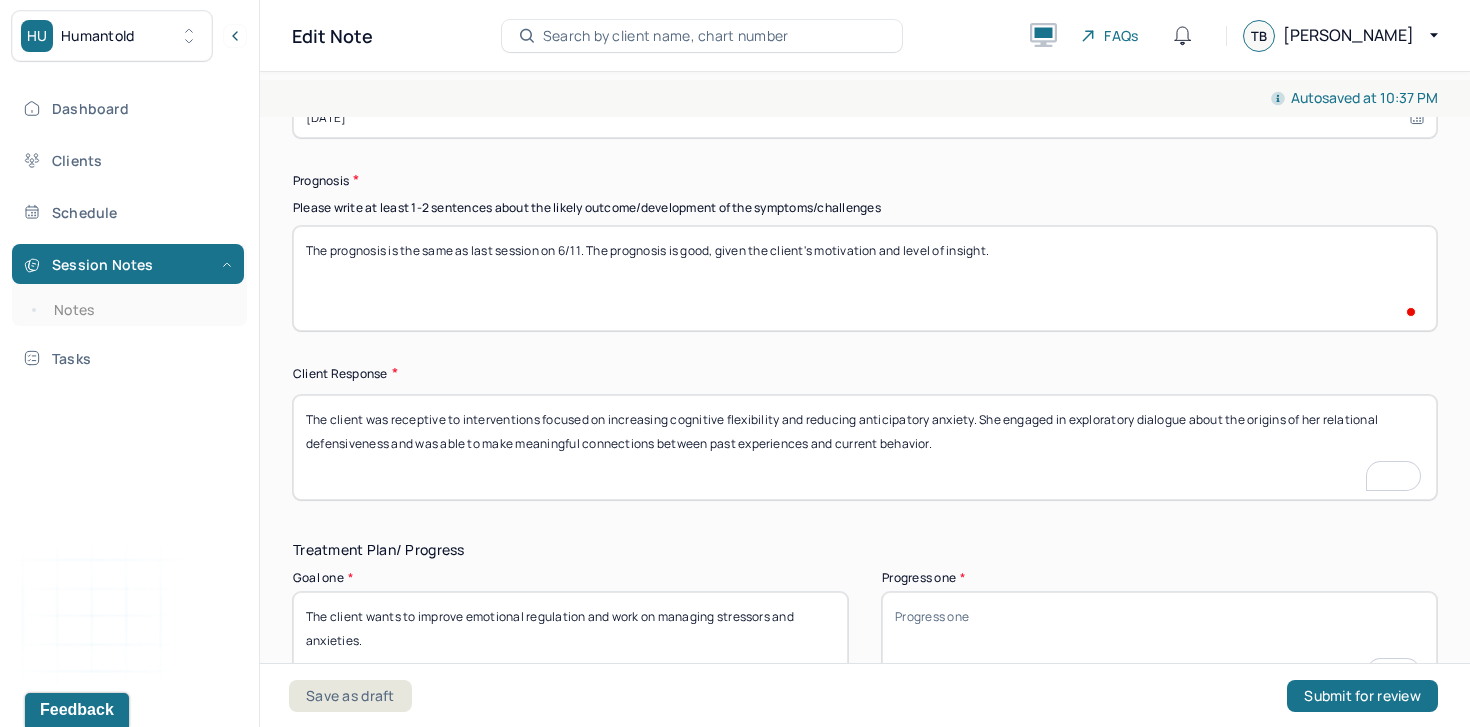 click on "The client was receptive to interventions focused on increasing cognitive flexibility and reducing anticipatory anxiety. She engaged in exploratory dialogue about the origins of her relational defensiveness and was able to make meaningful connections between past experiences and current behavior." at bounding box center (865, 447) 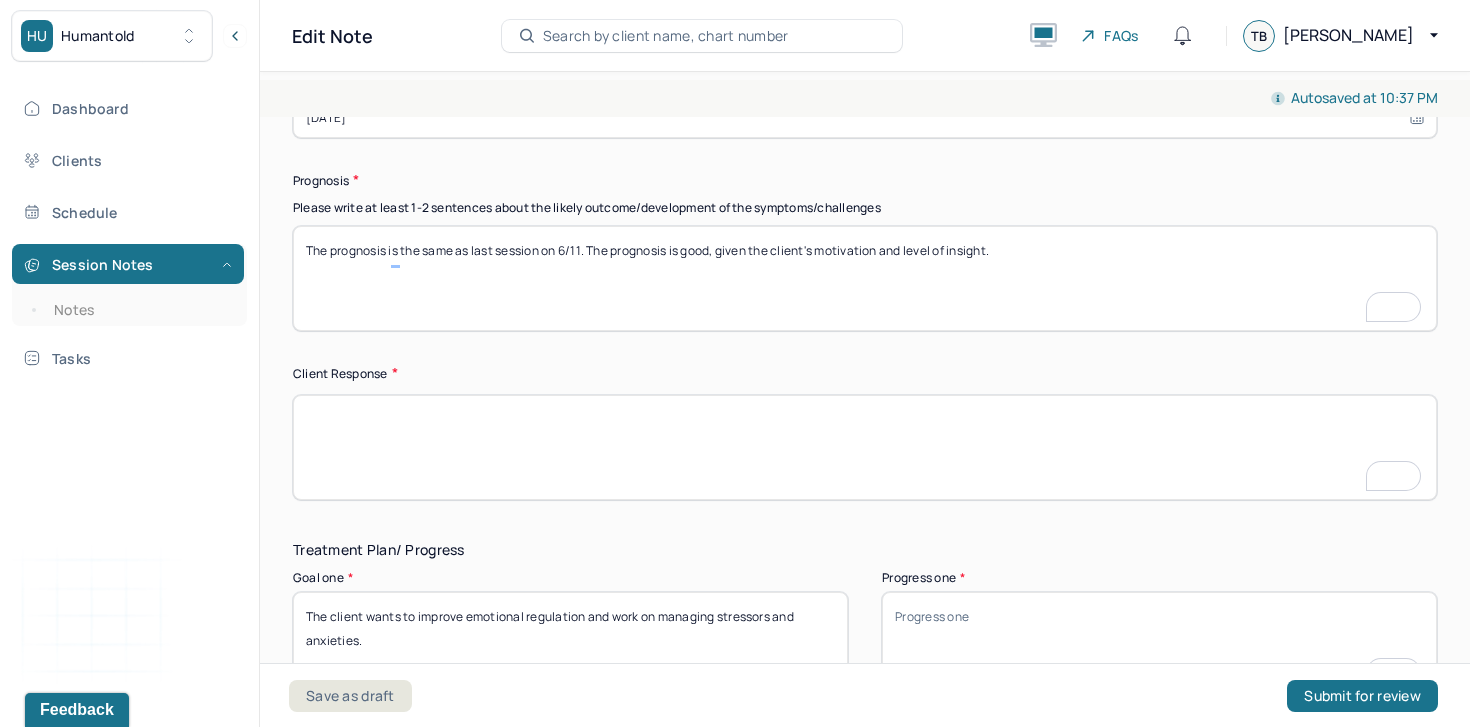 scroll, scrollTop: 2839, scrollLeft: 0, axis: vertical 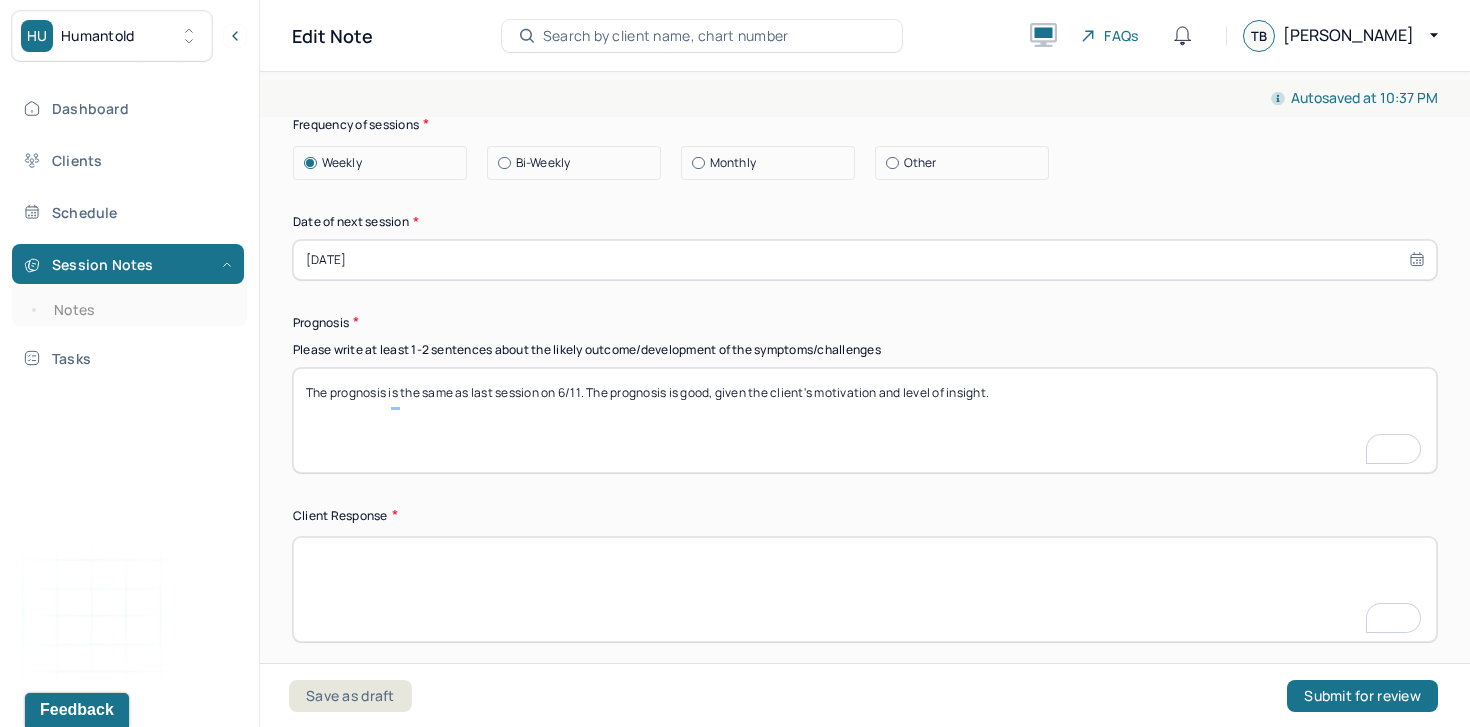 type 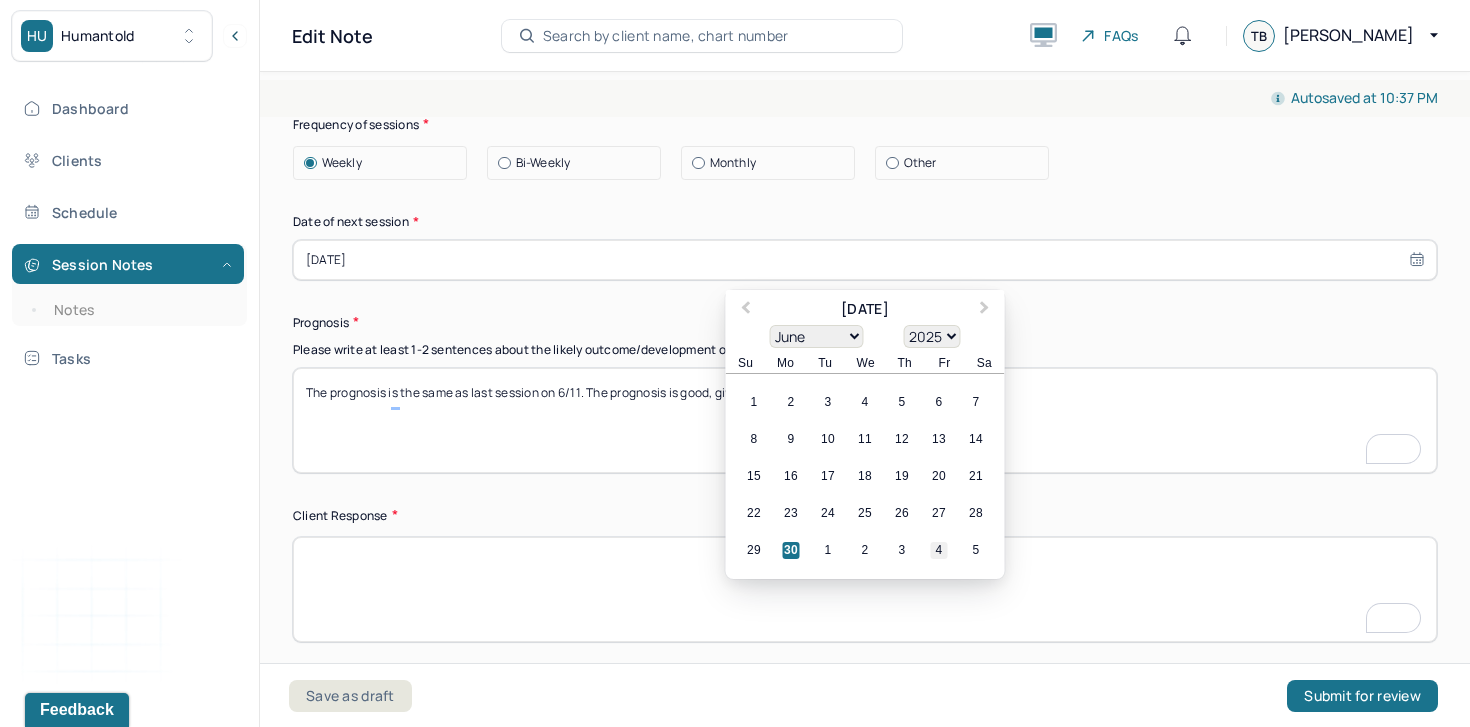 click on "4" at bounding box center [939, 550] 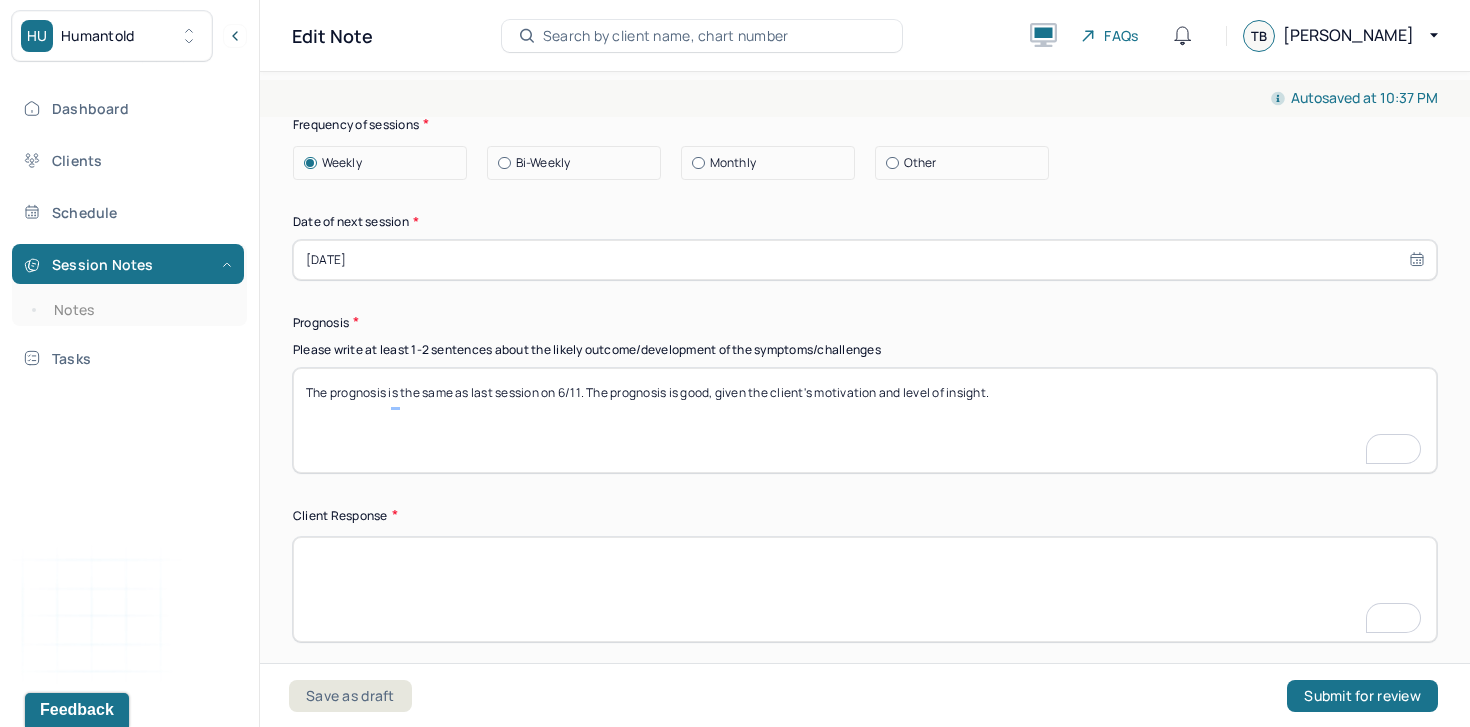 scroll, scrollTop: 2707, scrollLeft: 0, axis: vertical 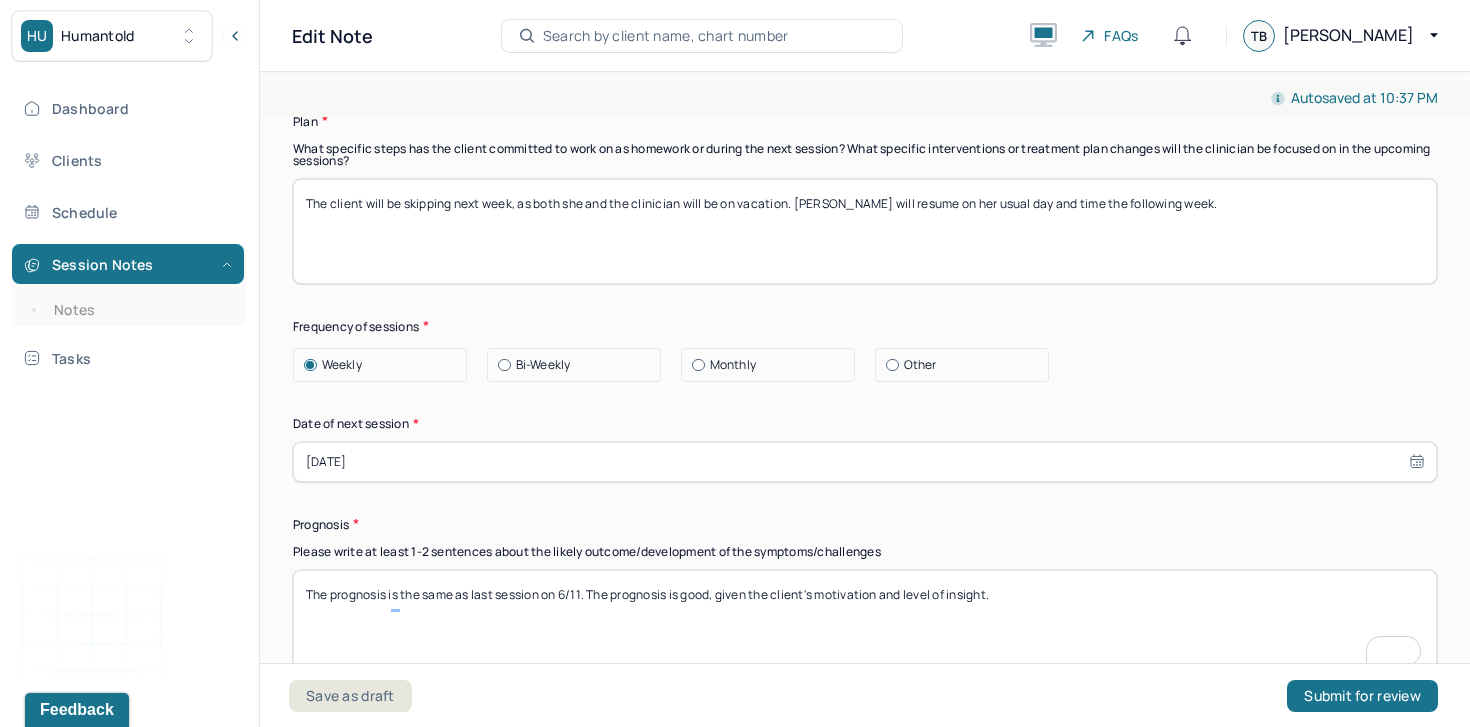 click on "The client will be skipping next week, as both she and the clinician will be on vacation. Sessions will resume on her usual day and time the following week." at bounding box center [865, 231] 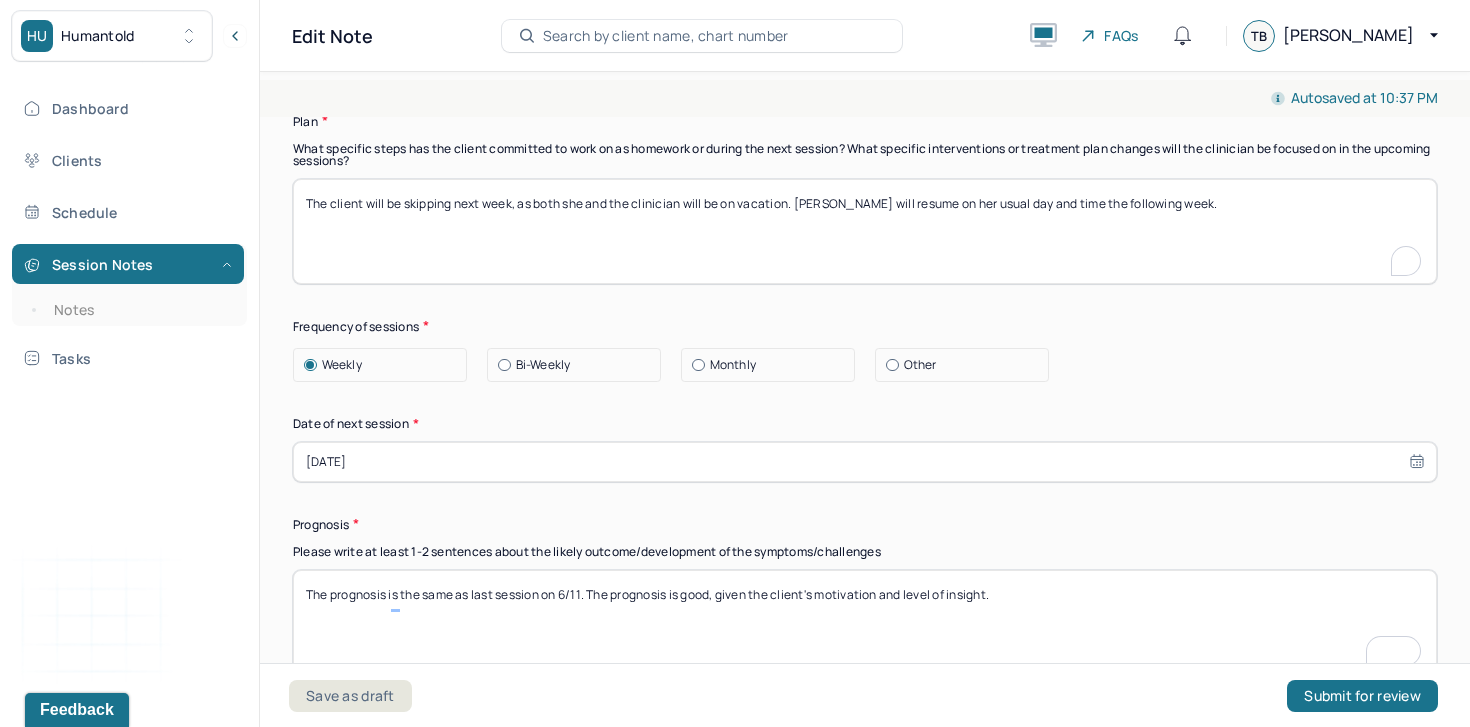 click on "The client will be skipping next week, as both she and the clinician will be on vacation. Sessions will resume on her usual day and time the following week." at bounding box center (865, 231) 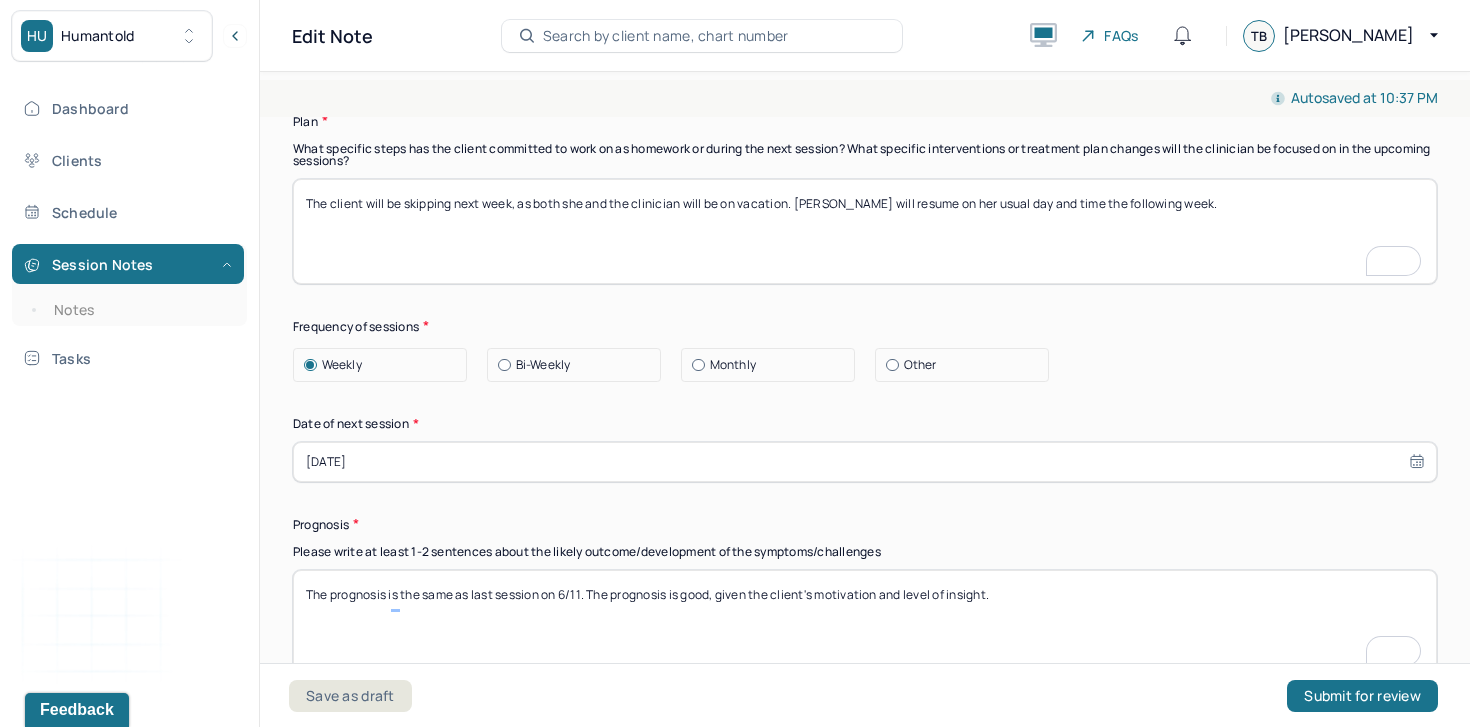 click on "The client will be skipping next week, as both she and the clinician will be on vacation. Sessions will resume on her usual day and time the following week." at bounding box center [865, 231] 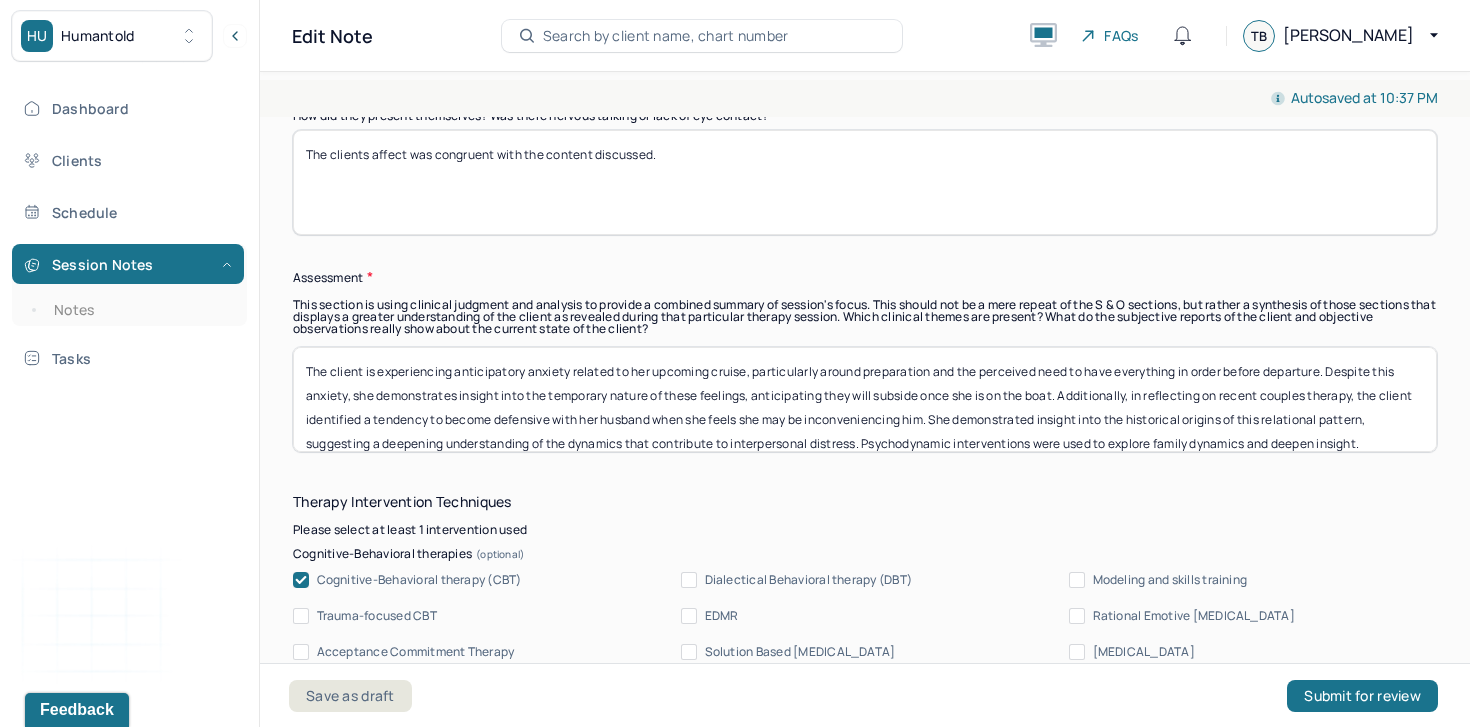 type 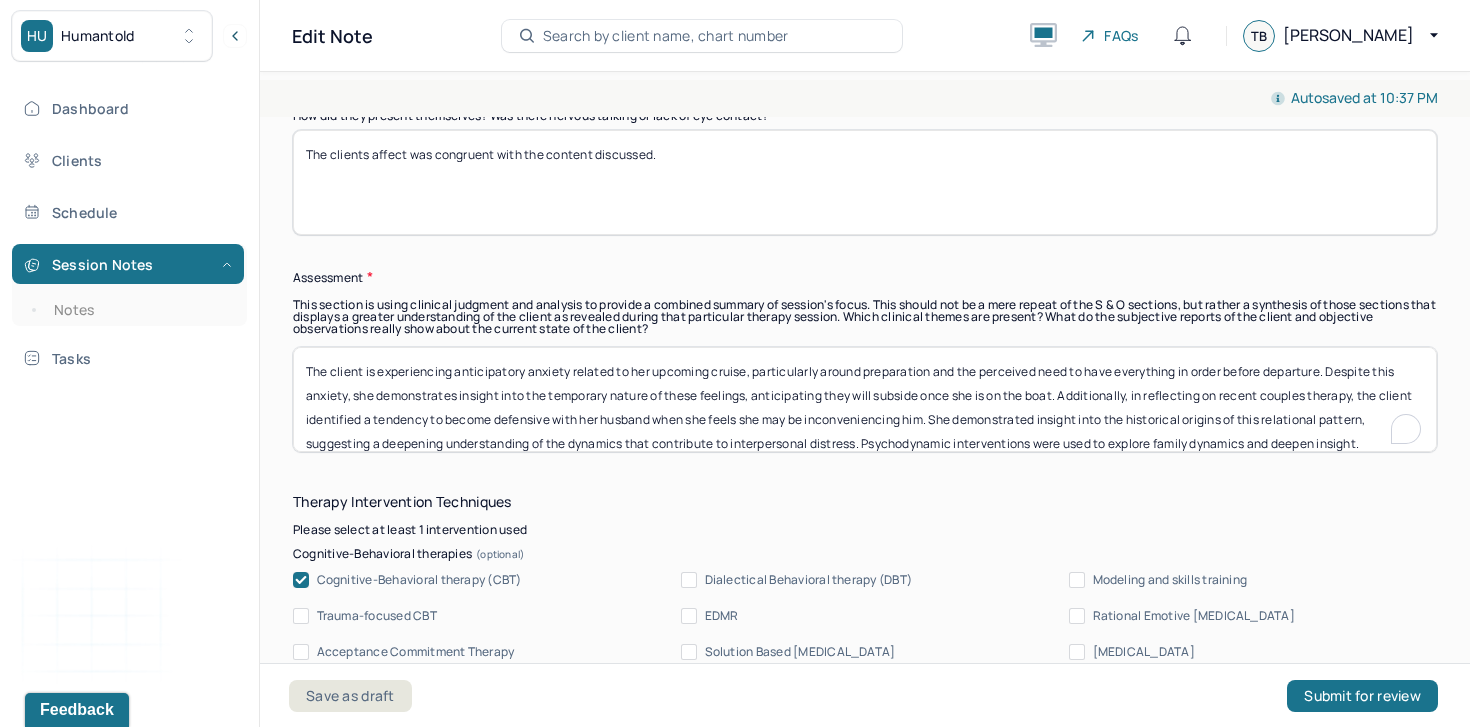 click on "The client is experiencing anticipatory anxiety related to her upcoming cruise, particularly around preparation and the perceived need to have everything in order before departure. Despite this anxiety, she demonstrates insight into the temporary nature of these feelings, anticipating they will subside once she is on the boat. Additionally, in reflecting on recent couples therapy, the client identified a tendency to become defensive with her husband when she feels she may be inconveniencing him. She demonstrated insight into the historical origins of this relational pattern, suggesting a deepening understanding of the dynamics that contribute to interpersonal distress. Psychodynamic interventions were used to explore family dynamics and deepen insight." at bounding box center [865, 399] 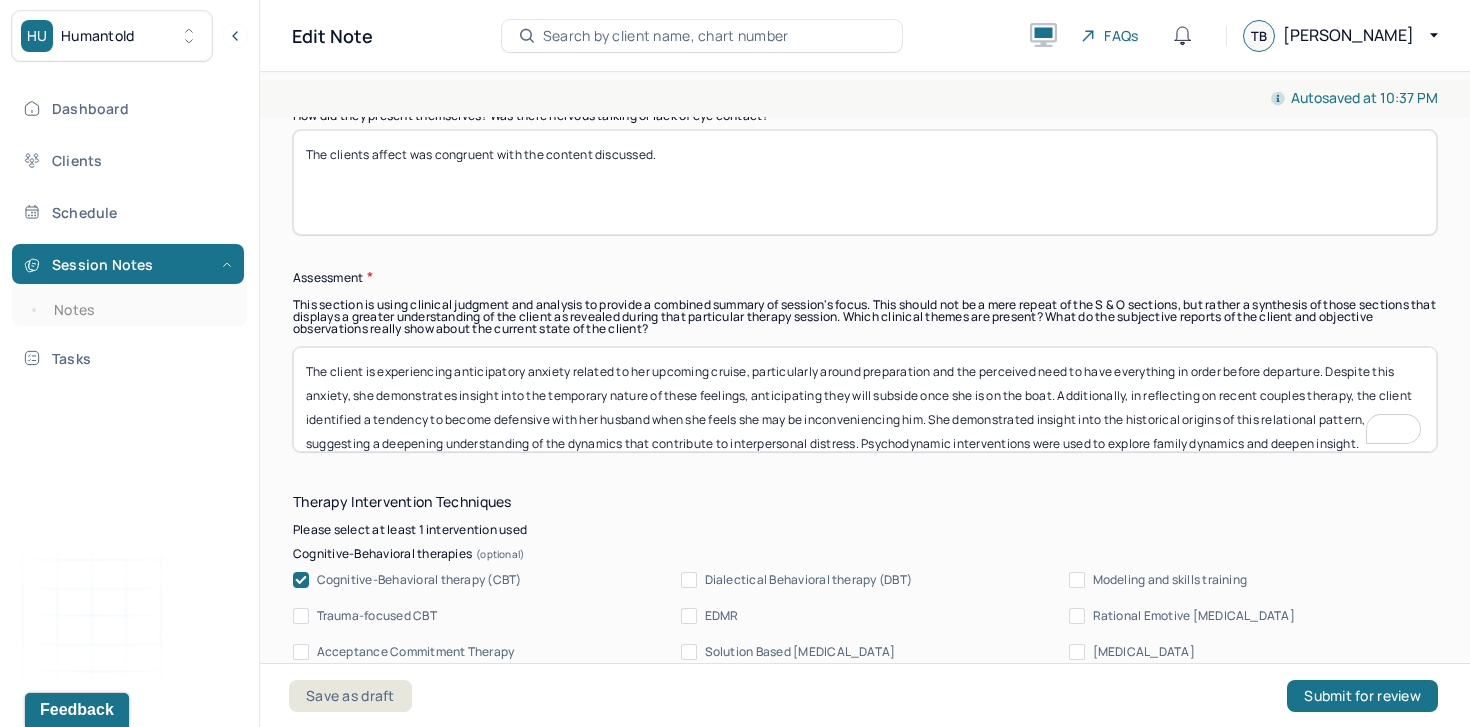 click on "The client is experiencing anticipatory anxiety related to her upcoming cruise, particularly around preparation and the perceived need to have everything in order before departure. Despite this anxiety, she demonstrates insight into the temporary nature of these feelings, anticipating they will subside once she is on the boat. Additionally, in reflecting on recent couples therapy, the client identified a tendency to become defensive with her husband when she feels she may be inconveniencing him. She demonstrated insight into the historical origins of this relational pattern, suggesting a deepening understanding of the dynamics that contribute to interpersonal distress. Psychodynamic interventions were used to explore family dynamics and deepen insight." at bounding box center [865, 399] 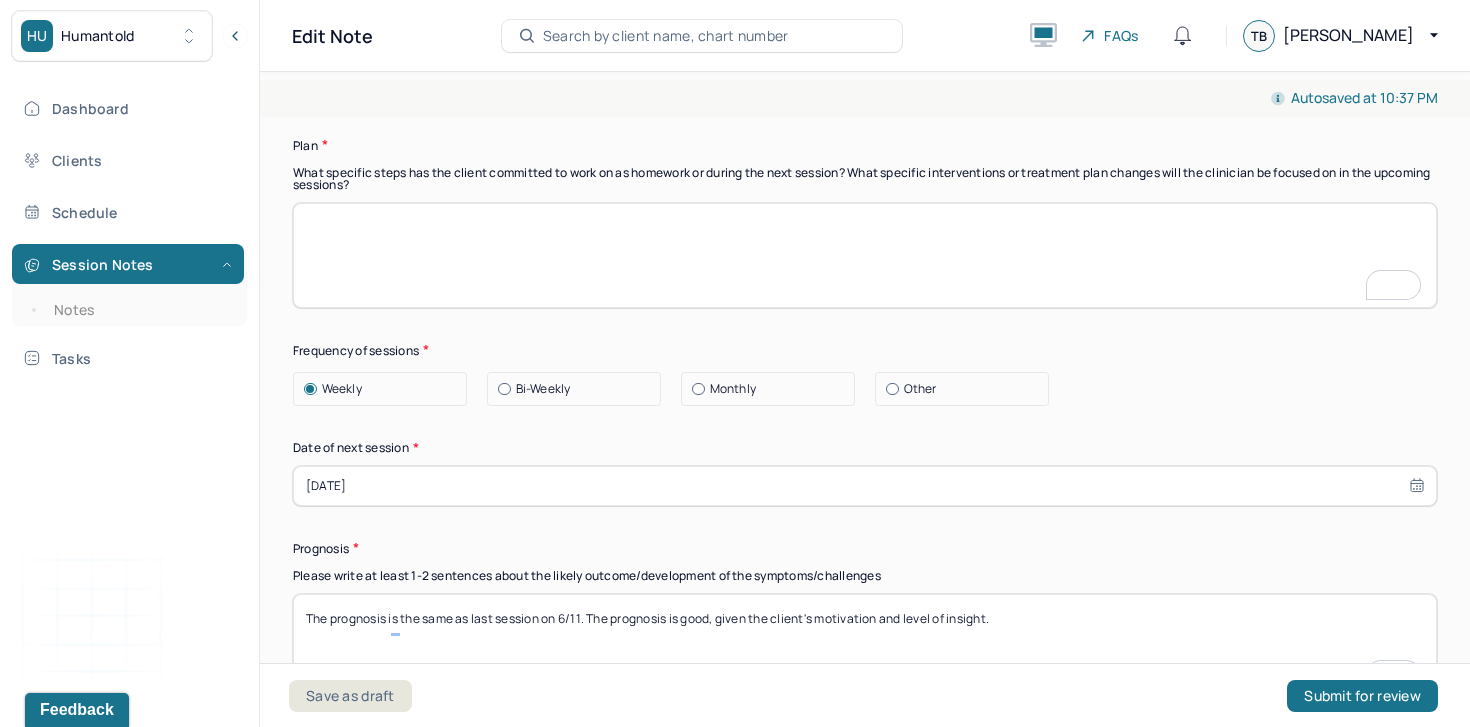 type 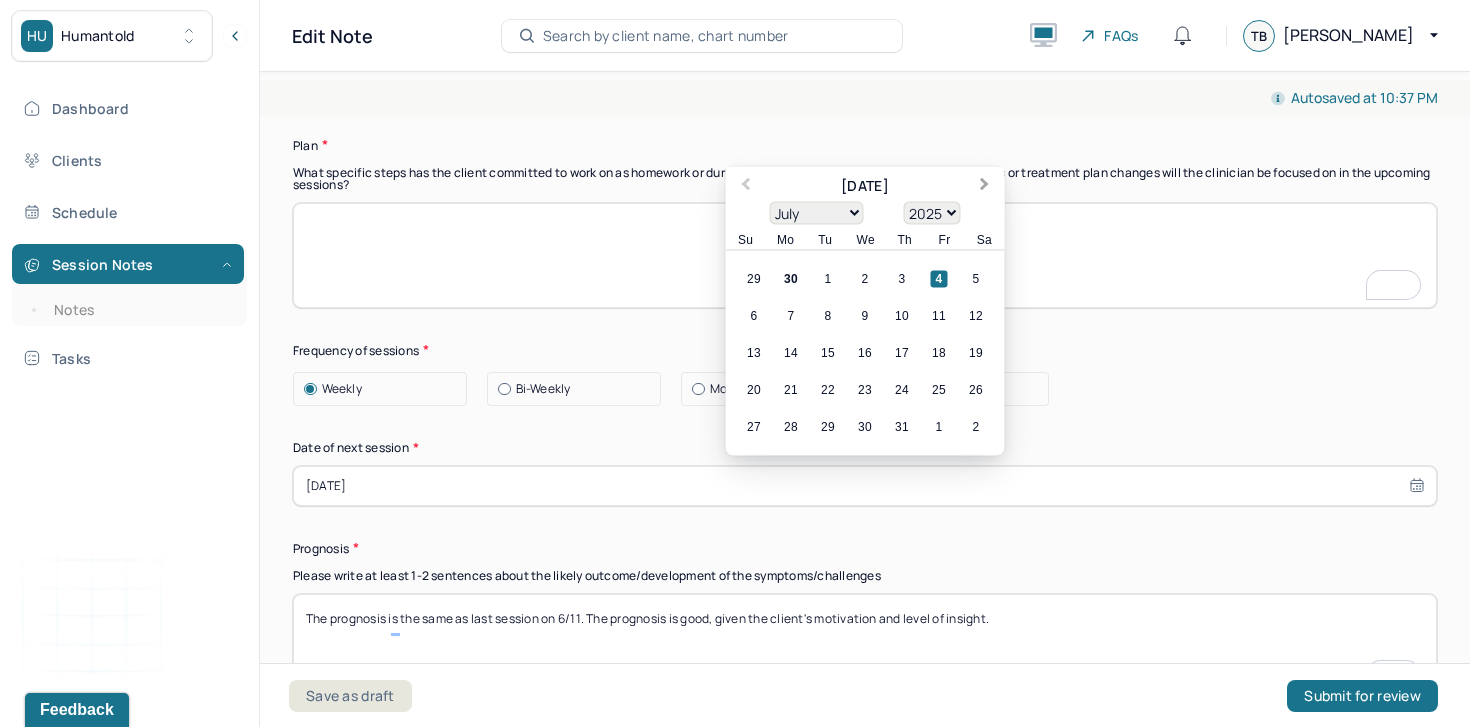 click on "Next Month" at bounding box center (985, 186) 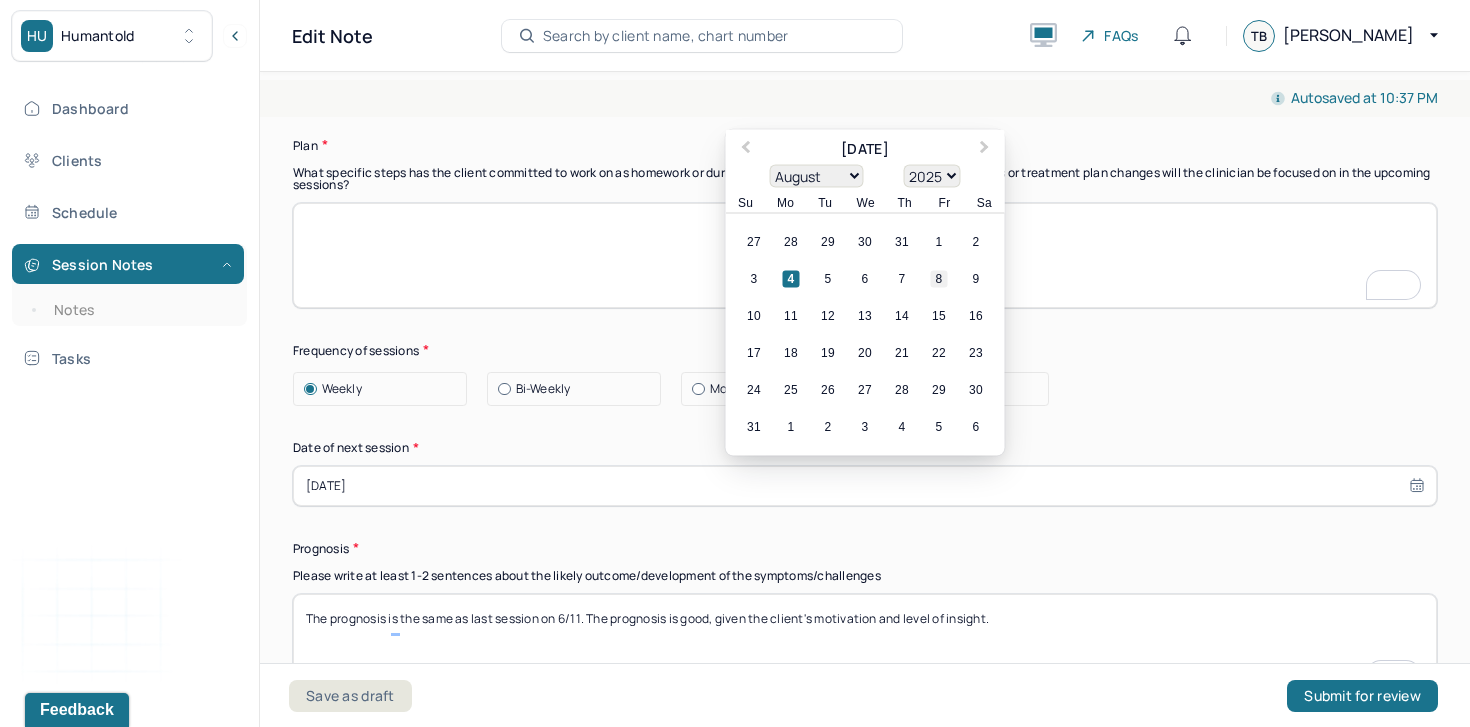 click on "8" at bounding box center [939, 278] 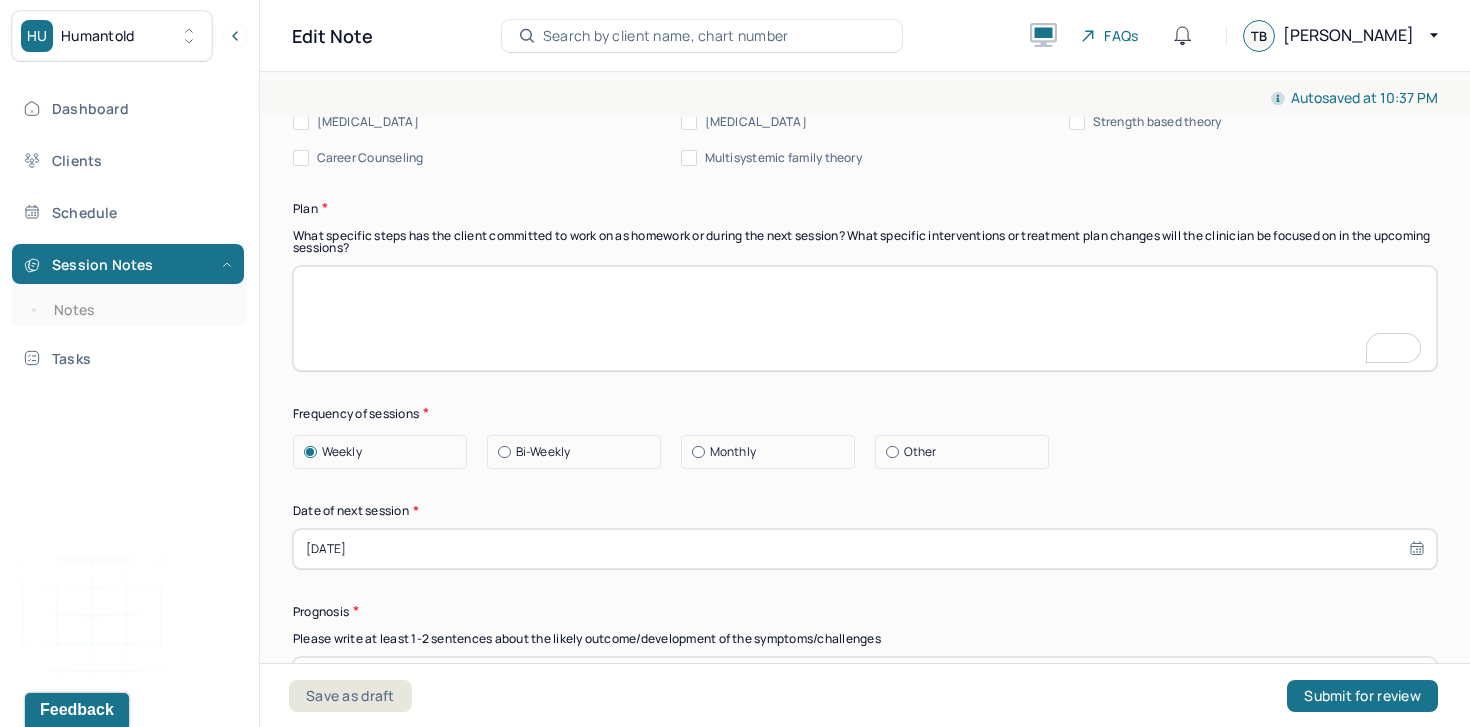 click at bounding box center [865, 318] 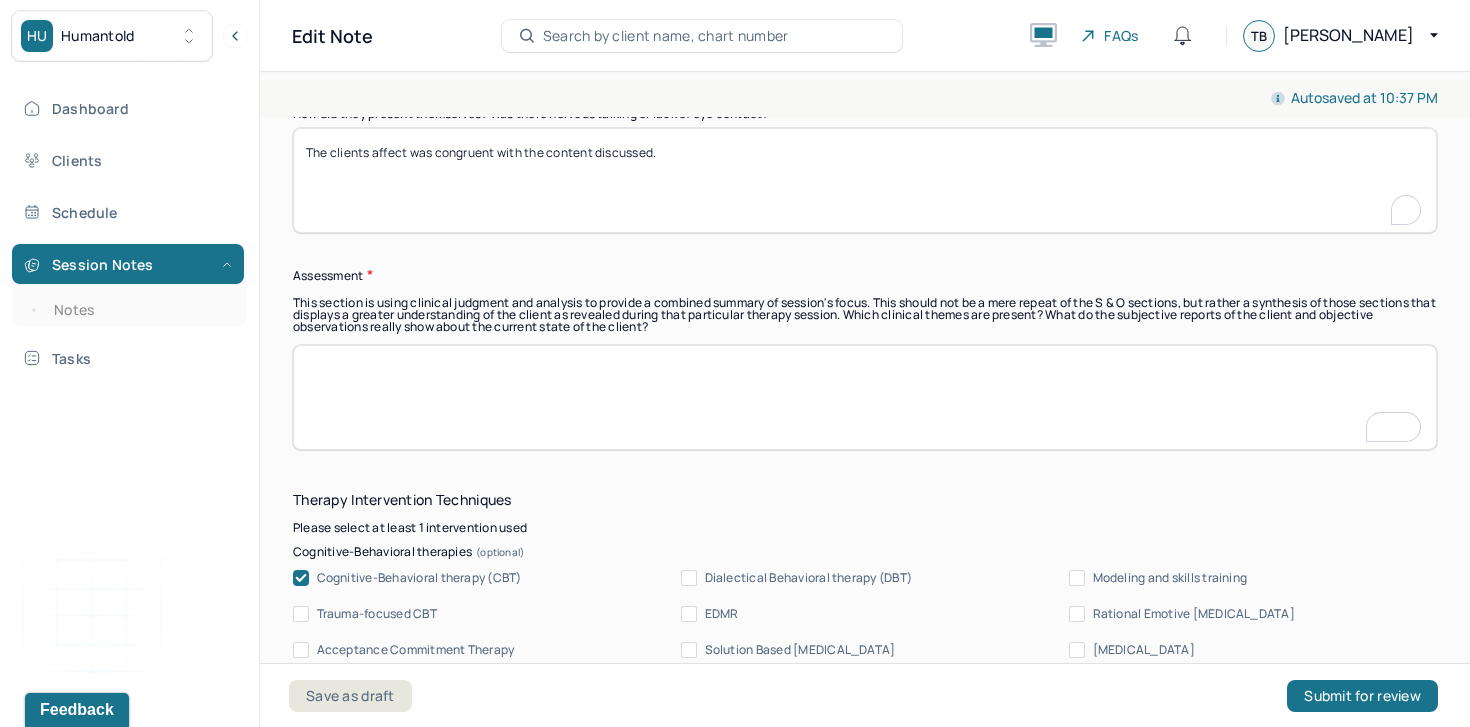 click on "The clients affect was congruent with the content discussed." at bounding box center (865, 180) 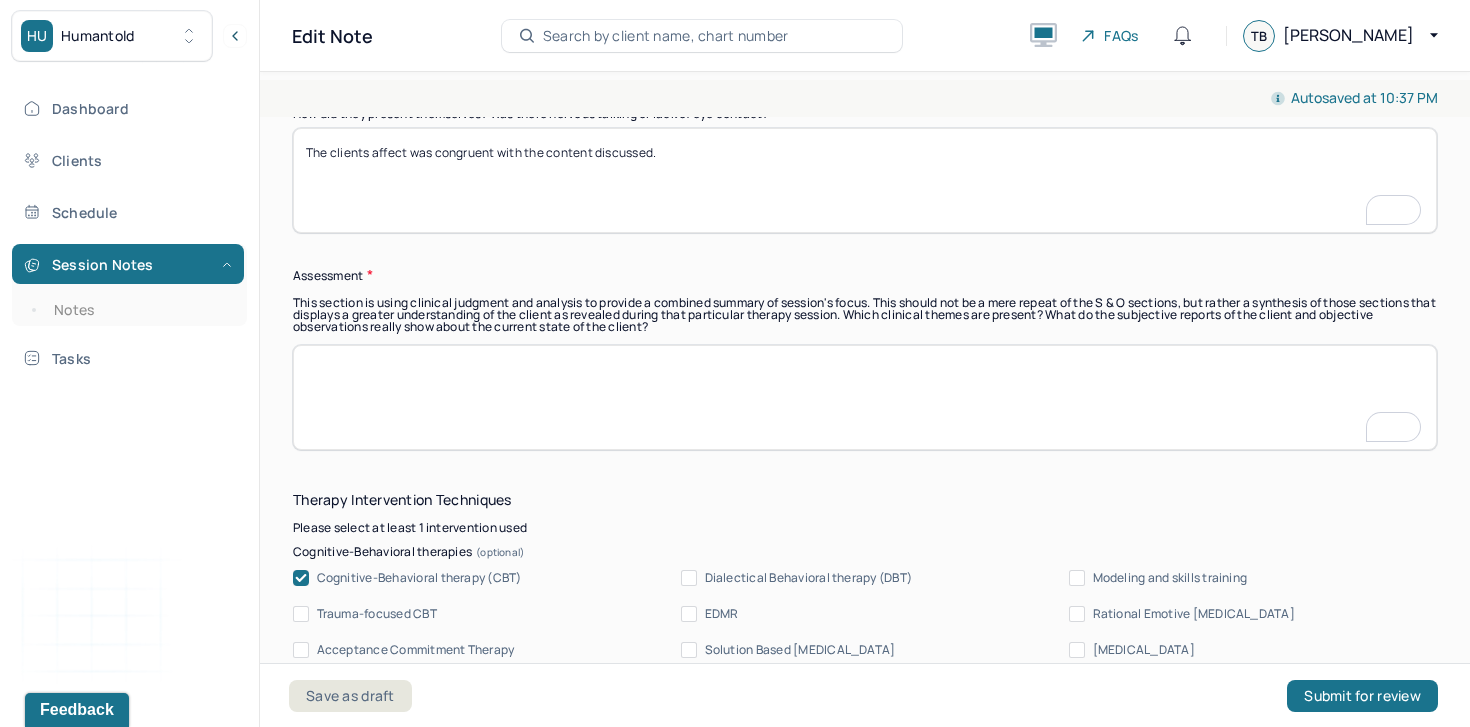 click on "The clients affect was congruent with the content discussed." at bounding box center (865, 180) 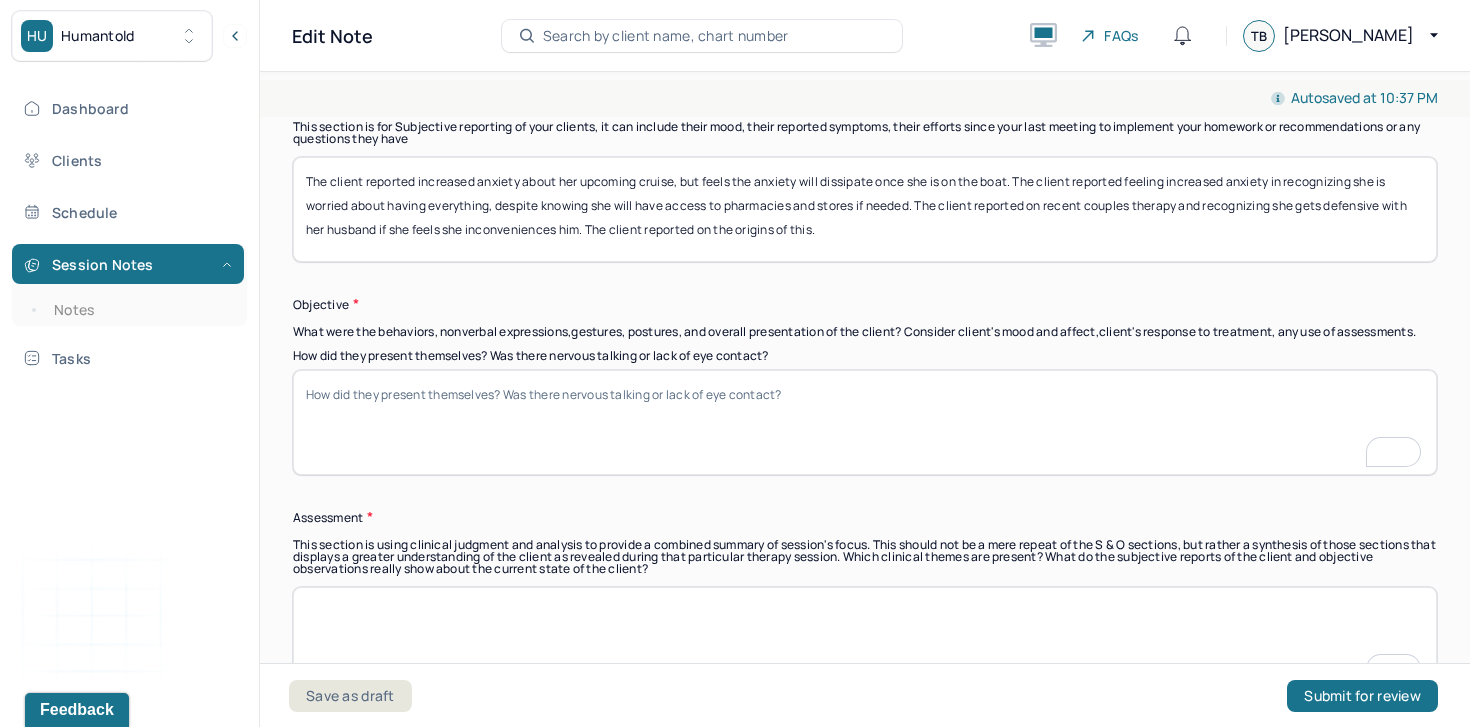 type 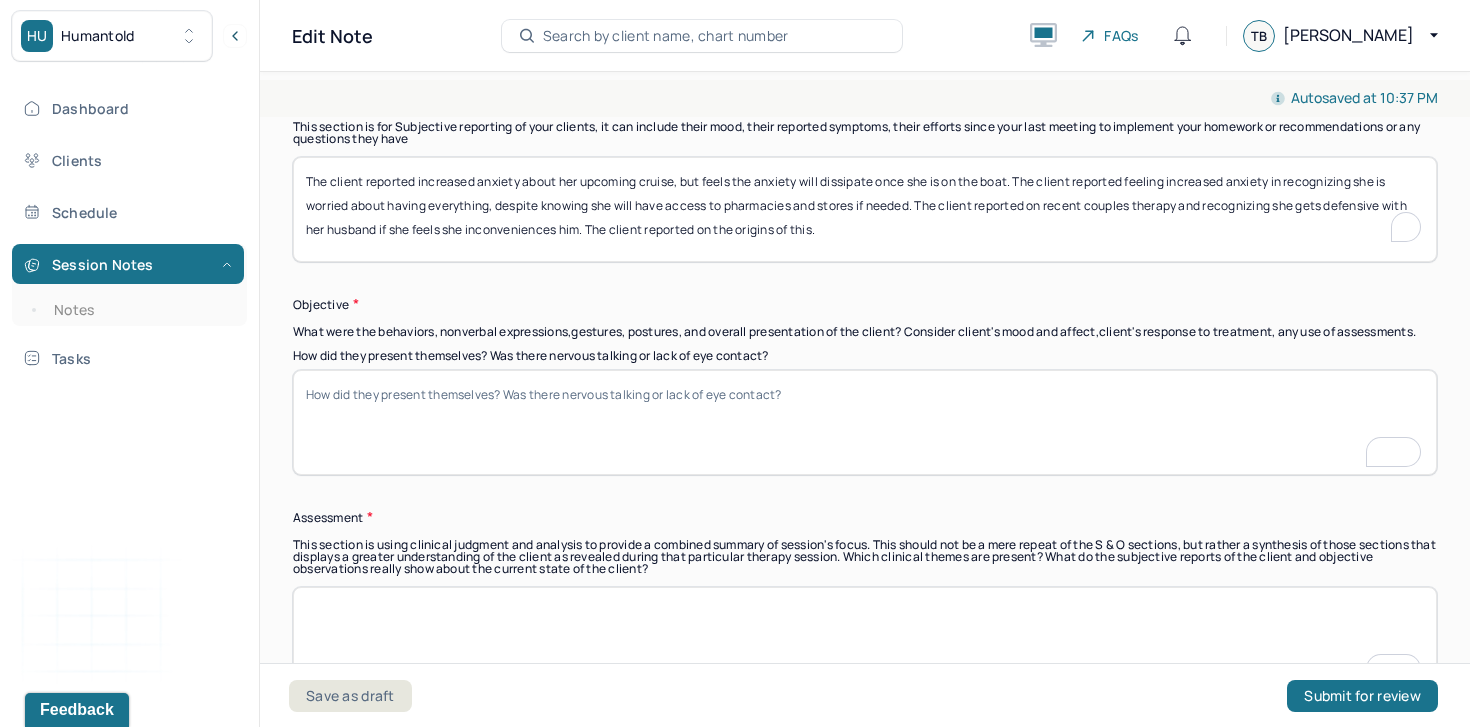 click on "The client reported increased anxiety about her upcoming cruise, but feels the anxiety will dissipate once she is on the boat. The client reported feeling increased anxiety in recognizing she is worried about having everything, despite knowing she will have access to pharmacies and stores if needed. The client reported on recent couples therapy and recognizing she gets defensive with her husband if she feels she inconveniences him. The client reported on the origins of this." at bounding box center [865, 209] 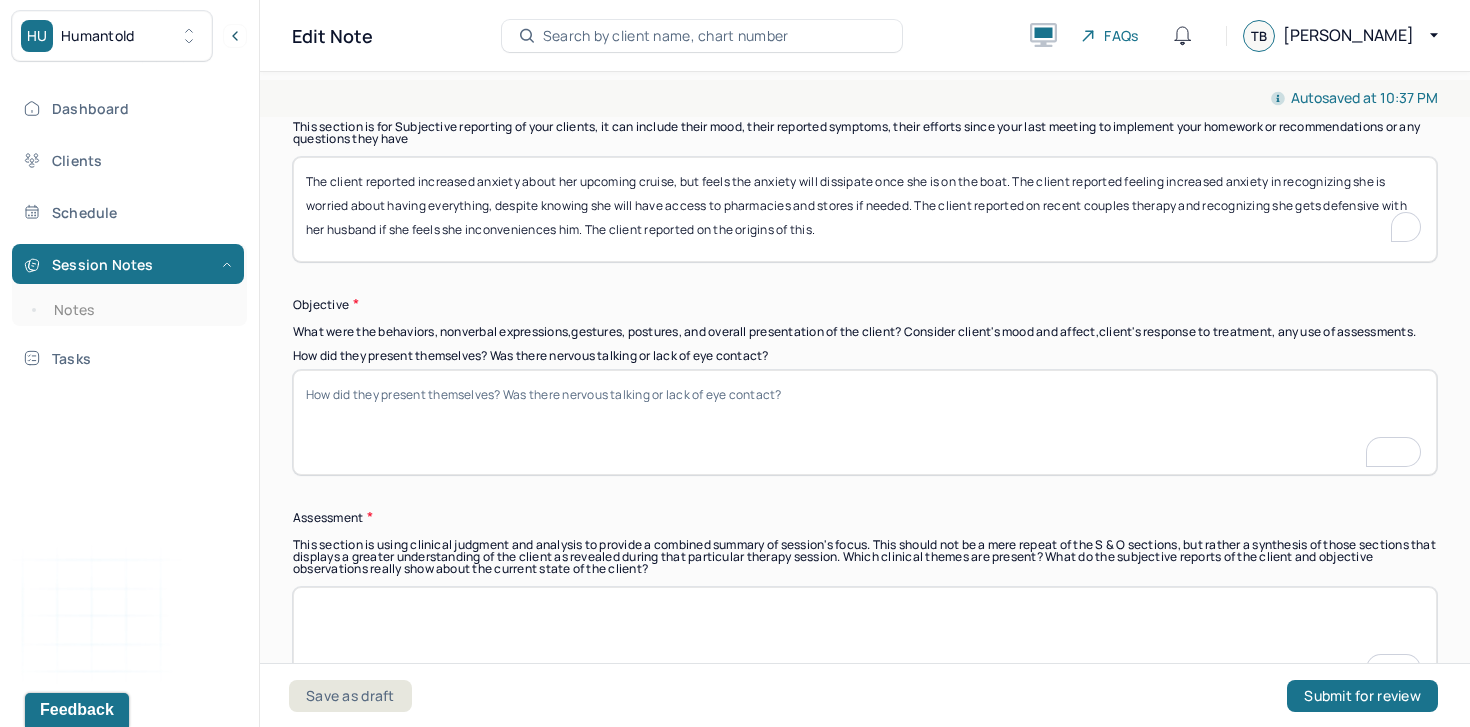 click on "The client reported increased anxiety about her upcoming cruise, but feels the anxiety will dissipate once she is on the boat. The client reported feeling increased anxiety in recognizing she is worried about having everything, despite knowing she will have access to pharmacies and stores if needed. The client reported on recent couples therapy and recognizing she gets defensive with her husband if she feels she inconveniences him. The client reported on the origins of this." at bounding box center (865, 209) 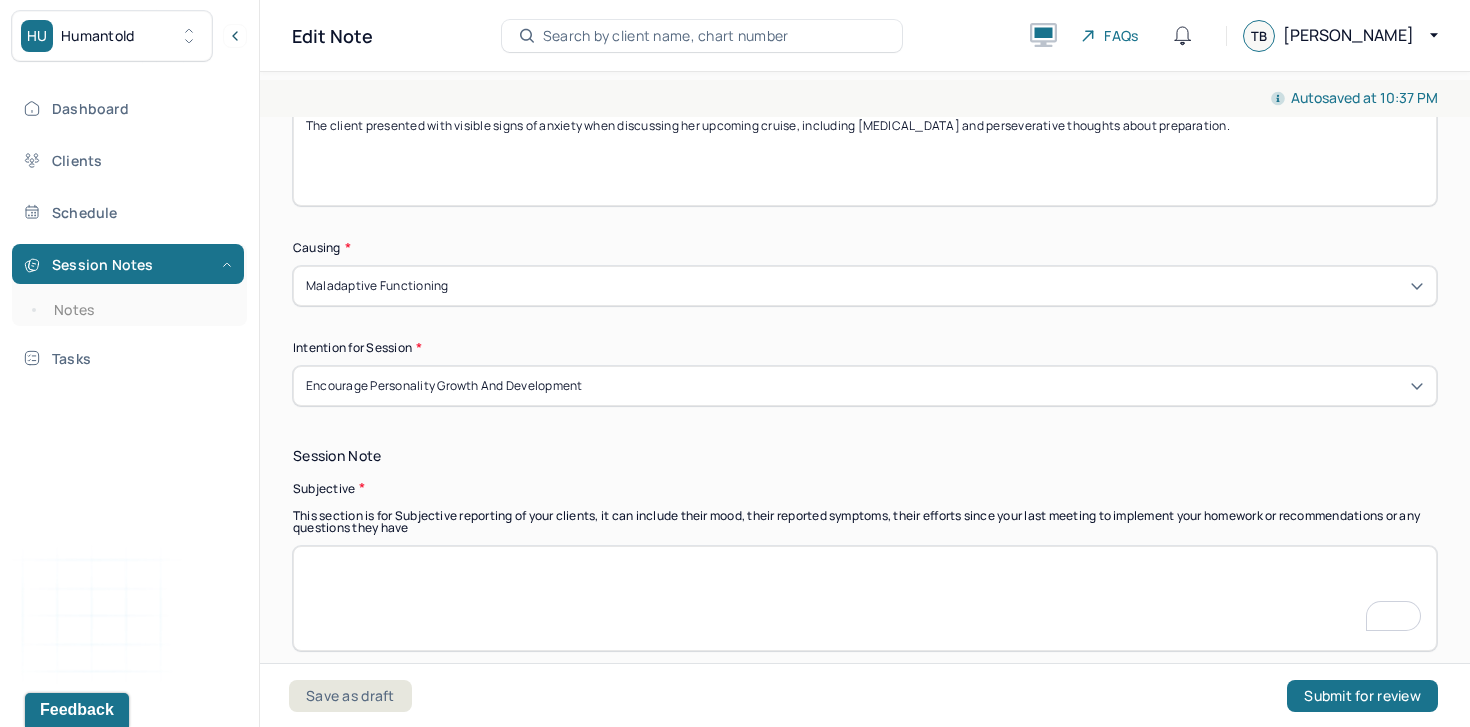 type 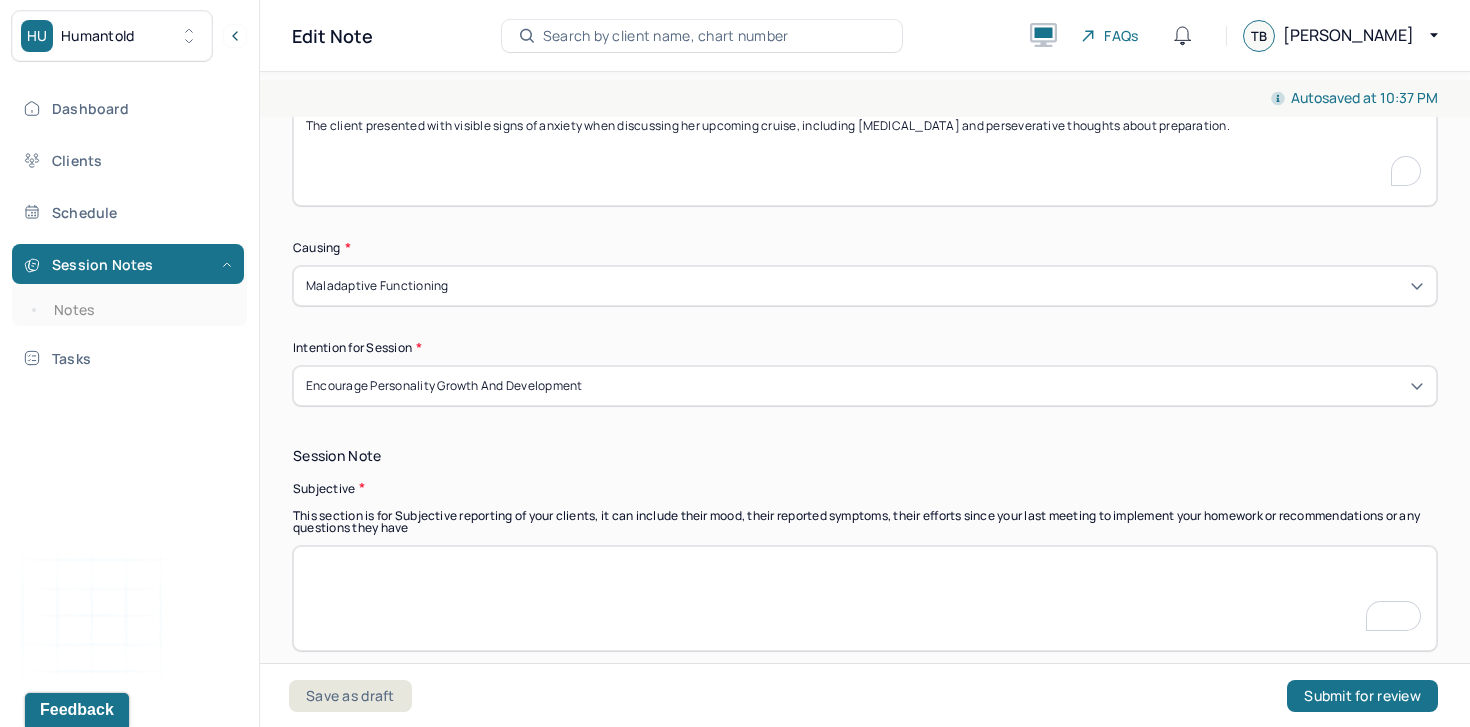 click on "The client presented with visible signs of anxiety when discussing her upcoming cruise, including restlessness and perseverative thoughts about preparation." at bounding box center [865, 153] 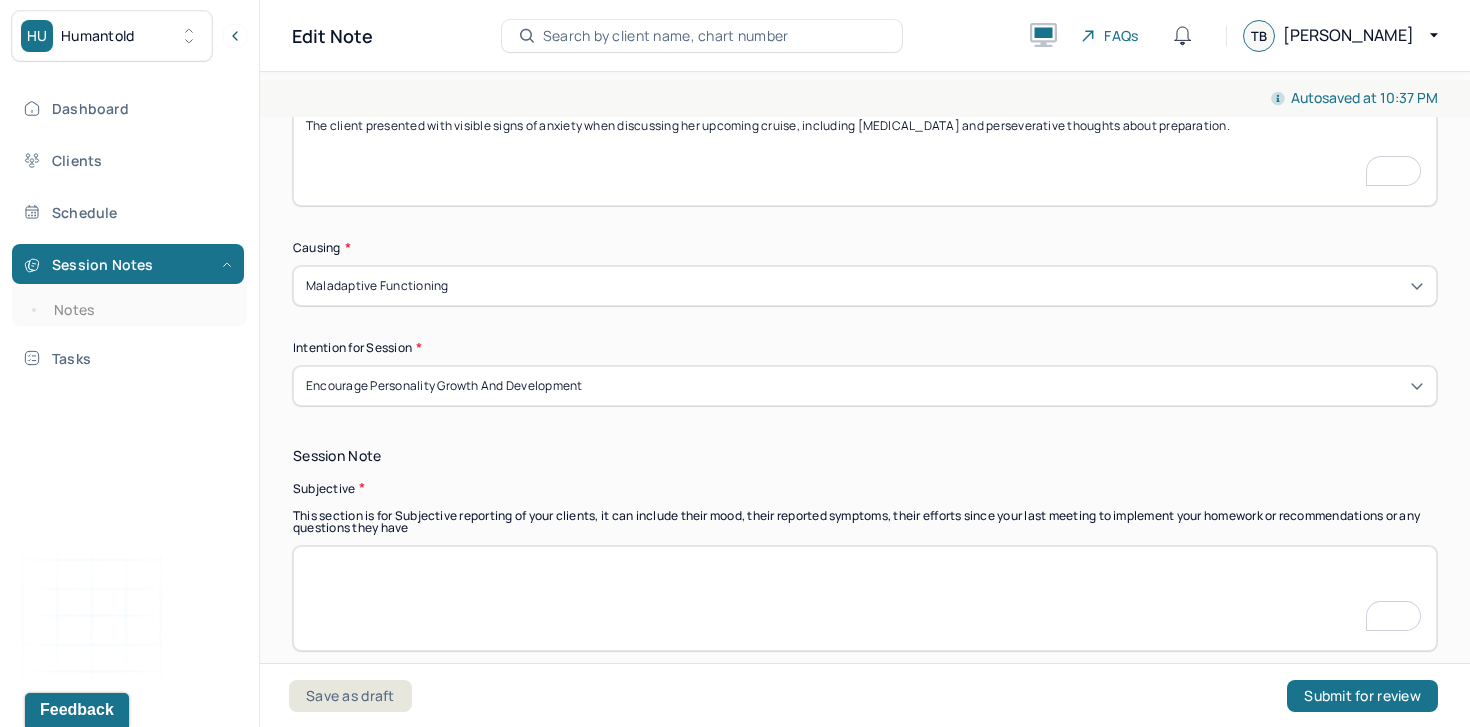click on "The client presented with visible signs of anxiety when discussing her upcoming cruise, including restlessness and perseverative thoughts about preparation." at bounding box center (865, 153) 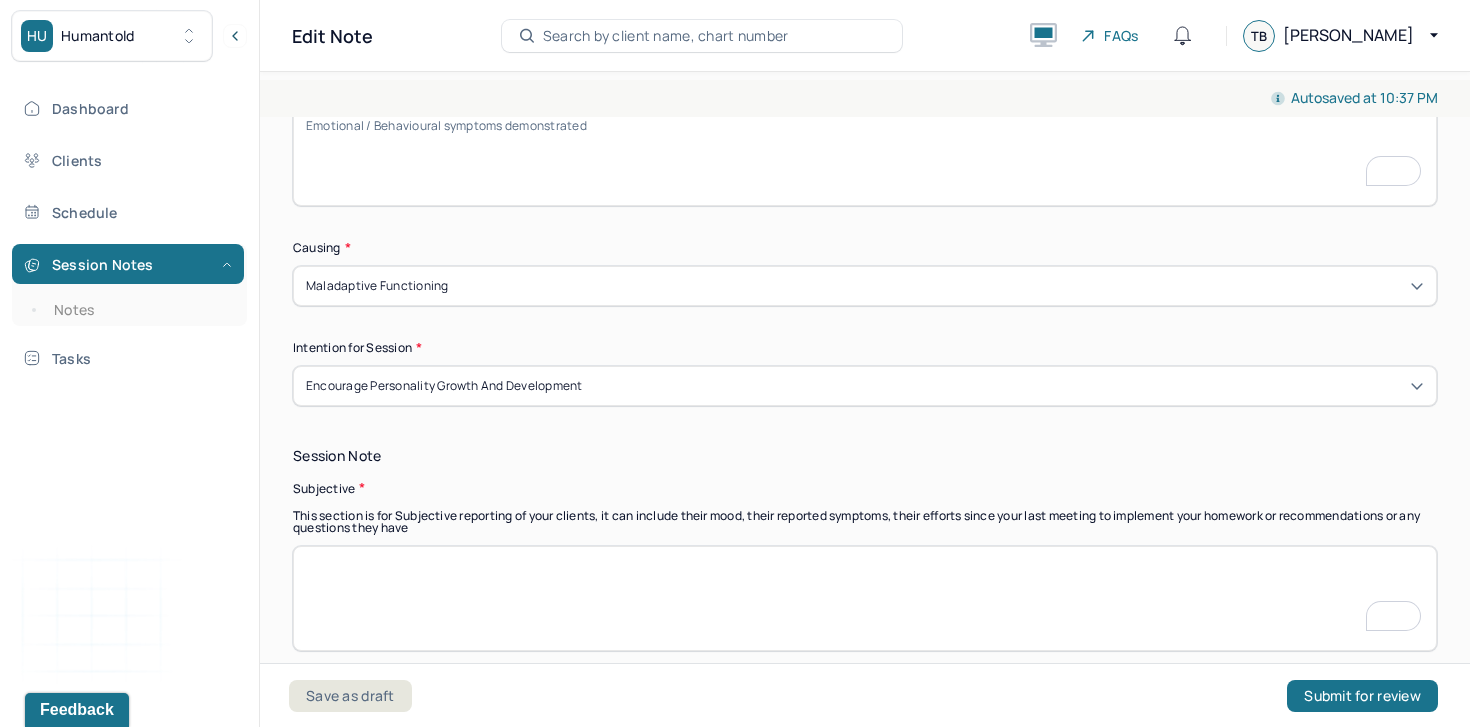 type 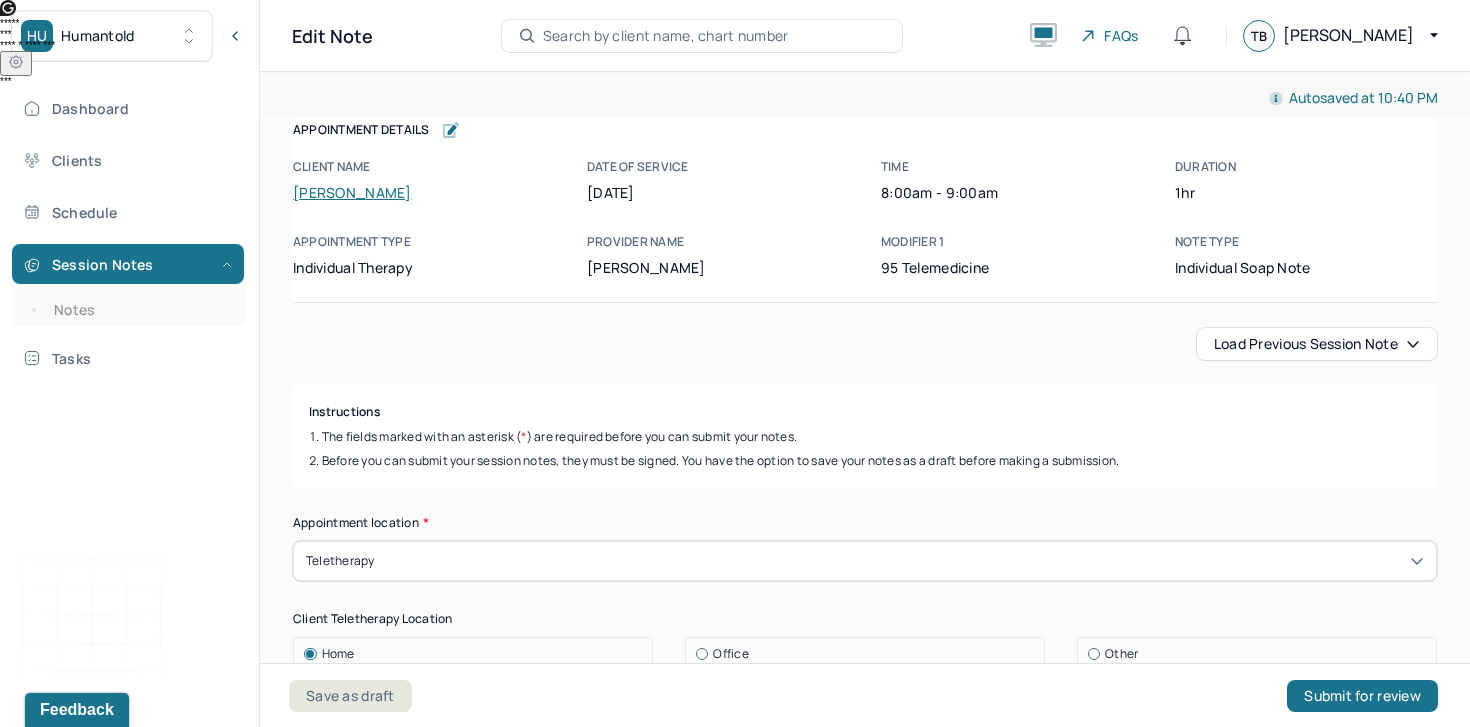 scroll, scrollTop: 0, scrollLeft: 0, axis: both 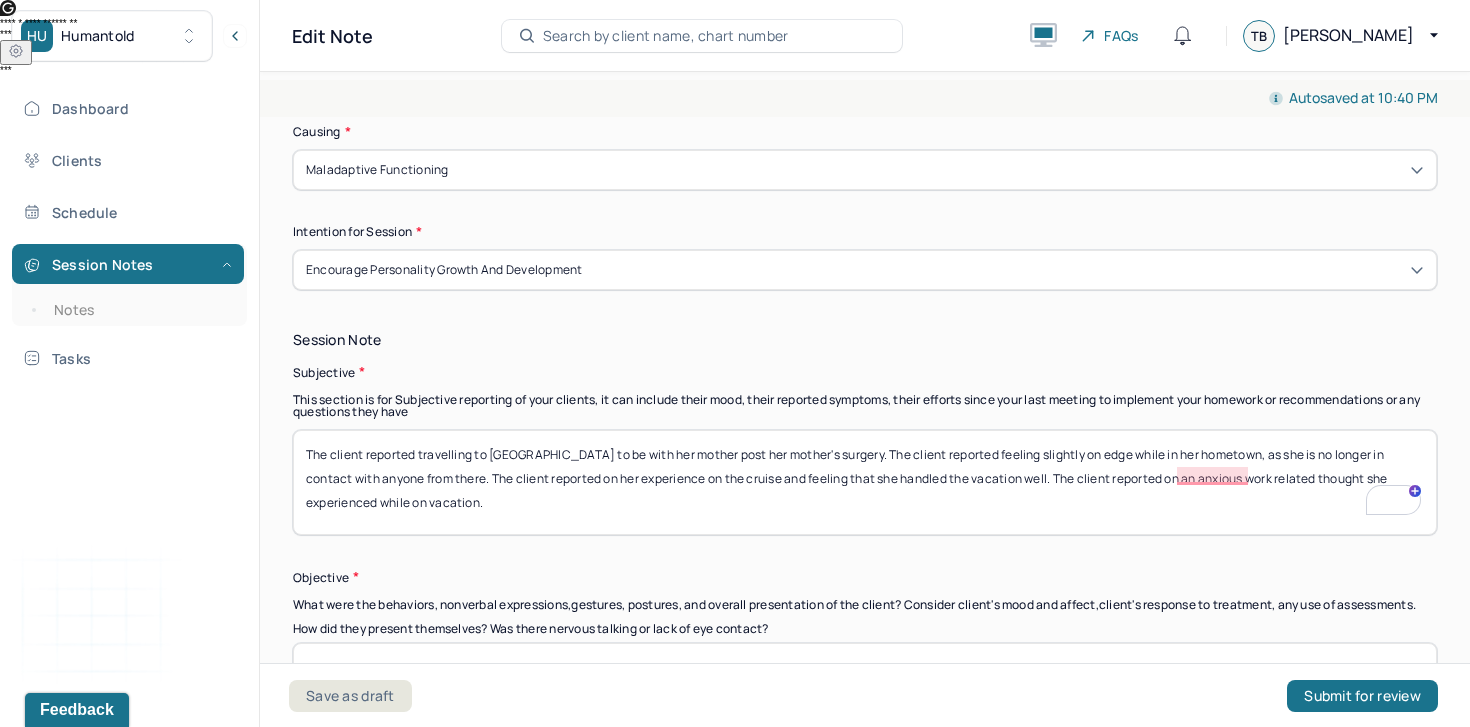 click on "The client reported travelling to England to be with her mother post her mother's surgery. The client reported feeling slightly on edge while in her hometown, as she is no longer in contact with anyone from there. The client reported on her experience on the cruise and feeling that she handled the vacation well. The client reported on an anxious work related thought she e" at bounding box center [865, 482] 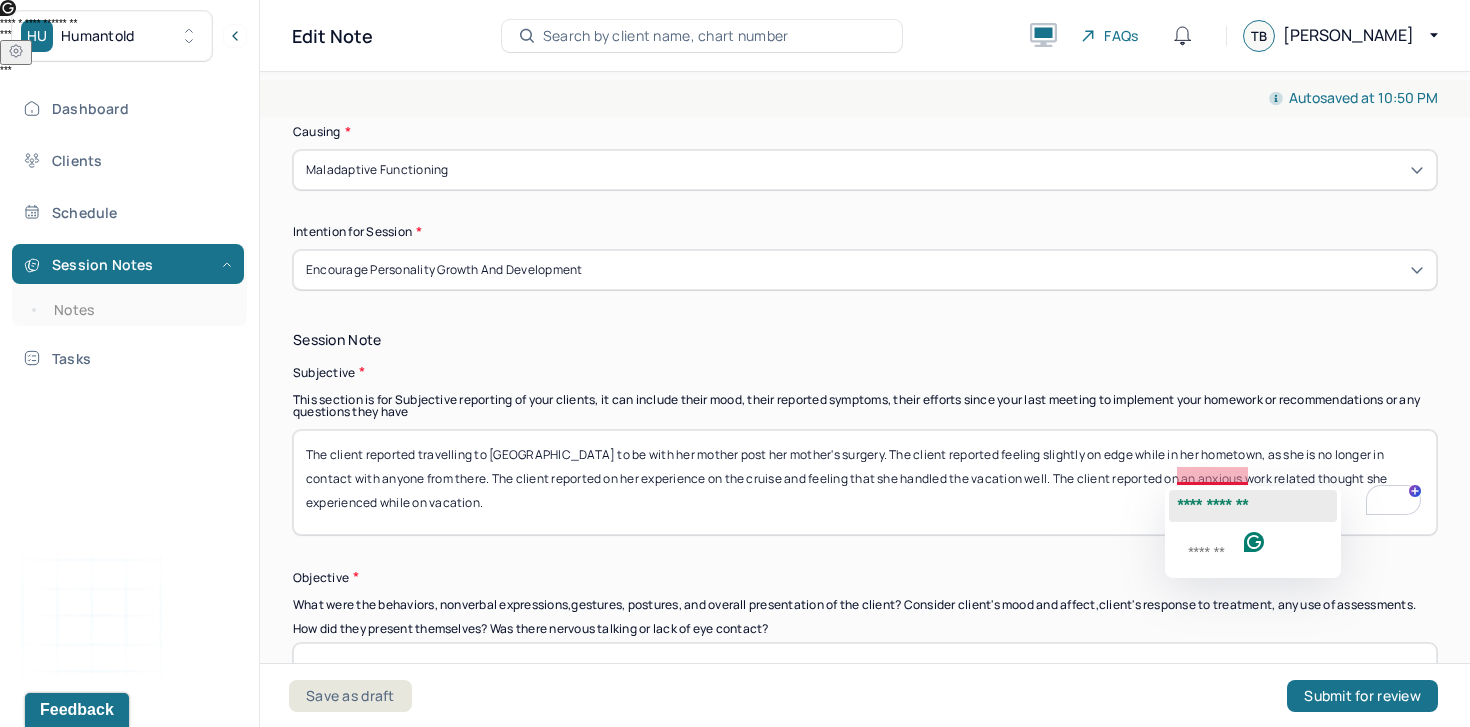 click on "**********" 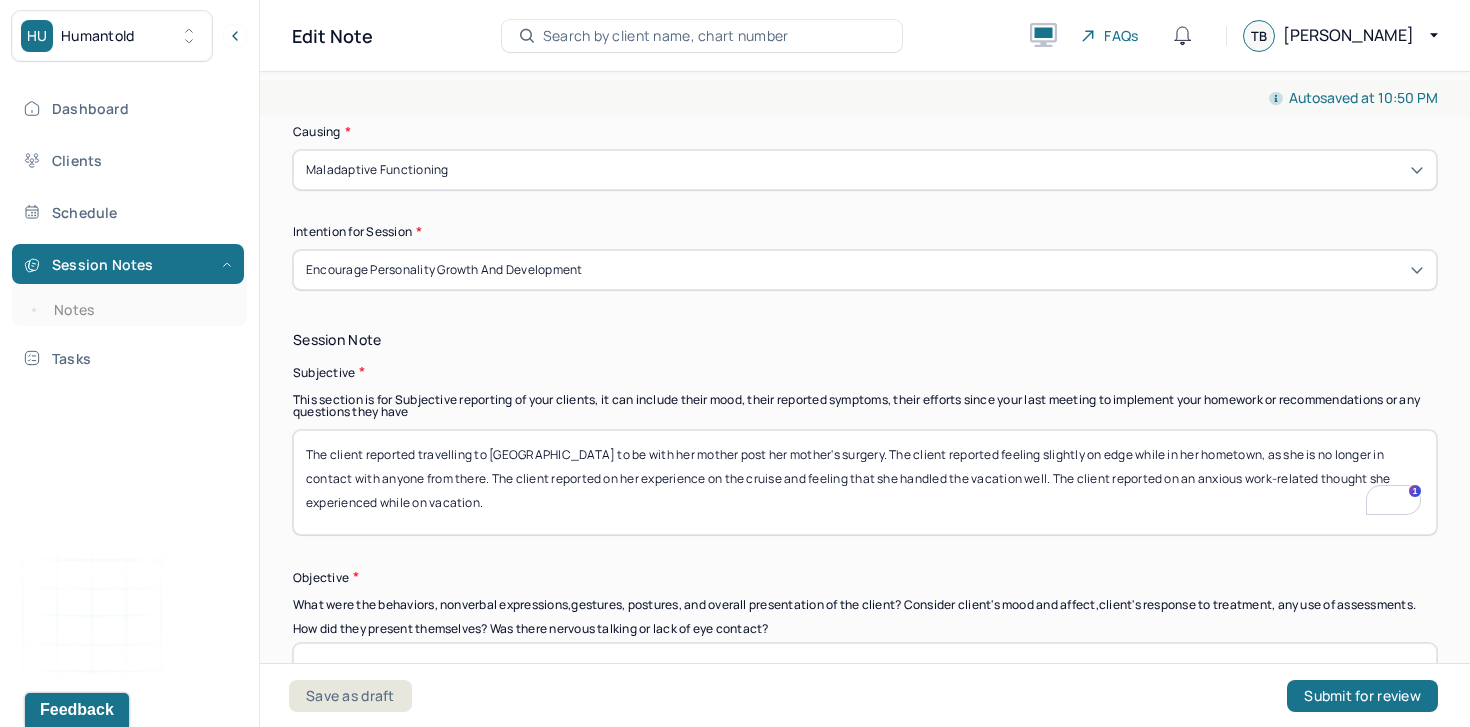 click on "The client reported travelling to England to be with her mother post her mother's surgery. The client reported feeling slightly on edge while in her hometown, as she is no longer in contact with anyone from there. The client reported on her experience on the cruise and feeling that she handled the vacation well. The client reported on an anxious work related thought she experienced while on vacation." at bounding box center [865, 482] 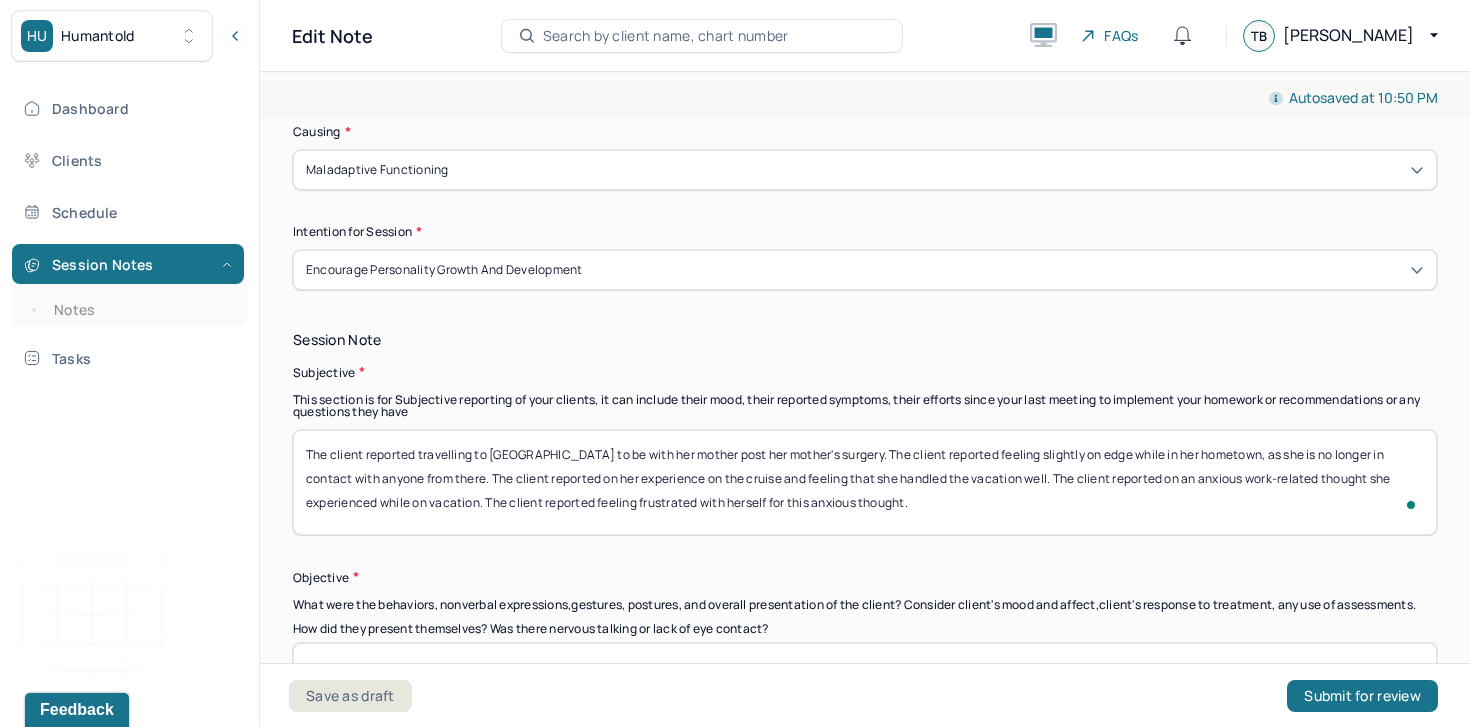 click on "The client reported travelling to England to be with her mother post her mother's surgery. The client reported feeling slightly on edge while in her hometown, as she is no longer in contact with anyone from there. The client reported on her experience on the cruise and feeling that she handled the vacation well. The client reported on an anxious work related thought she experienced while on vacation." at bounding box center [865, 482] 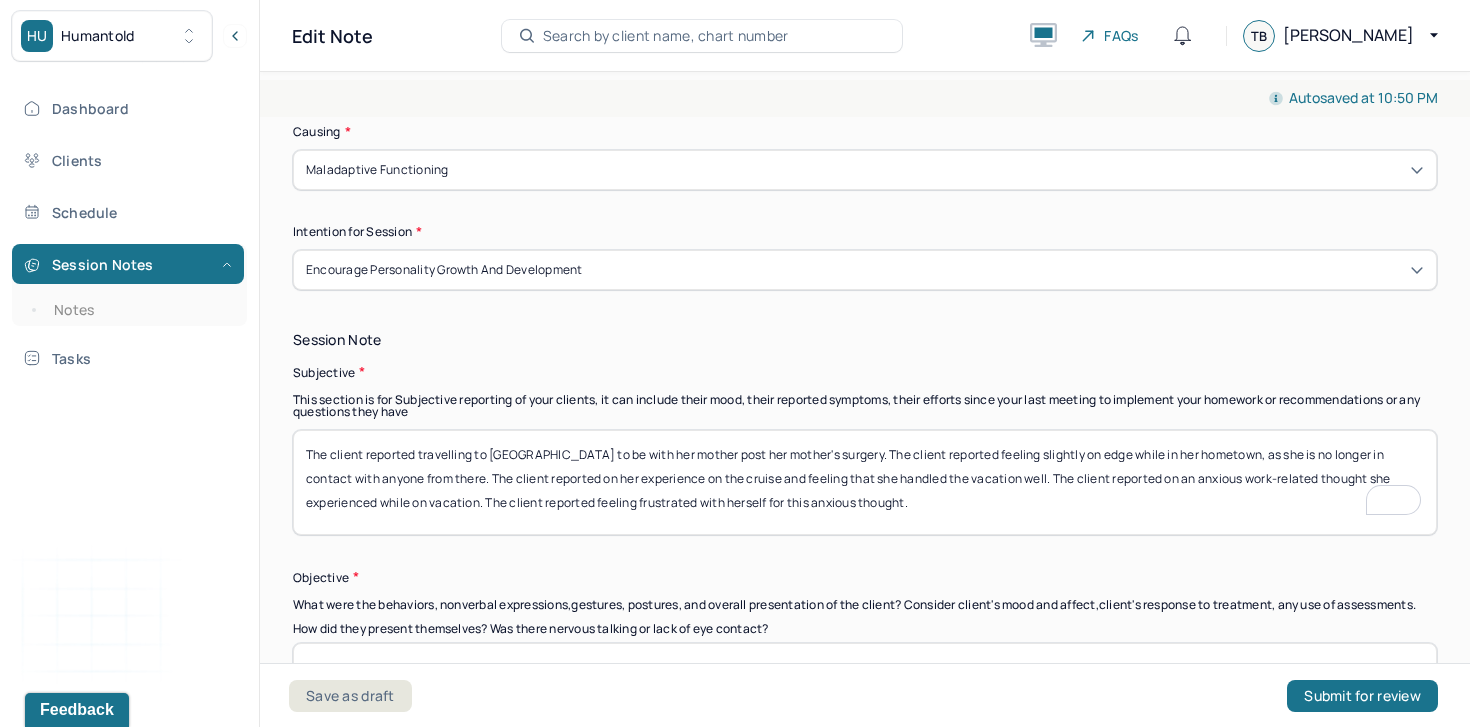 click on "The client reported travelling to England to be with her mother post her mother's surgery. The client reported feeling slightly on edge while in her hometown, as she is no longer in contact with anyone from there. The client reported on her experience on the cruise and feeling that she handled the vacation well. The client reported on an anxious work related thought she experienced while on vacation." at bounding box center [865, 482] 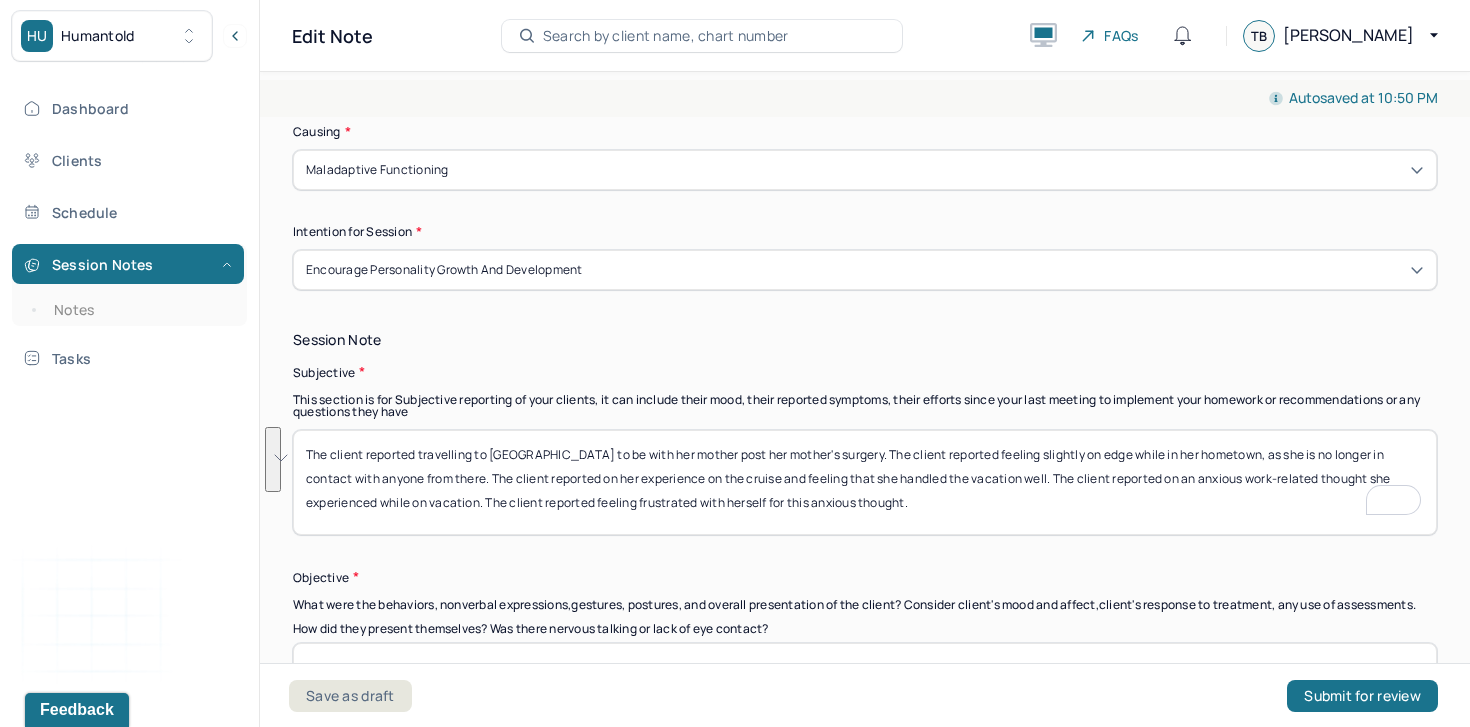 type on "The client reported travelling to England to be with her mother post her mother's surgery. The client reported feeling slightly on edge while in her hometown, as she is no longer in contact with anyone from there. The client reported on her experience on the cruise and feeling that she handled the vacation well. The client reported on an anxious work-related thought she experienced while on vacation. The client reported feeling frustrated with herself for this anxious thought." 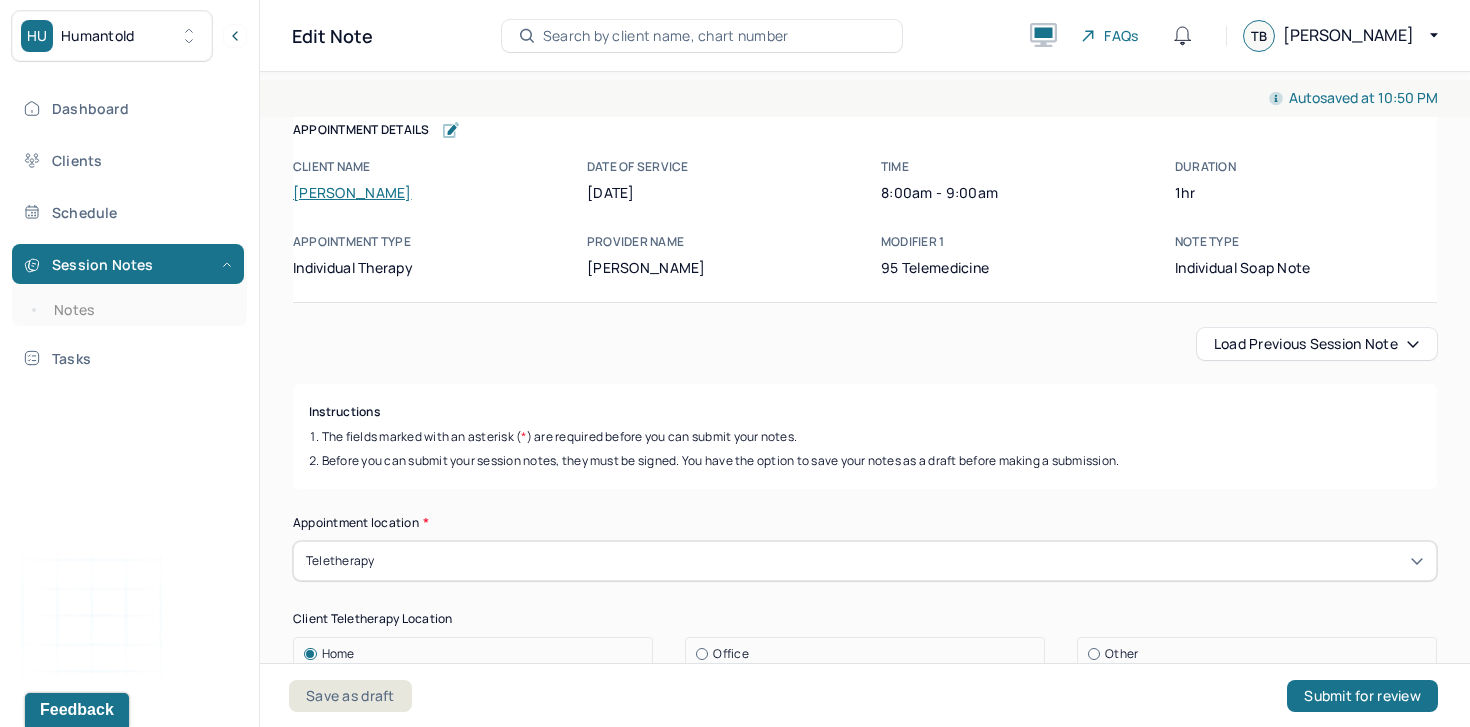 scroll, scrollTop: 0, scrollLeft: 0, axis: both 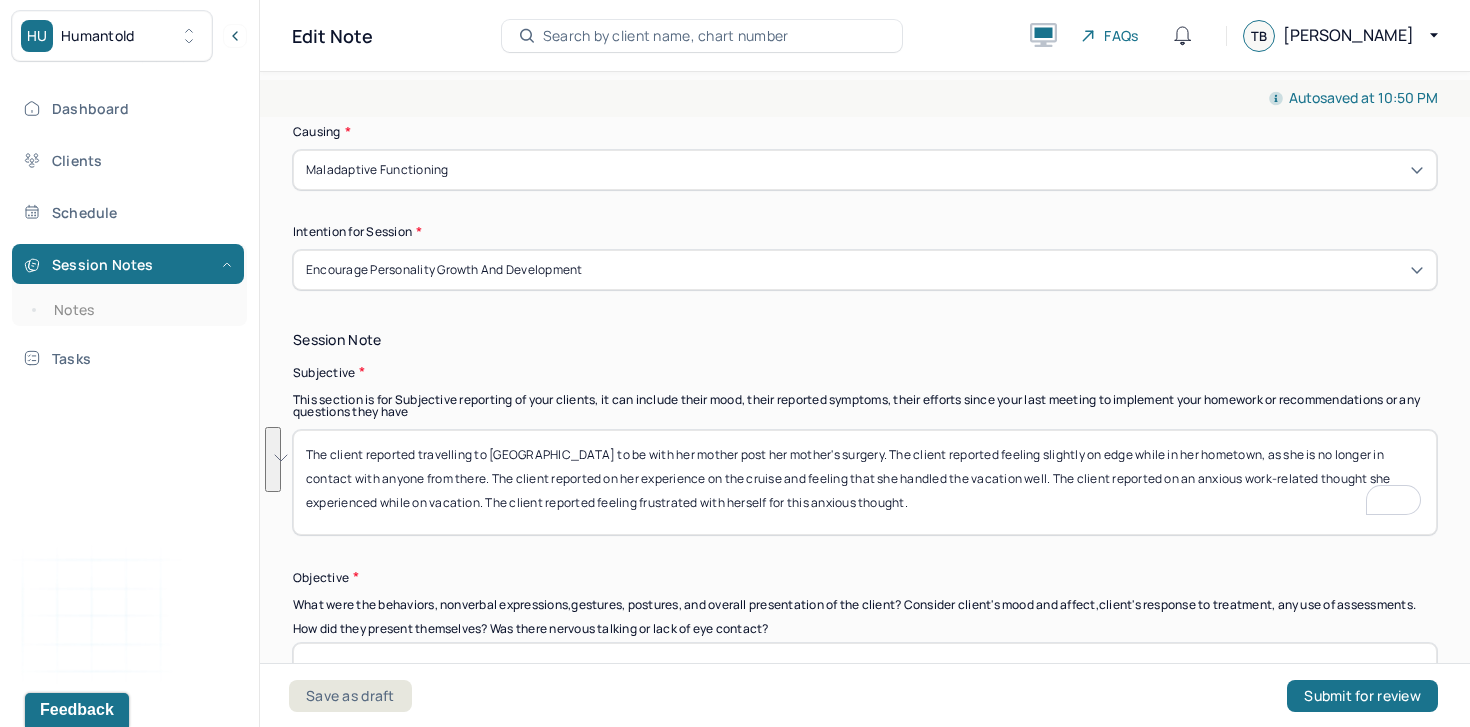 click on "The client reported travelling to England to be with her mother post her mother's surgery. The client reported feeling slightly on edge while in her hometown, as she is no longer in contact with anyone from there. The client reported on her experience on the cruise and feeling that she handled the vacation well. The client reported on an anxious work-related thought she experienced while on vacation. The client reported feeling frustrated with herself for this anxious thought." at bounding box center (865, 482) 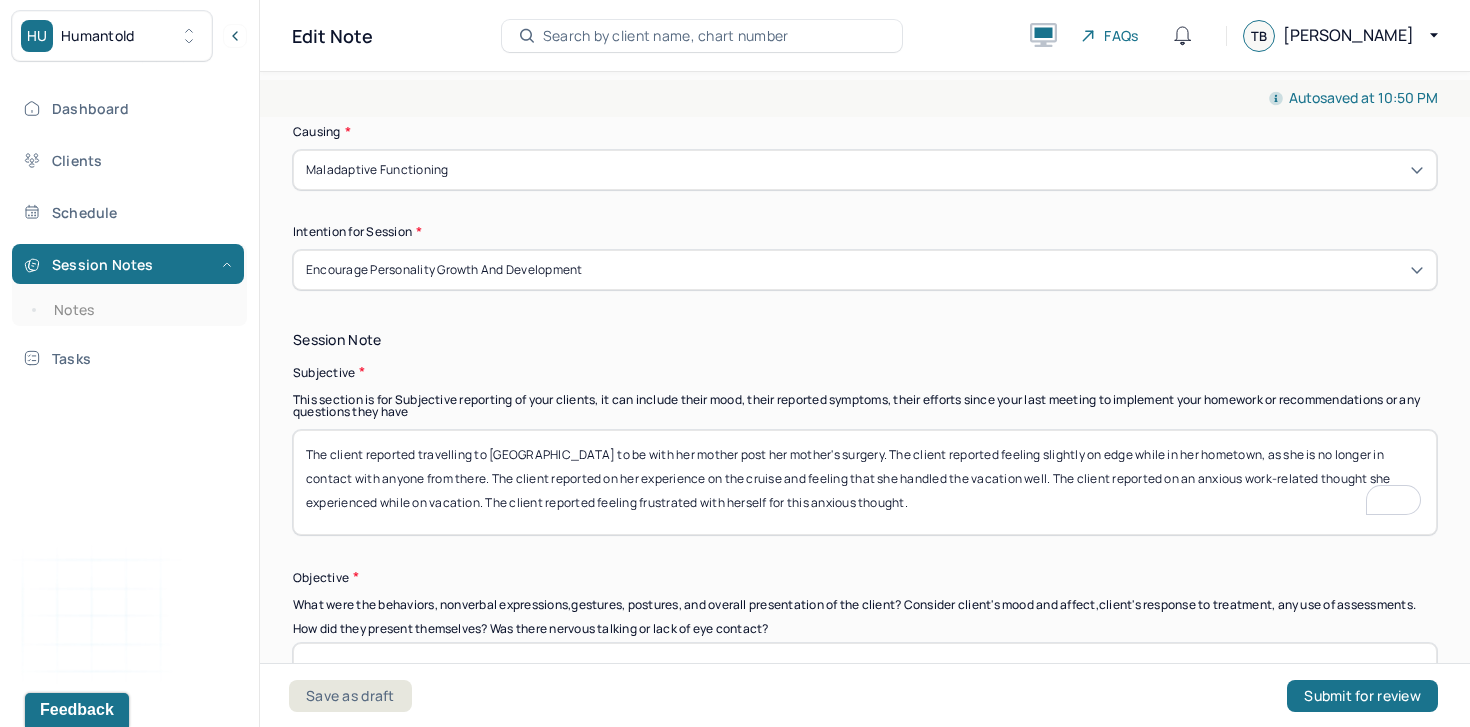 click on "The client reported travelling to England to be with her mother post her mother's surgery. The client reported feeling slightly on edge while in her hometown, as she is no longer in contact with anyone from there. The client reported on her experience on the cruise and feeling that she handled the vacation well. The client reported on an anxious work-related thought she experienced while on vacation. The client reported feeling frustrated with herself for this anxious thought." at bounding box center (865, 482) 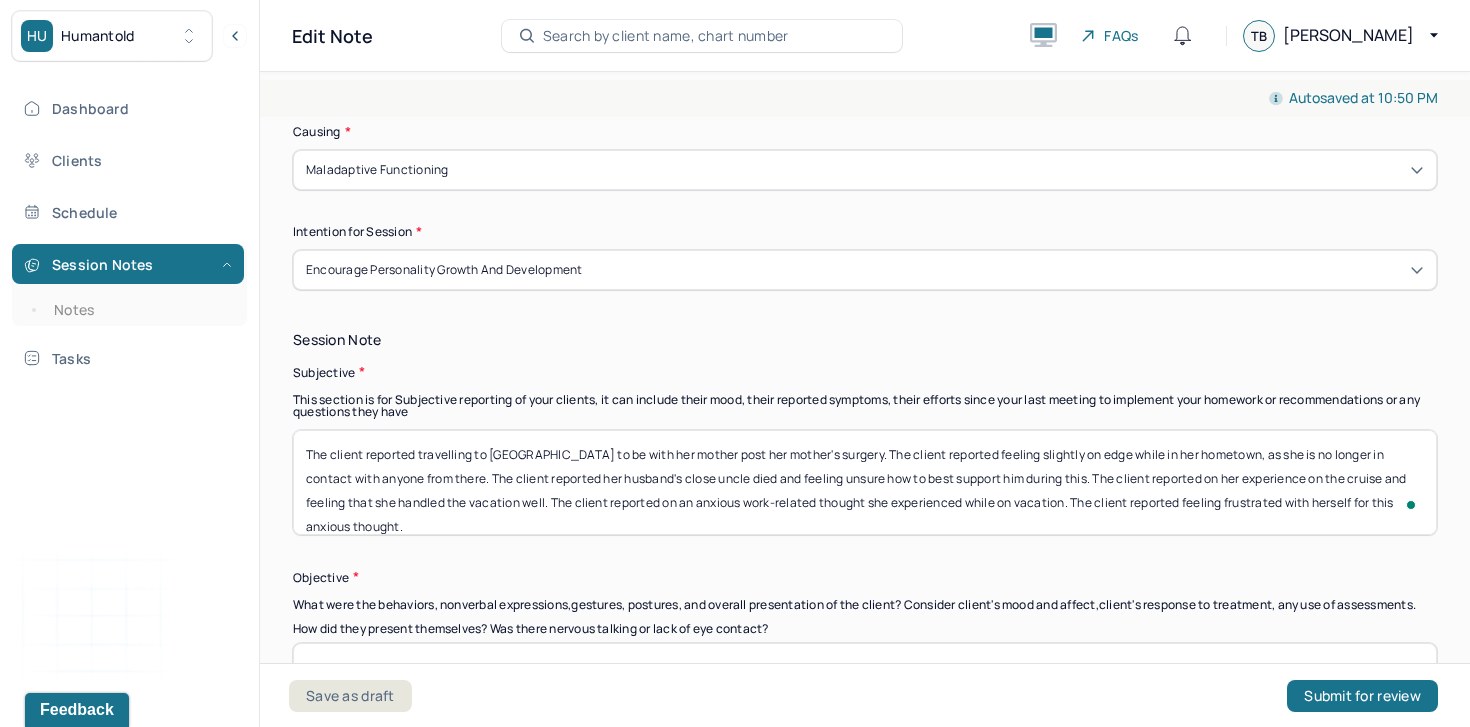 click on "The client reported travelling to England to be with her mother post her mother's surgery. The client reported feeling slightly on edge while in her hometown, as she is no longer in contact with anyone from there. The client reported on her experience on the cruise and feeling that she handled the vacation well. The client reported on an anxious work-related thought she experienced while on vacation. The client reported feeling frustrated with herself for this anxious thought." at bounding box center [865, 482] 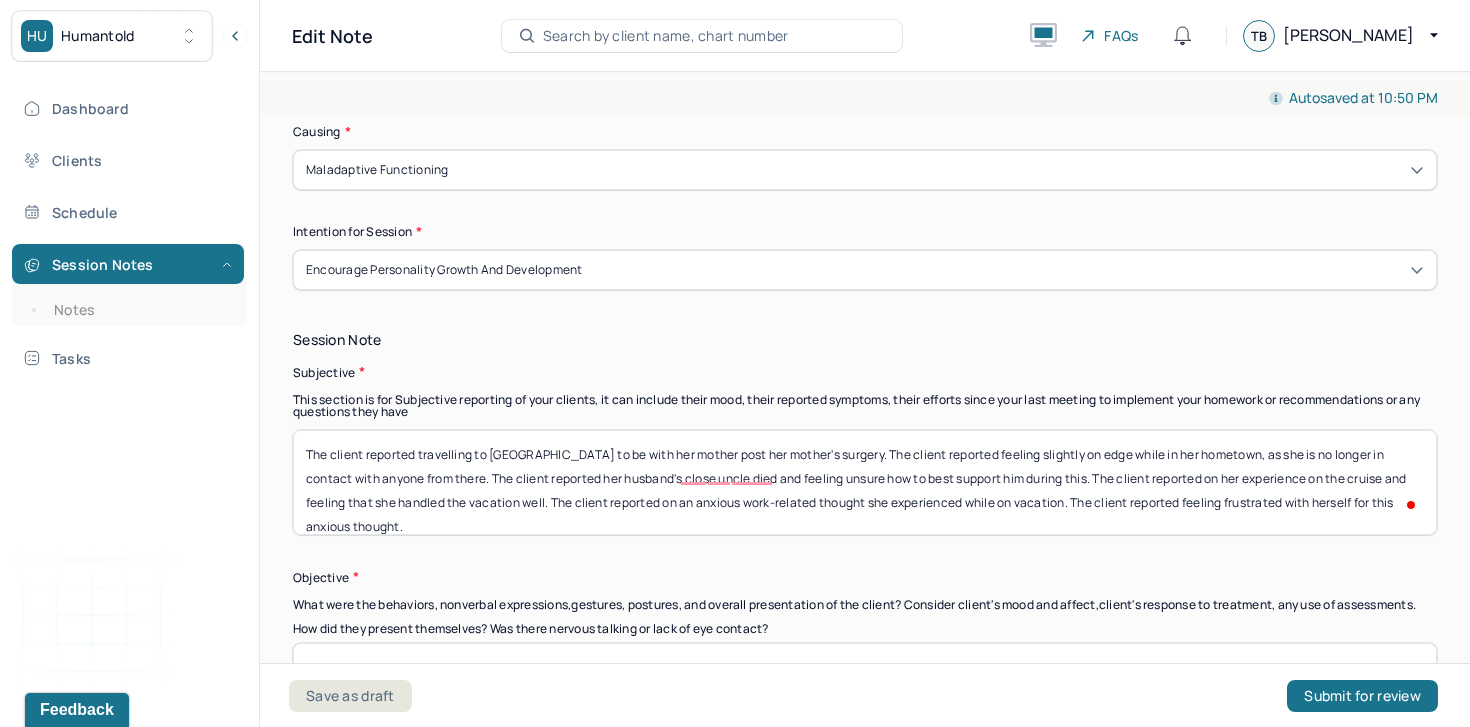 click on "The client reported travelling to England to be with her mother post her mother's surgery. The client reported feeling slightly on edge while in her hometown, as she is no longer in contact with anyone from there. The client reported on her experience on the cruise and feeling that she handled the vacation well. The client reported on an anxious work-related thought she experienced while on vacation. The client reported feeling frustrated with herself for this anxious thought." at bounding box center [865, 482] 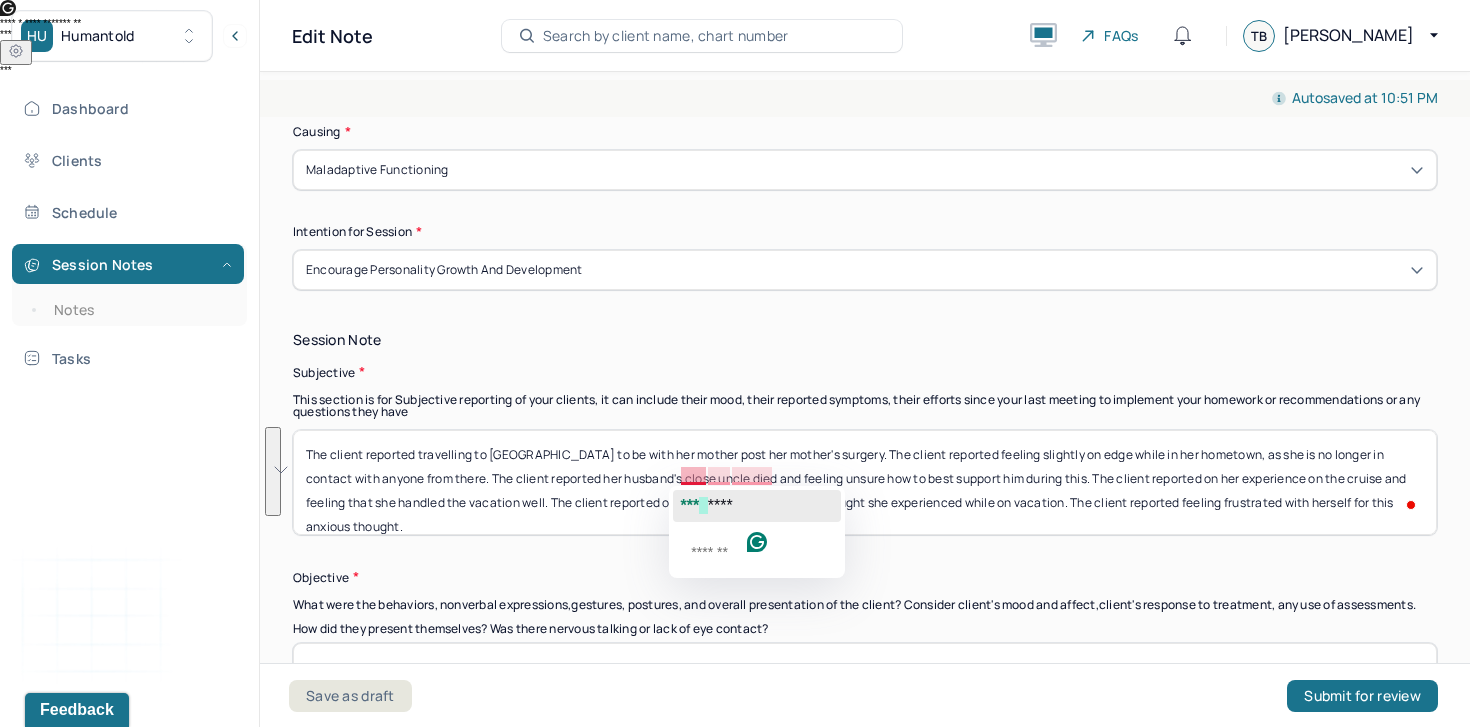 click 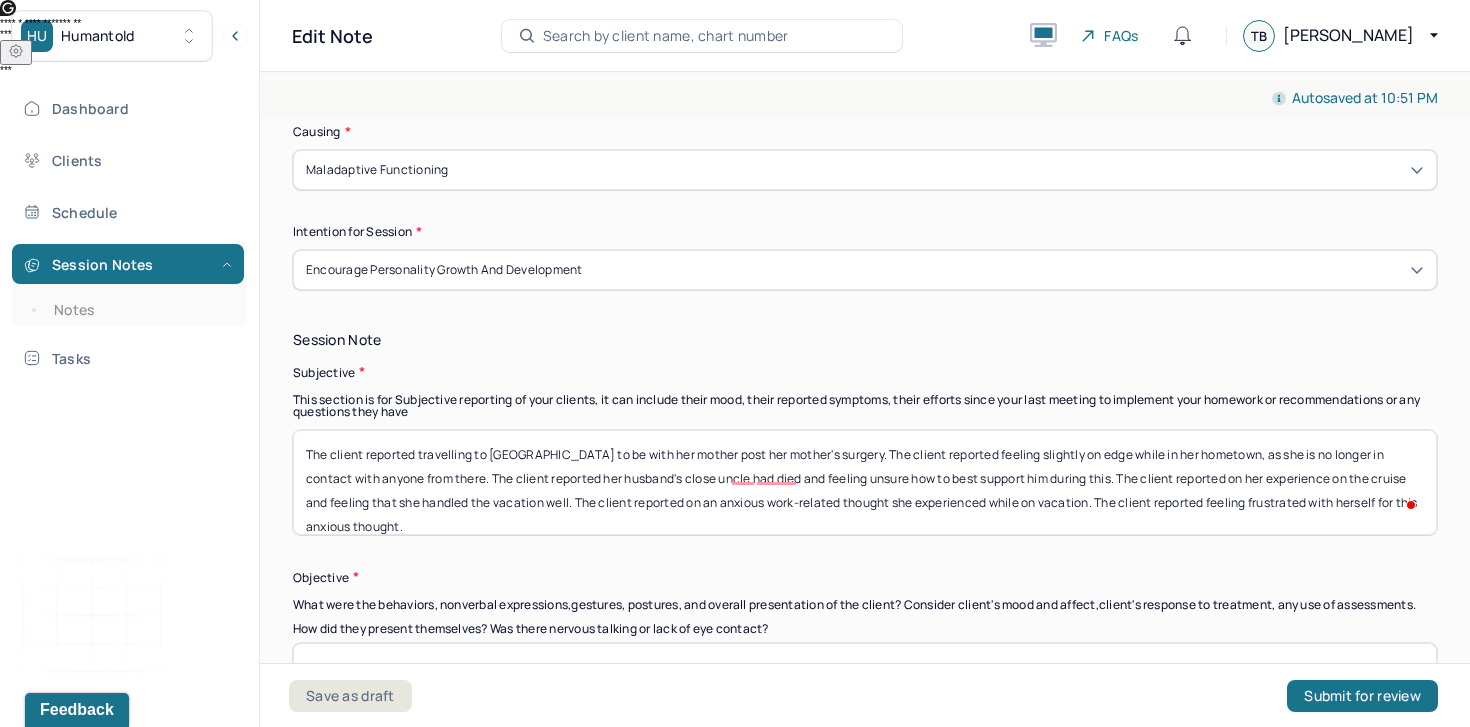 click on "The client reported travelling to England to be with her mother post her mother's surgery. The client reported feeling slightly on edge while in her hometown, as she is no longer in contact with anyone from there. The client reported her husband's close uncle had died and feeling unsure how to best support him during this. The client reported on her experience on the cruise and feeling that she handled the vacation well. The client reported on an anxious work-related thought she experienced while on vacation. The client reported feeling frustrated with herself for this anxious thought." at bounding box center (865, 482) 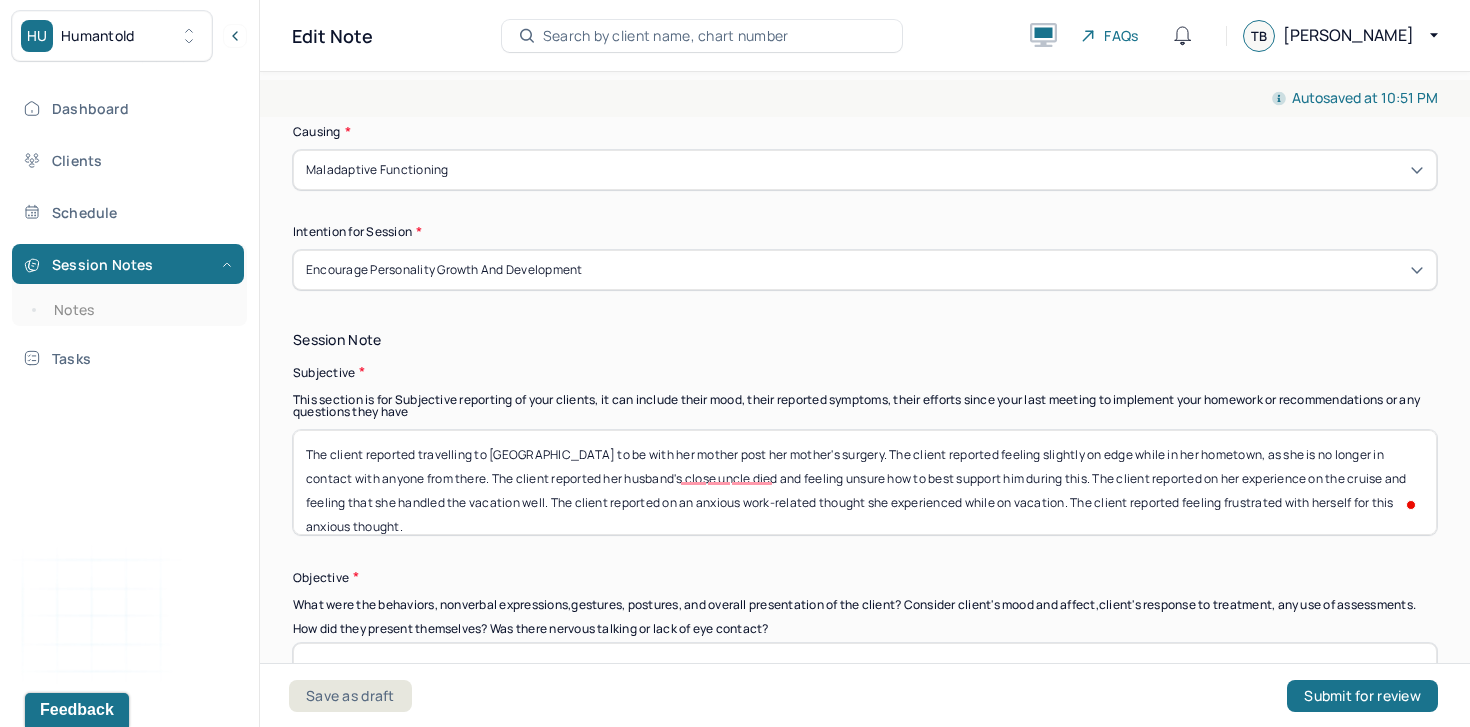 click on "The client reported travelling to England to be with her mother post her mother's surgery. The client reported feeling slightly on edge while in her hometown, as she is no longer in contact with anyone from there. The client reported her husband's close uncle had died and feeling unsure how to best support him during this. The client reported on her experience on the cruise and feeling that she handled the vacation well. The client reported on an anxious work-related thought she experienced while on vacation. The client reported feeling frustrated with herself for this anxious thought." at bounding box center (865, 482) 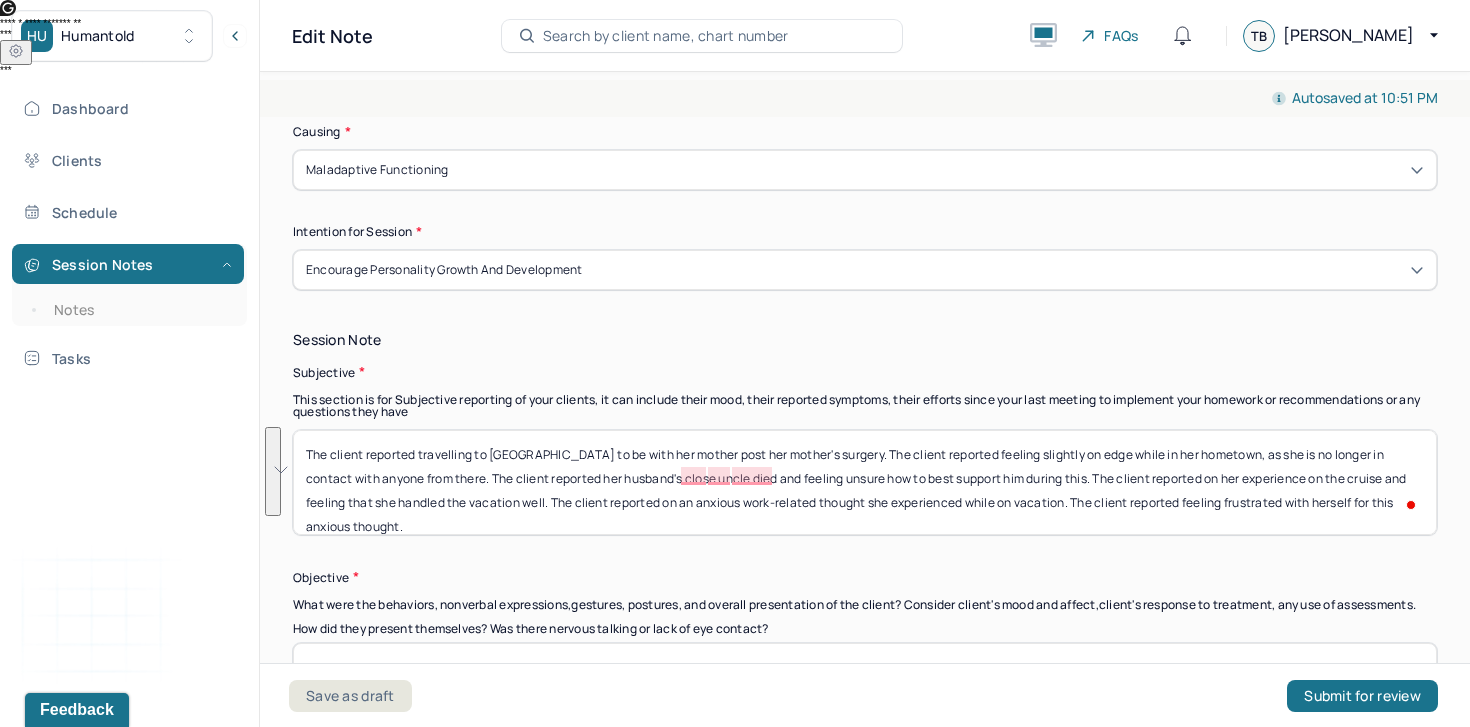type on "The client reported travelling to [GEOGRAPHIC_DATA] to be with her mother post her mother's surgery. The client reported feeling slightly on edge while in her hometown, as she is no longer in contact with anyone from there. The client reported her husband's close uncle died and feeling unsure how to best support him during this. The client reported on her experience on the cruise and feeling that she handled the vacation well. The client reported on an anxious work-related thought she experienced while on vacation. The client reported feeling frustrated with herself for this anxious thought." 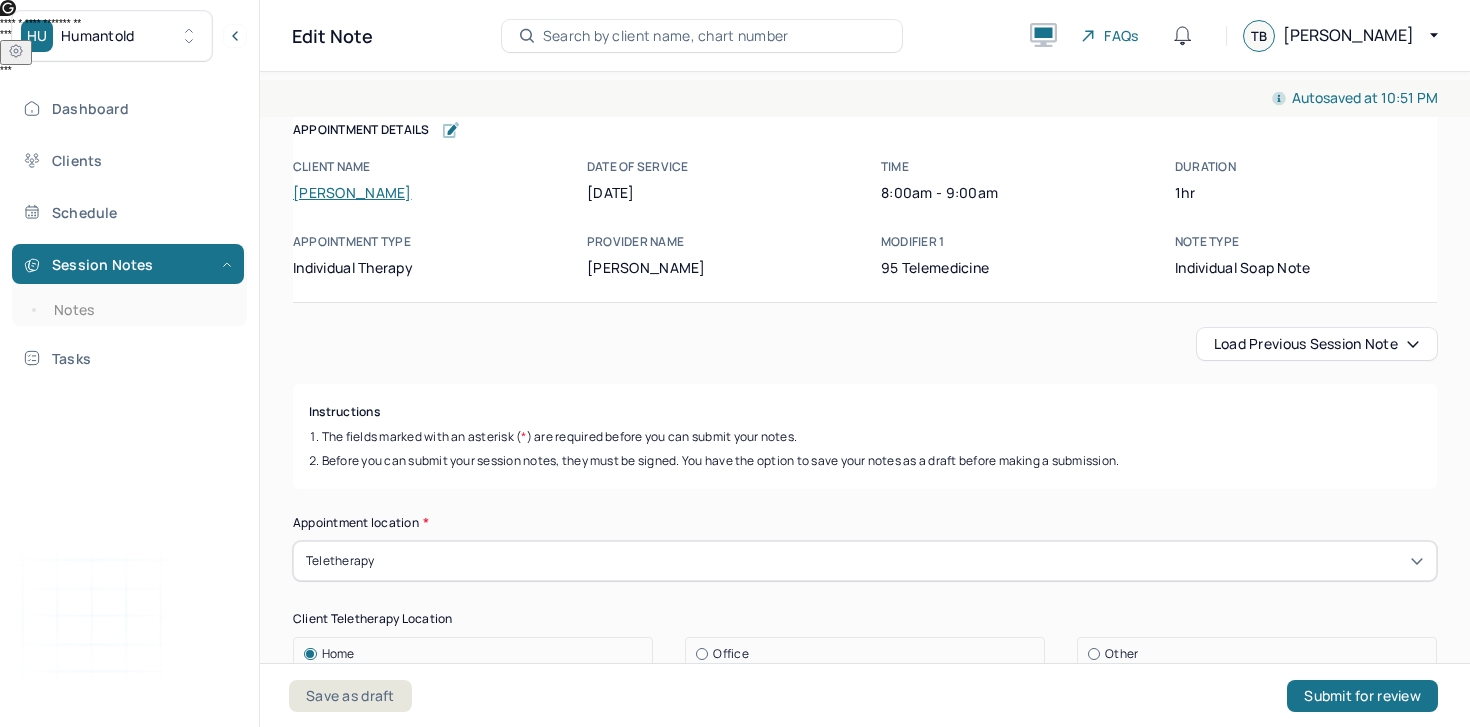 scroll, scrollTop: 0, scrollLeft: 0, axis: both 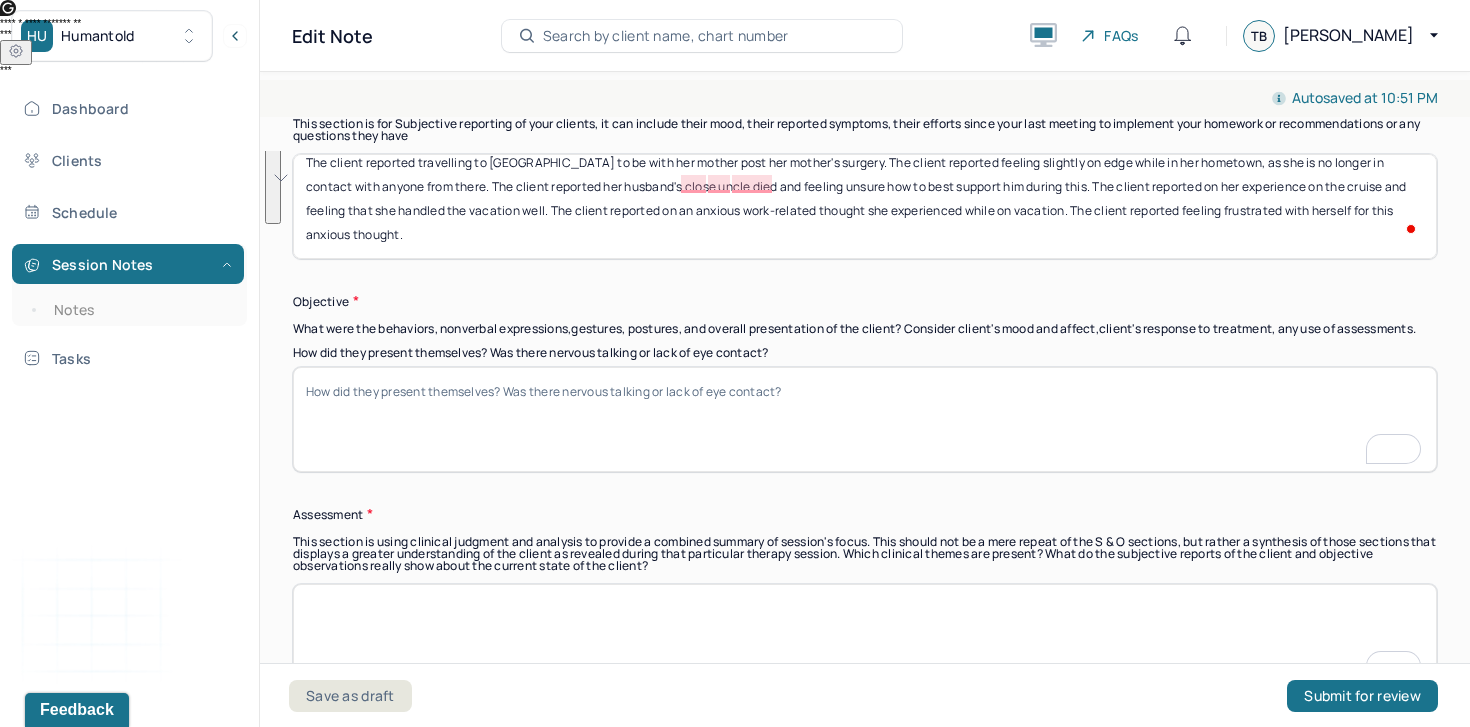 click at bounding box center [865, 636] 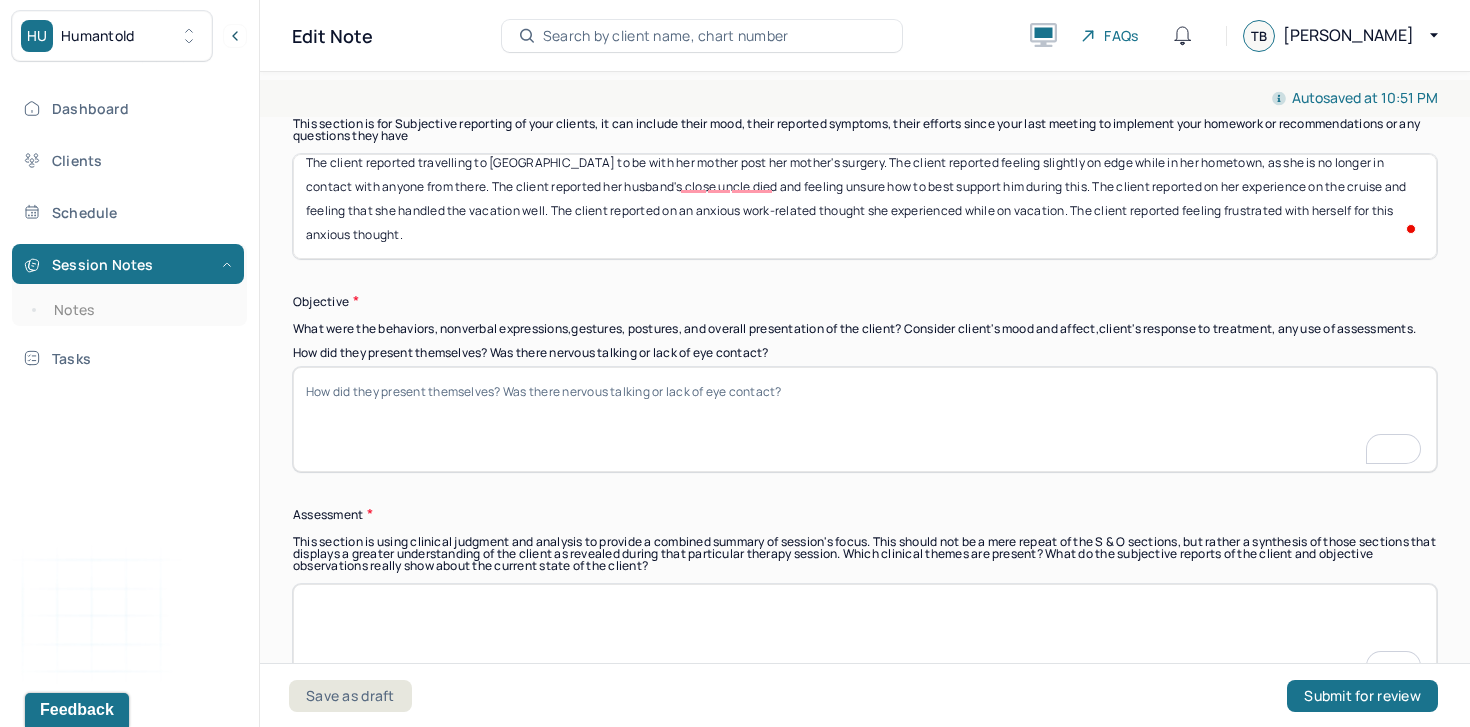 paste on "The client appears to be functioning well overall, demonstrating emotional insight and adaptive coping (e.g., handling the vacation well), but continues to struggle with underlying anxiety and self-criticism. Feelings of disconnection in her hometown and uncertainty around supporting her husband may also contribute to a sense of emotional strain." 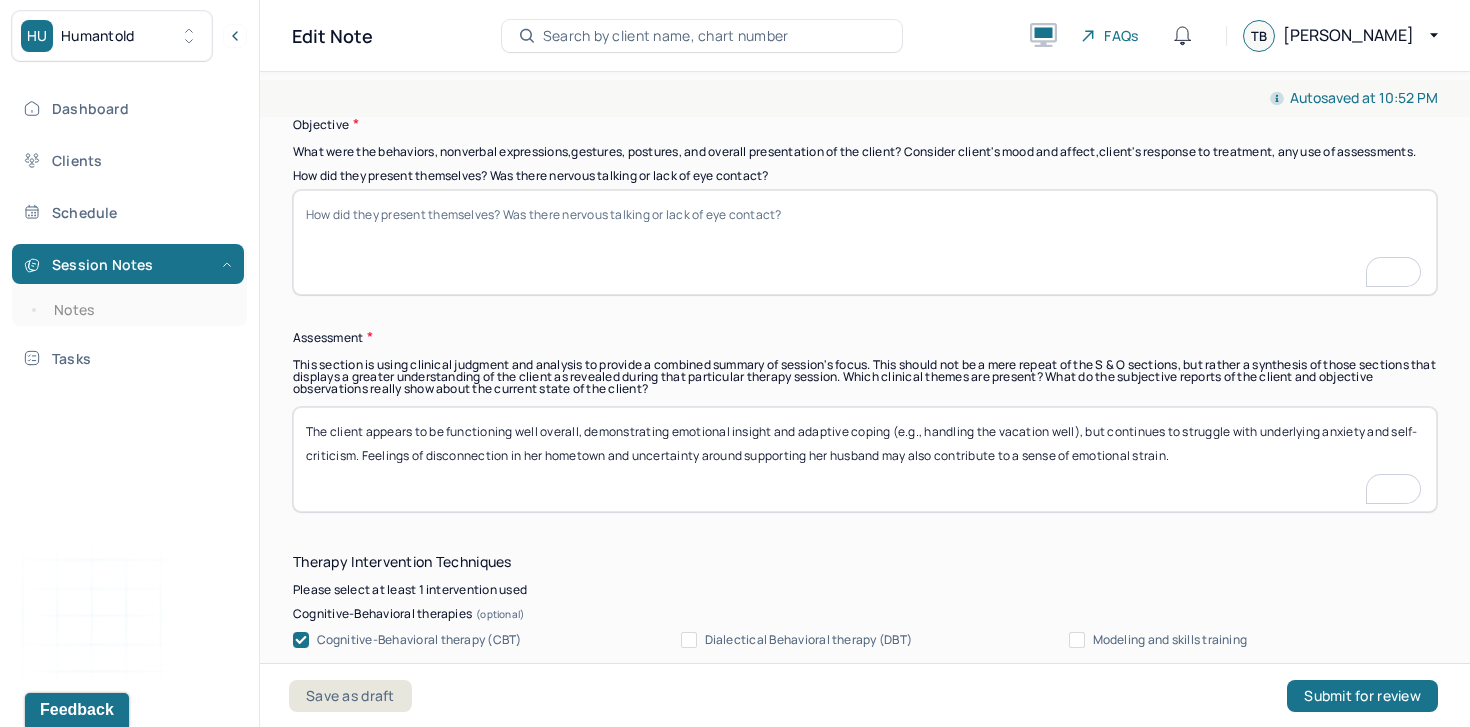 click on "The client appears to be functioning well overall, demonstrating emotional insight and adaptive coping (e.g., handling the vacation well), but continues to struggle with underlying anxiety and self-criticism. Feelings of disconnection in her hometown and uncertainty around supporting her husband may also contribute to a sense of emotional strain." at bounding box center (865, 459) 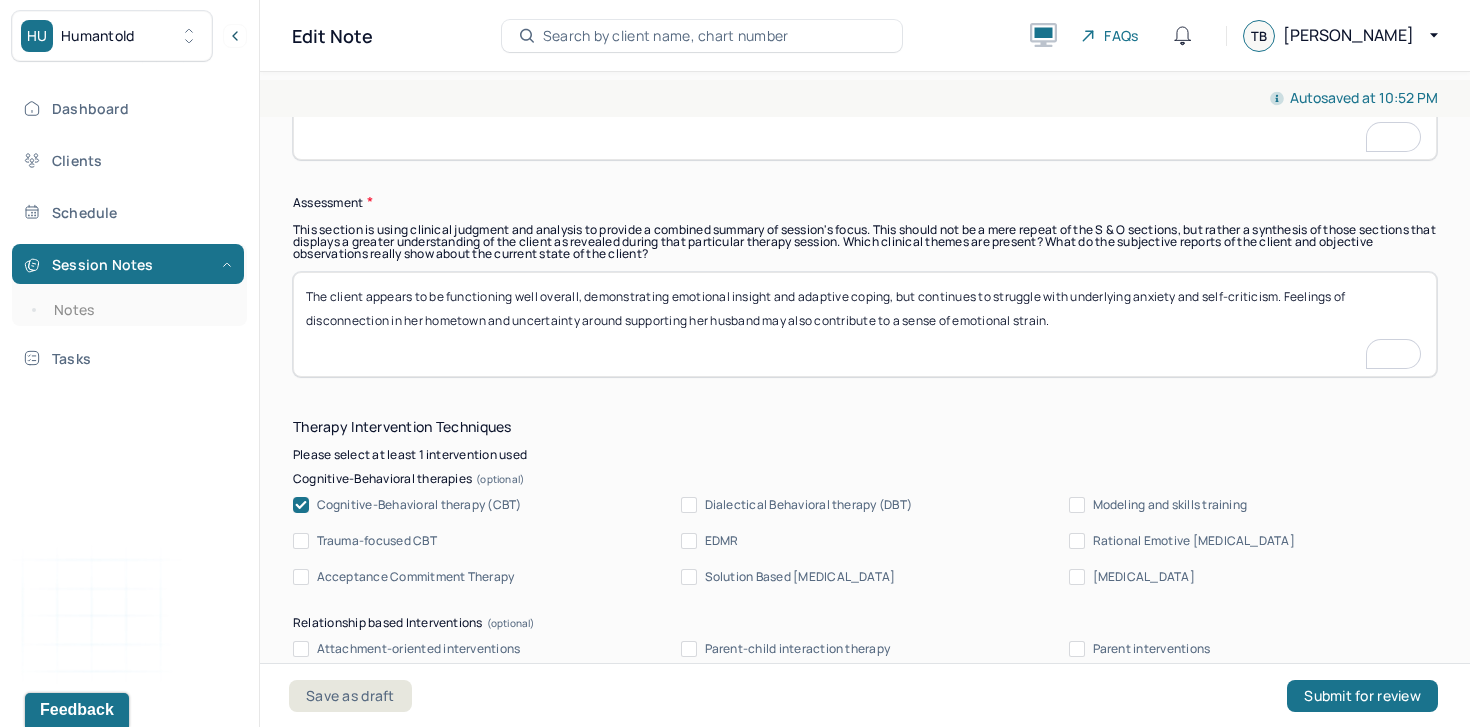 click on "The client appears to be functioning well overall, demonstrating emotional insight and adaptive coping (e.g., handling the vacation well), but continues to struggle with underlying anxiety and self-criticism. Feelings of disconnection in her hometown and uncertainty around supporting her husband may also contribute to a sense of emotional strain." at bounding box center (865, 324) 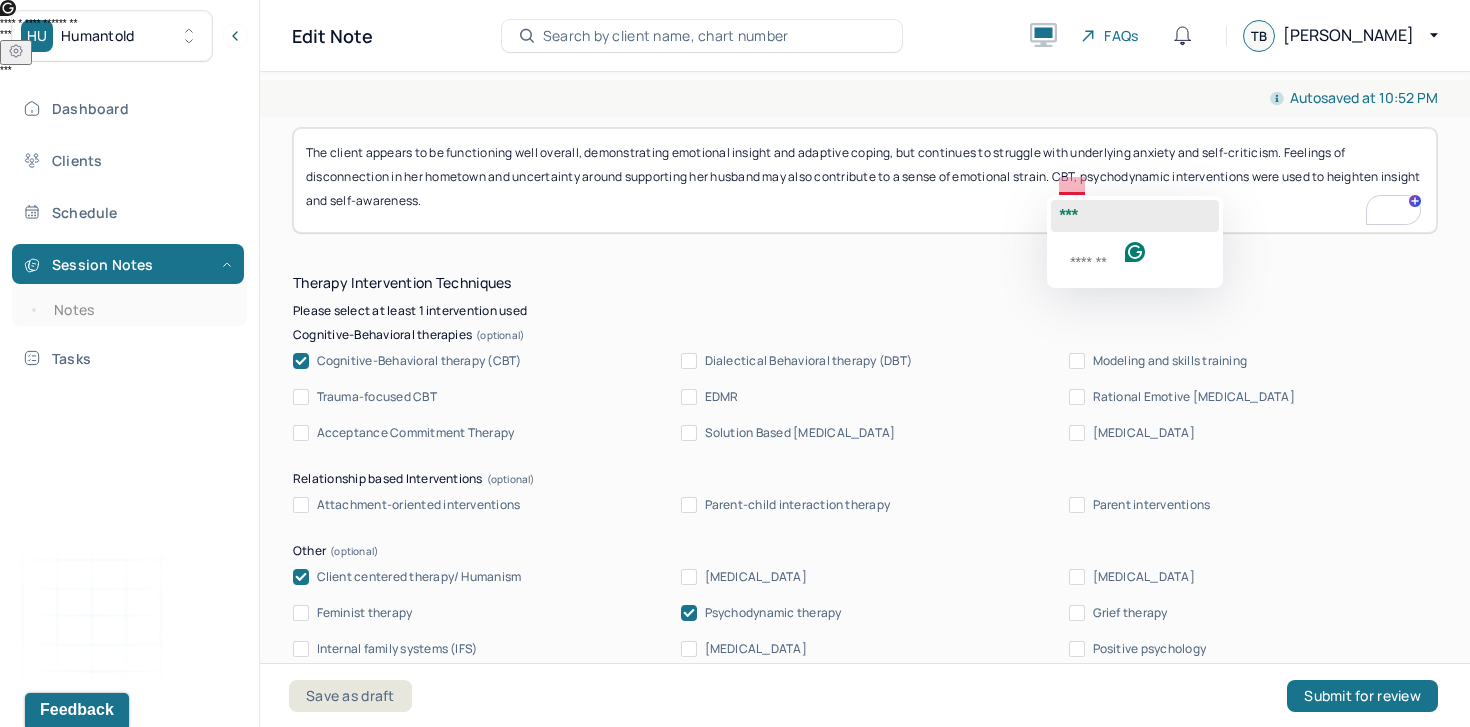 click on "***" 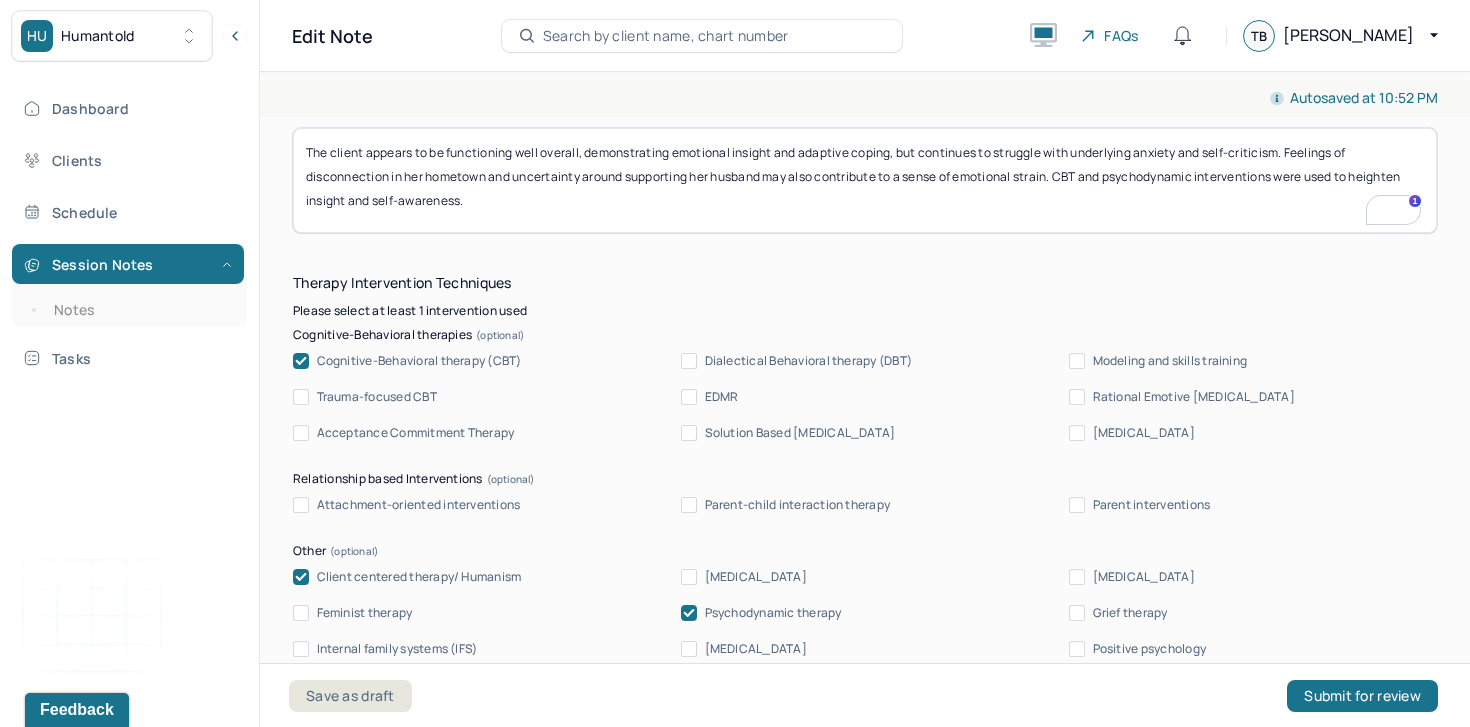 type on "The client appears to be functioning well overall, demonstrating emotional insight and adaptive coping, but continues to struggle with underlying anxiety and self-criticism. Feelings of disconnection in her hometown and uncertainty around supporting her husband may also contribute to a sense of emotional strain. CBT and psychodynamic interventions were used to heighten insight and self-awareness." 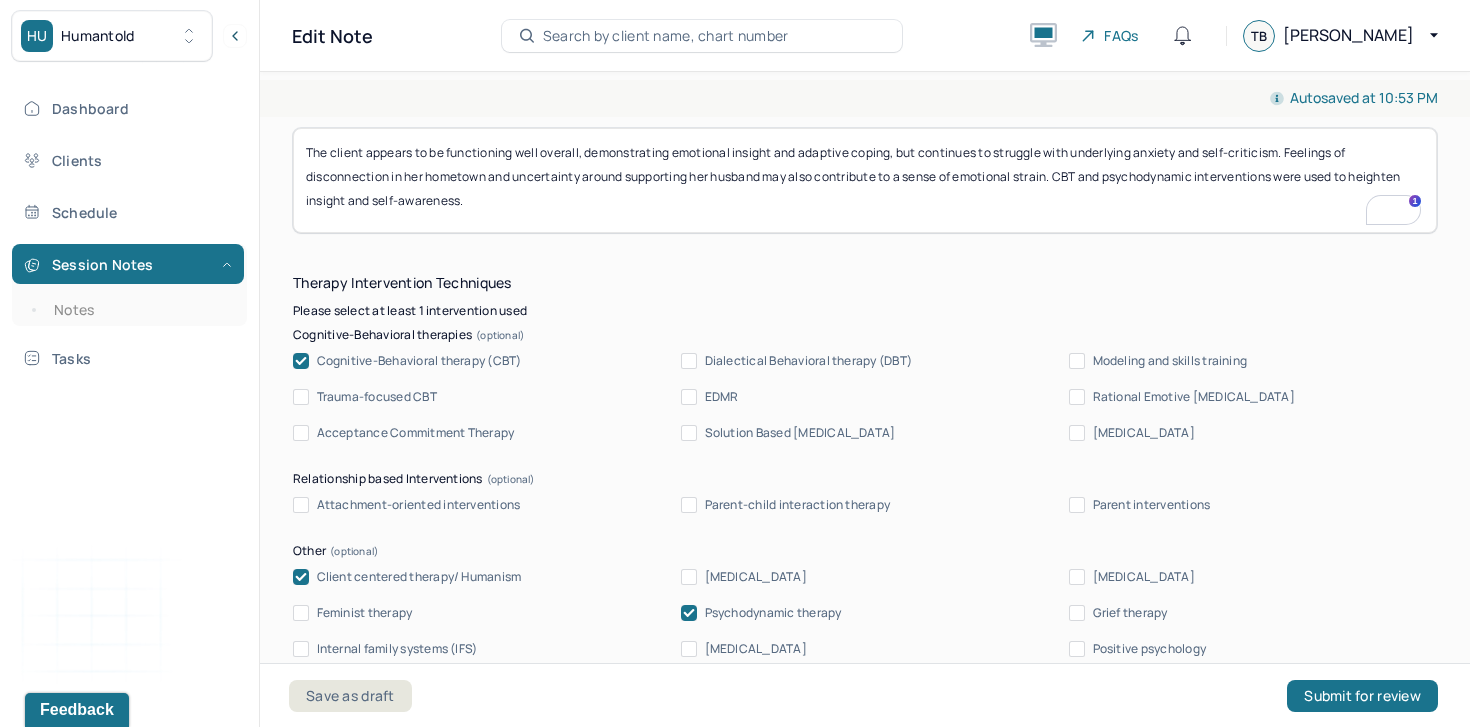 click 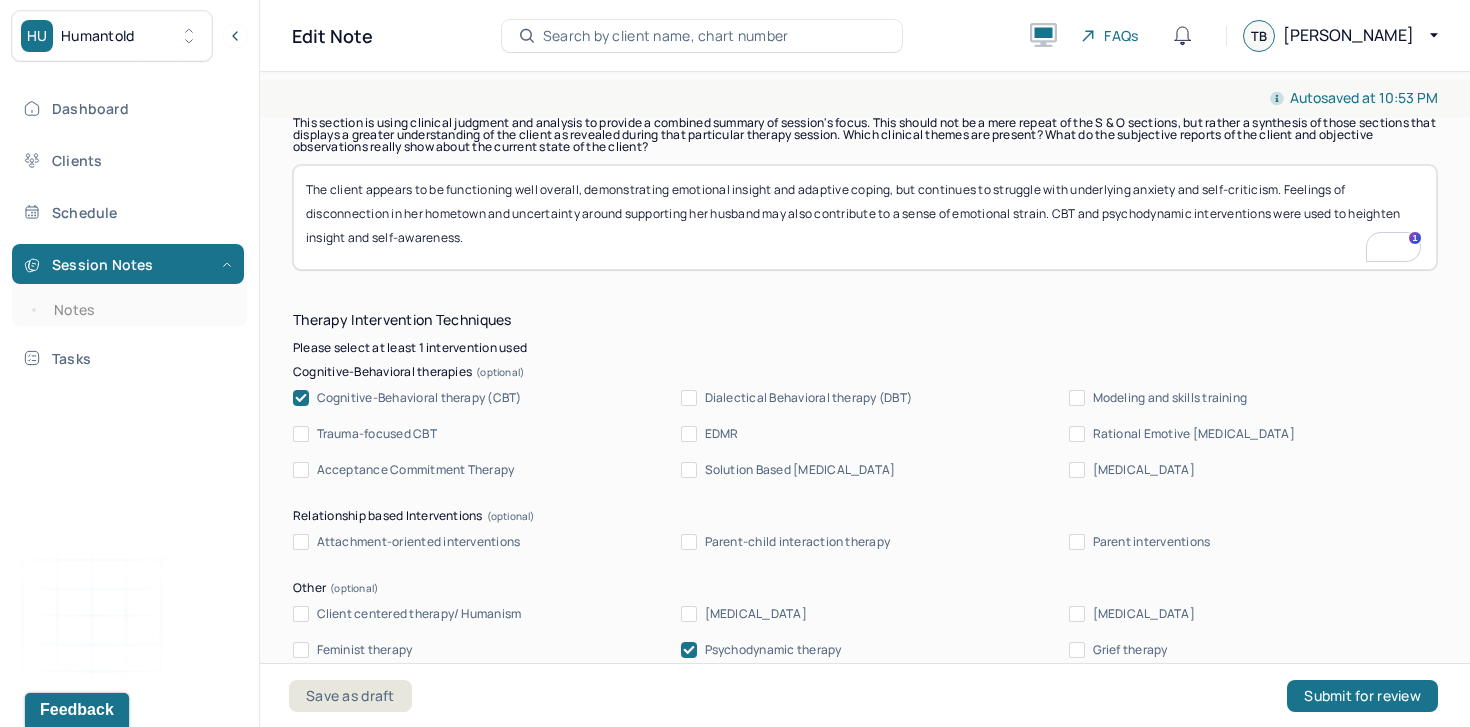 scroll, scrollTop: 1796, scrollLeft: 0, axis: vertical 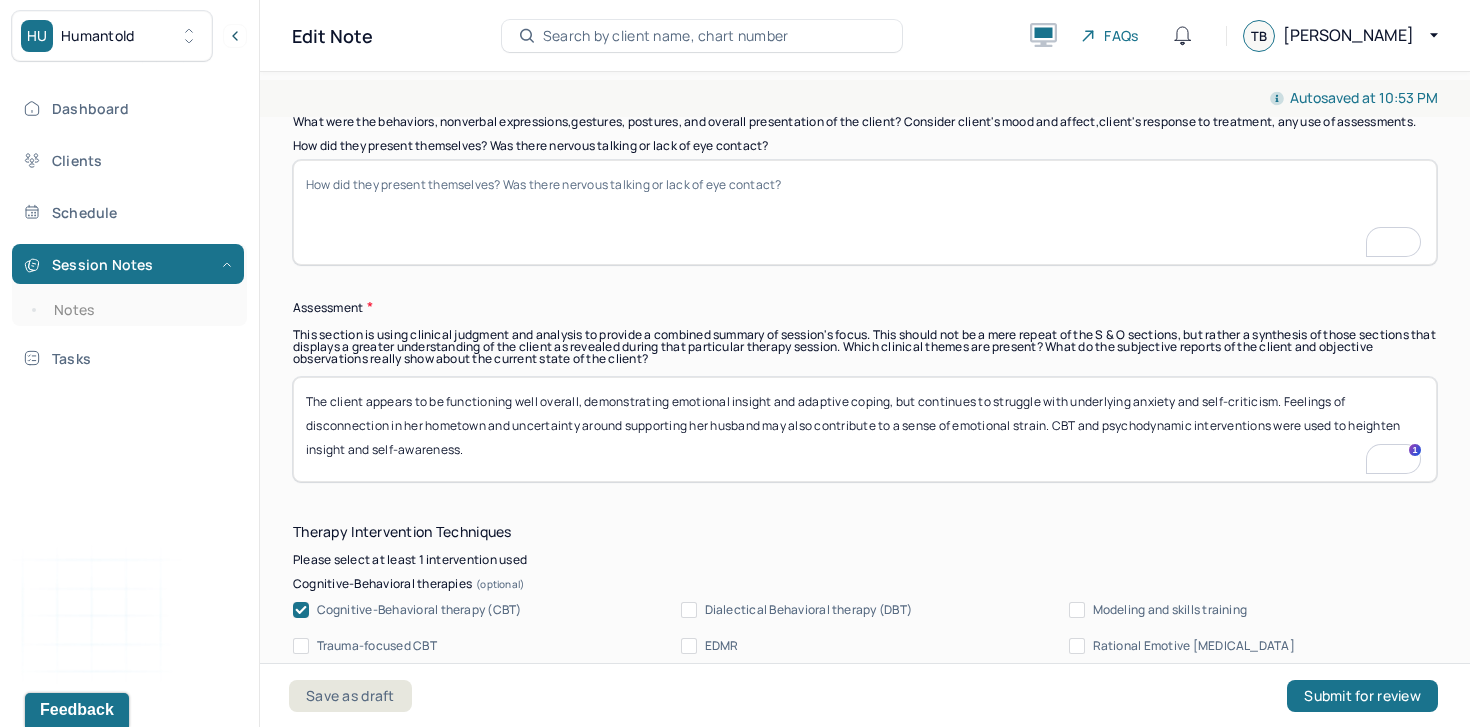 click on "Session Note Subjective This section is for Subjective reporting of your clients, it can include their mood, their reported symptoms, their efforts since your last meeting to implement your homework or recommendations or any questions they have The client reported travelling to England to be with her mother post her mother's surgery. The client reported feeling slightly on edge while in her hometown, as she is no longer in contact with anyone from there. The client reported her husband's close uncle died and feeling unsure how to best support him during this. The client reported on her experience on the cruise and feeling that she handled the vacation well. The client reported on an anxious work-related thought she experienced while on vacation. The client reported feeling frustrated with herself for this anxious thought.  Objective How did they present themselves? Was there nervous talking or lack of eye contact? Assessment" at bounding box center [865, 164] 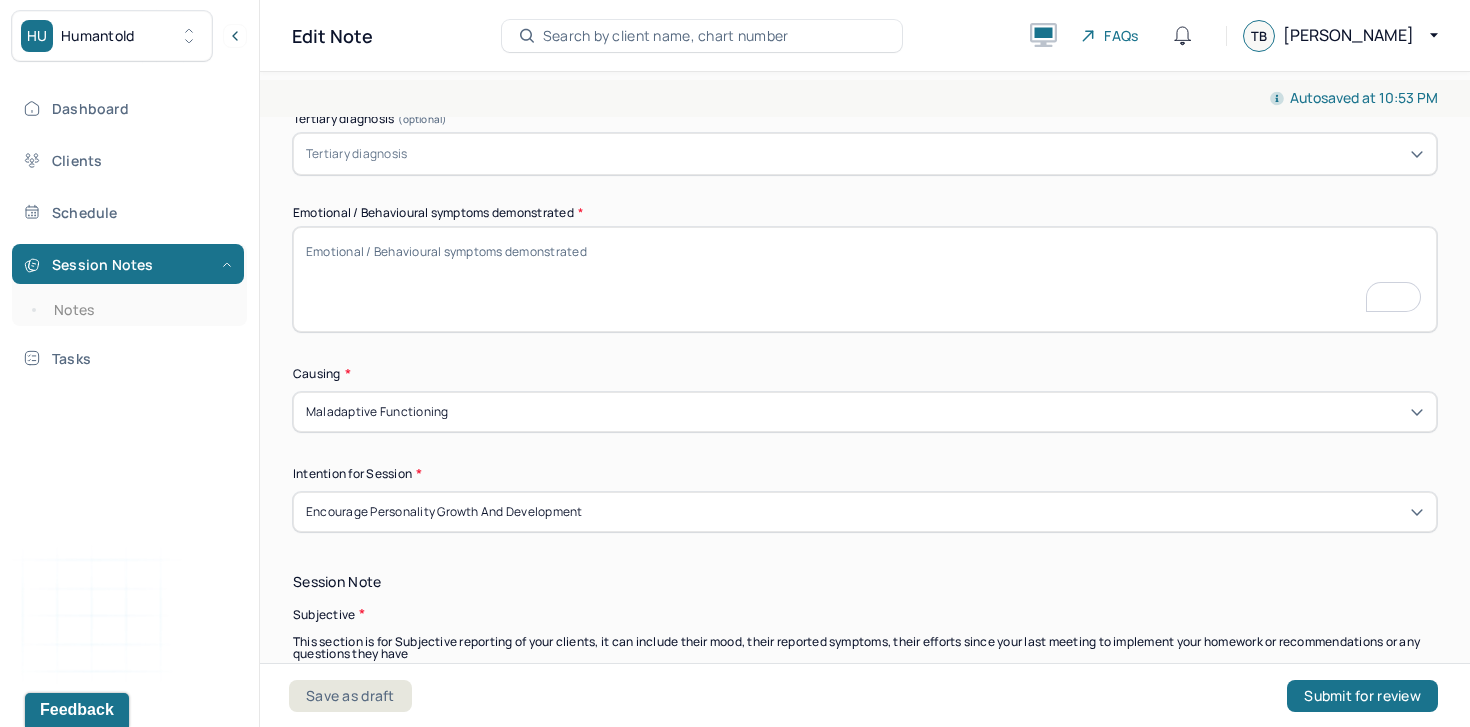 type on "The client presented as thoughtful and engaged. She described recent experiences with clarity and demonstrated insight into her emotional states." 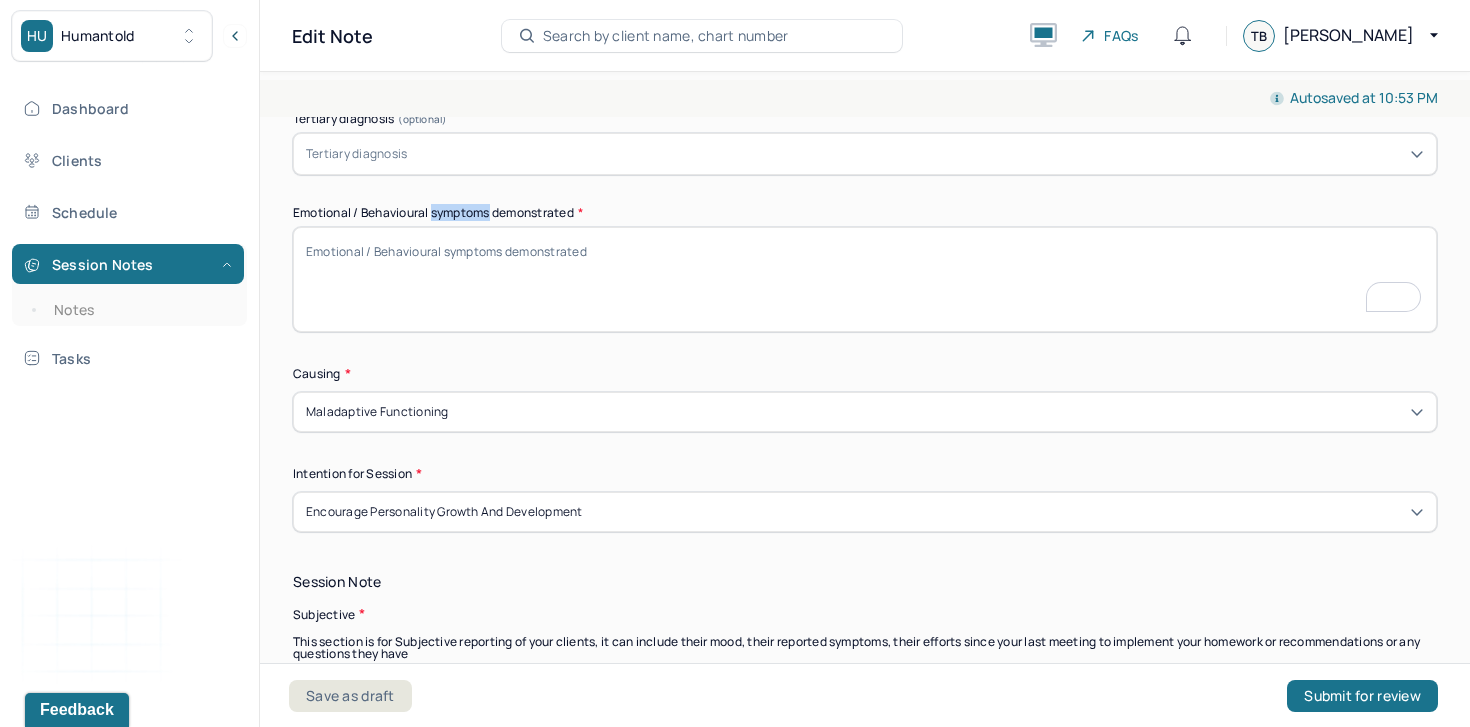 click on "Emotional / Behavioural symptoms demonstrated *" at bounding box center [865, 213] 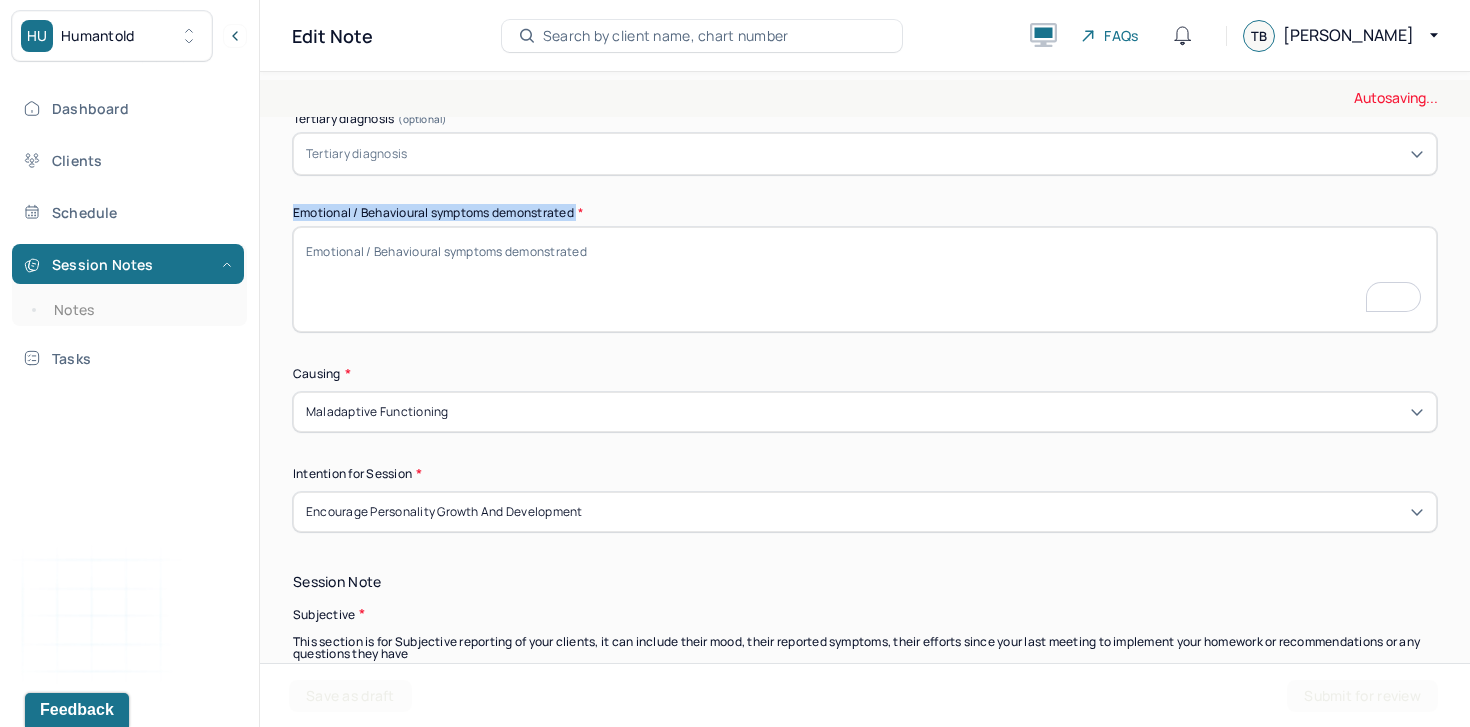 click on "Emotional / Behavioural symptoms demonstrated *" at bounding box center [865, 213] 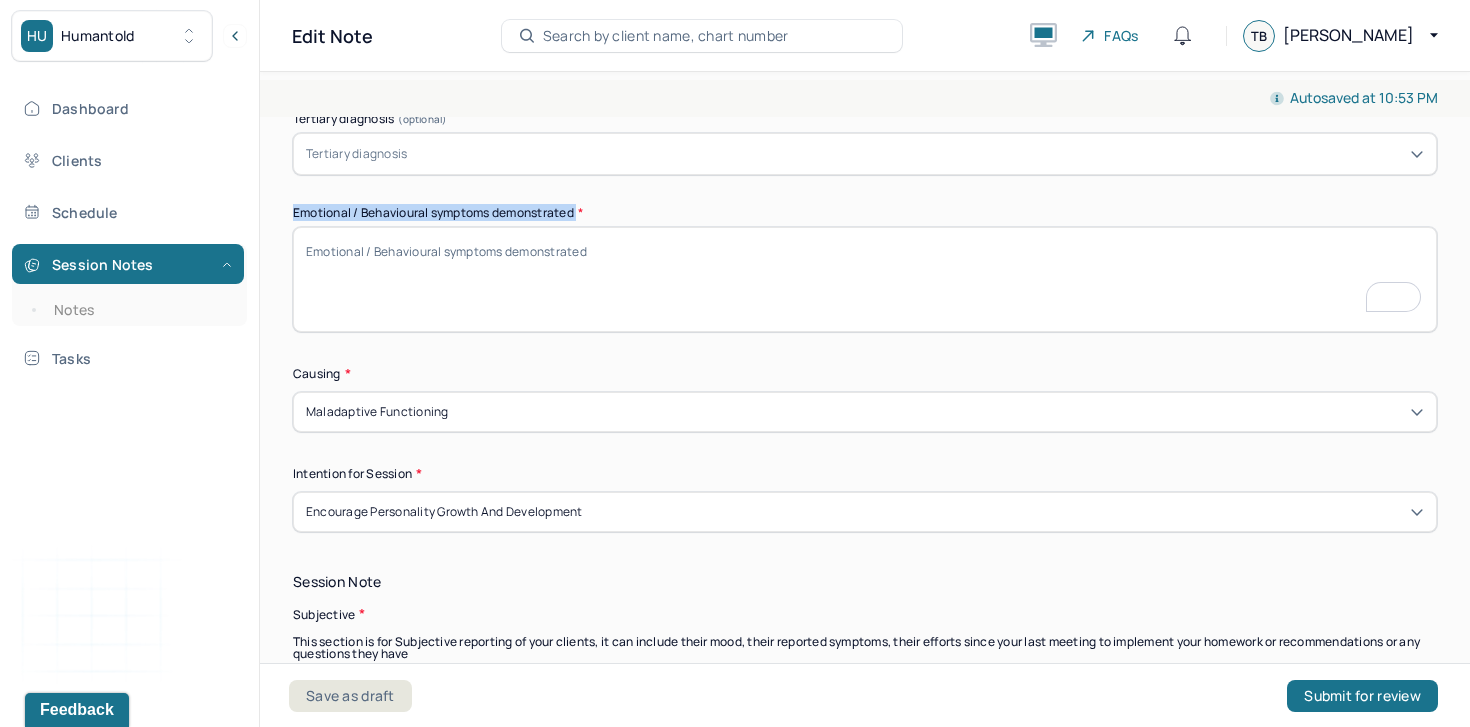 copy on "Emotional / Behavioural symptoms demonstrated" 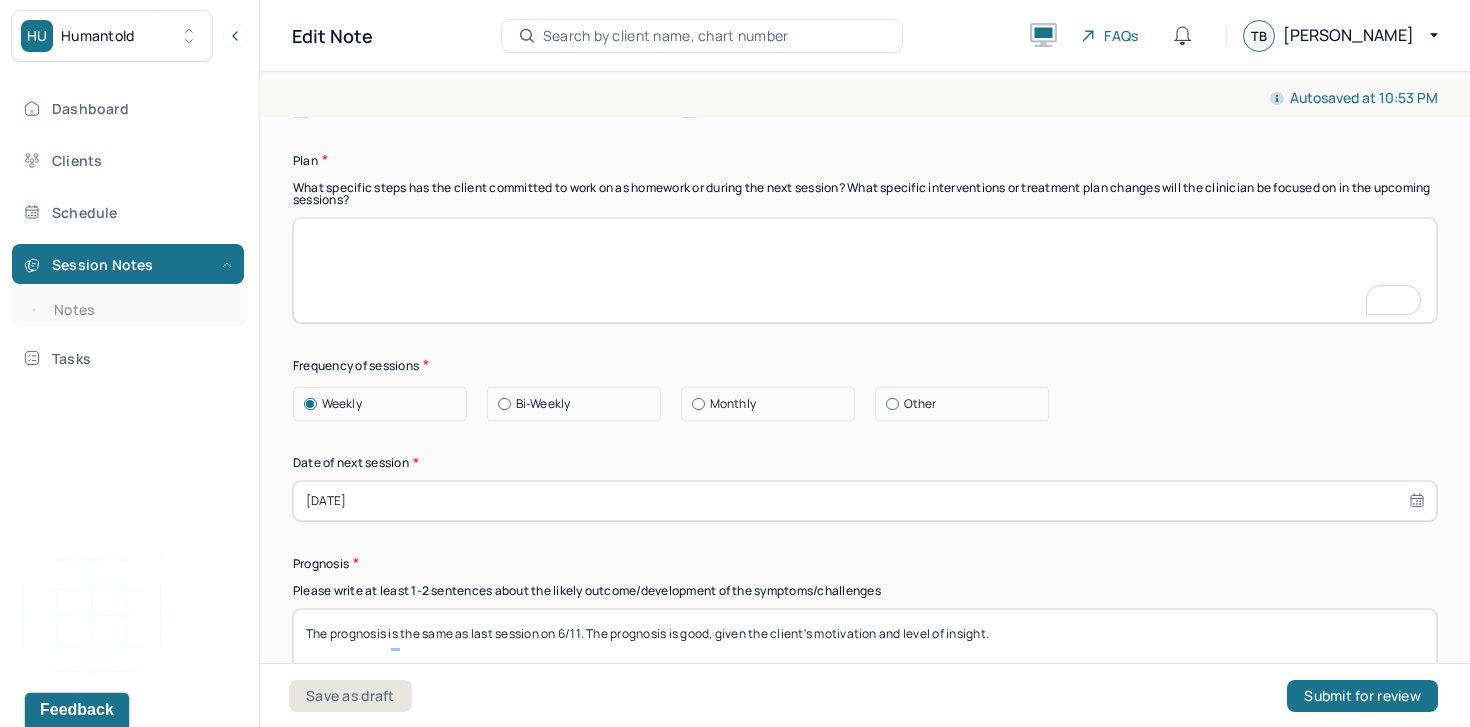 click at bounding box center [865, 270] 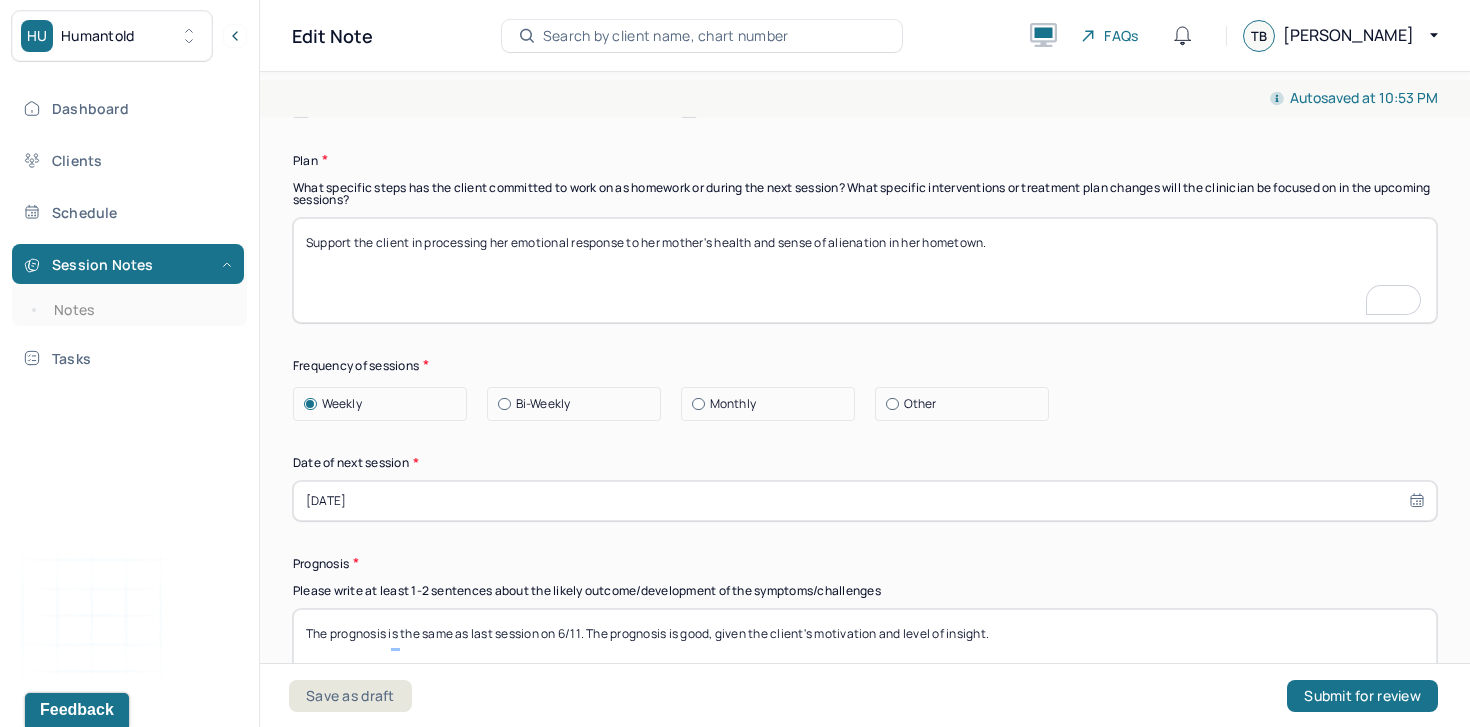 type on "Support the client in processing her emotional response to her mother's health and sense of alienation in her hometown." 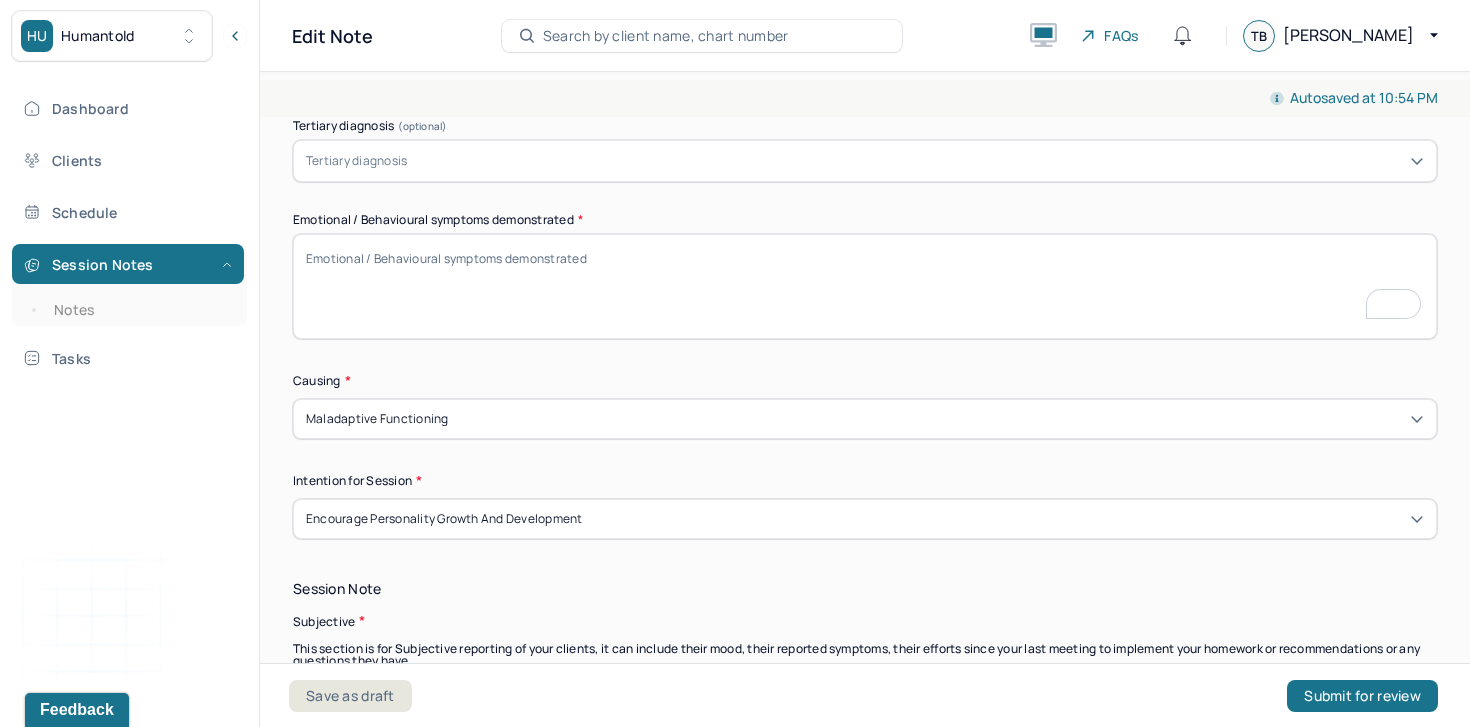 click on "Emotional / Behavioural symptoms demonstrated *" at bounding box center [865, 286] 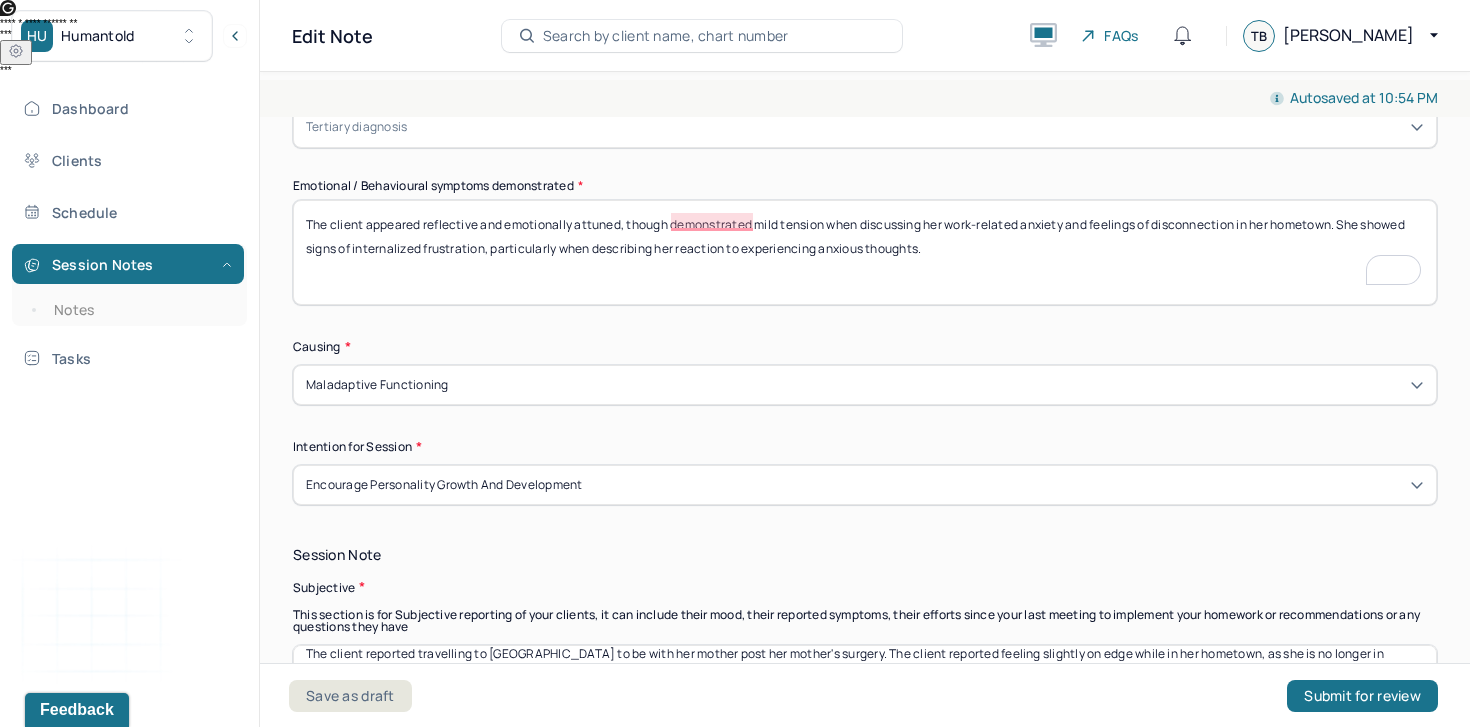 click on "The client appeared reflective and emotionally attuned, though demonstrated mild tension when discussing her work-related anxiety and feelings of disconnection in her hometown. She showed signs of internalized frustration, particularly when describing her reaction to experiencing anxious thoughts." at bounding box center [865, 252] 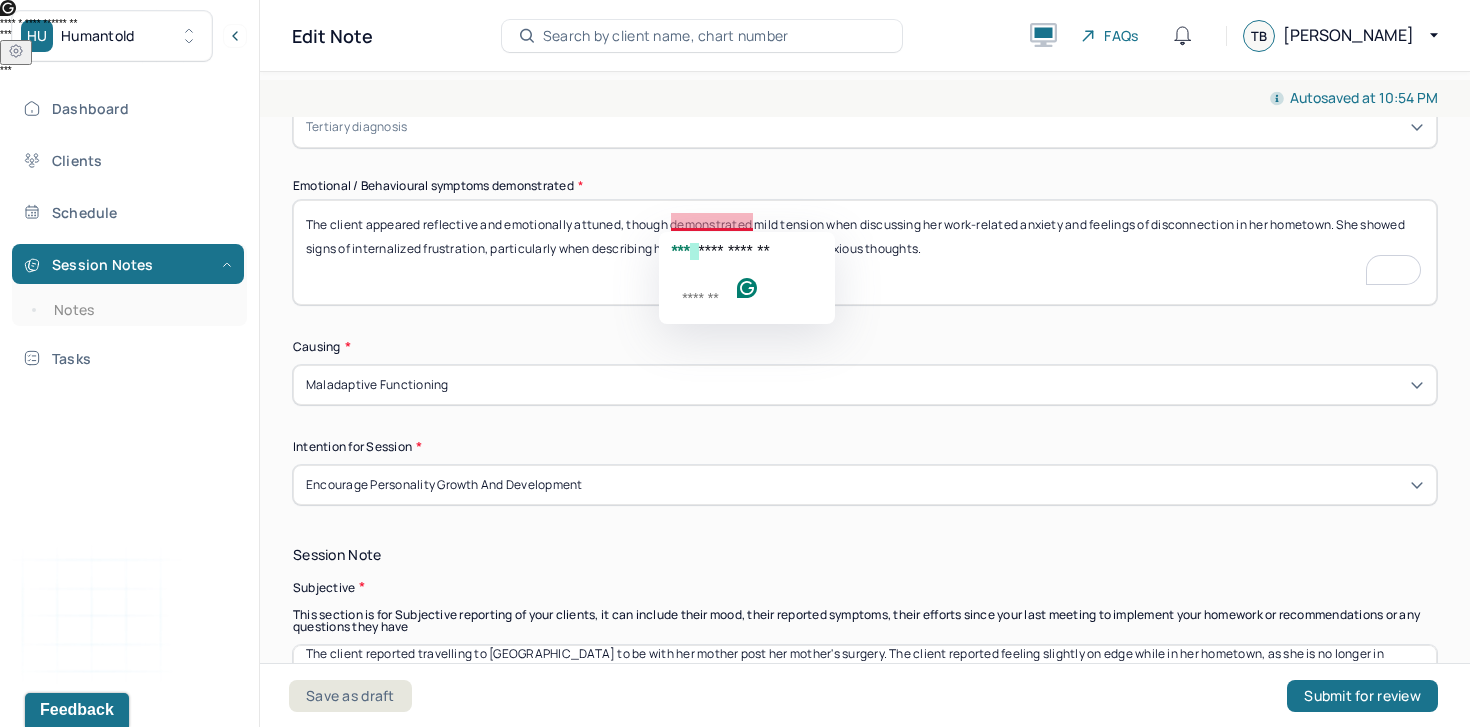 type on "The client appeared reflective and emotionally attuned, though demonstrated mild tension when discussing her work-related anxiety and feelings of disconnection in her hometown. She showed signs of internalized frustration, particularly when describing her reaction to experiencing anxious thoughts." 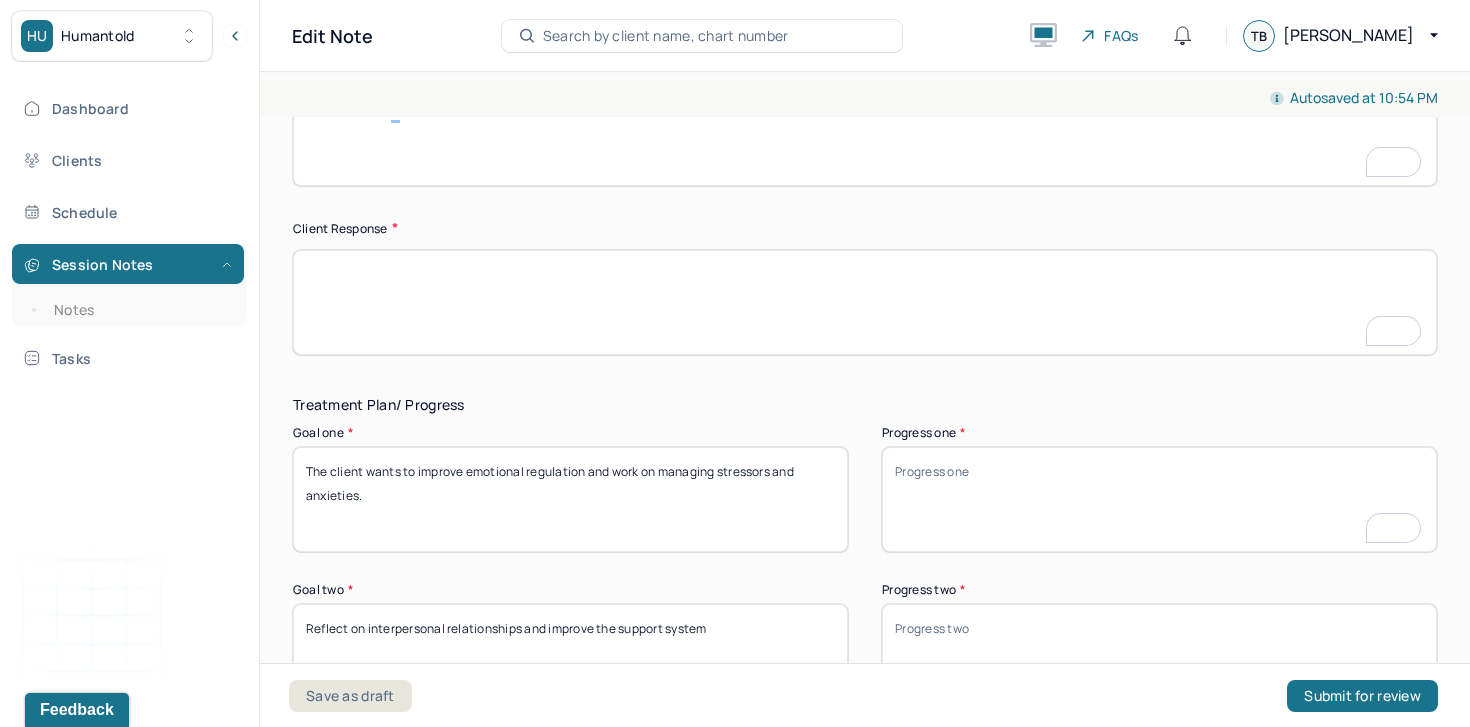 click on "Client Response" at bounding box center (865, 228) 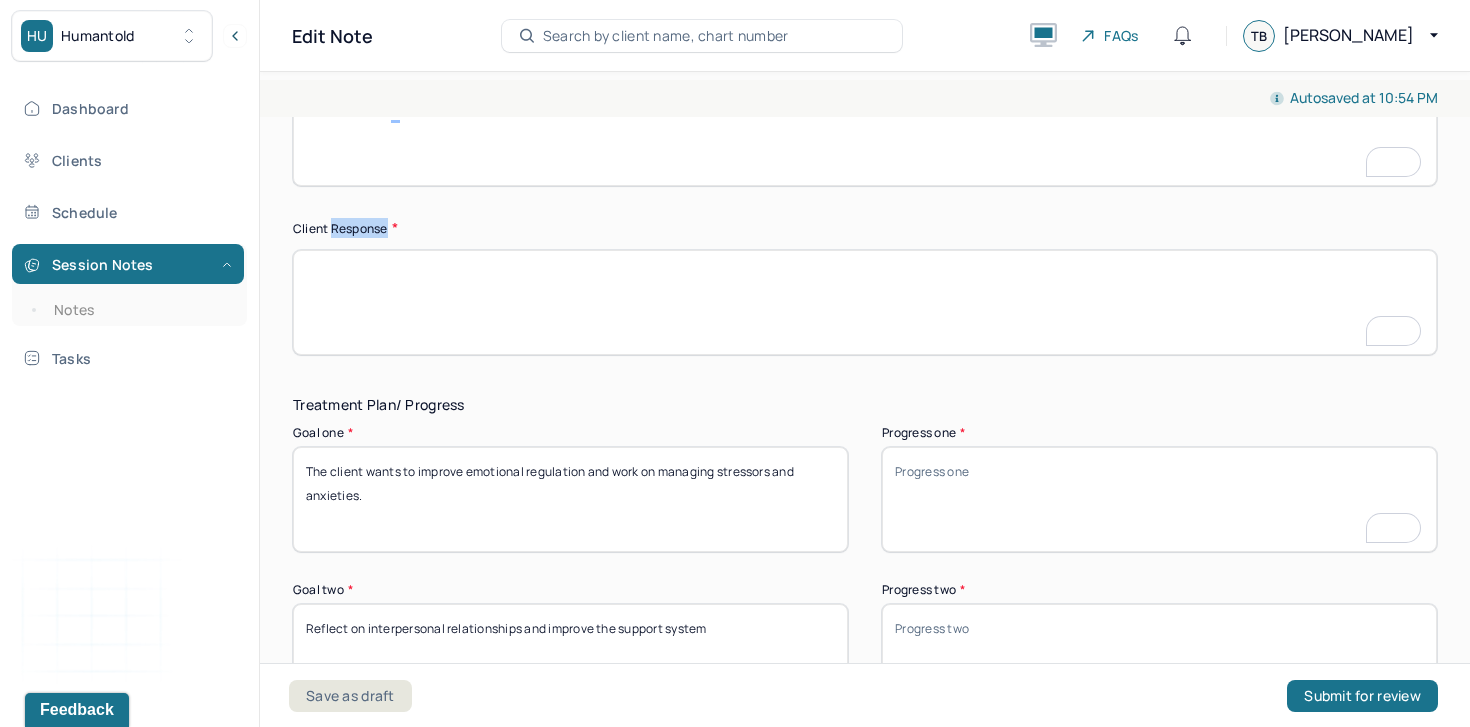 click on "Client Response" at bounding box center [865, 228] 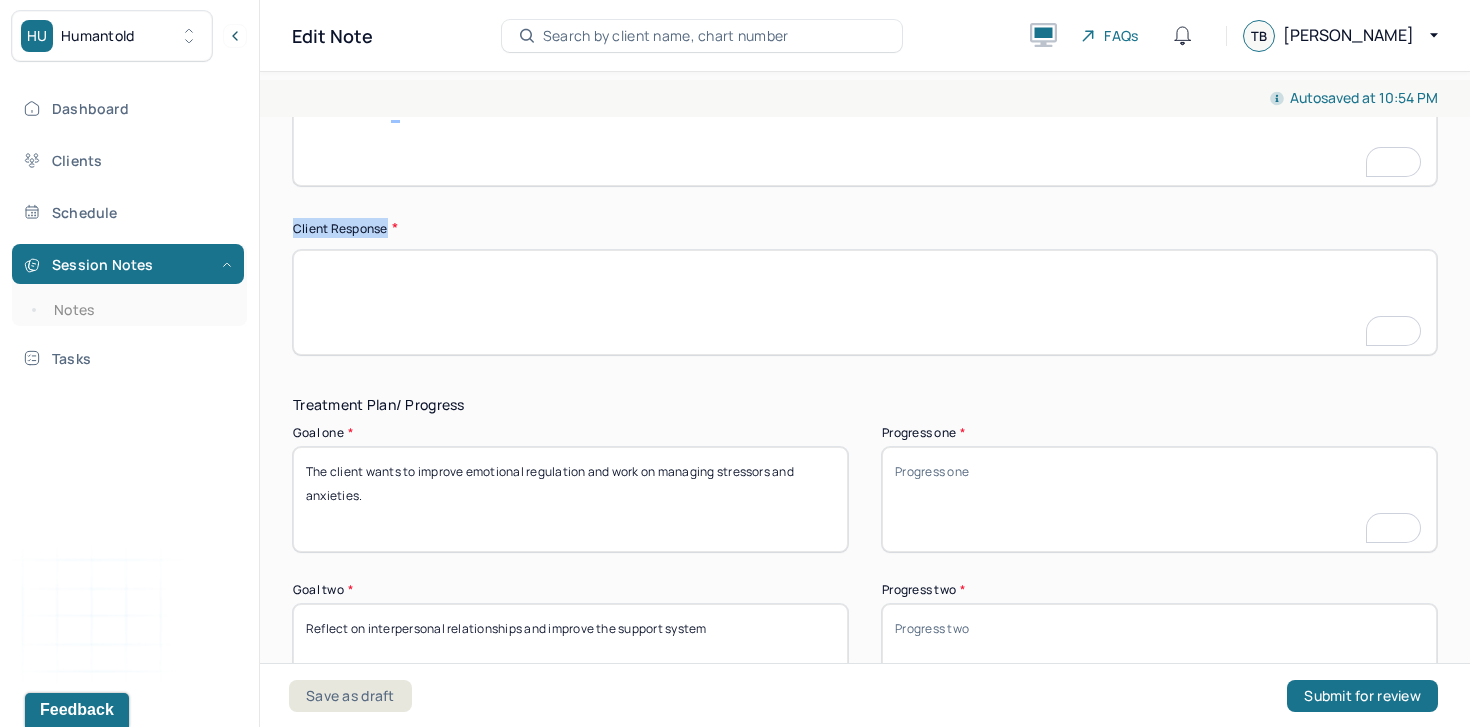 click on "Client Response" at bounding box center [865, 228] 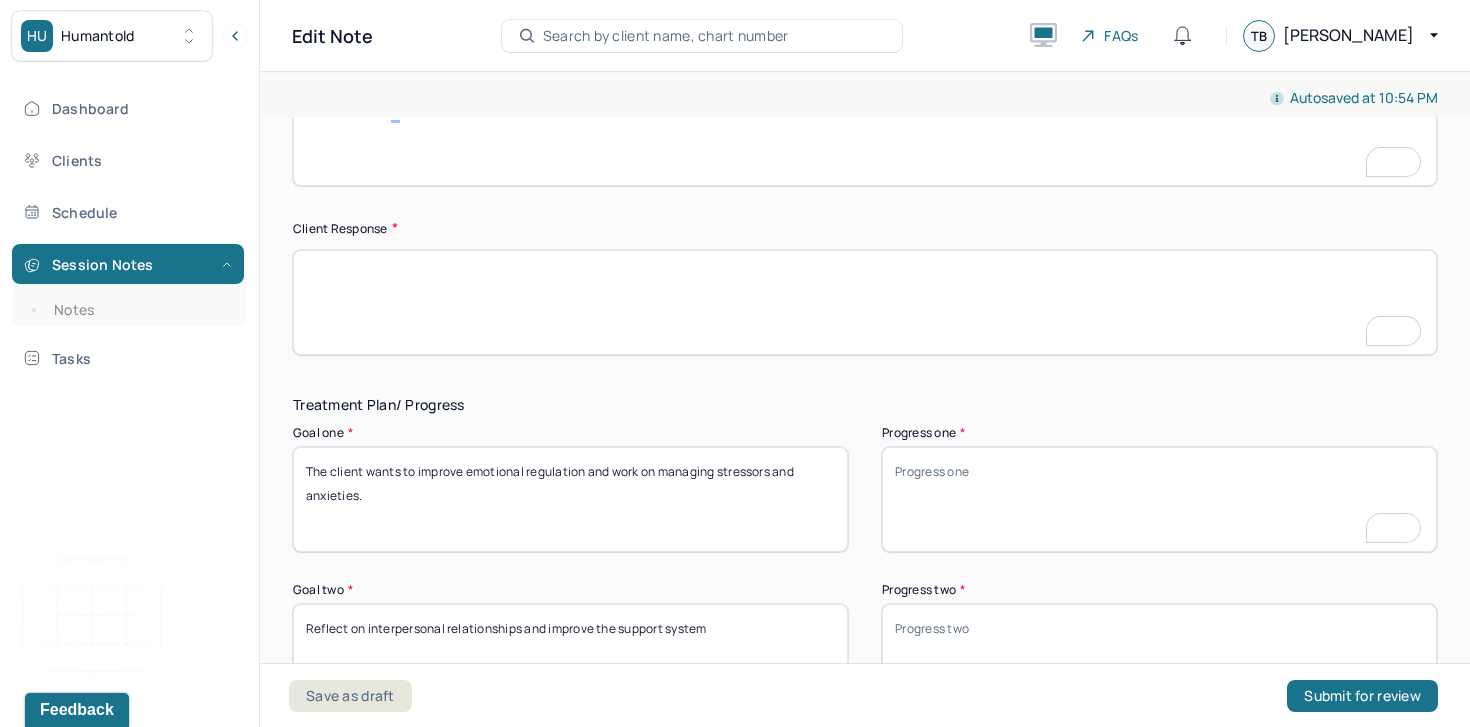 click on "The client wants to improve emotional regulation and work on managing stressors and anxieties." at bounding box center (570, 499) 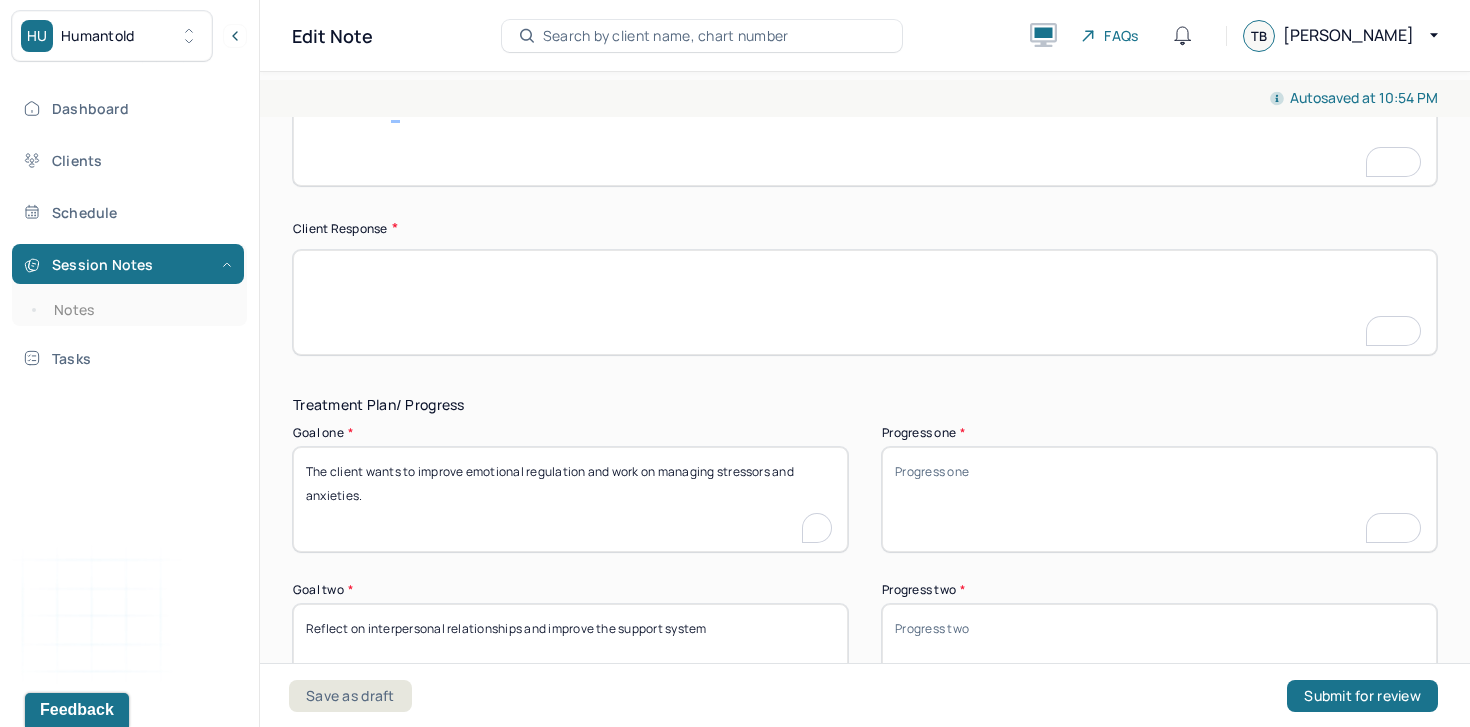 click on "The client wants to improve emotional regulation and work on managing stressors and anxieties." at bounding box center (570, 499) 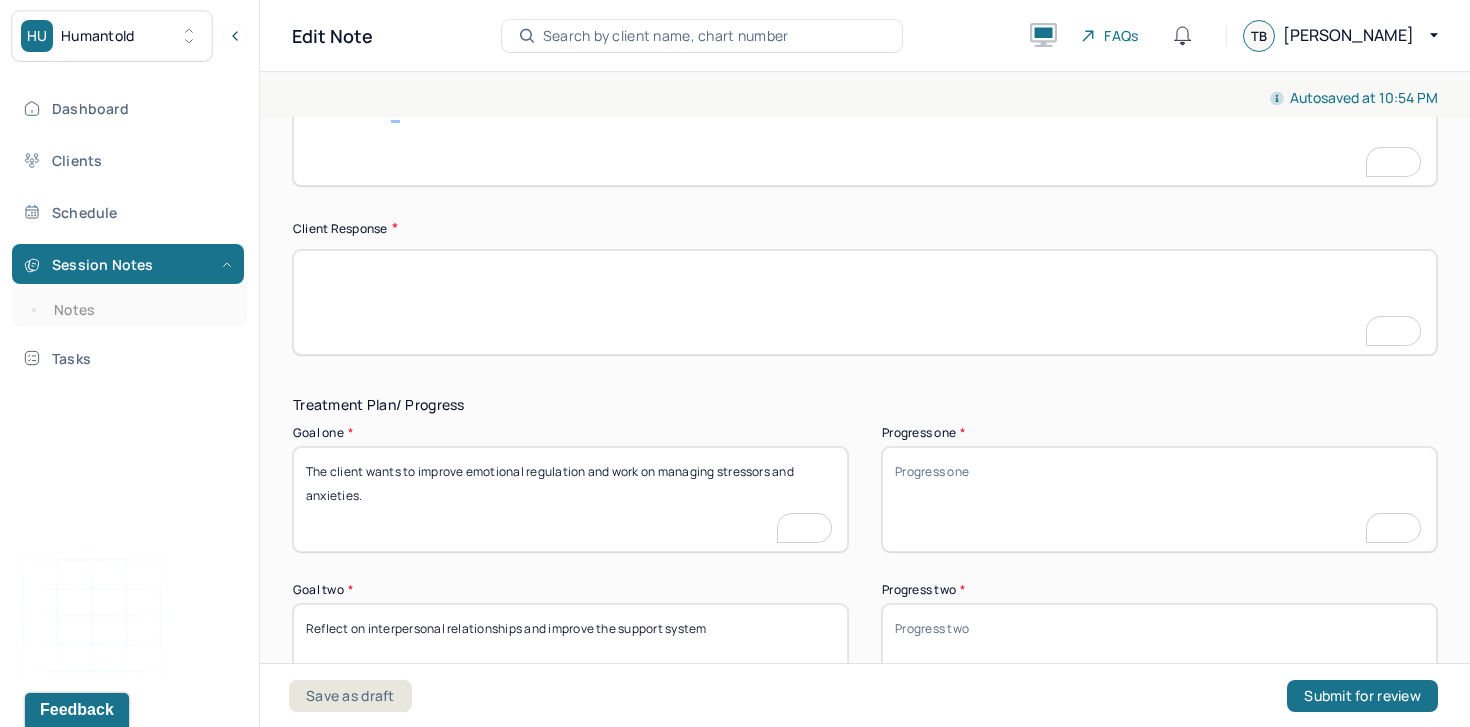 click on "The client wants to improve emotional regulation and work on managing stressors and anxieties." at bounding box center [570, 499] 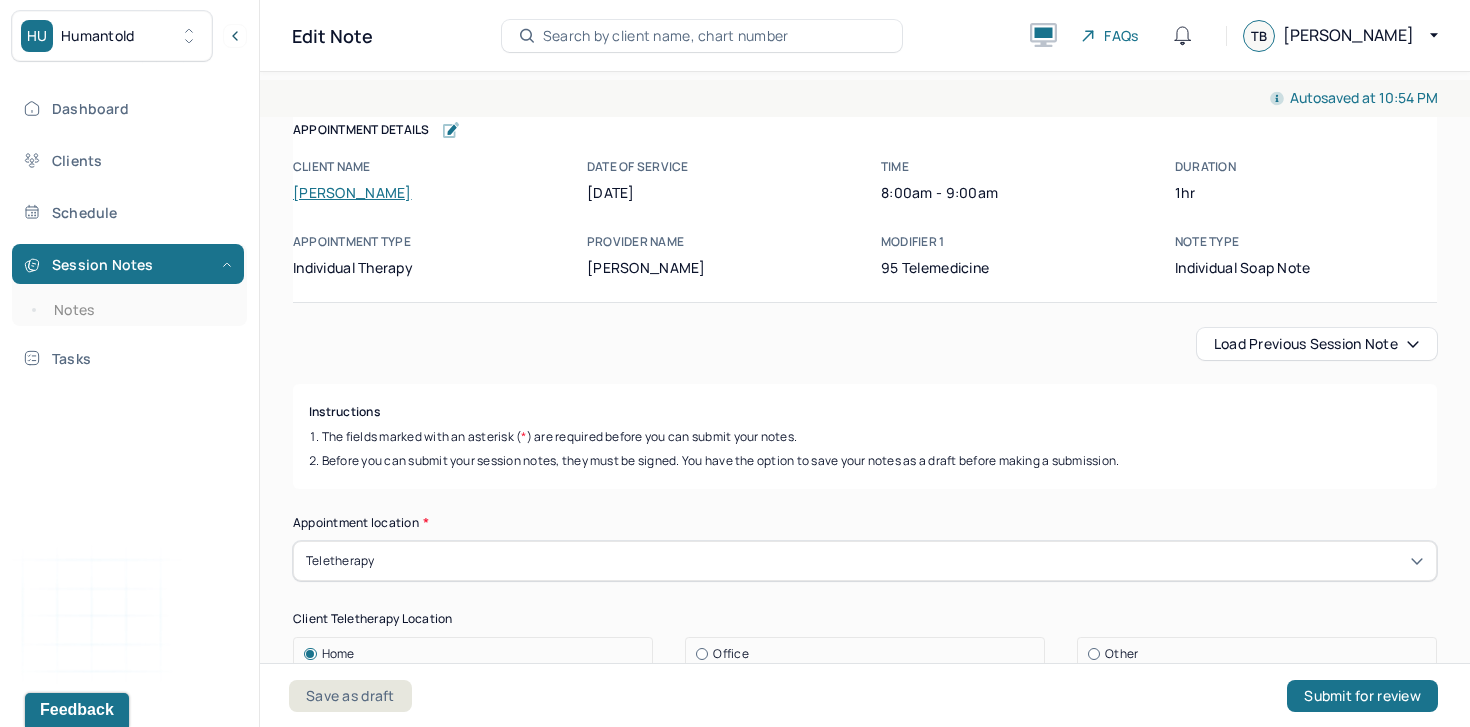 scroll, scrollTop: 0, scrollLeft: 0, axis: both 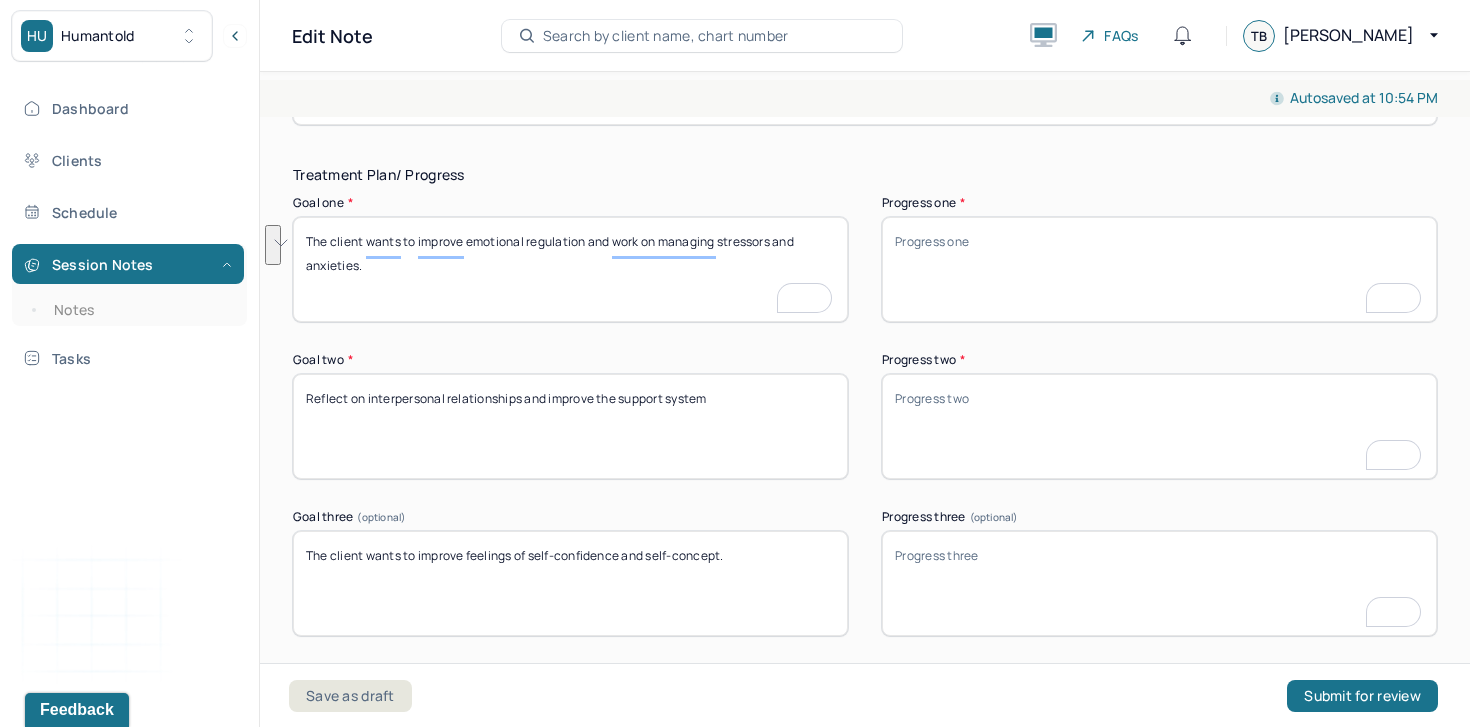click on "Reflect on interpersonal relationships and improve the support system" at bounding box center [570, 426] 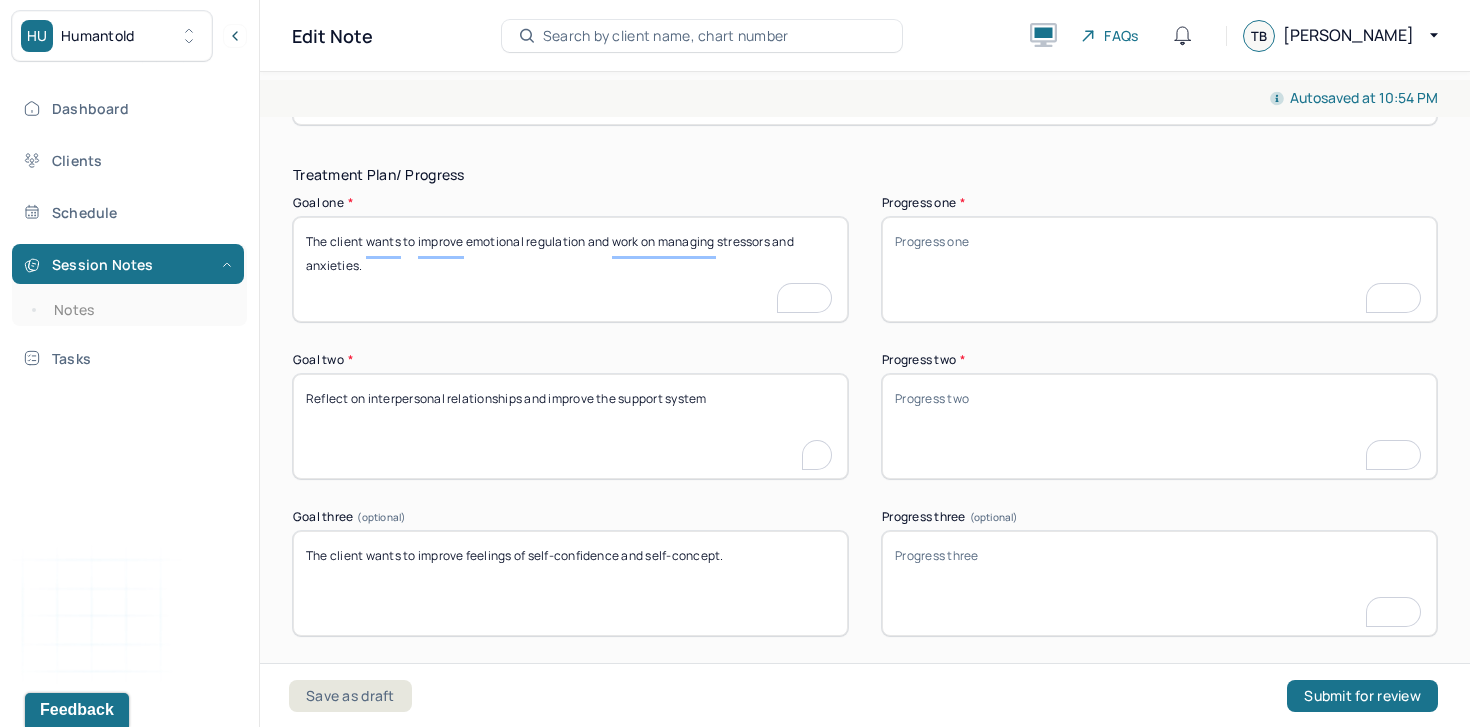 click on "Reflect on interpersonal relationships and improve the support system" at bounding box center [570, 426] 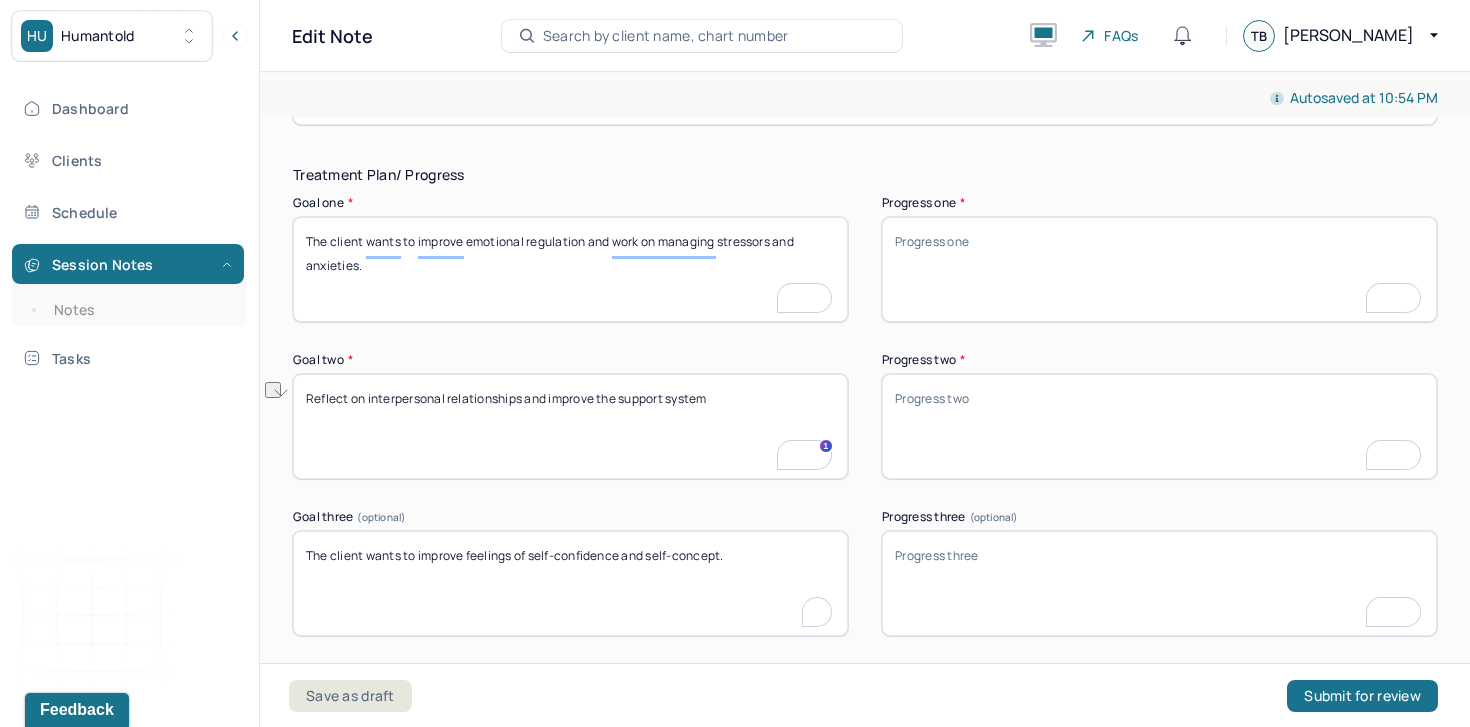 click on "The client wants to improve feelings of self-confidence and self-concept." at bounding box center [570, 583] 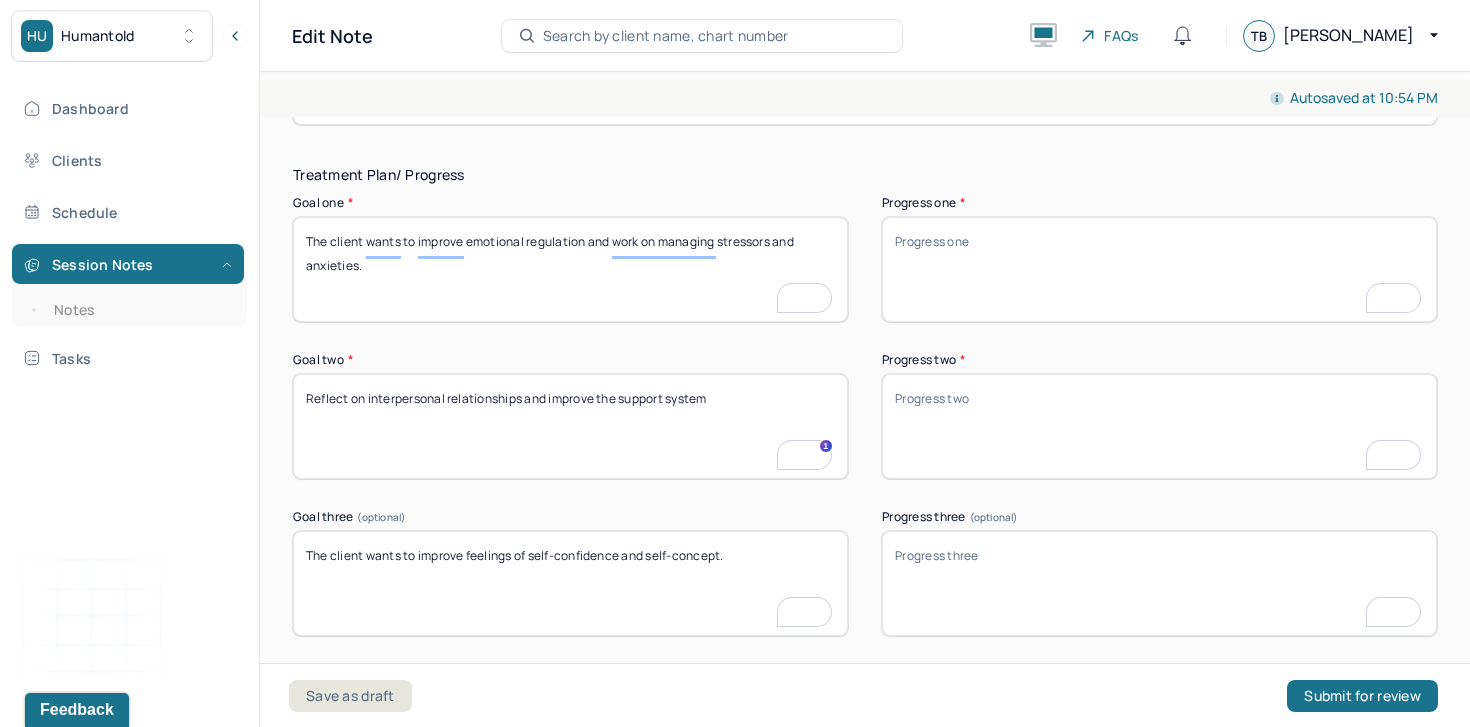 click on "The client wants to improve feelings of self-confidence and self-concept." at bounding box center (570, 583) 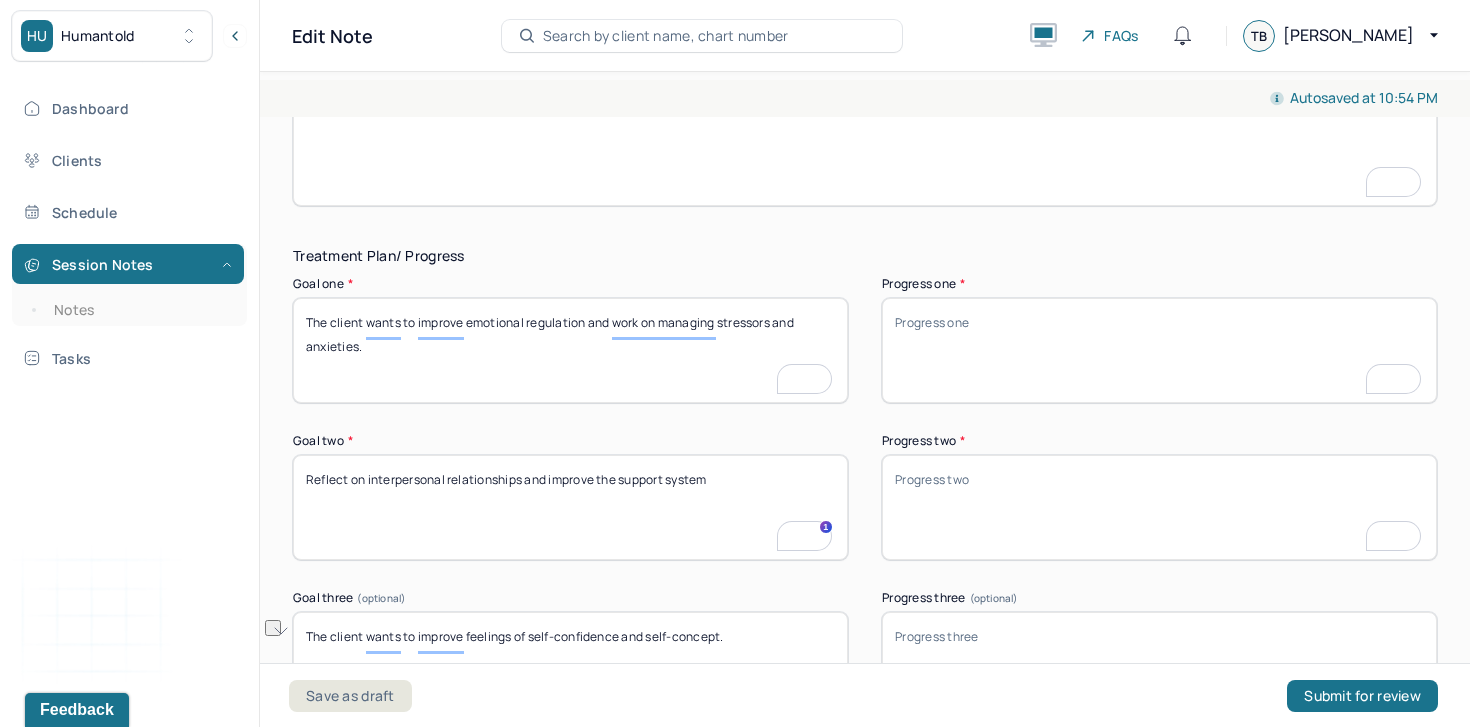 click at bounding box center (865, 153) 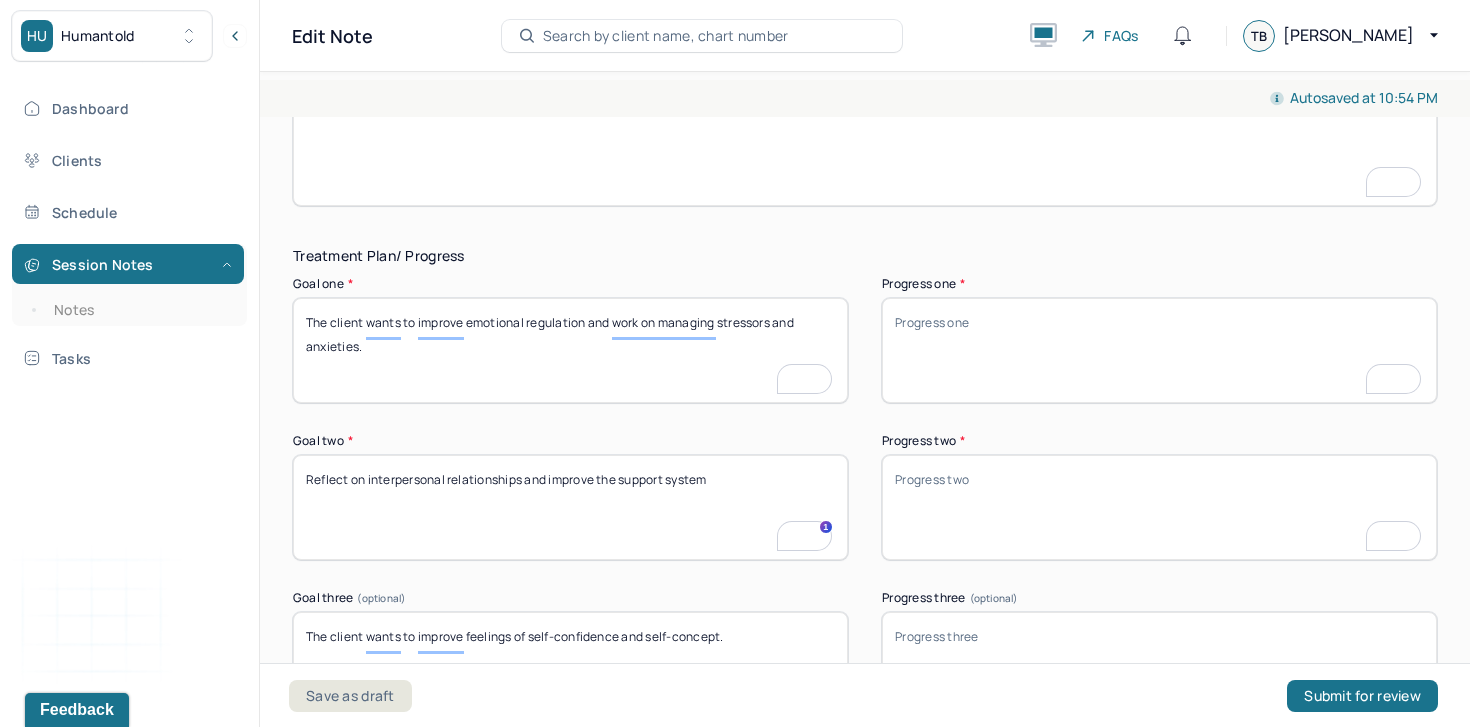 paste on "The client responded openly and thoughtfully to interventions aimed at normalizing anxious thoughts and reducing self-judgment." 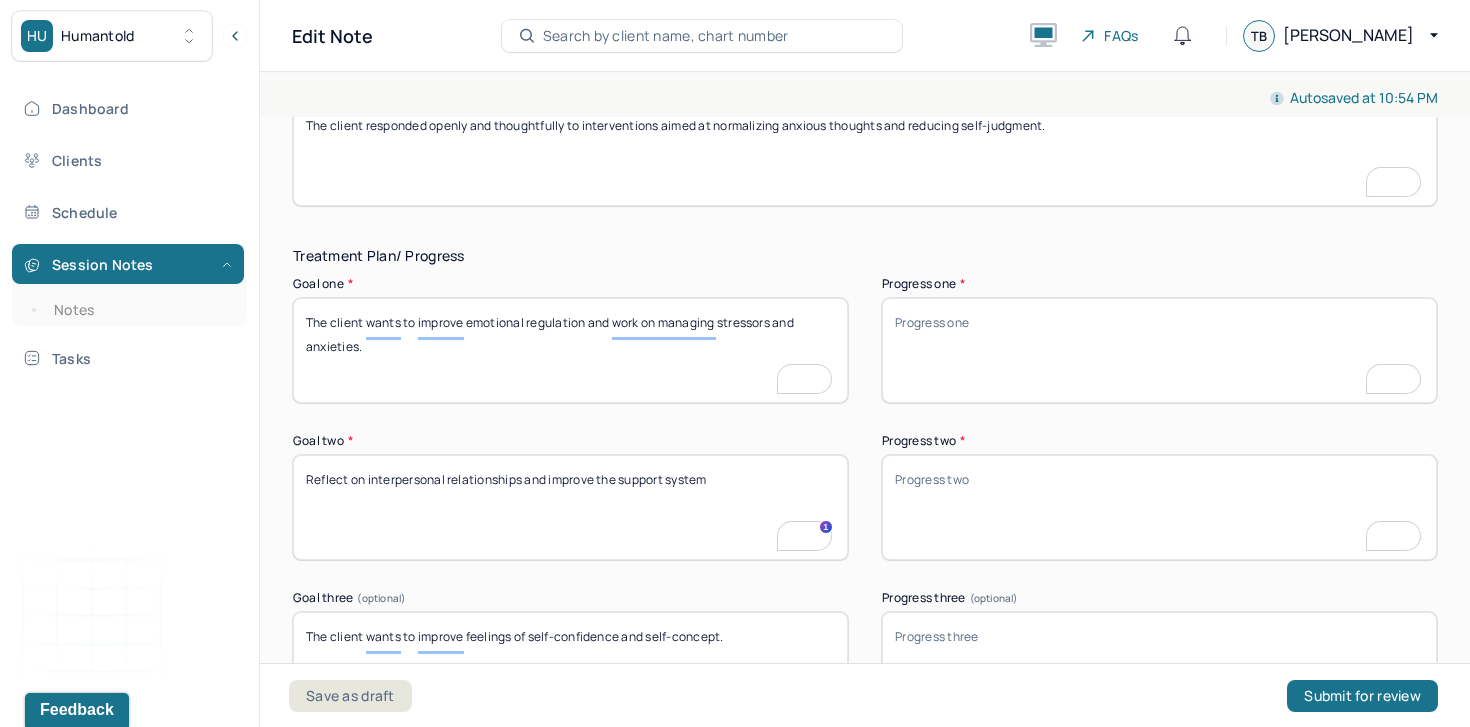 type on "The client responded openly and thoughtfully to interventions aimed at normalizing anxious thoughts and reducing self-judgment." 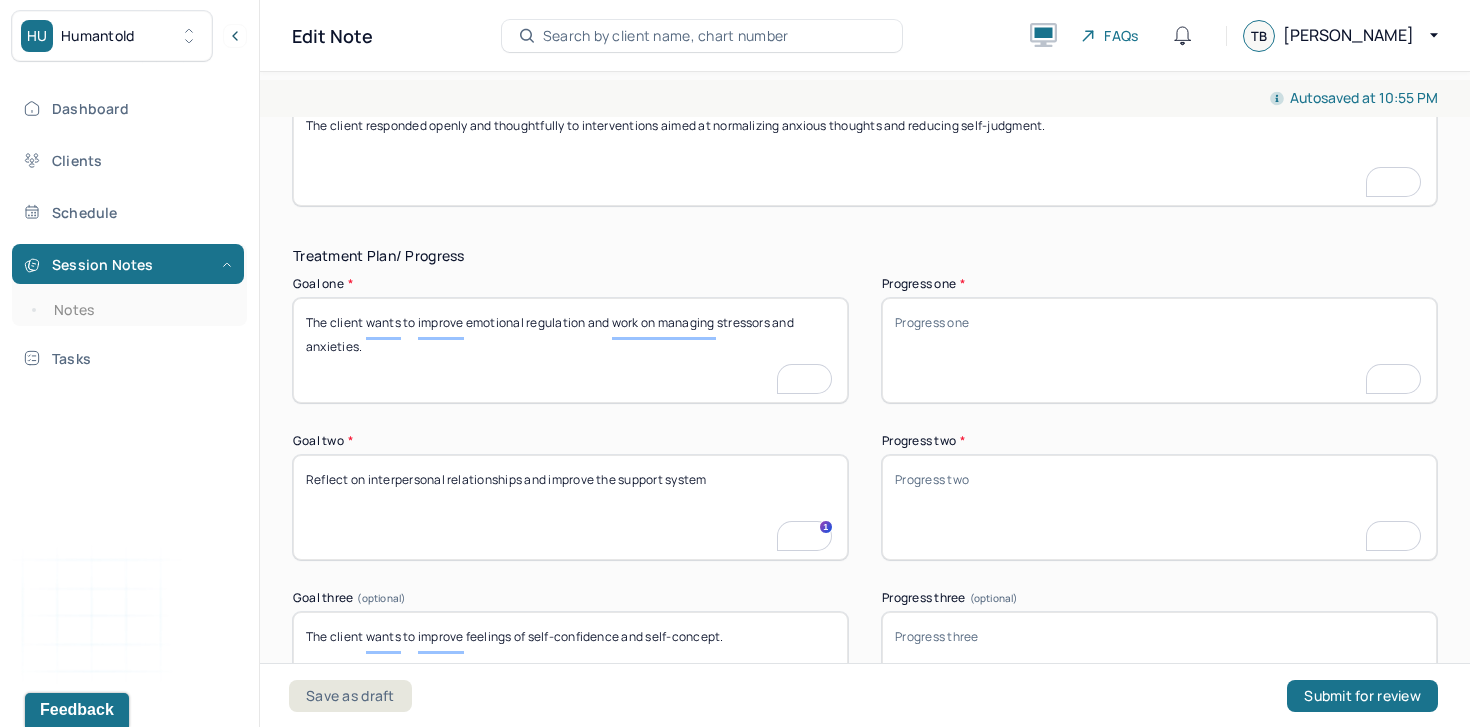 click on "Progress one *" at bounding box center [1159, 350] 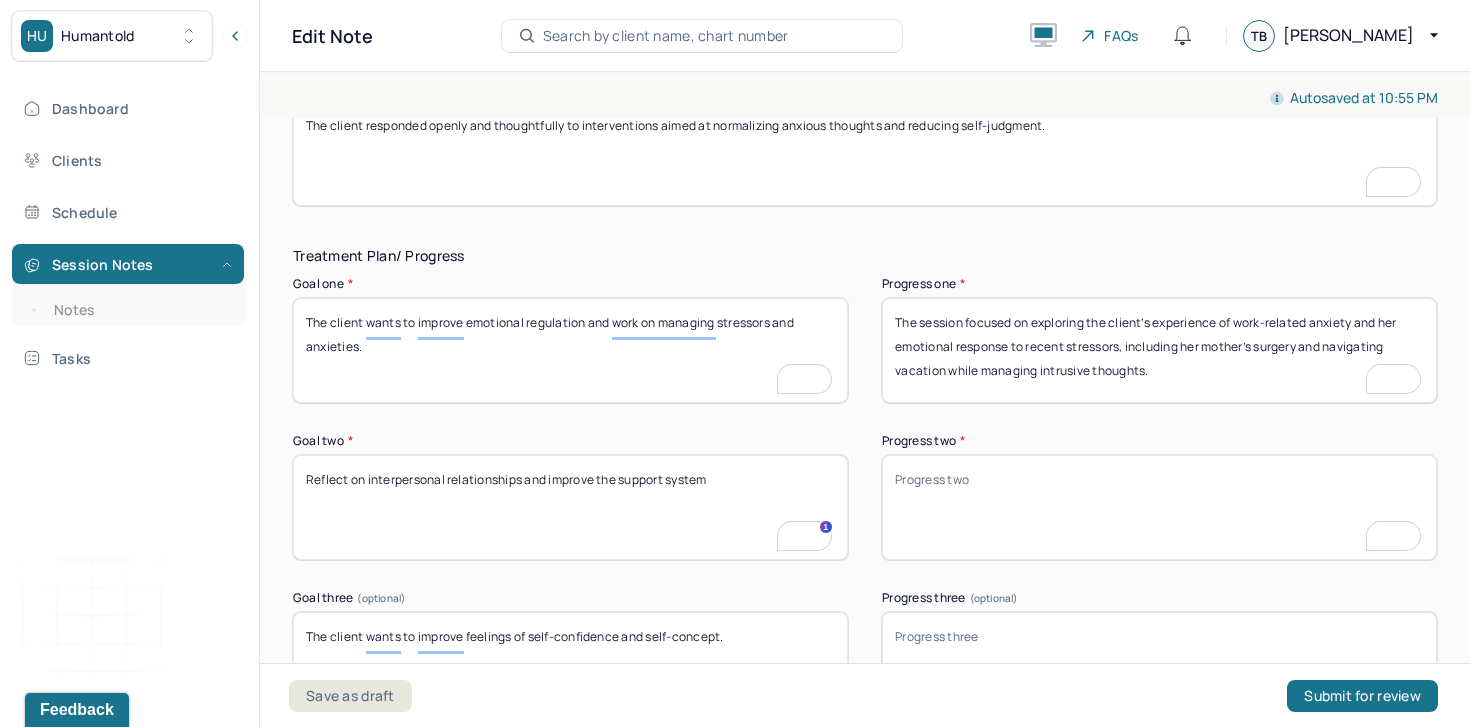 type on "The session focused on exploring the client’s experience of work-related anxiety and her emotional response to recent stressors, including her mother’s surgery and navigating vacation while managing intrusive thoughts." 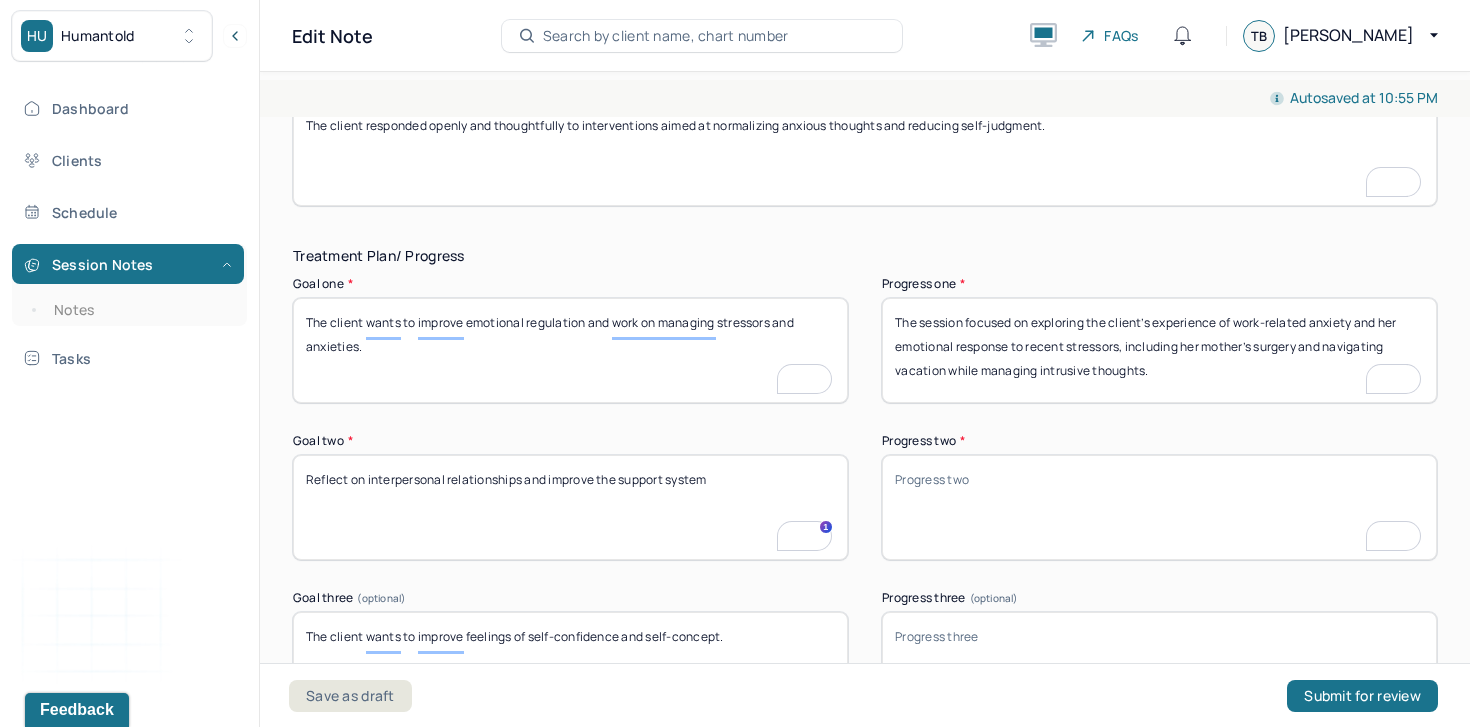 click on "Progress two *" at bounding box center [1159, 507] 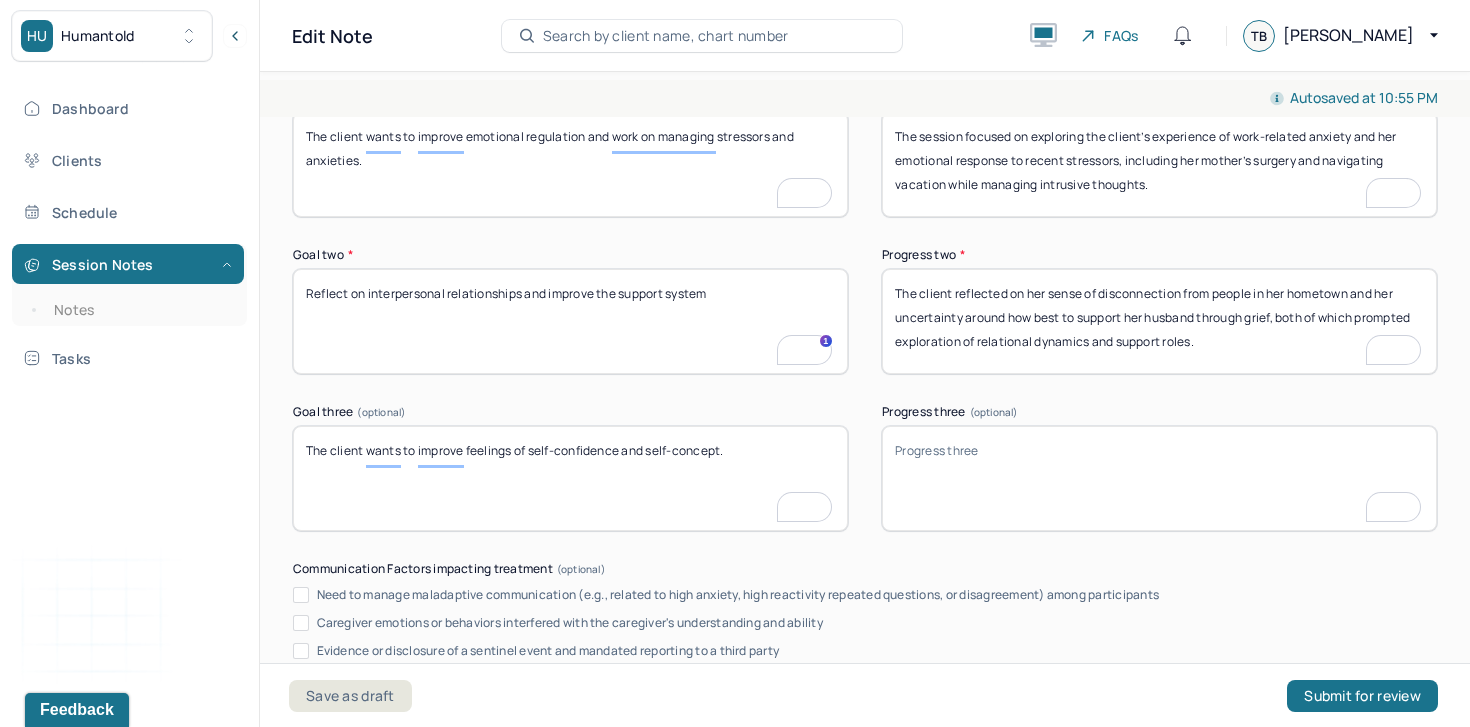 type on "The client reflected on her sense of disconnection from people in her hometown and her uncertainty around how best to support her husband through grief, both of which prompted exploration of relational dynamics and support roles." 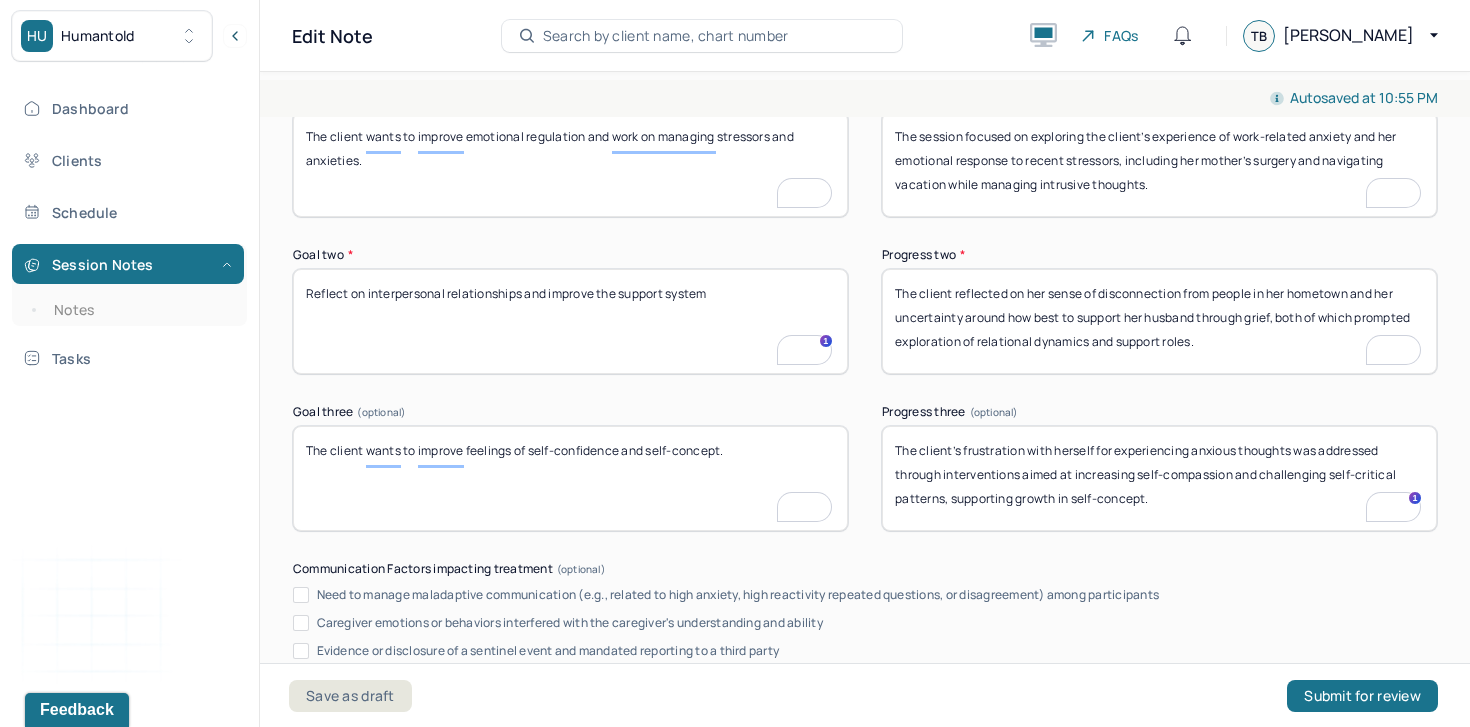 click on "The client’s frustration with herself for experiencing anxious thoughts was addressed through interventions aimed at increasing self-compassion and challenging self-critical patterns, supporting growth in self-concept." at bounding box center (1159, 478) 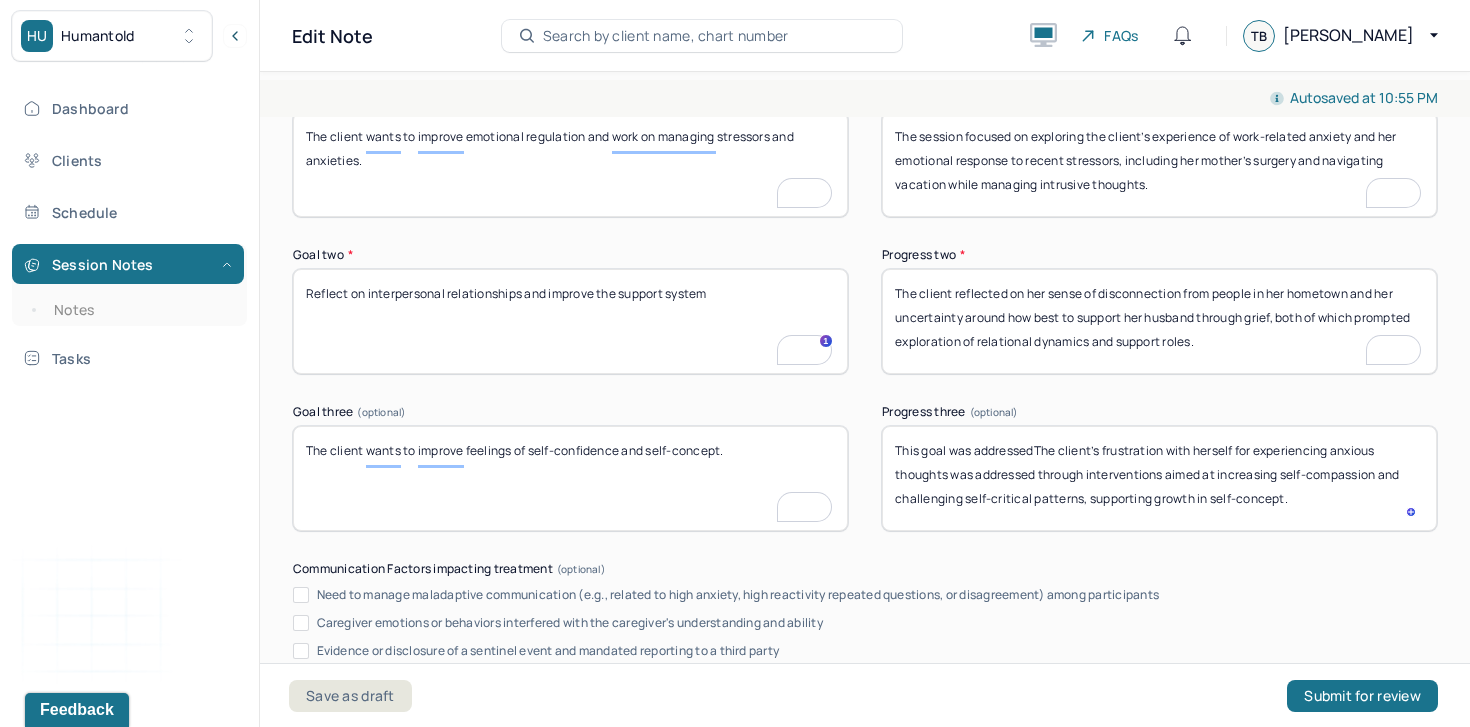 type on "This goal was addressed The client’s frustration with herself for experiencing anxious thoughts was addressed through interventions aimed at increasing self-compassion and challenging self-critical patterns, supporting growth in self-concept." 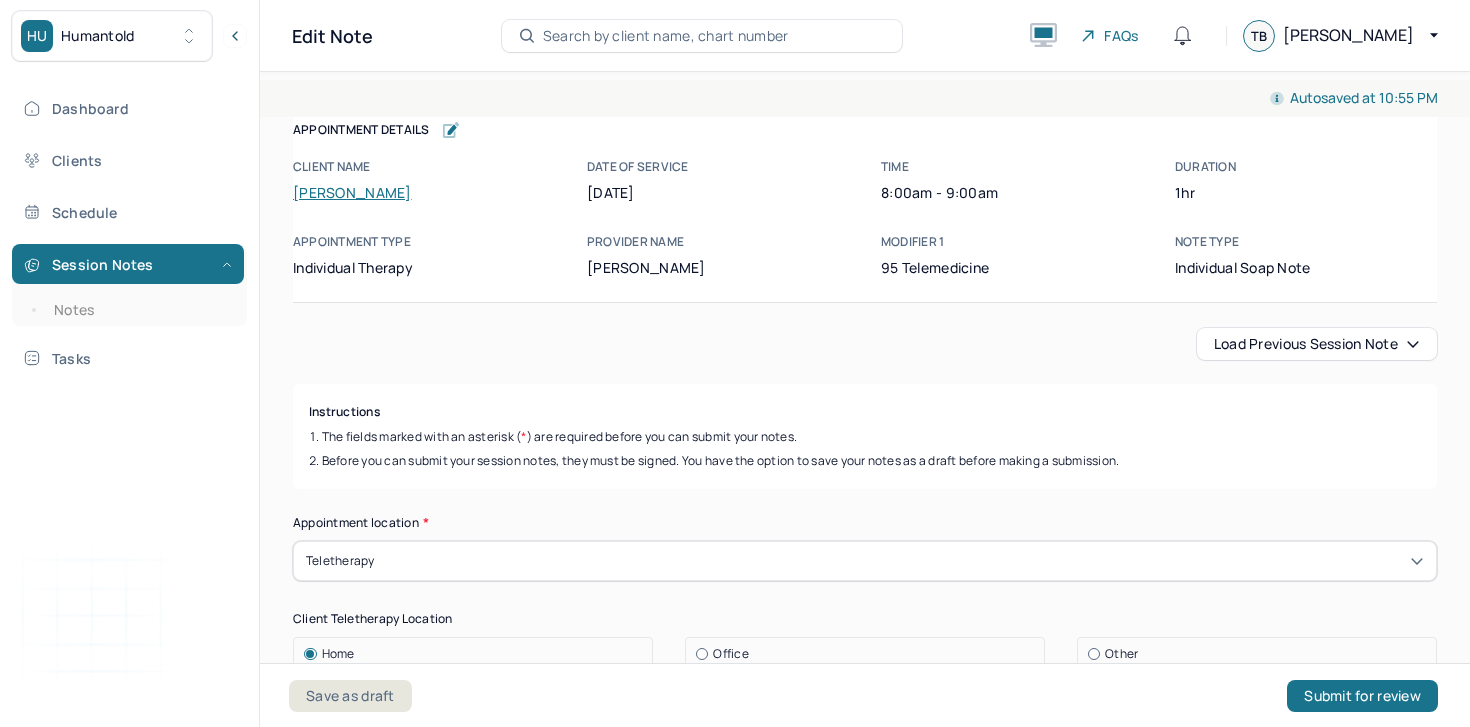 scroll, scrollTop: 0, scrollLeft: 0, axis: both 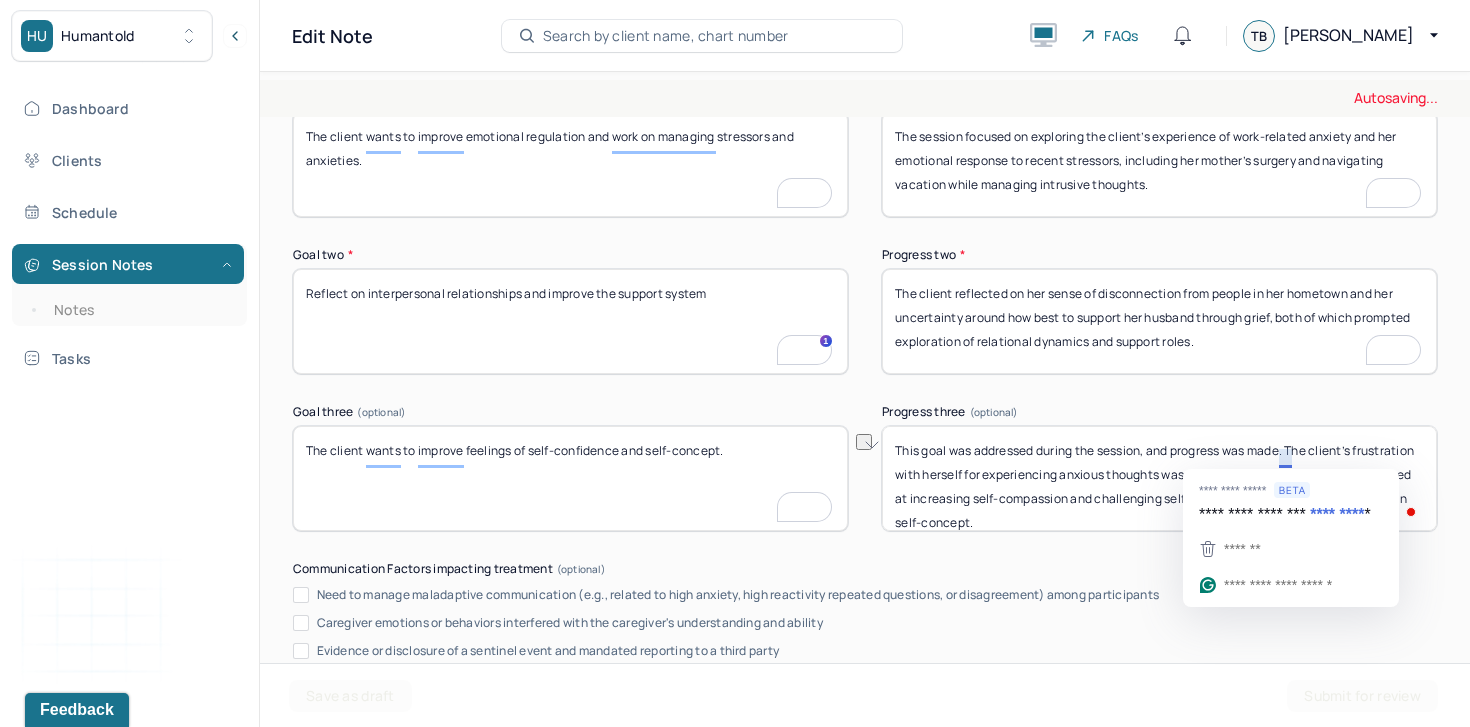 drag, startPoint x: 1288, startPoint y: 461, endPoint x: 893, endPoint y: 455, distance: 395.04556 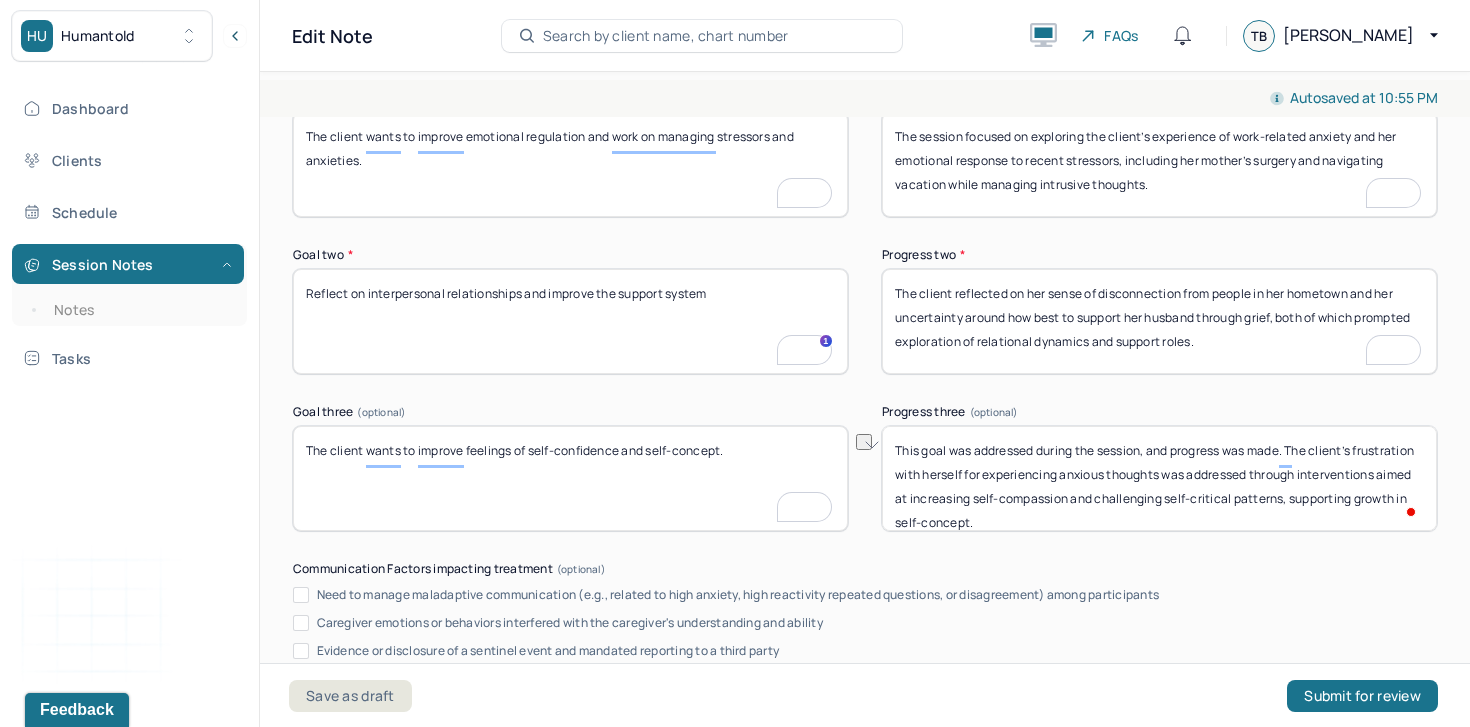 type on "This goal was addressed during the session, and progress was made. The client’s frustration with herself for experiencing anxious thoughts was addressed through interventions aimed at increasing self-compassion and challenging self-critical patterns, supporting growth in self-concept." 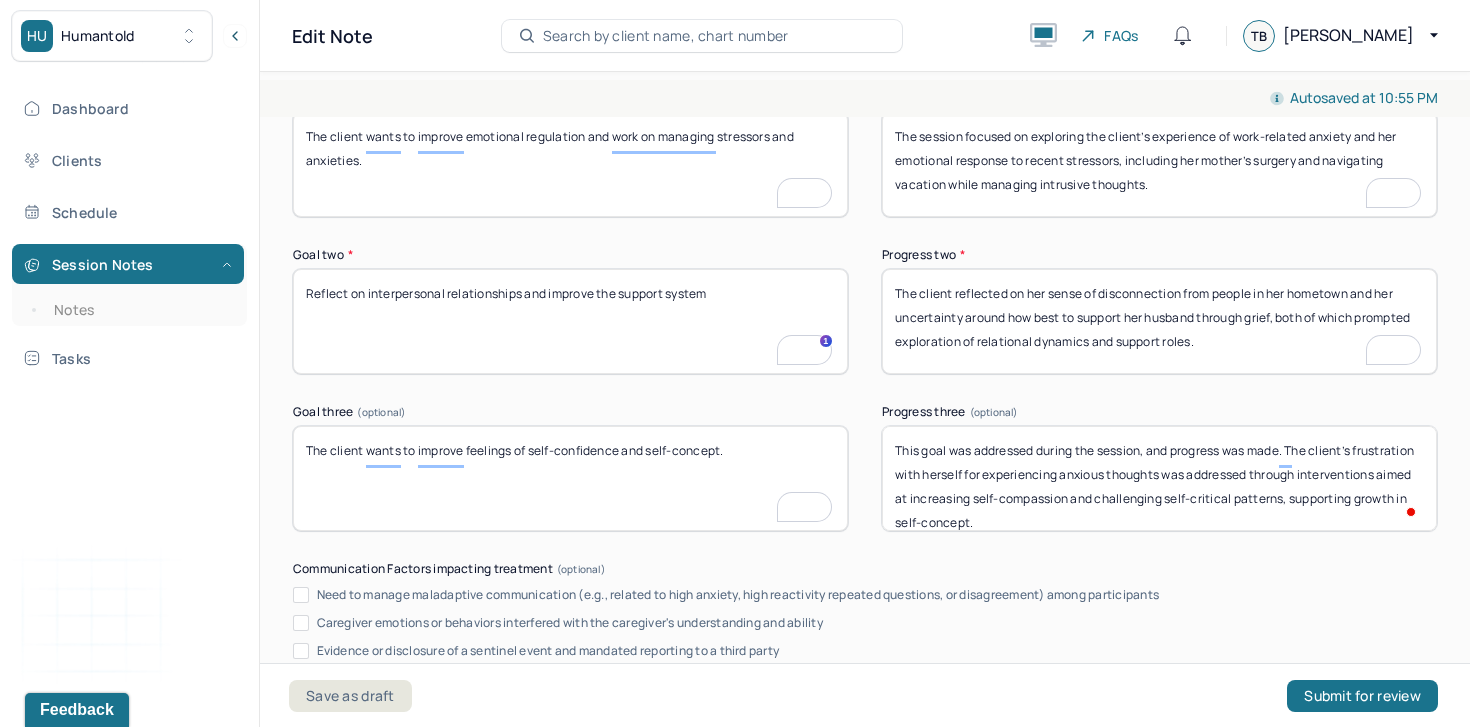 paste on "This goal was addressed during the session, and progress was made." 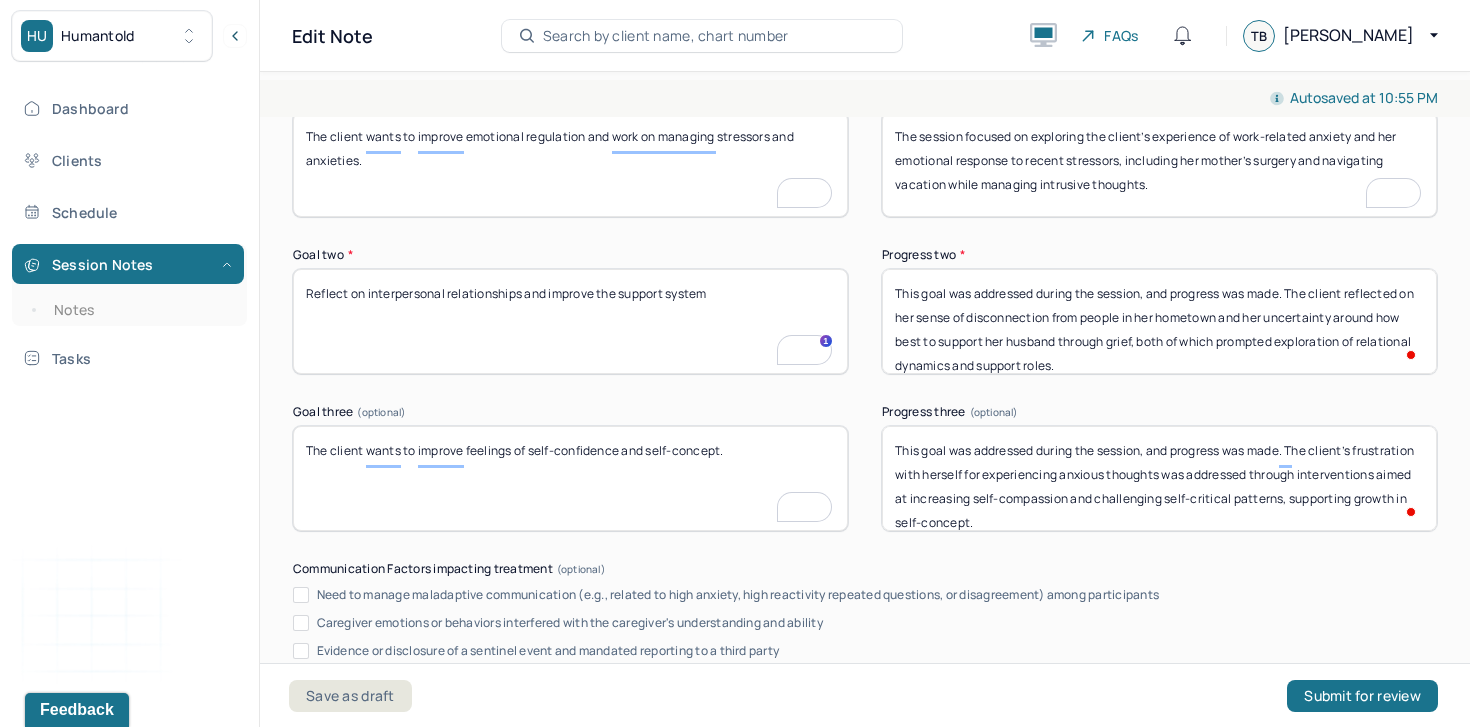 scroll, scrollTop: 3352, scrollLeft: 0, axis: vertical 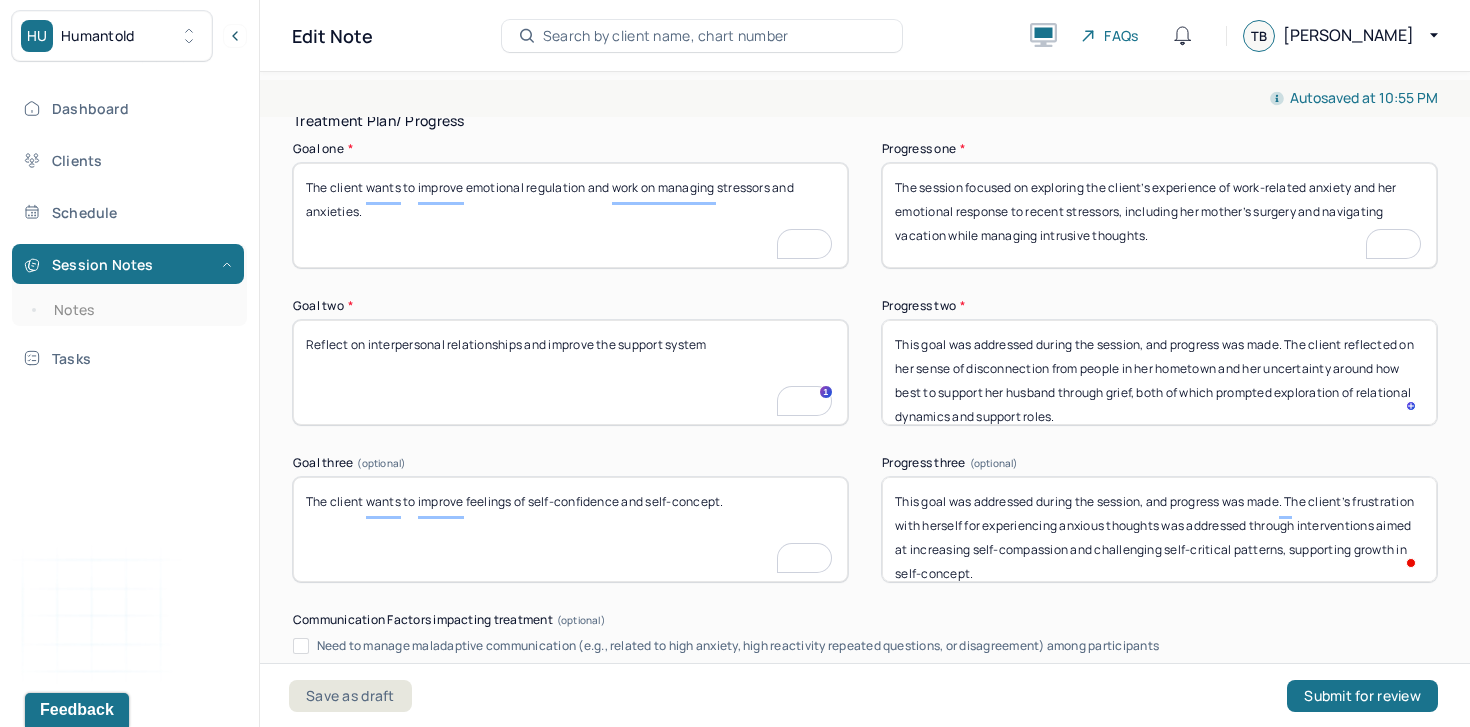 type on "This goal was addressed during the session, and progress was made. The client reflected on her sense of disconnection from people in her hometown and her uncertainty around how best to support her husband through grief, both of which prompted exploration of relational dynamics and support roles." 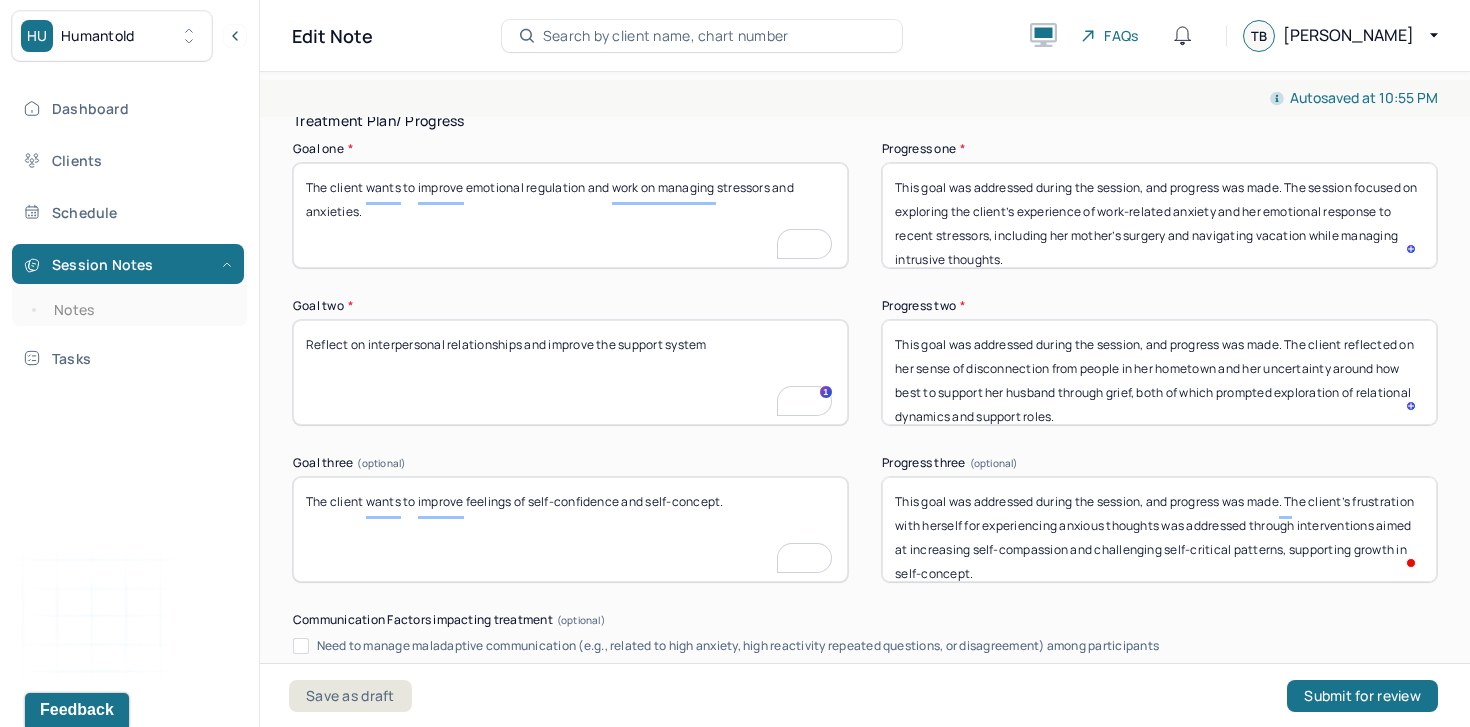 type on "This goal was addressed during the session, and progress was made. The session focused on exploring the client’s experience of work-related anxiety and her emotional response to recent stressors, including her mother’s surgery and navigating vacation while managing intrusive thoughts." 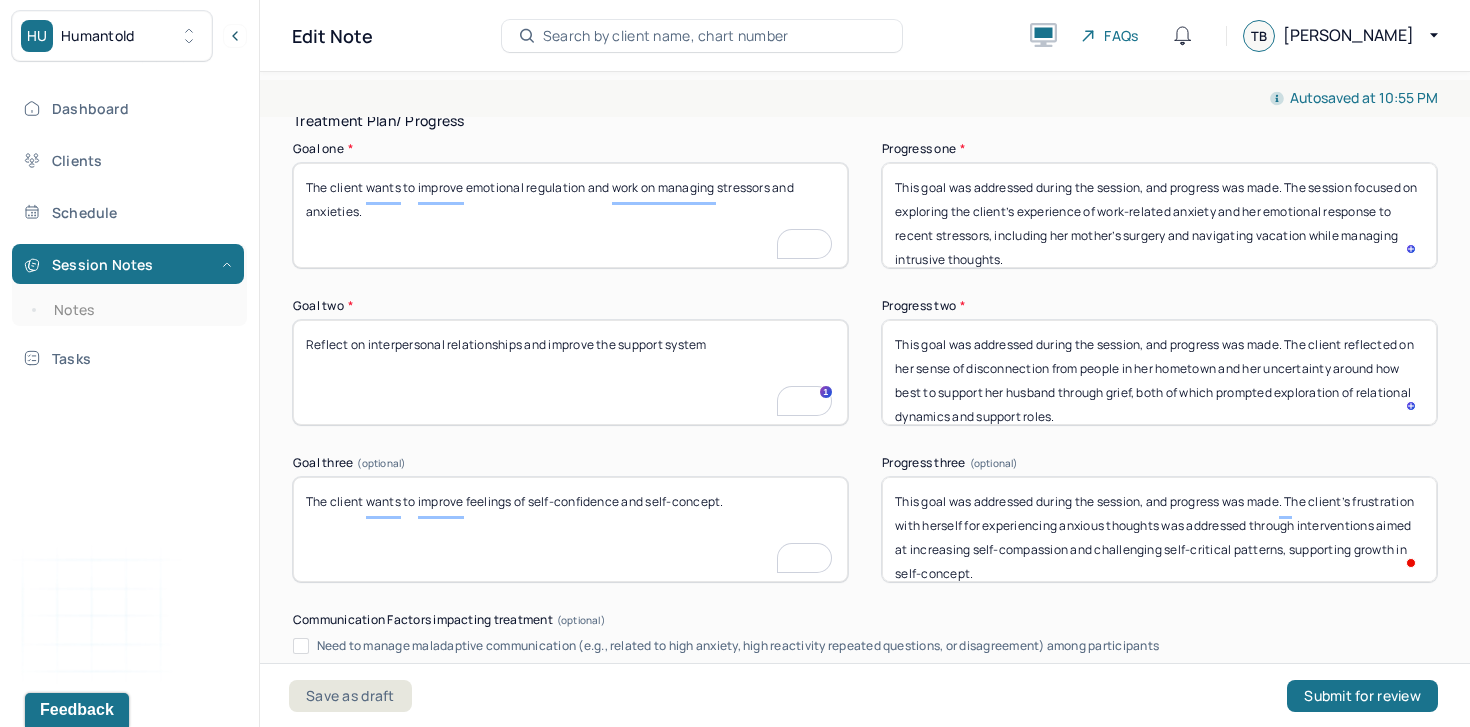 scroll, scrollTop: 16, scrollLeft: 0, axis: vertical 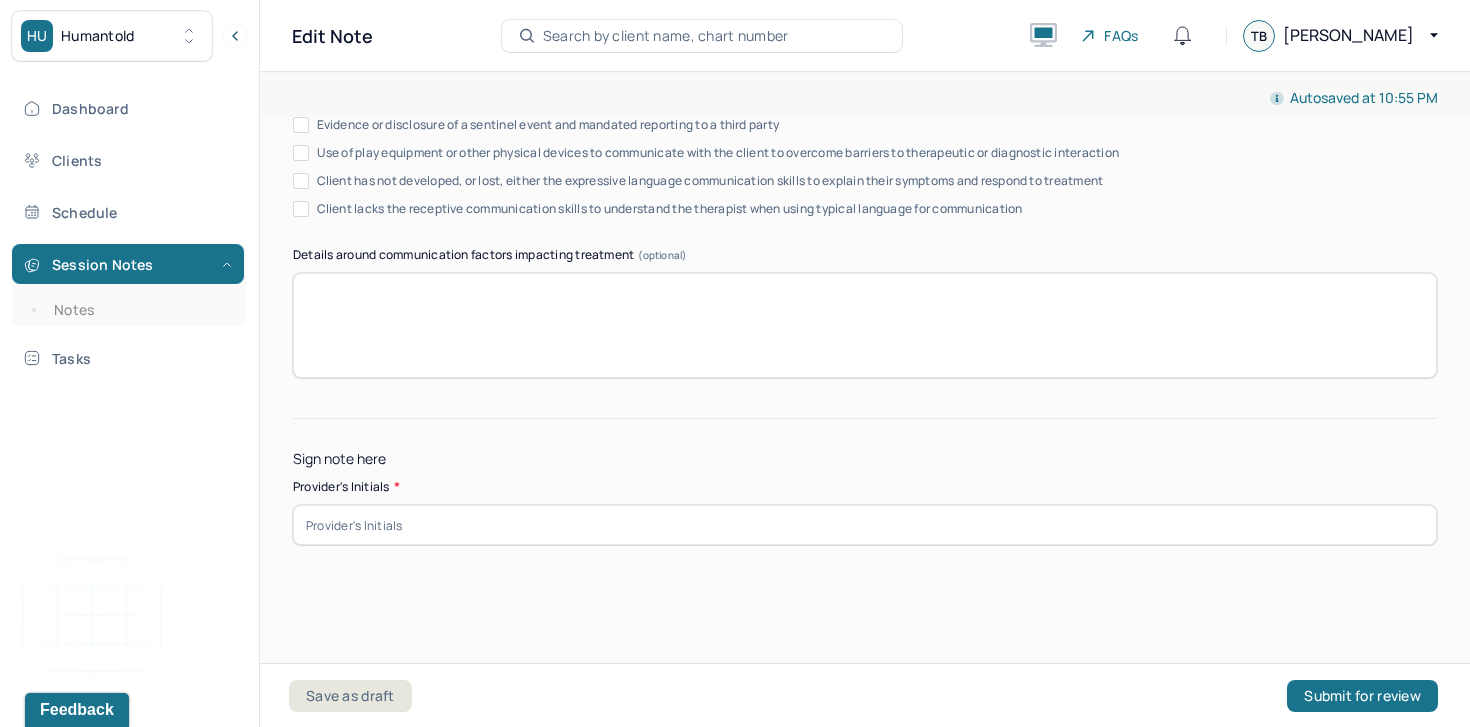 click at bounding box center (865, 525) 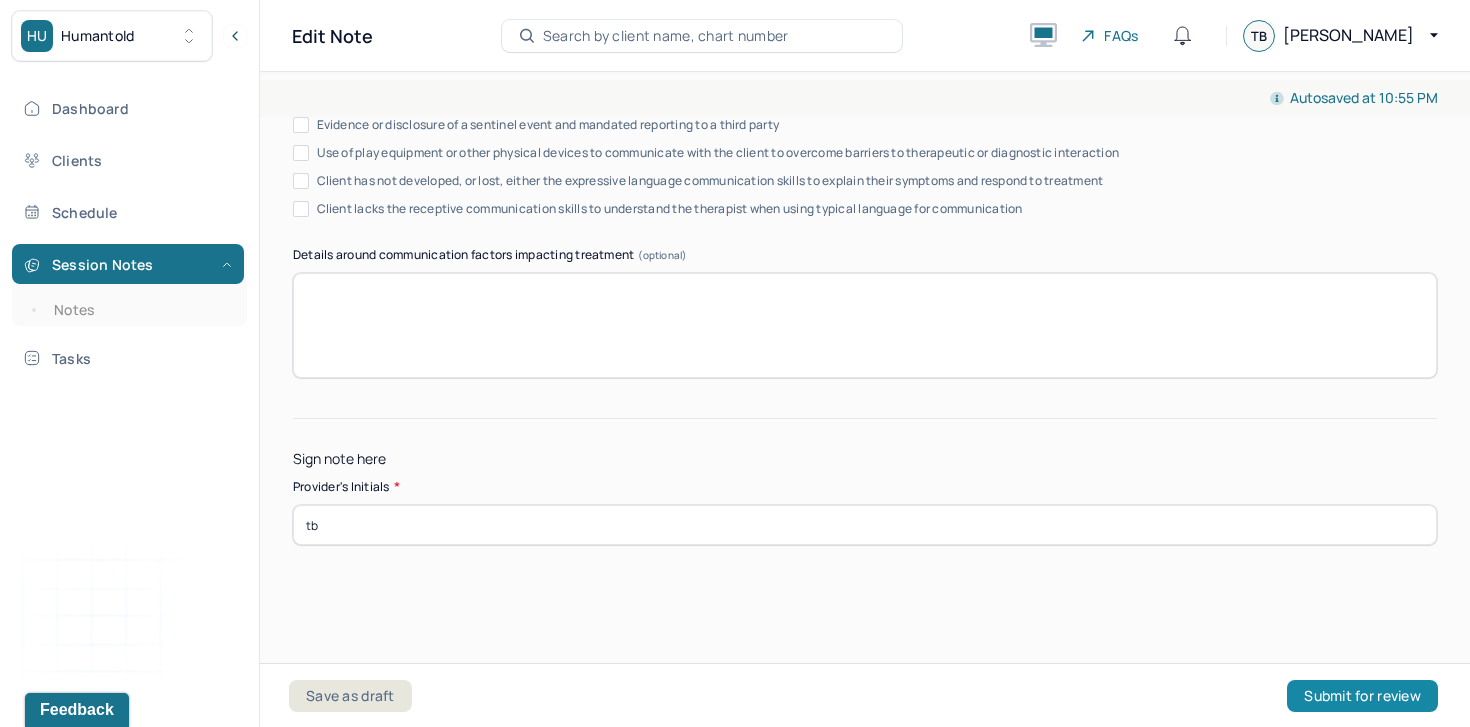 type on "tb" 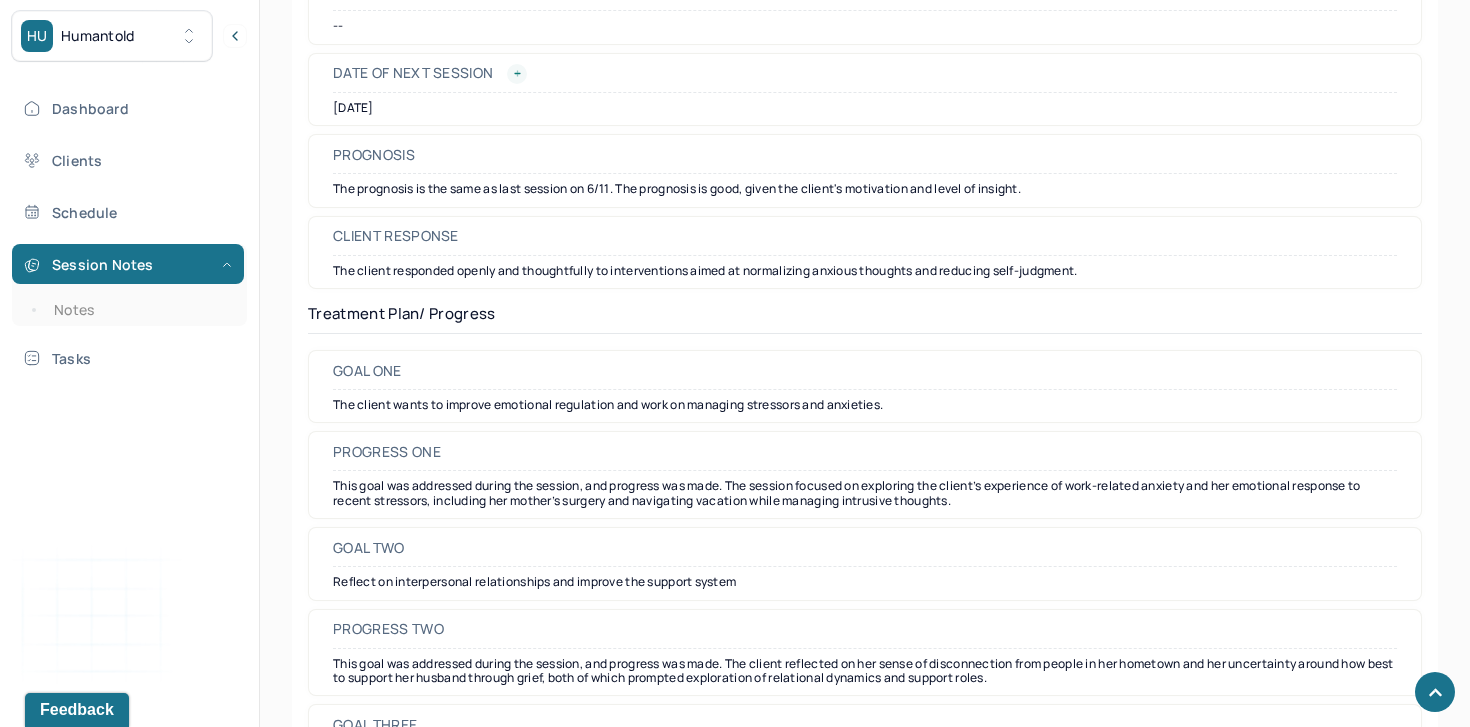 click 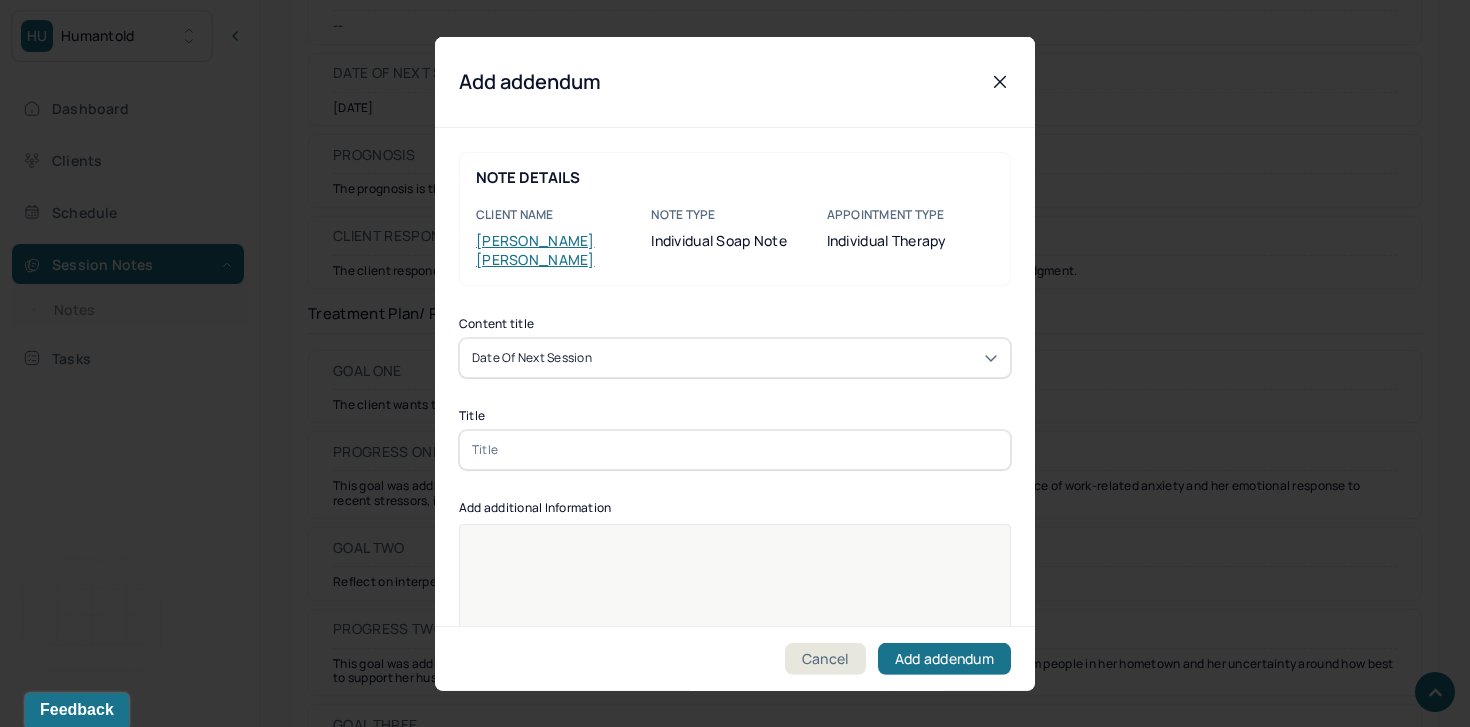 click at bounding box center (735, 449) 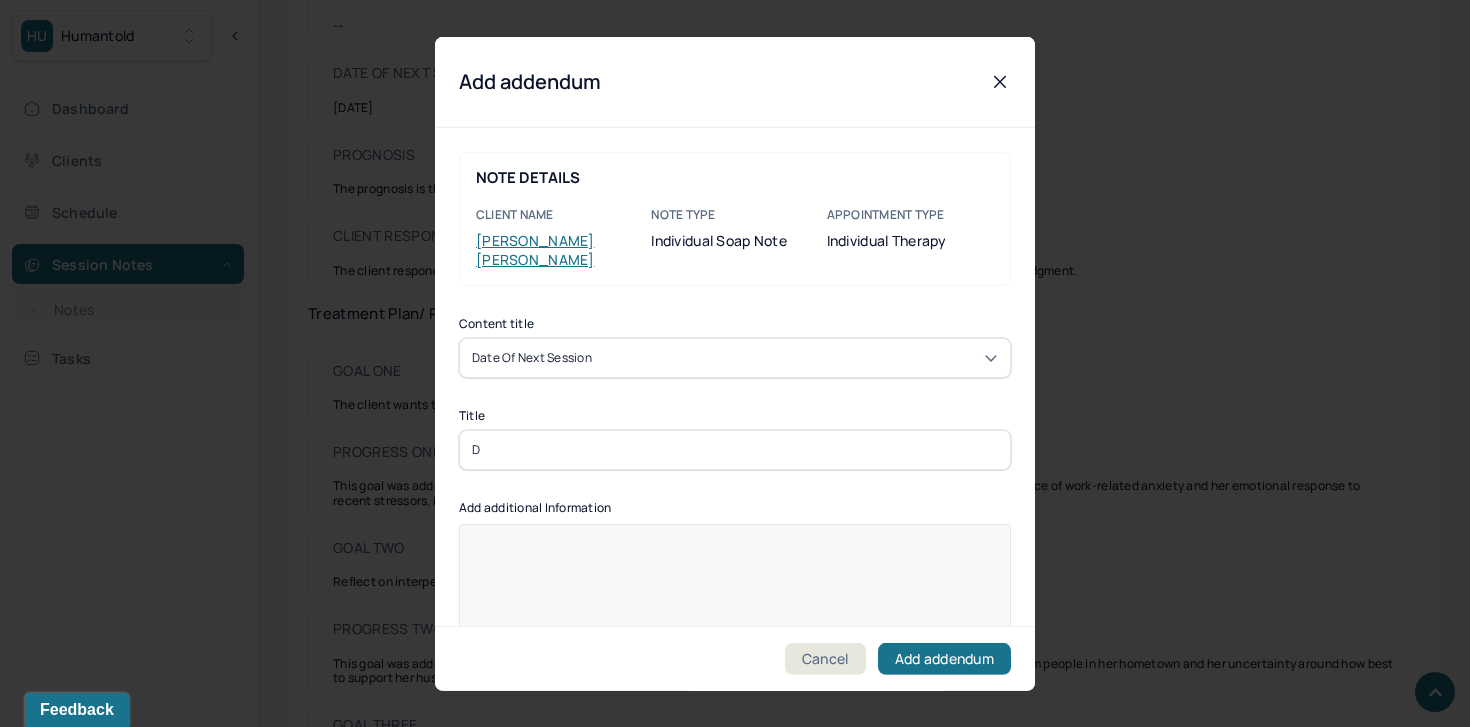 type 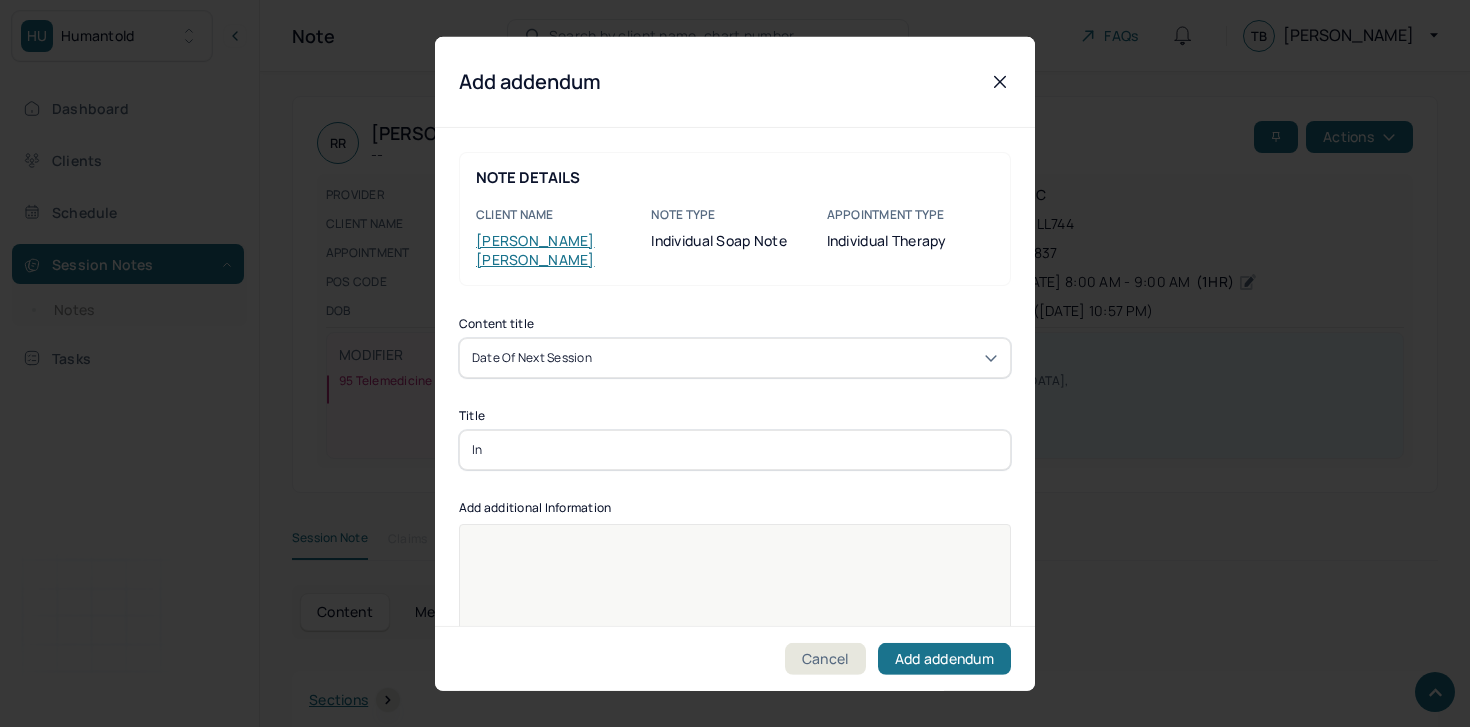 scroll, scrollTop: 2597, scrollLeft: 0, axis: vertical 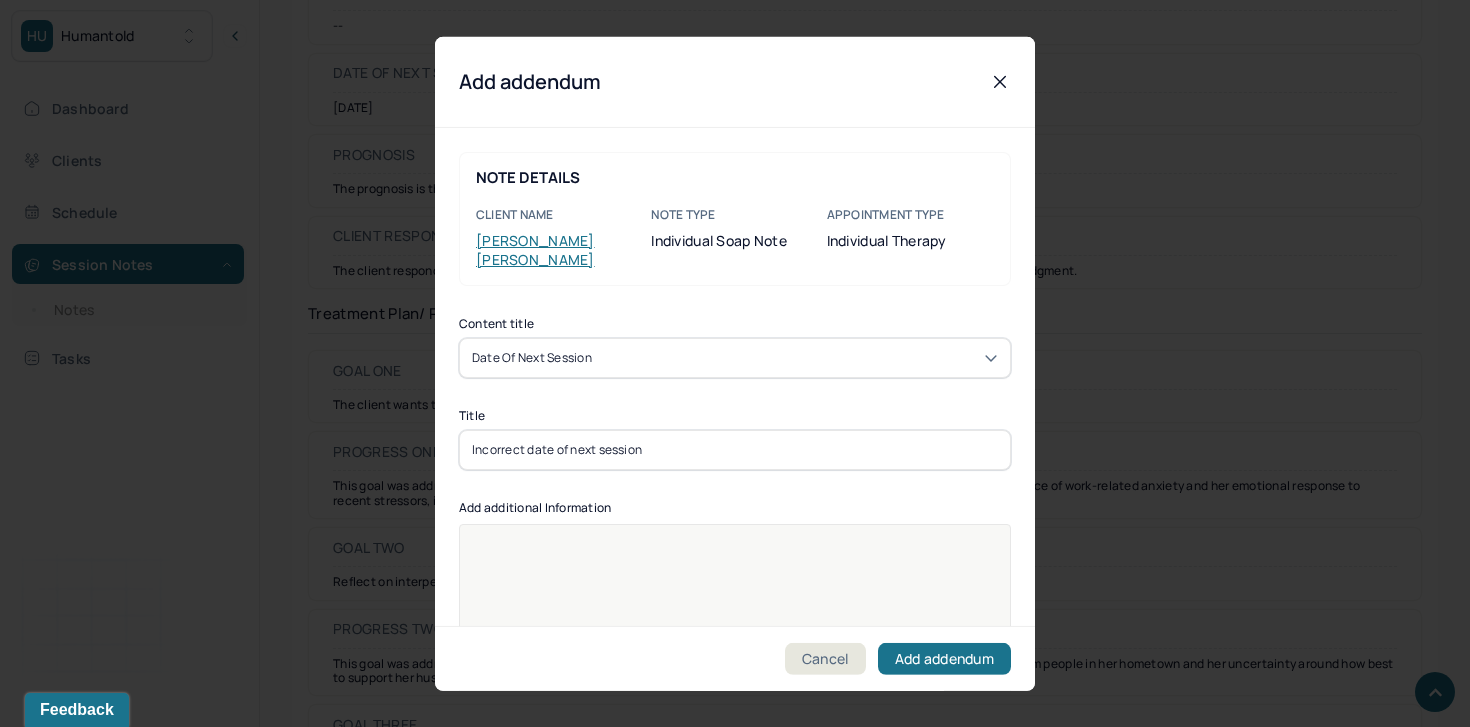 type on "Incorrect date of next session" 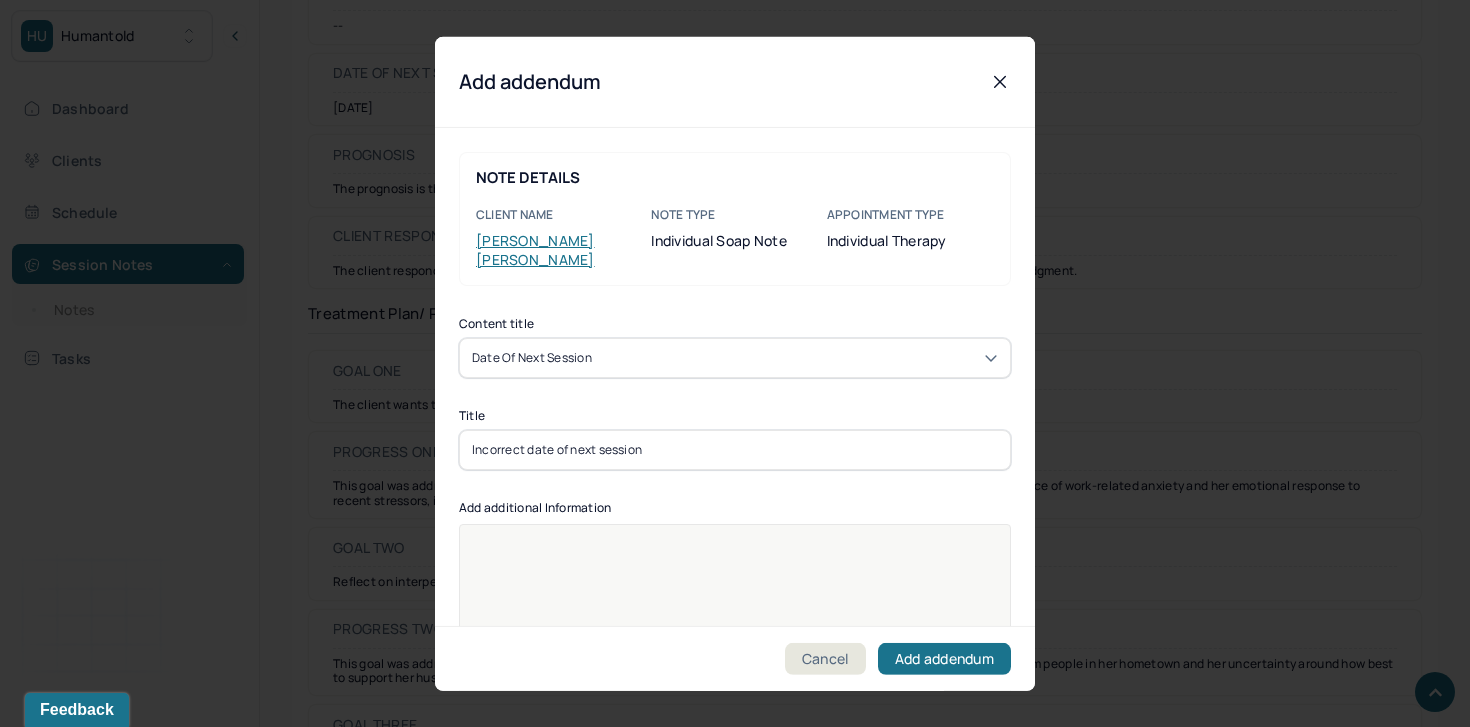 click at bounding box center [735, 544] 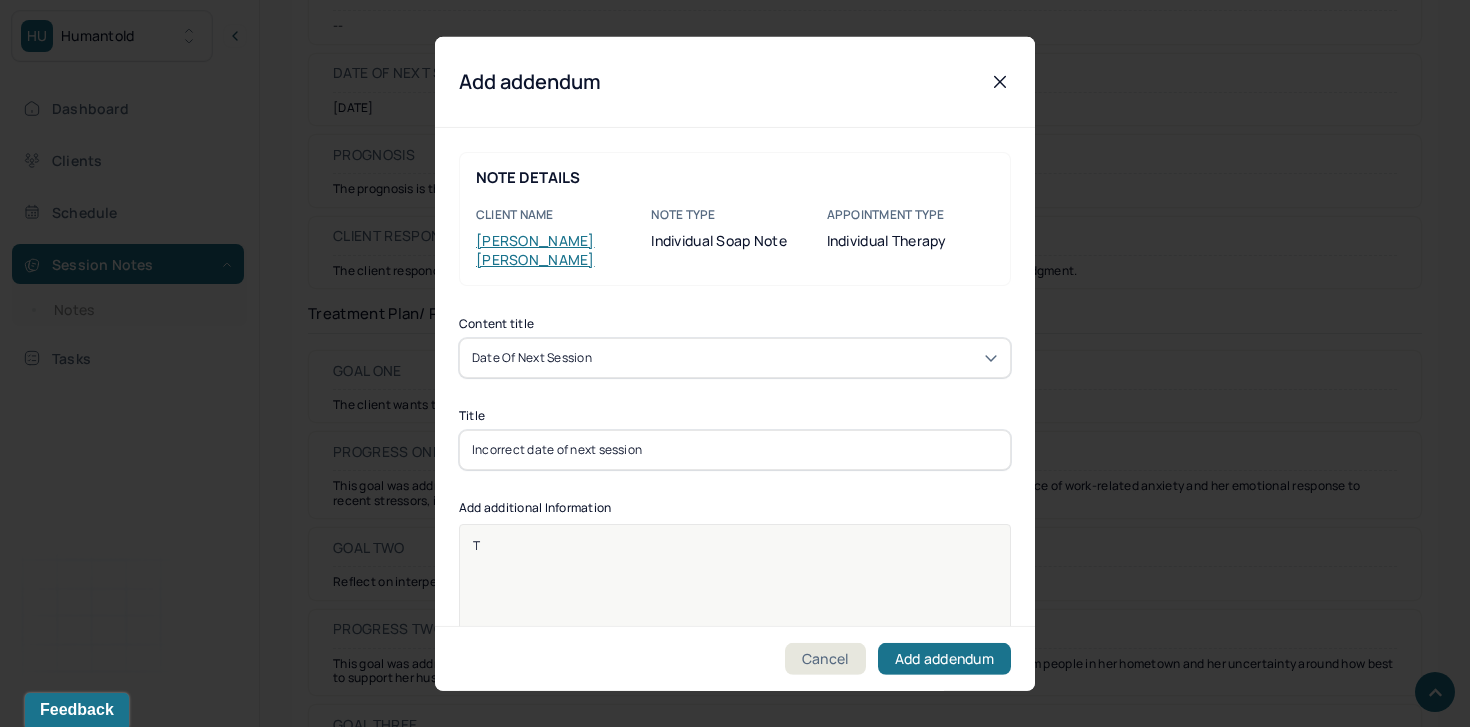 type 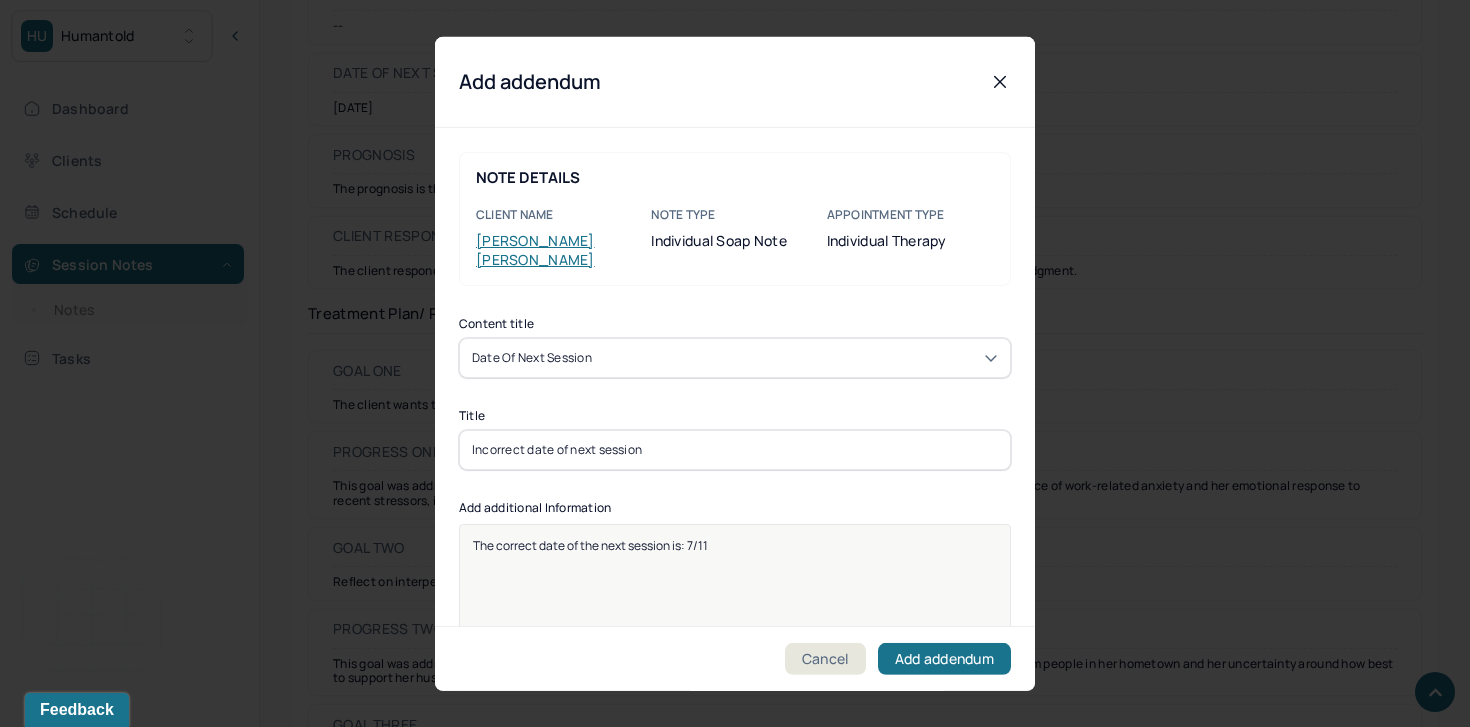 scroll, scrollTop: 25, scrollLeft: 0, axis: vertical 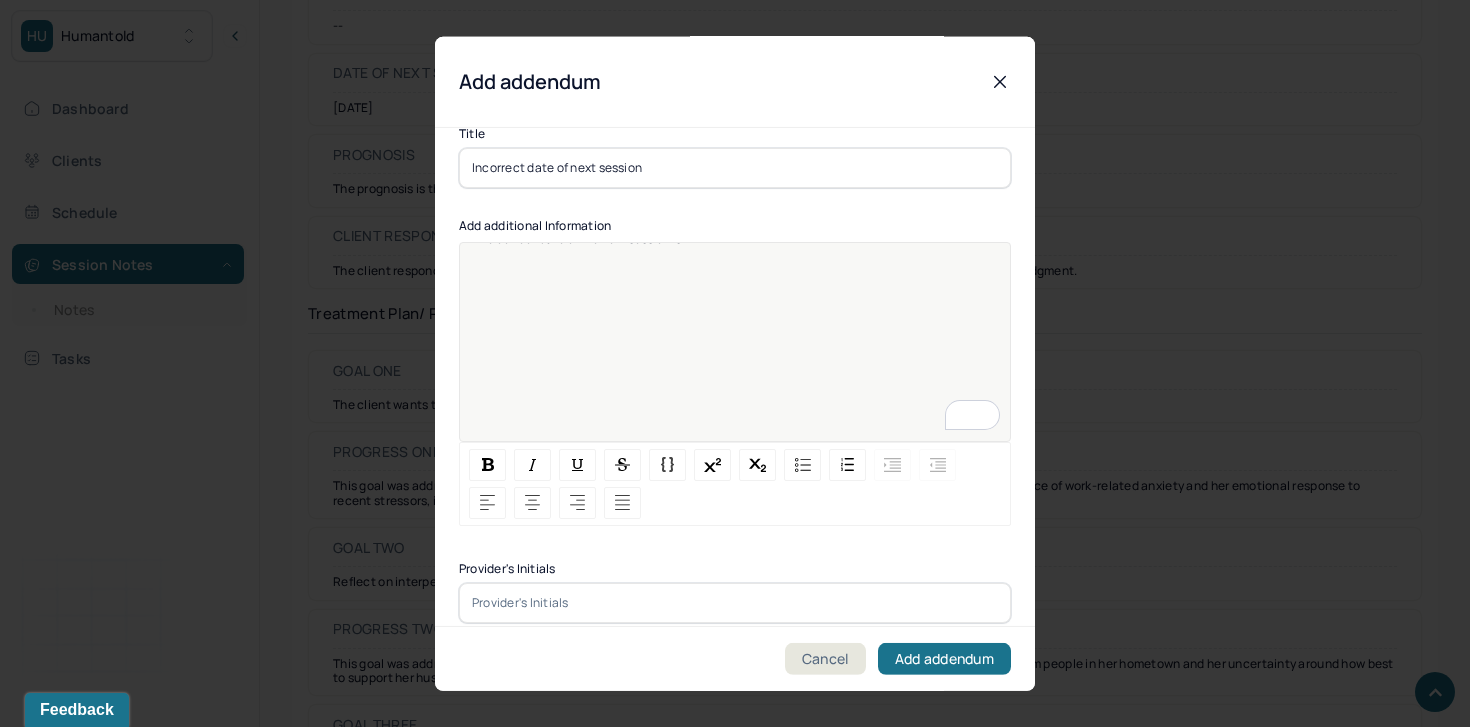 click at bounding box center [735, 602] 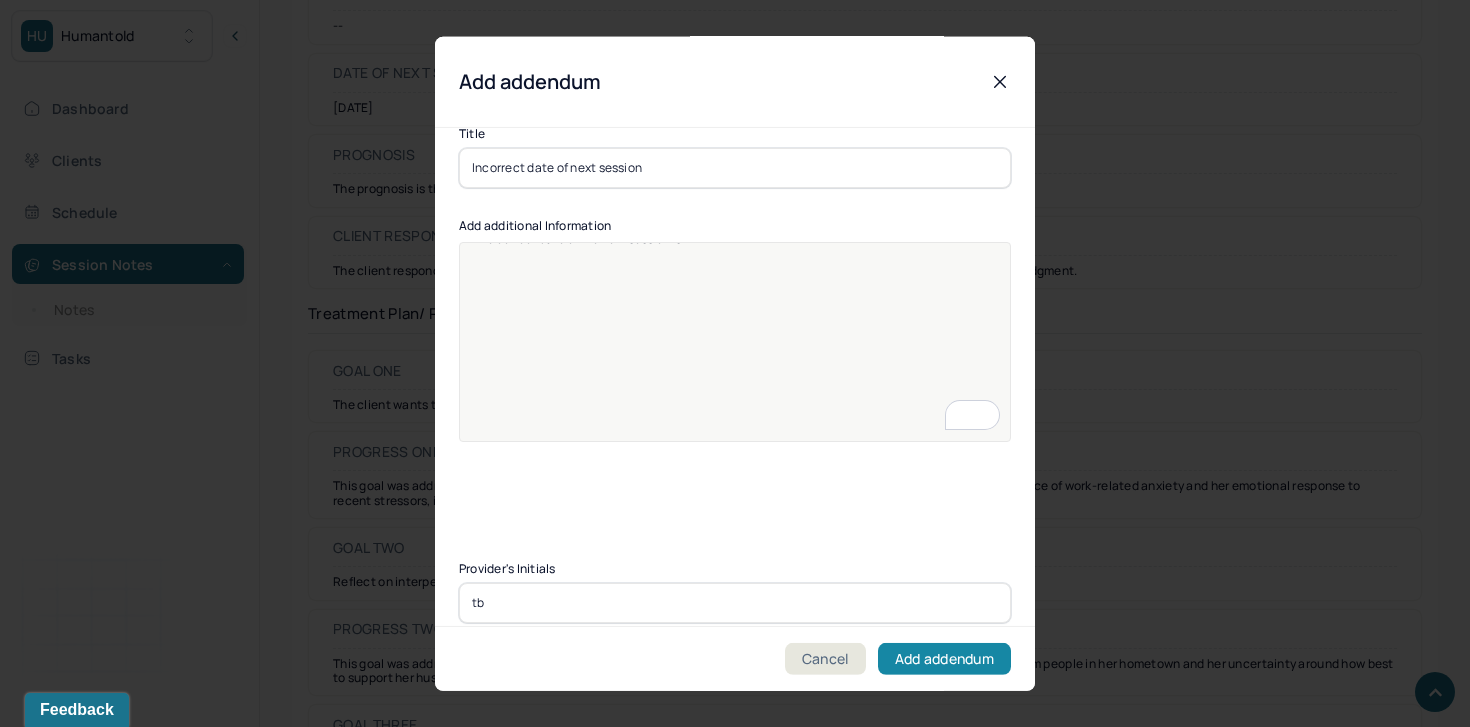 type on "tb" 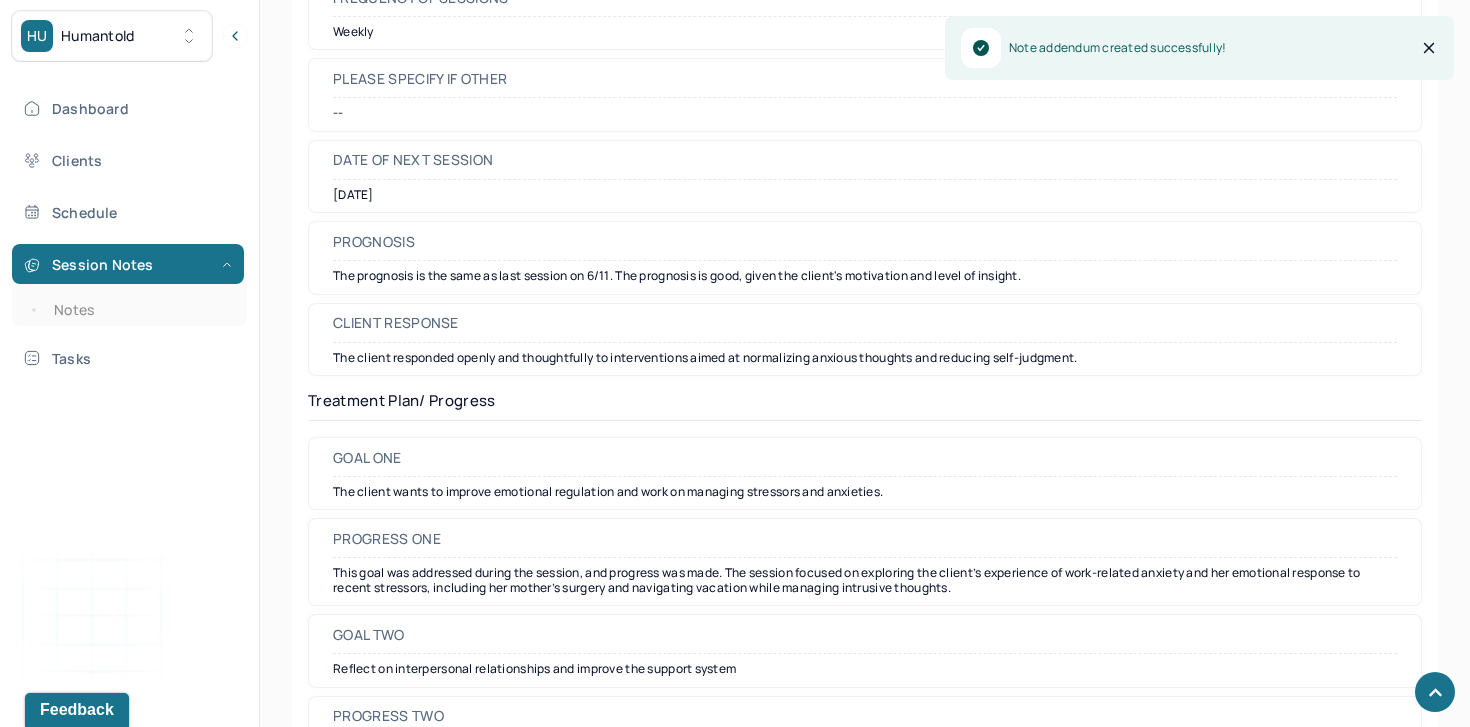 scroll, scrollTop: 2684, scrollLeft: 0, axis: vertical 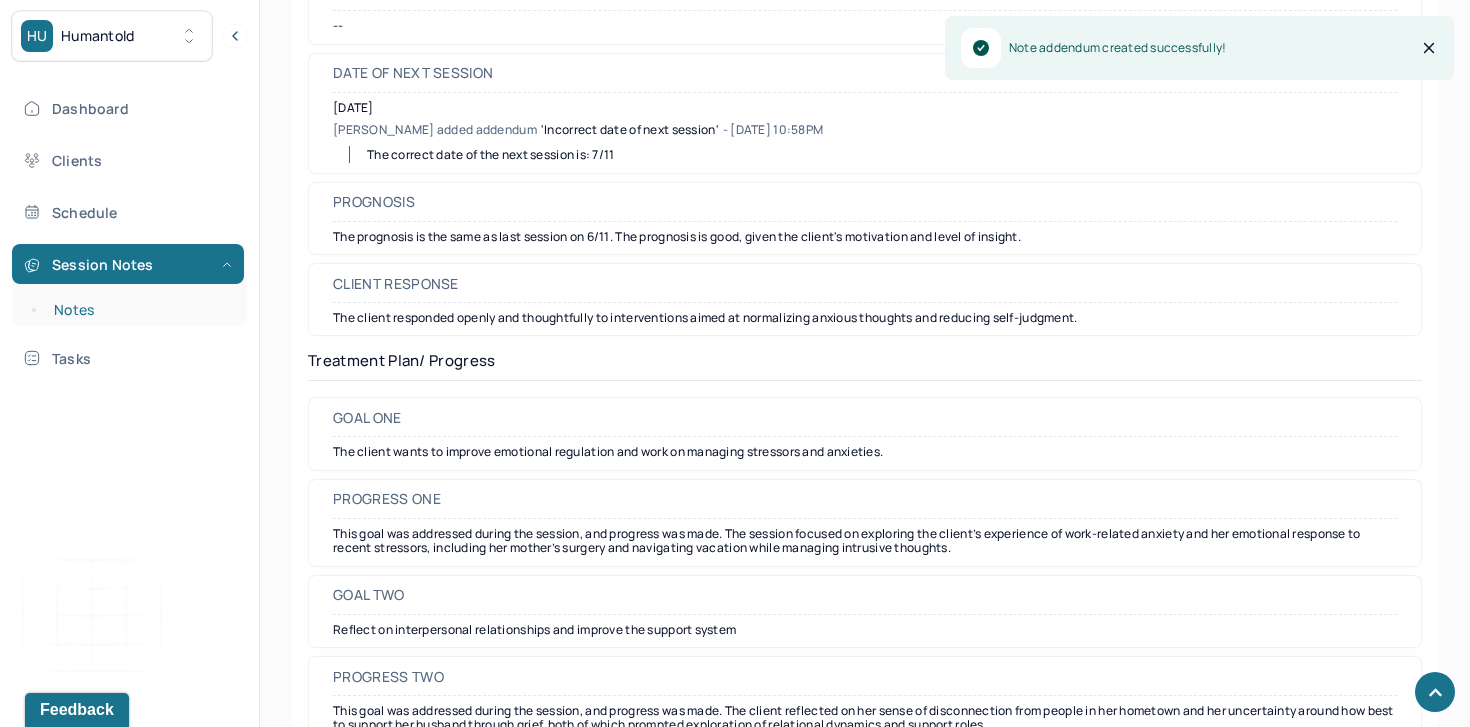 click on "Notes" at bounding box center (139, 310) 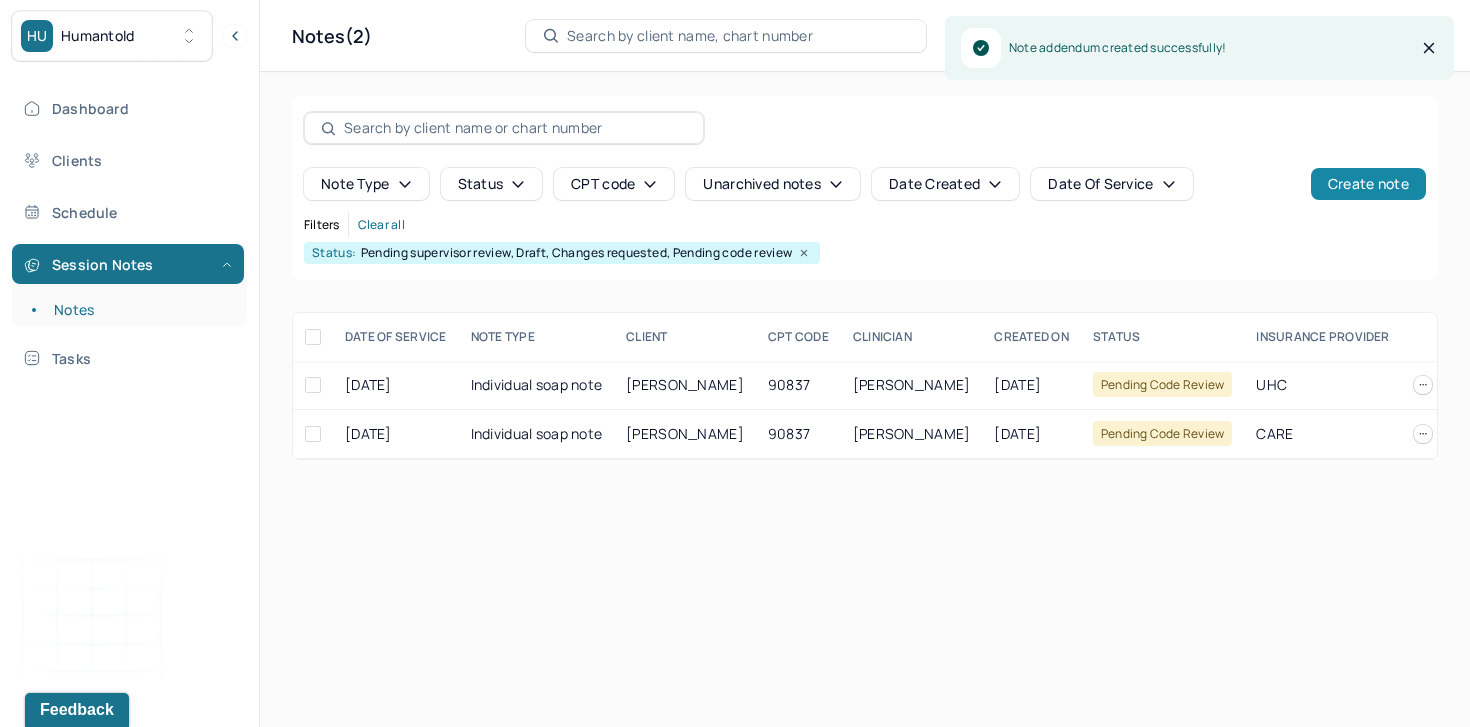 click on "Create note" at bounding box center (1368, 184) 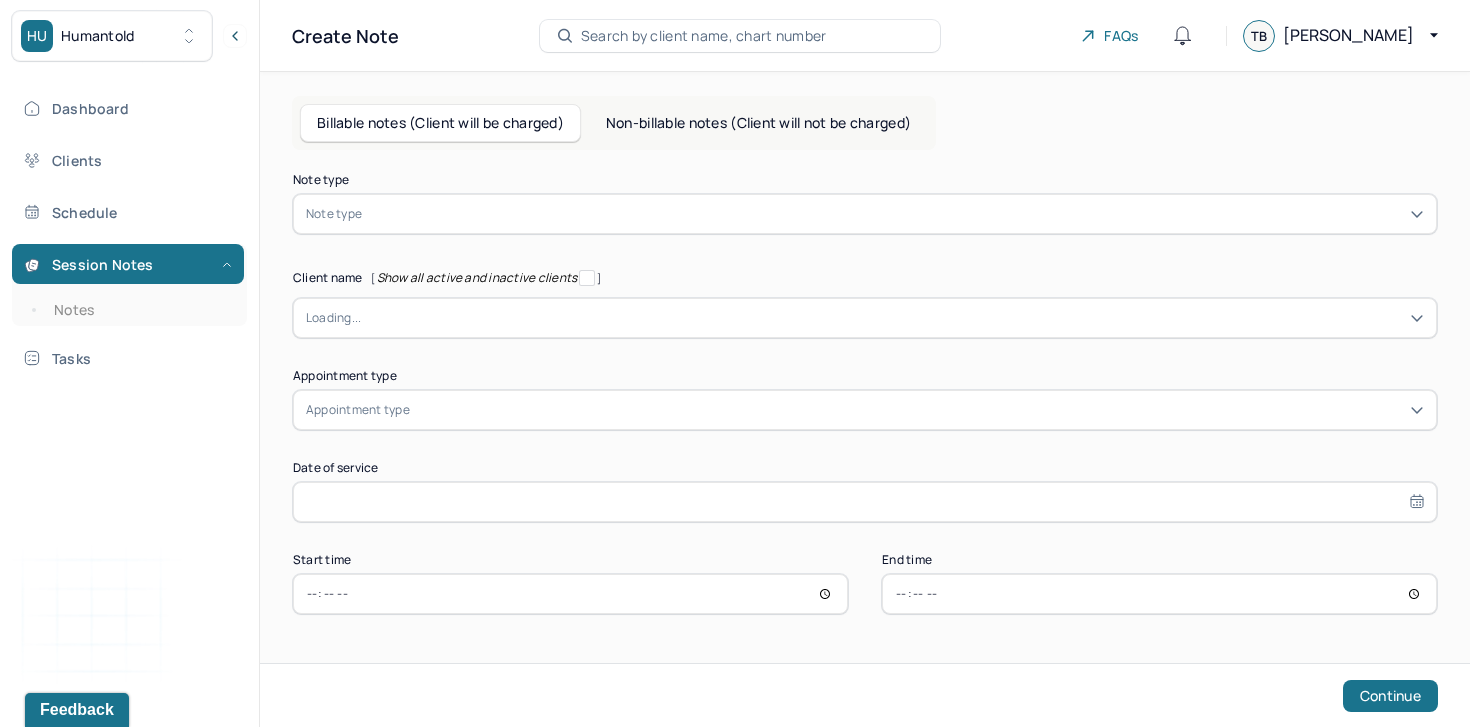 click at bounding box center [895, 214] 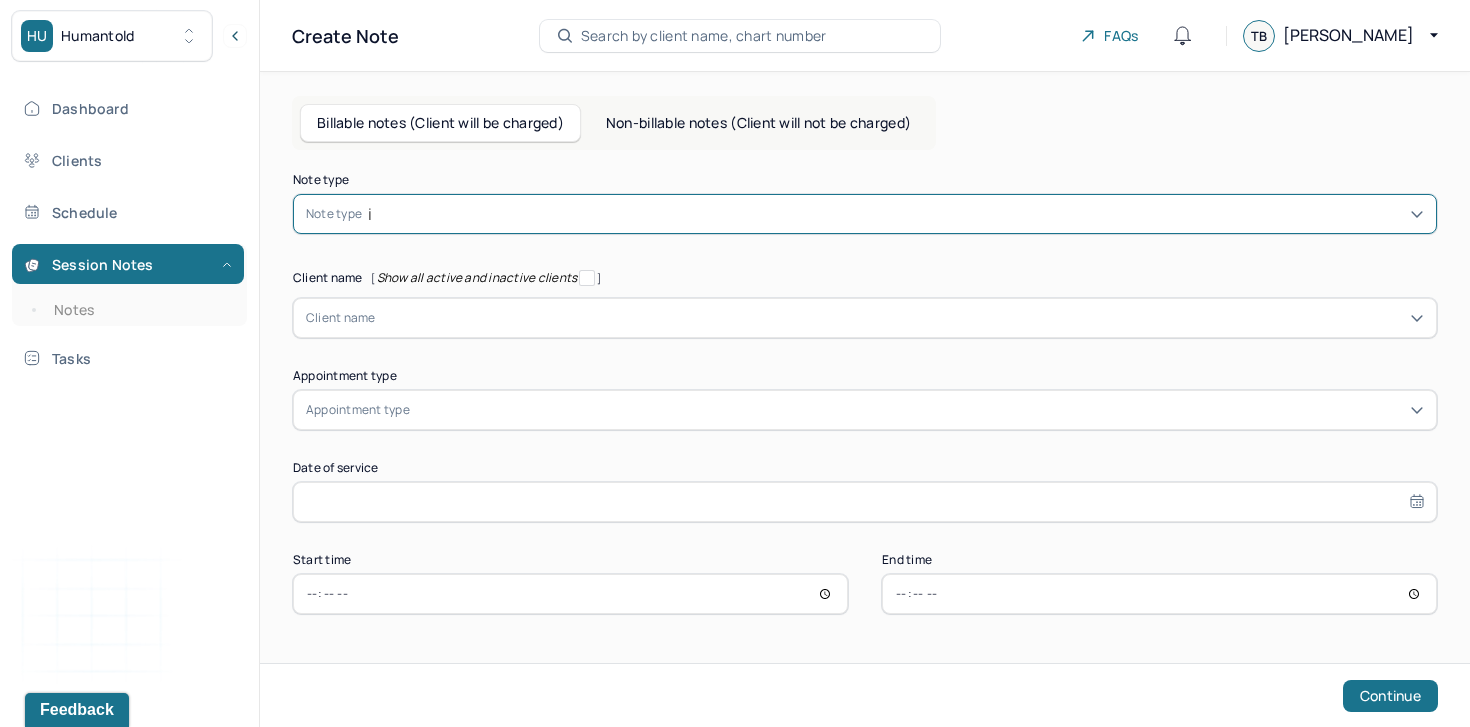 type on "in" 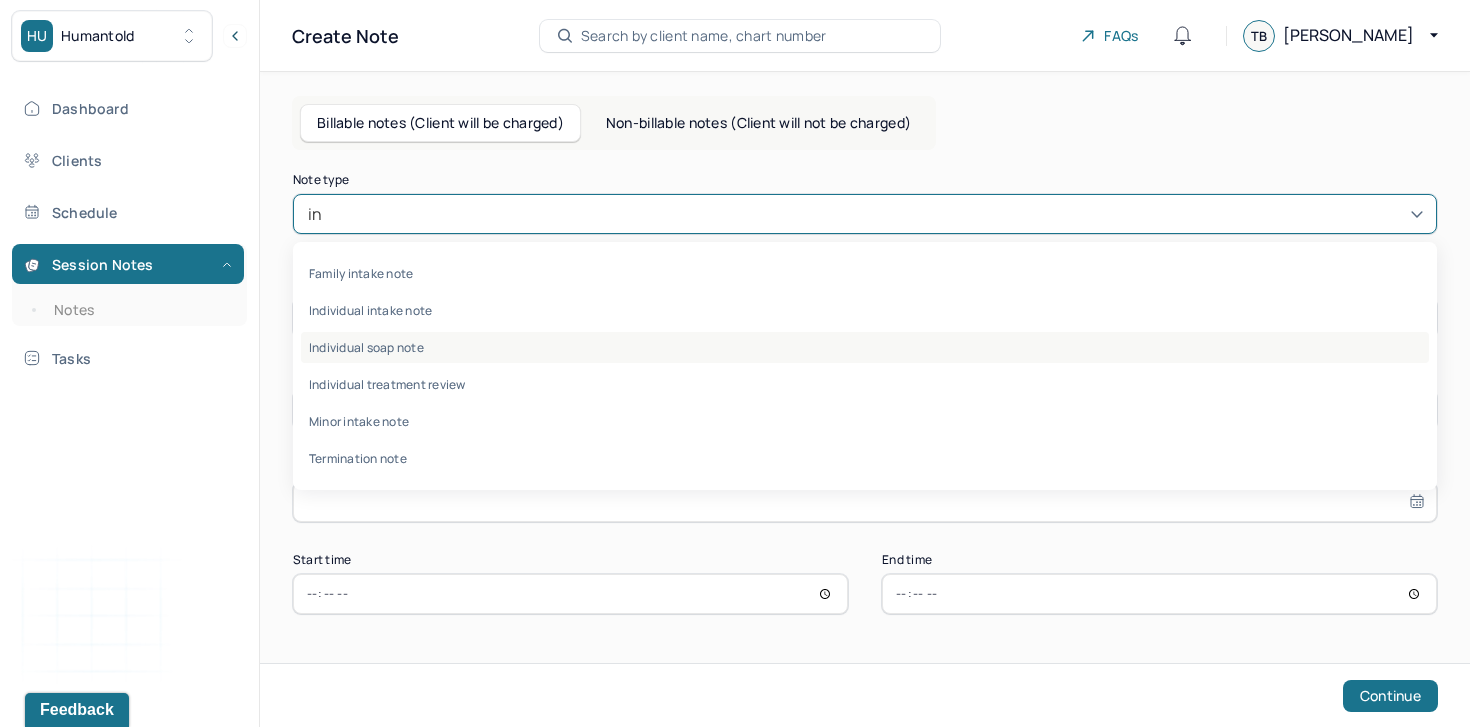 click on "Individual soap note" at bounding box center [865, 347] 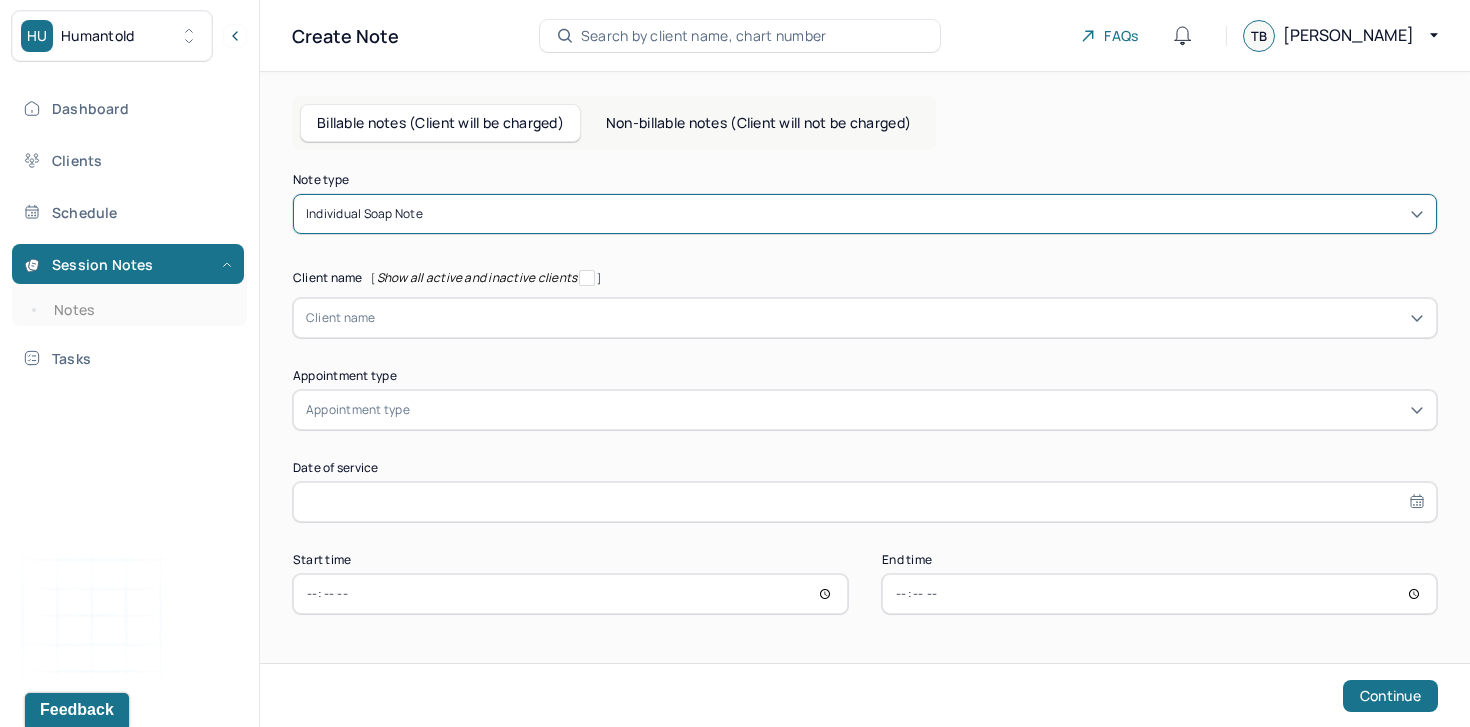 click at bounding box center (900, 318) 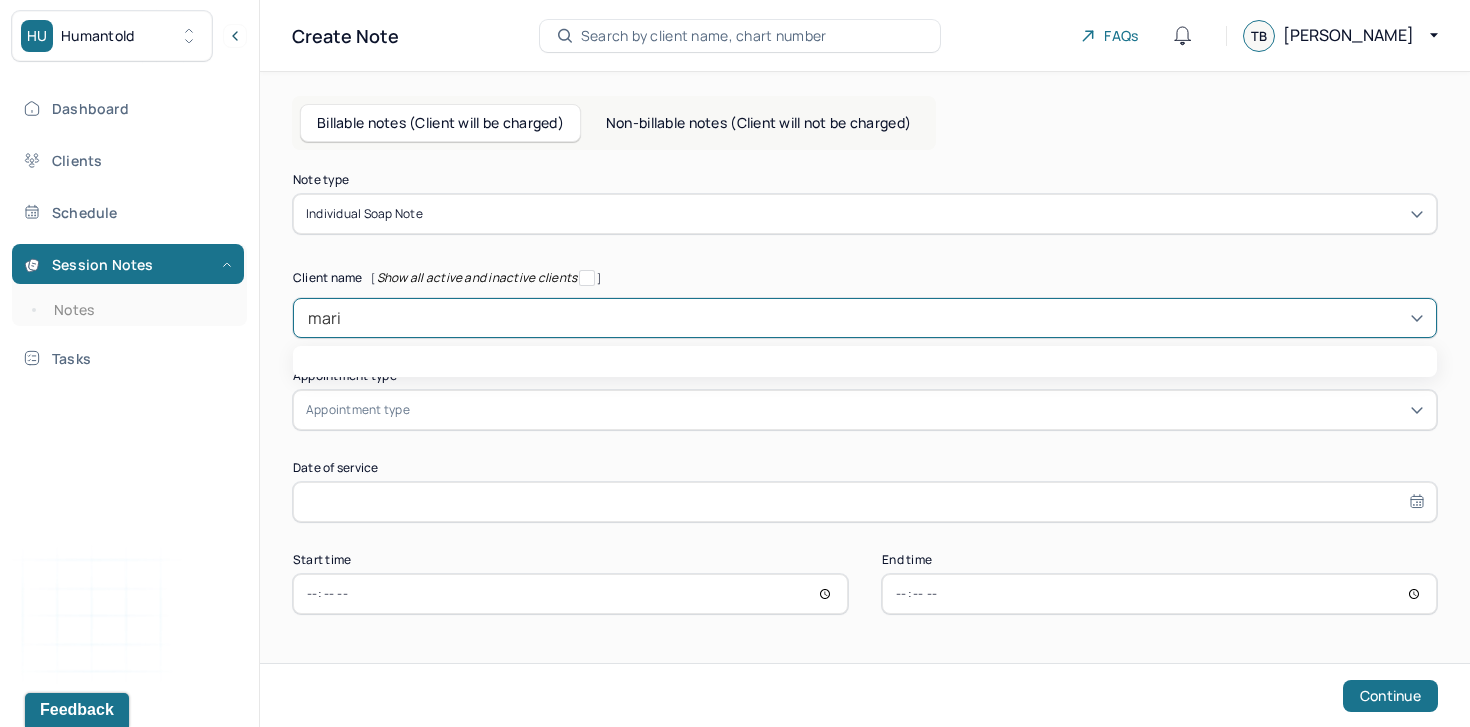 type on "maria" 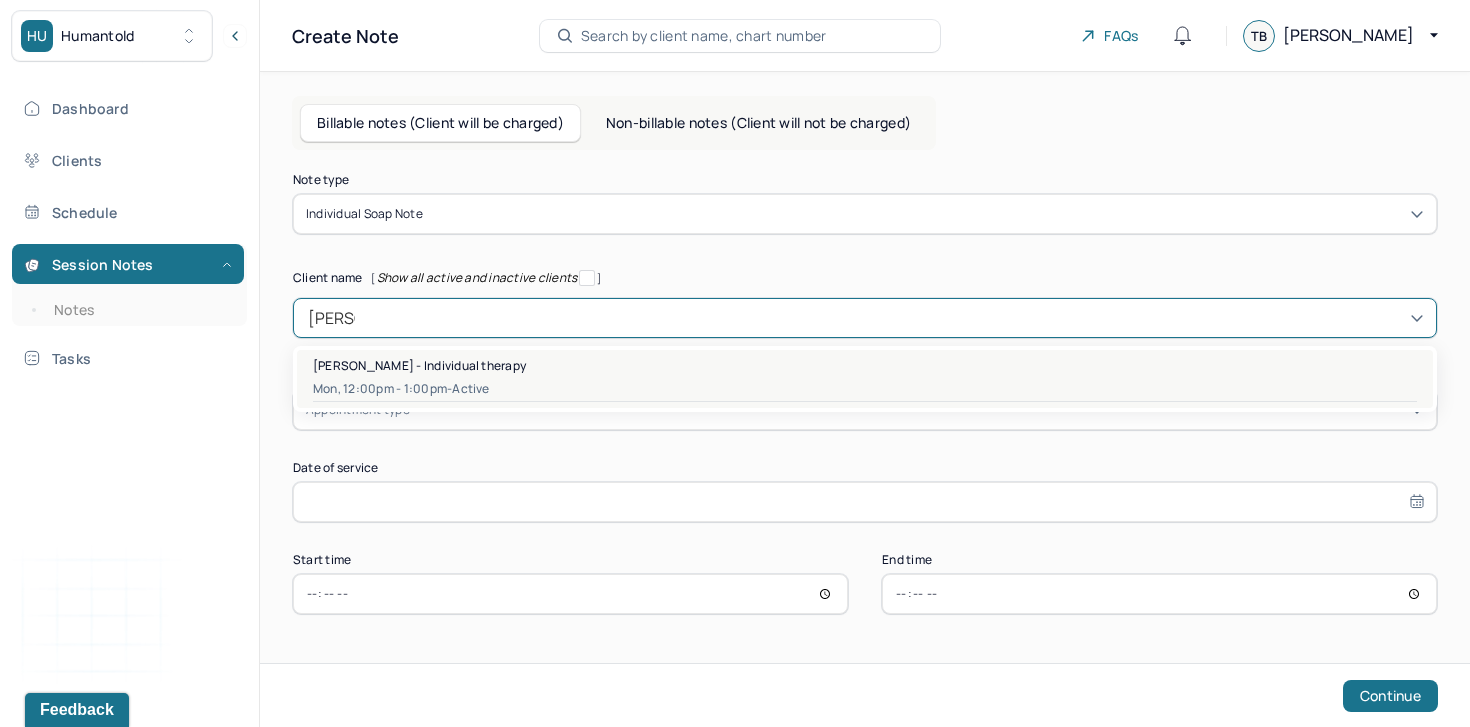 click on "Marianna Nagengast - Individual therapy" at bounding box center (419, 365) 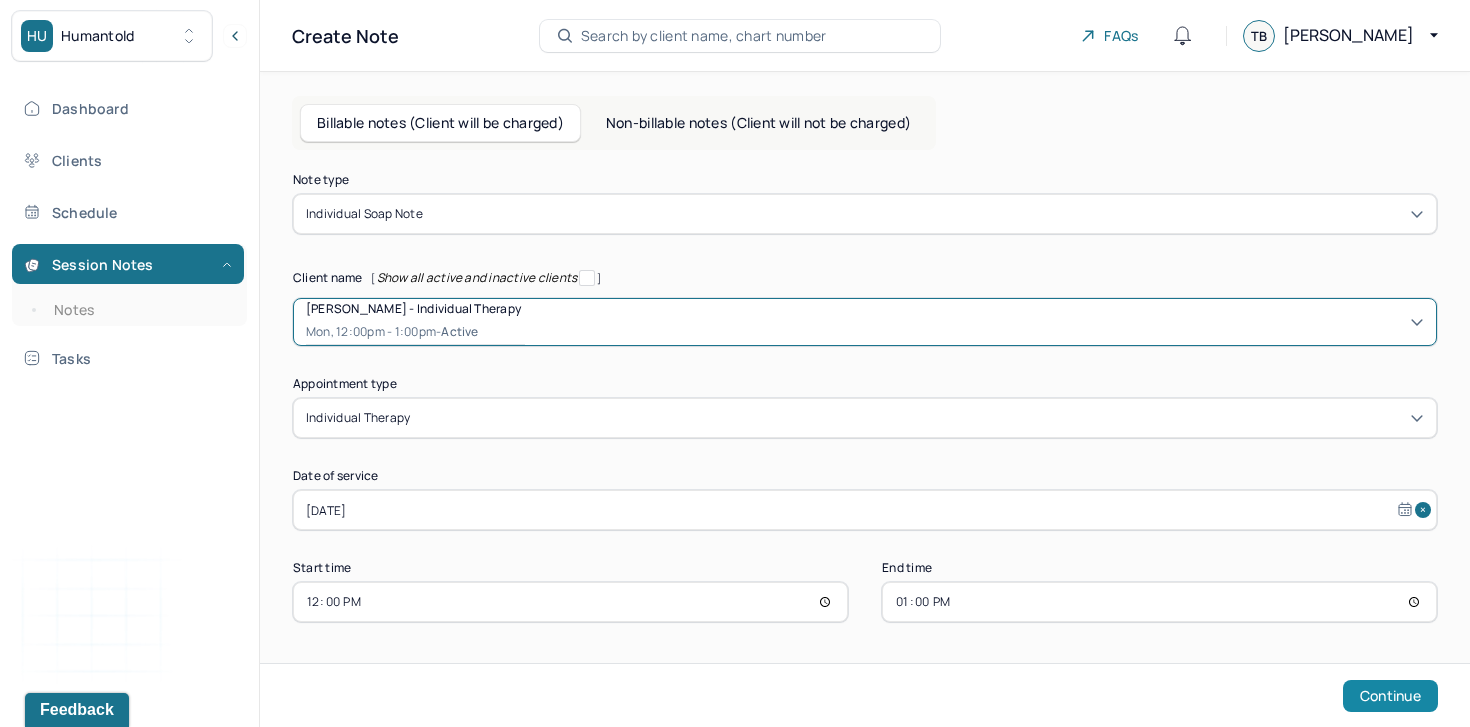 click on "Continue" at bounding box center (1390, 696) 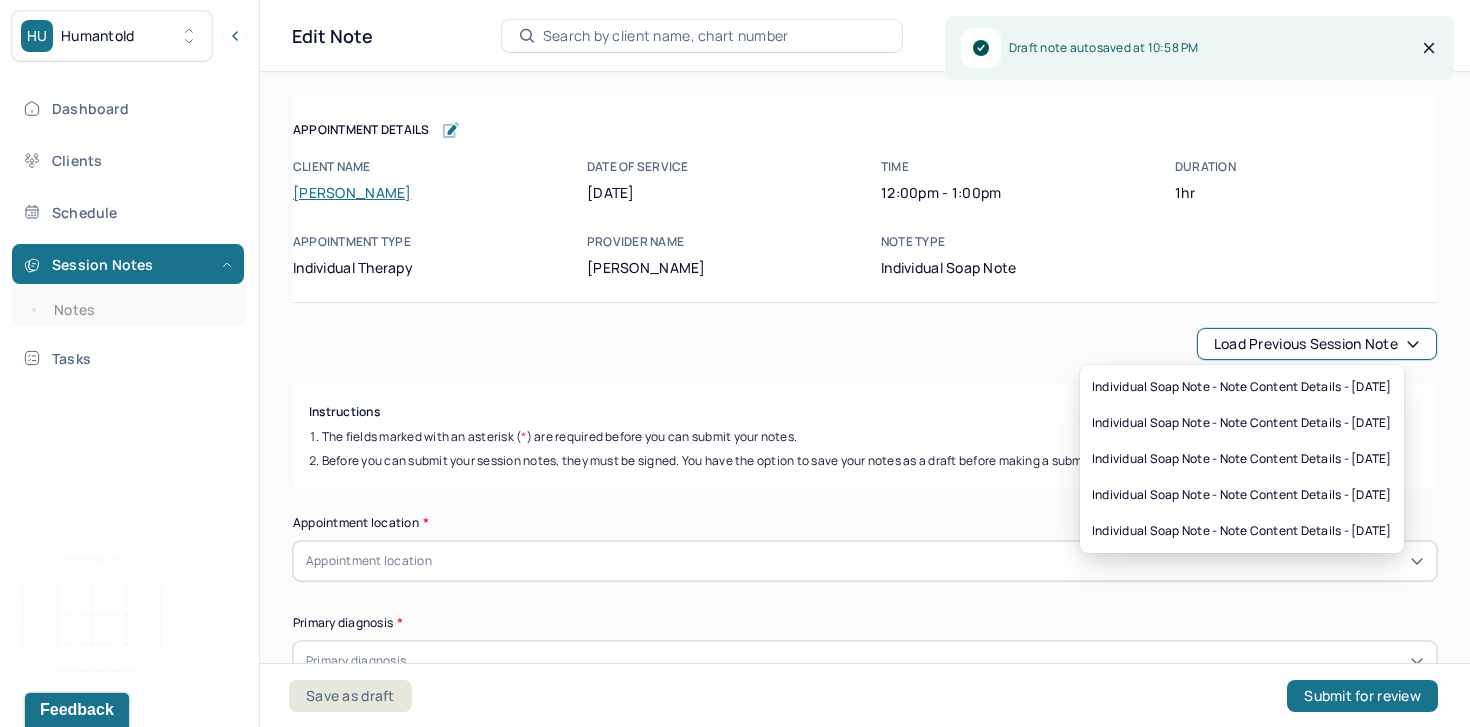 click on "Load previous session note" at bounding box center (1317, 344) 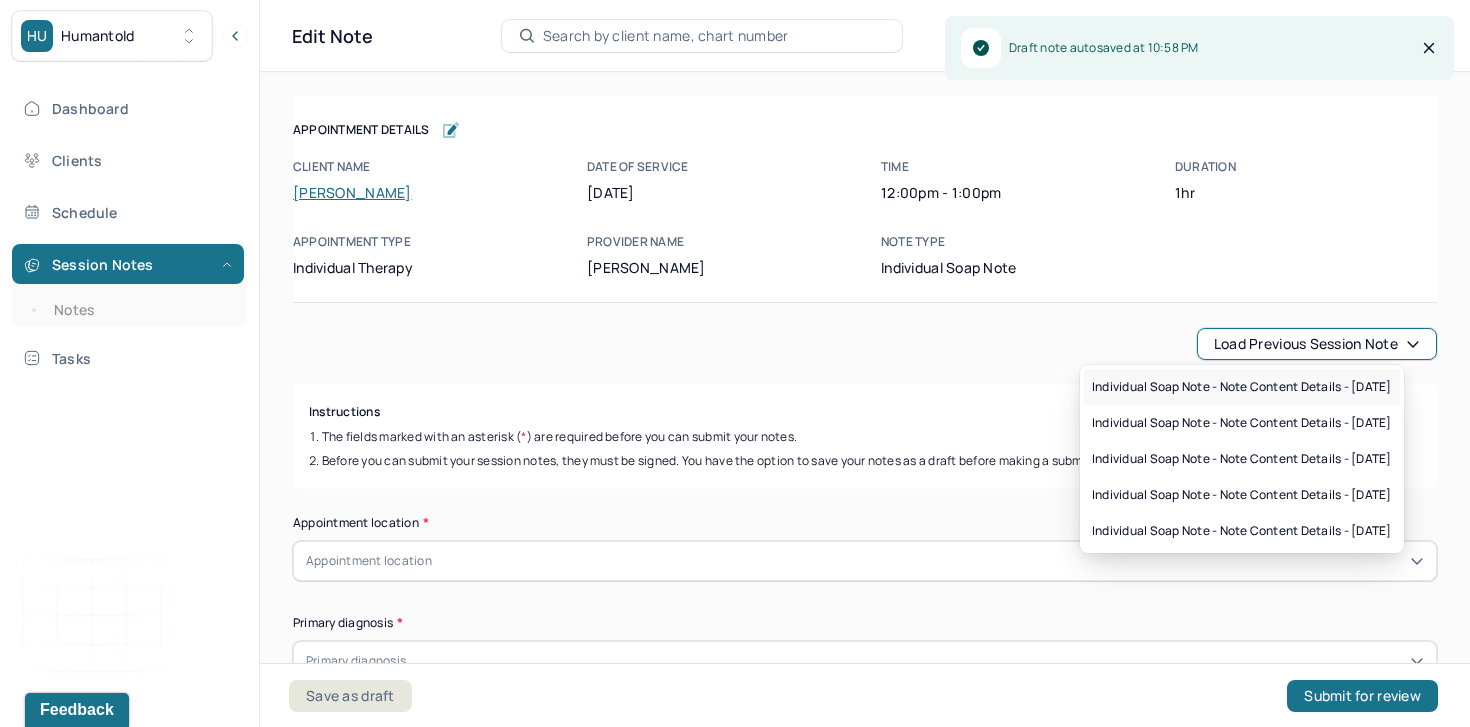click on "Individual soap note   - Note content Details -   06/23/2025" at bounding box center [1242, 387] 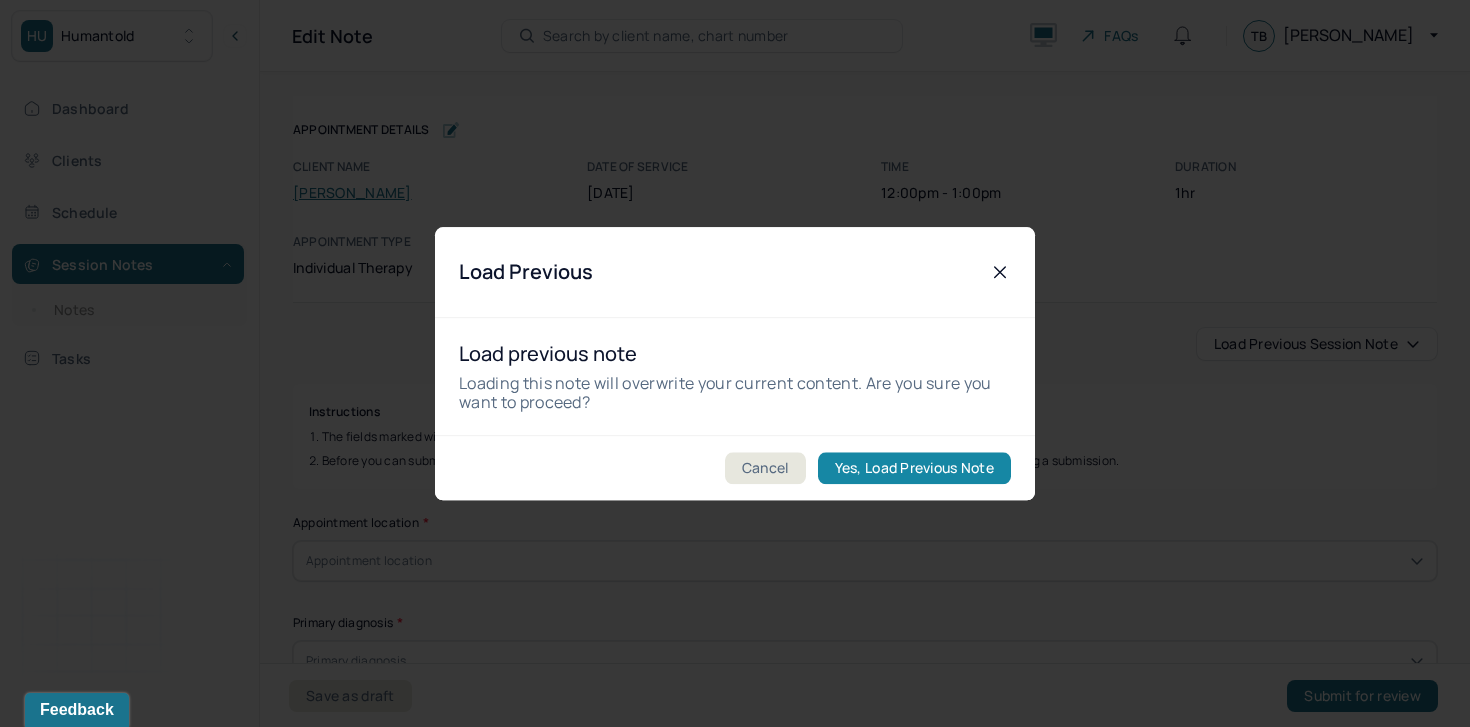 click on "Yes, Load Previous Note" at bounding box center [914, 468] 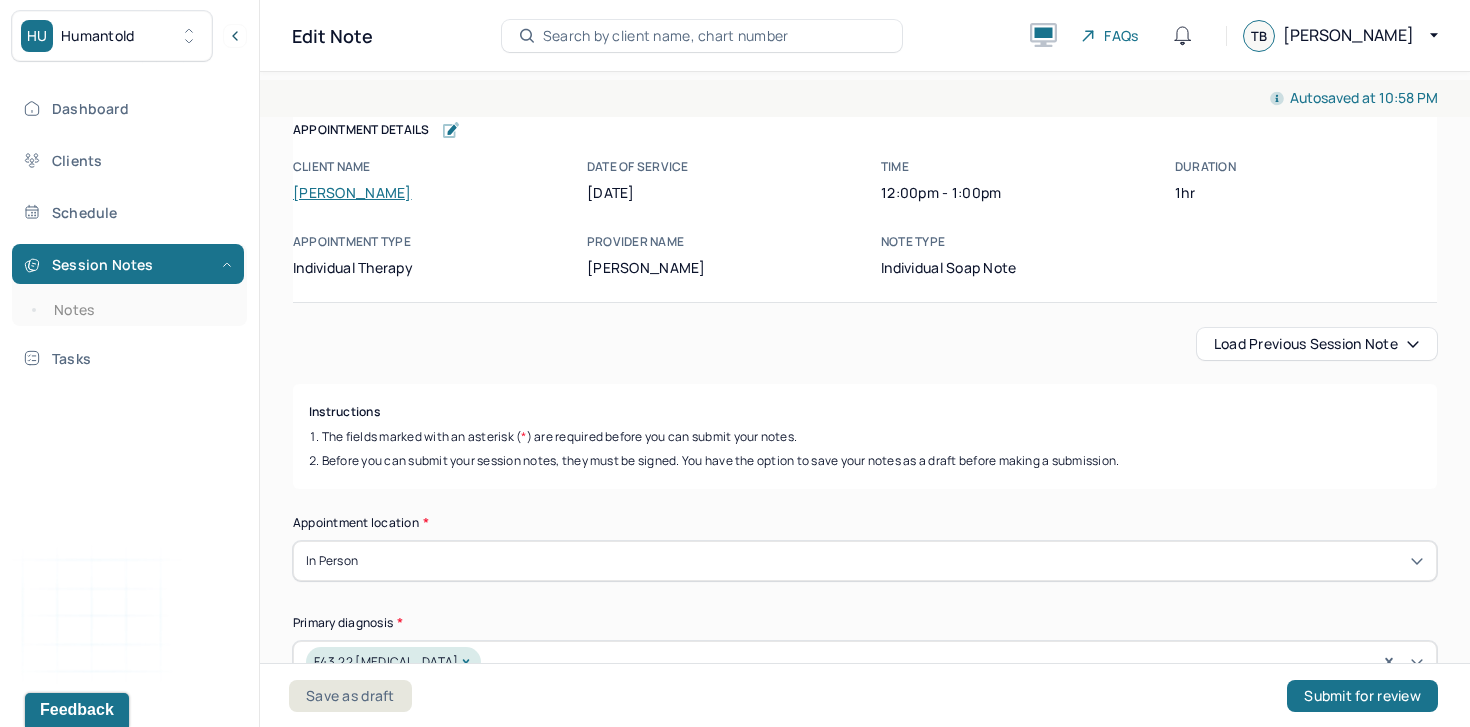 click on "Appointment Details     Client name Marianna Nagengast Date of service 06/30/2025 Time 12:00pm - 1:00pm Duration 1hr Appointment type individual therapy Provider name Tatiana Blechman Note type Individual soap note Appointment Details     Client name Marianna Nagengast Date of service 06/30/2025 Time 12:00pm - 1:00pm Duration 1hr Appointment type individual therapy Provider name Tatiana Blechman Note type Individual soap note" at bounding box center [865, 199] 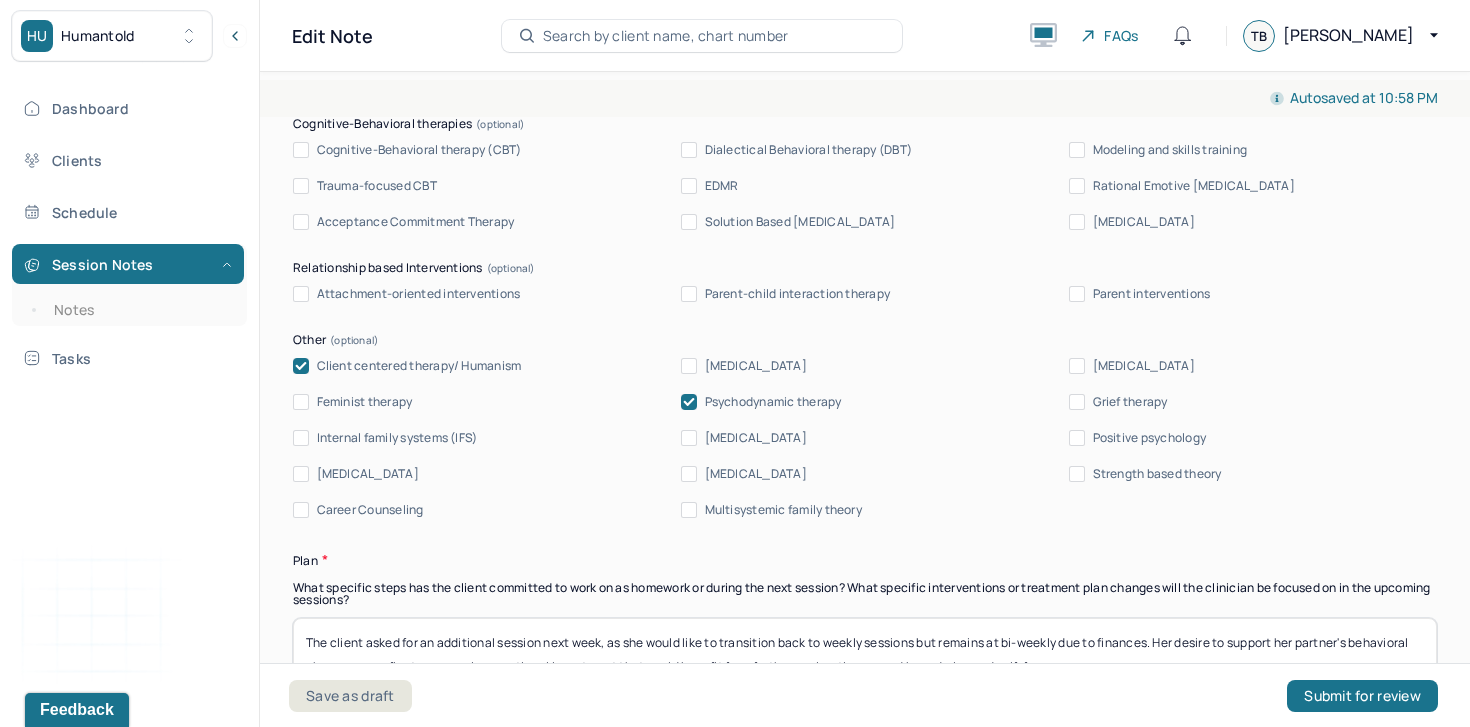 scroll, scrollTop: 3006, scrollLeft: 0, axis: vertical 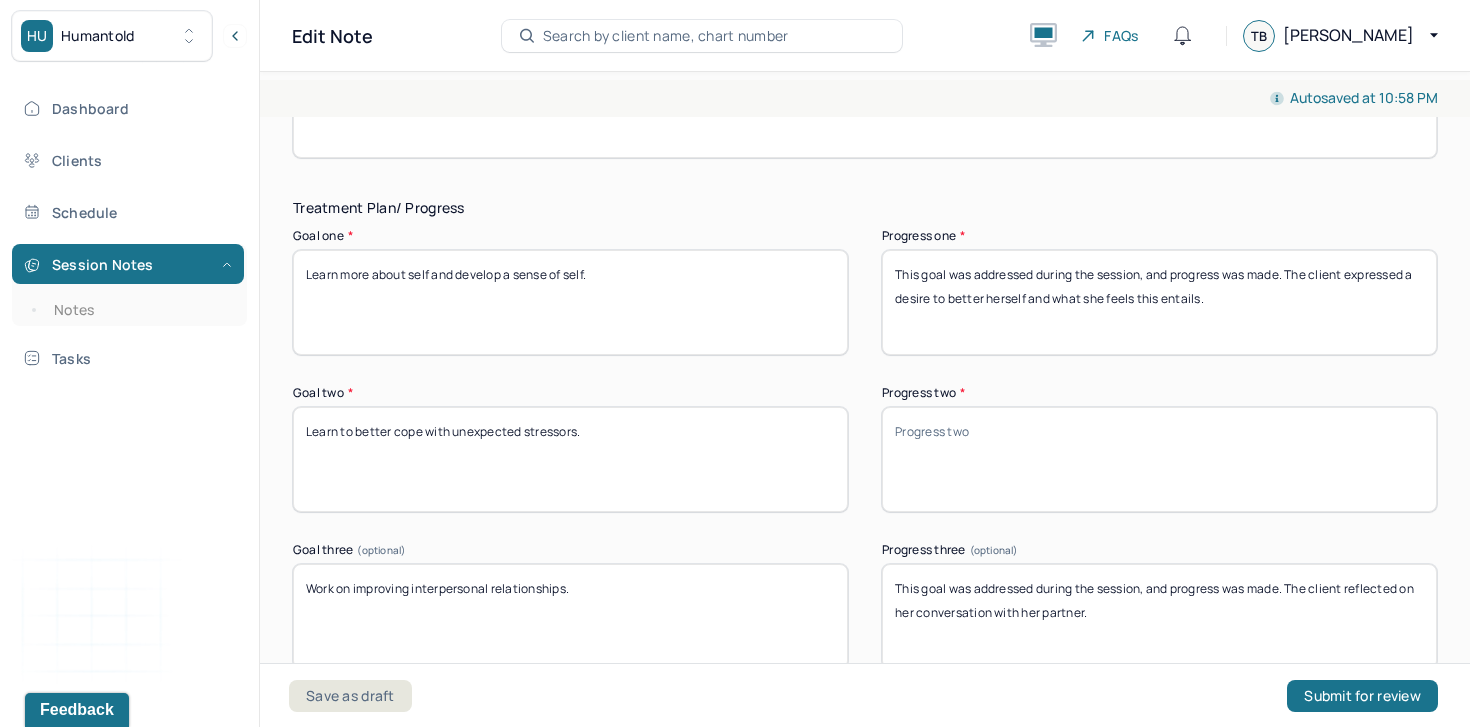click on "This goal was addressed during the session, and progress was made. The client expressed a desire to better herself and what she feels this entails." at bounding box center (1159, 302) 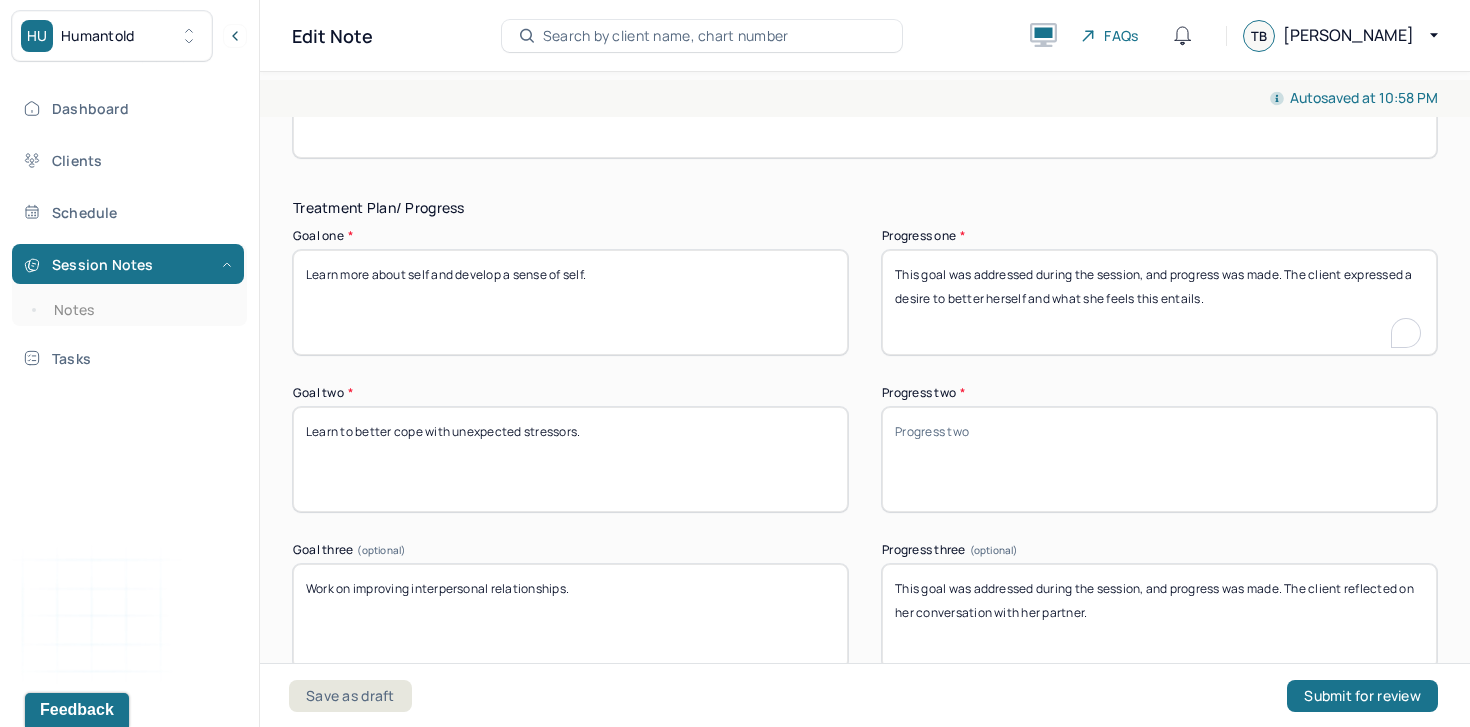 click on "This goal was addressed during the session, and progress was made. The client expressed a desire to better herself and what she feels this entails." at bounding box center (1159, 302) 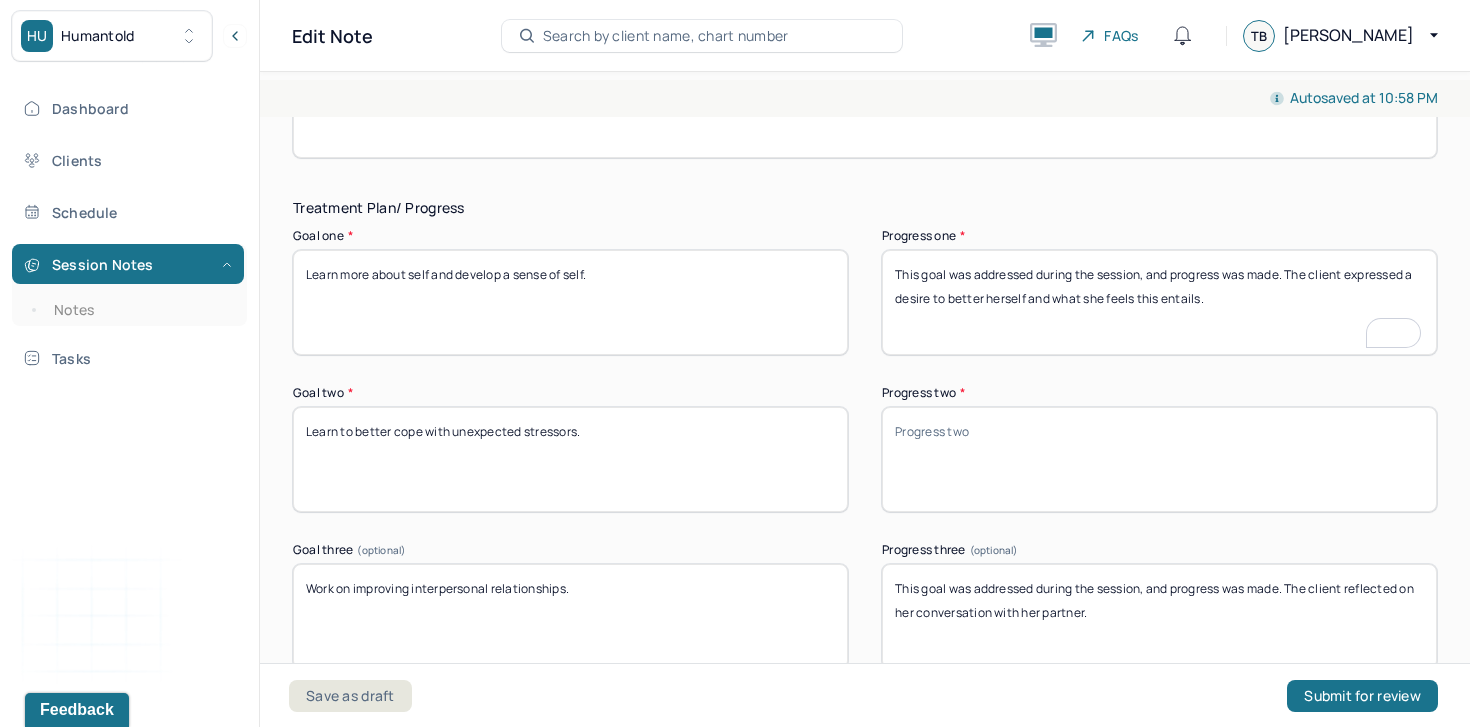 click on "This goal was addressed during the session, and progress was made. The client expressed a desire to better herself and what she feels this entails." at bounding box center (1159, 302) 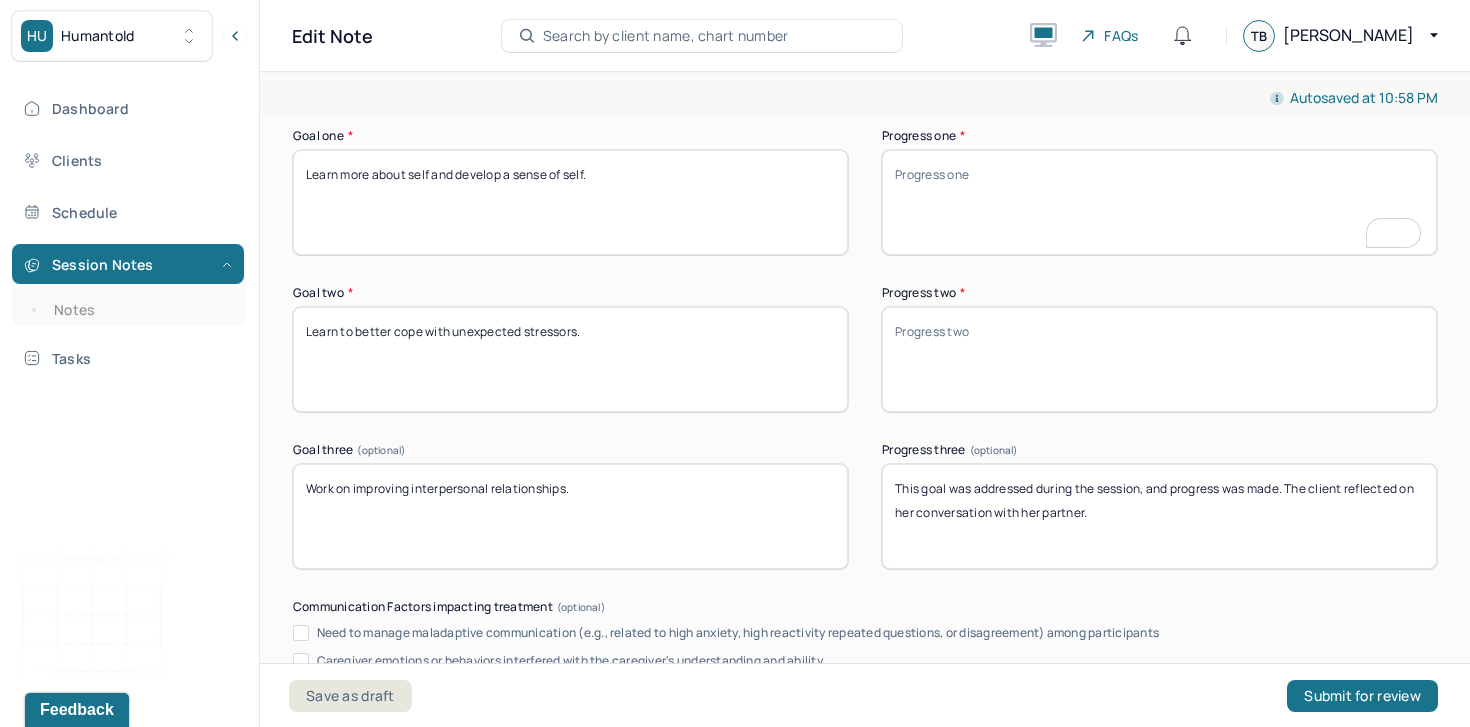 scroll, scrollTop: 3117, scrollLeft: 0, axis: vertical 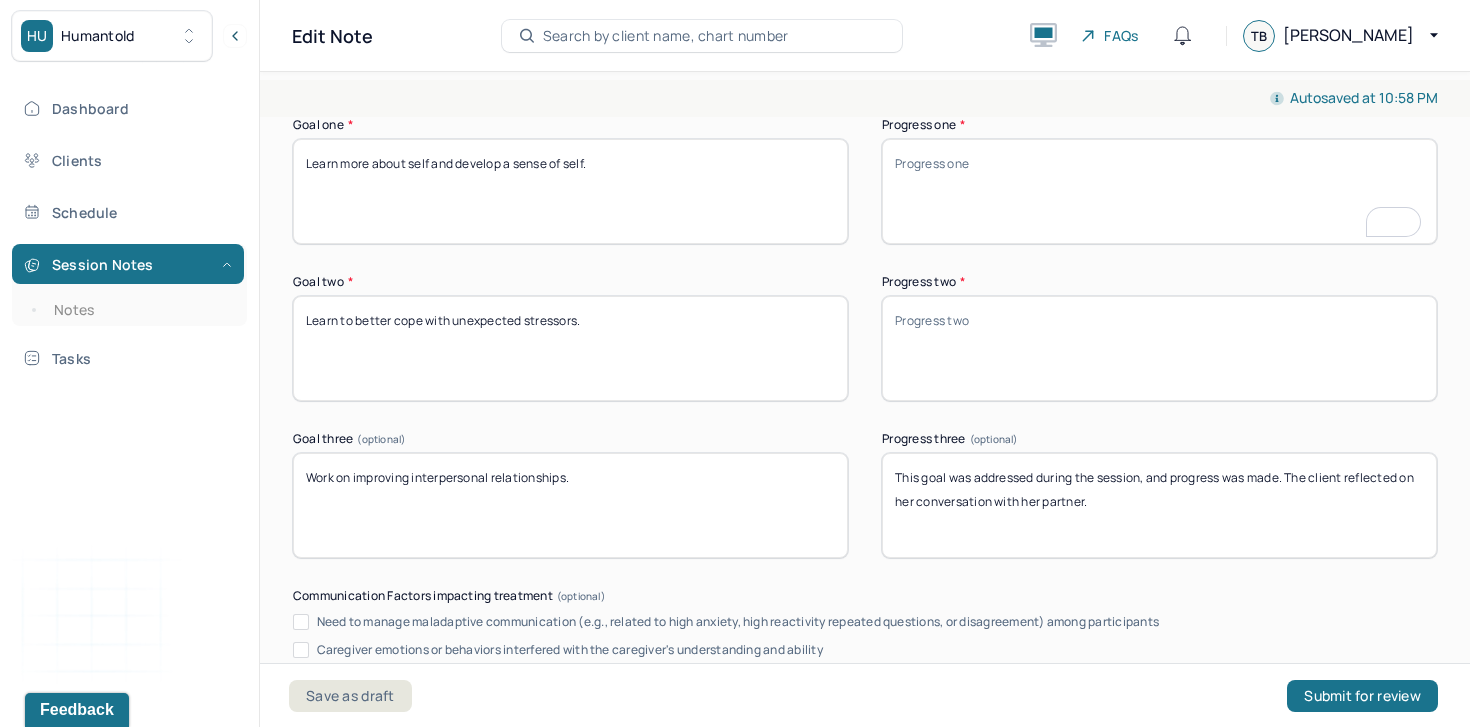 type 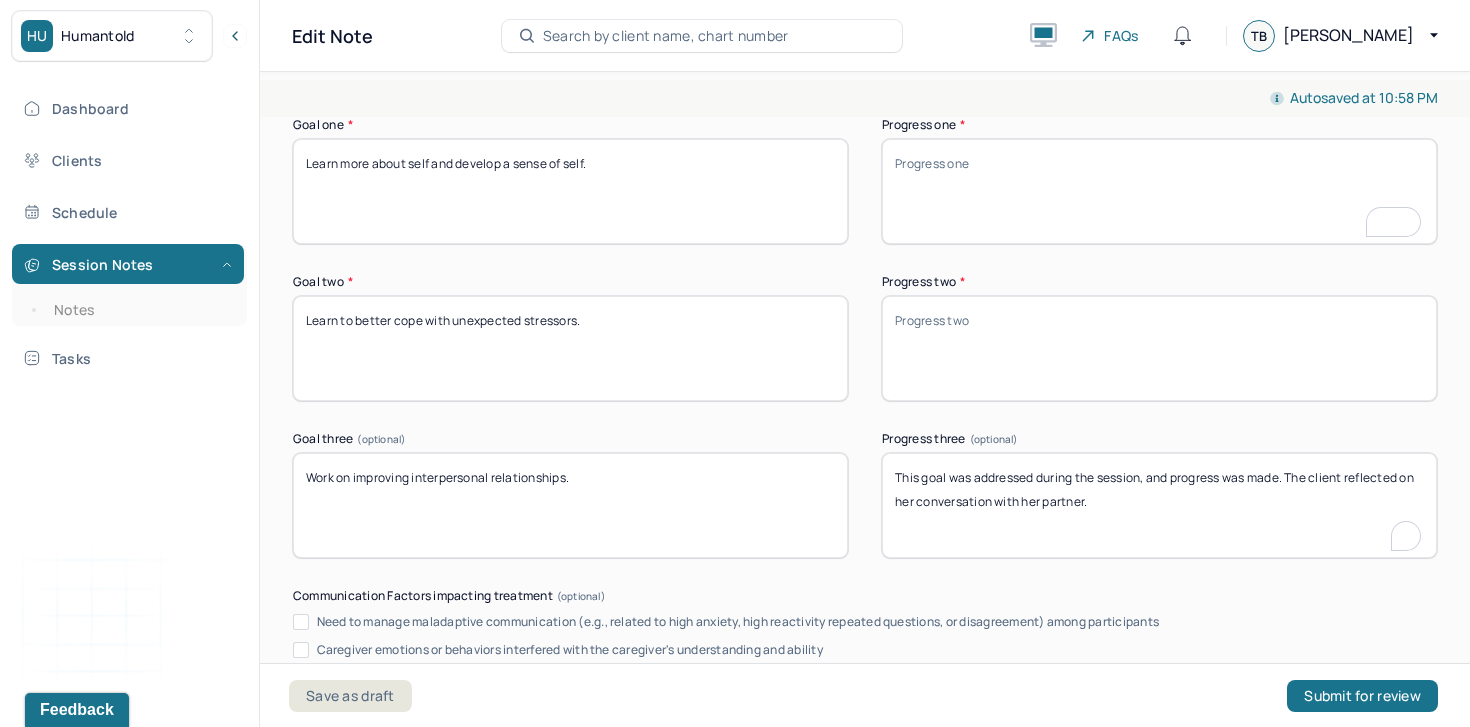 click on "This goal was addressed during the session, and progress was made. The client reflected on her conversation with her partner." at bounding box center [1159, 505] 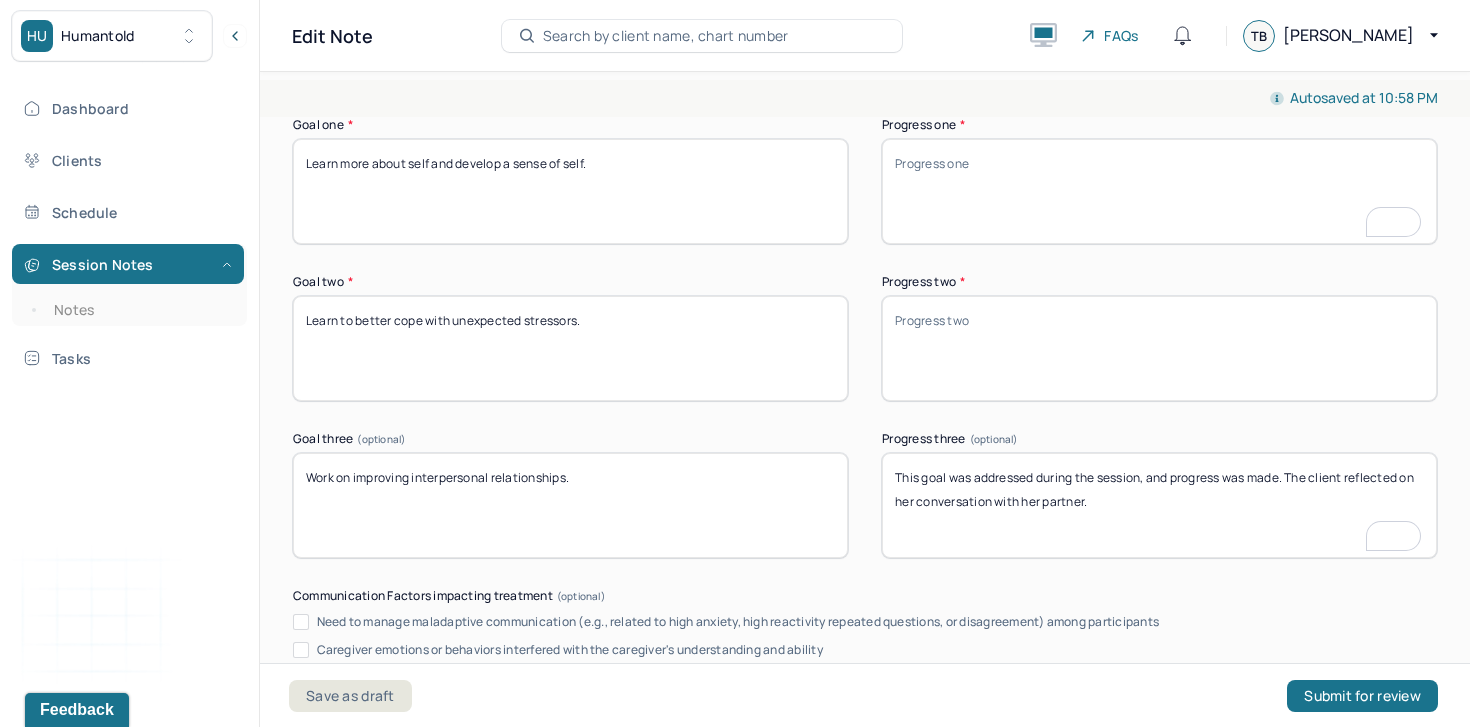 click on "This goal was addressed during the session, and progress was made. The client reflected on her conversation with her partner." at bounding box center (1159, 505) 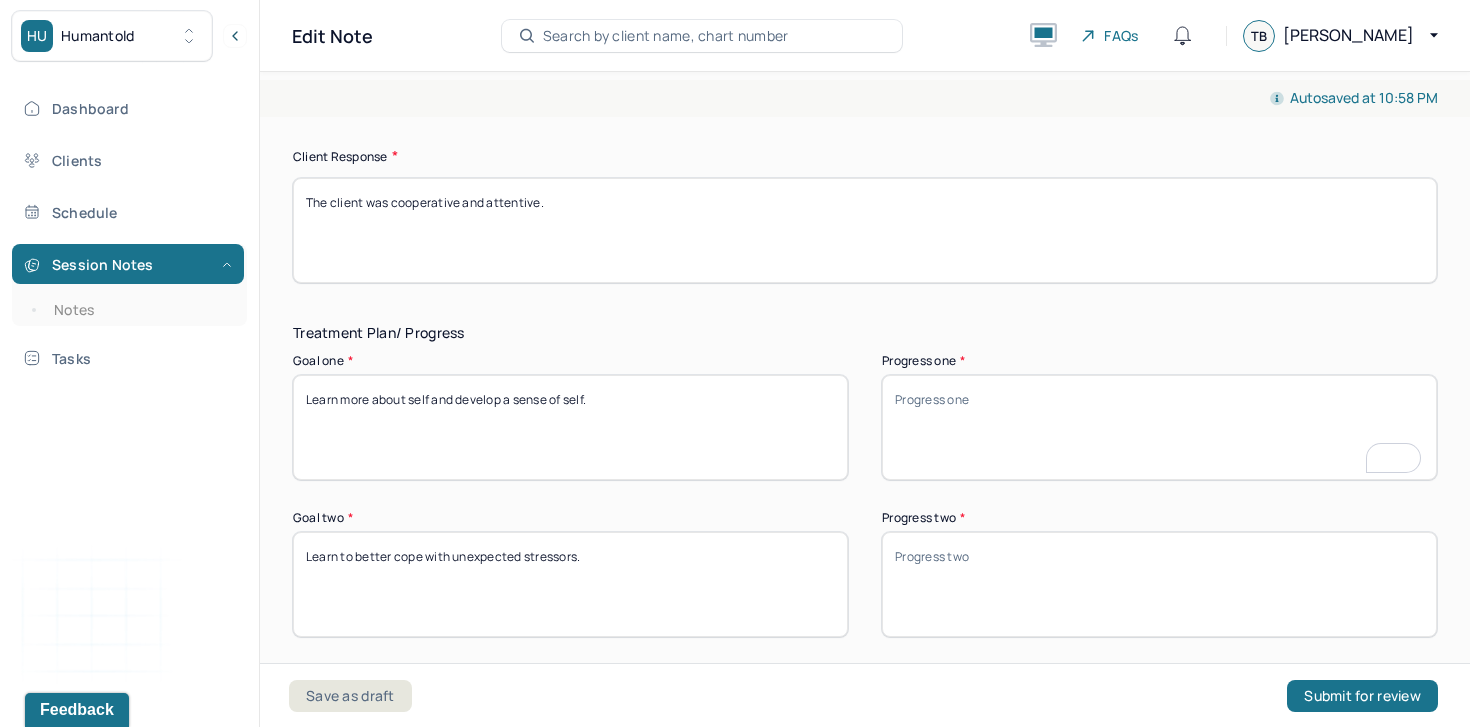 scroll, scrollTop: 2771, scrollLeft: 0, axis: vertical 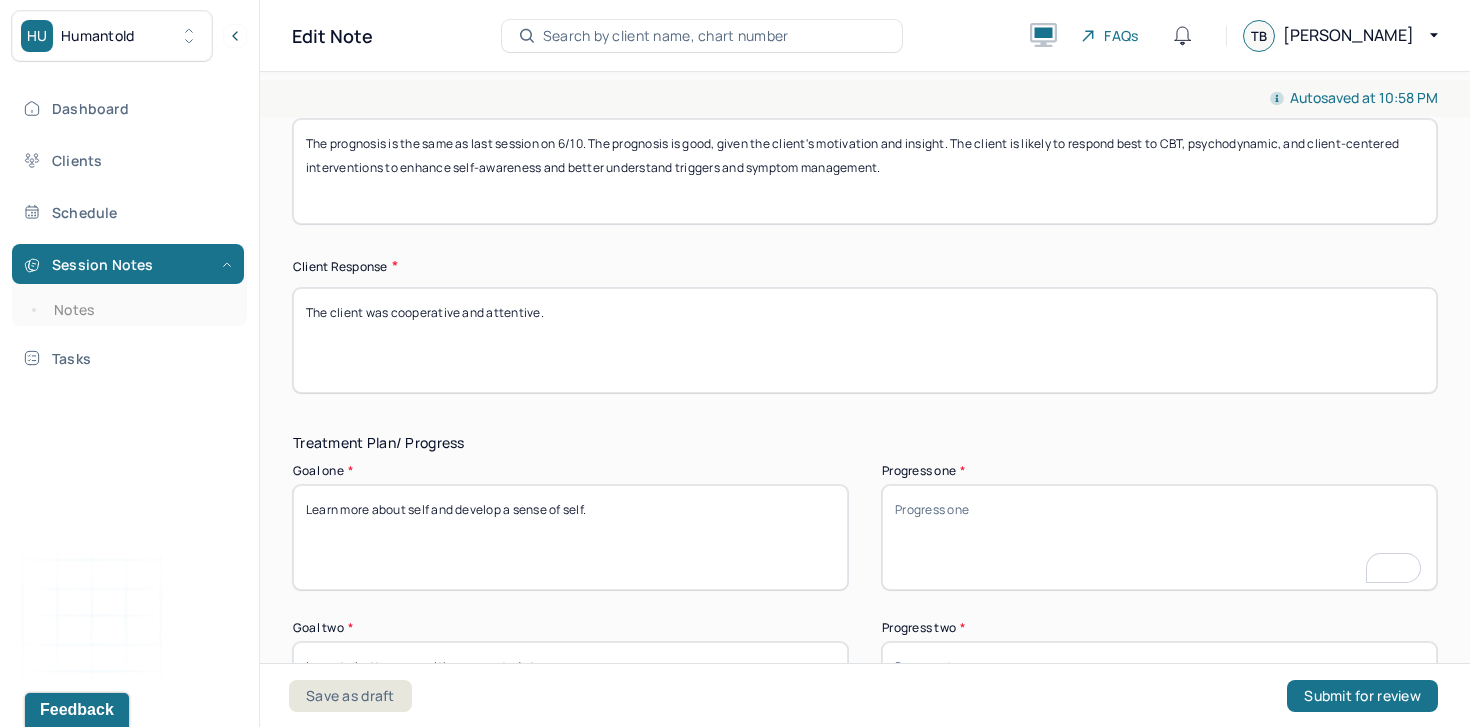 type 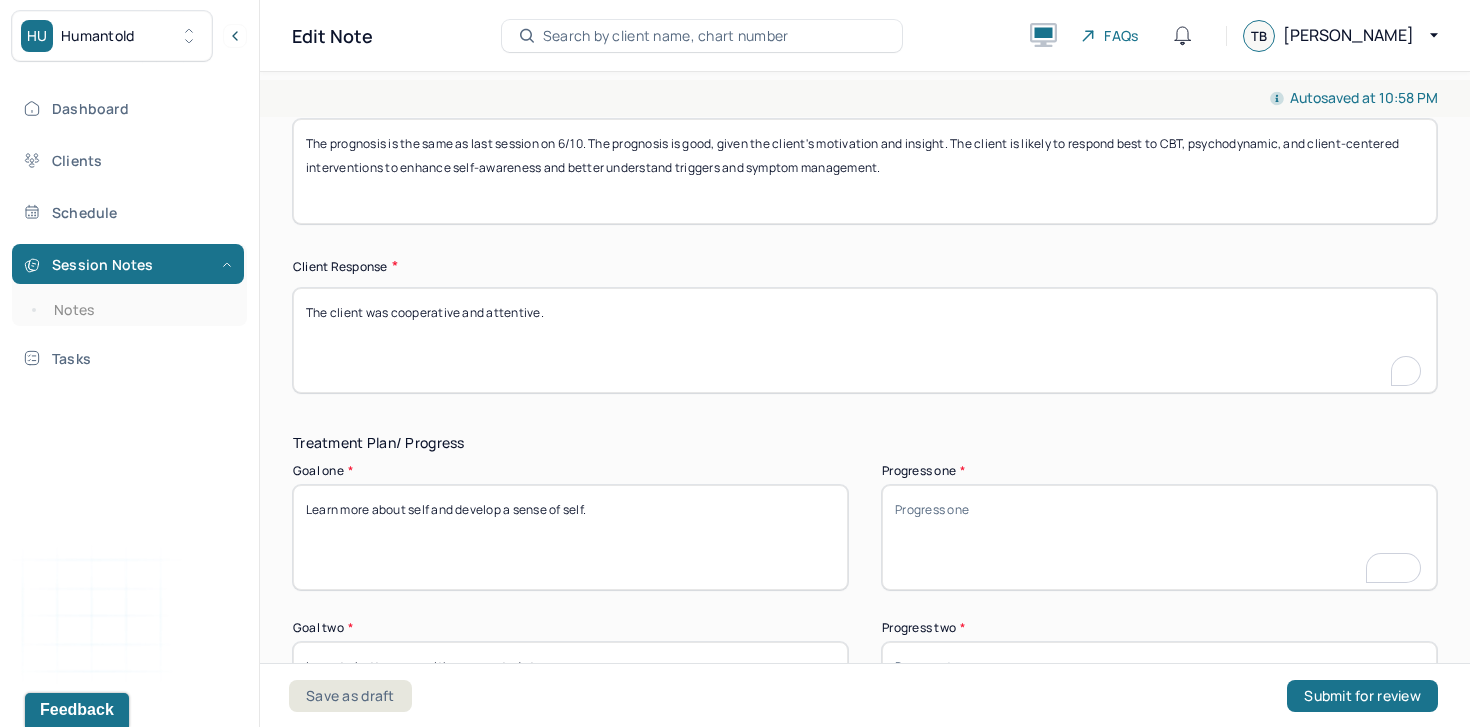 click on "The client was cooperative and attentive." at bounding box center (865, 340) 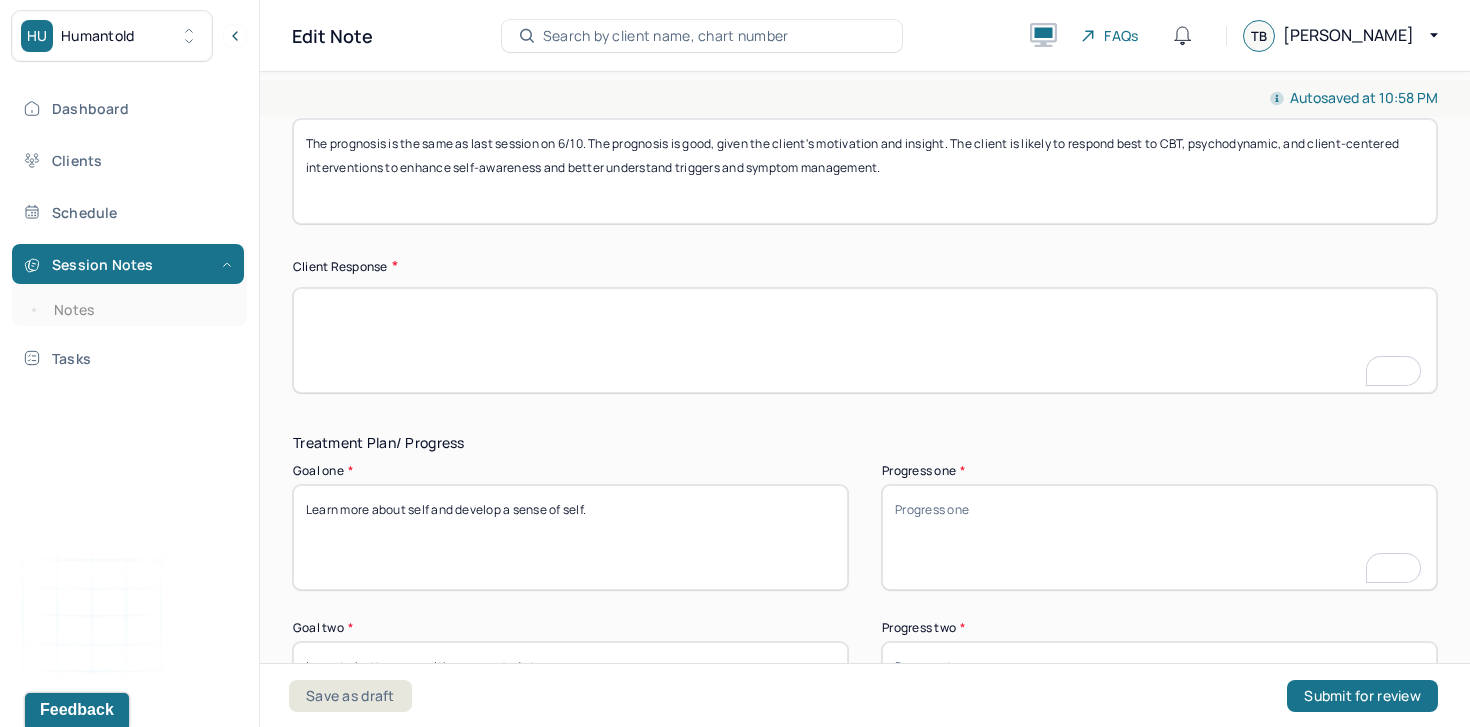 scroll, scrollTop: 2715, scrollLeft: 0, axis: vertical 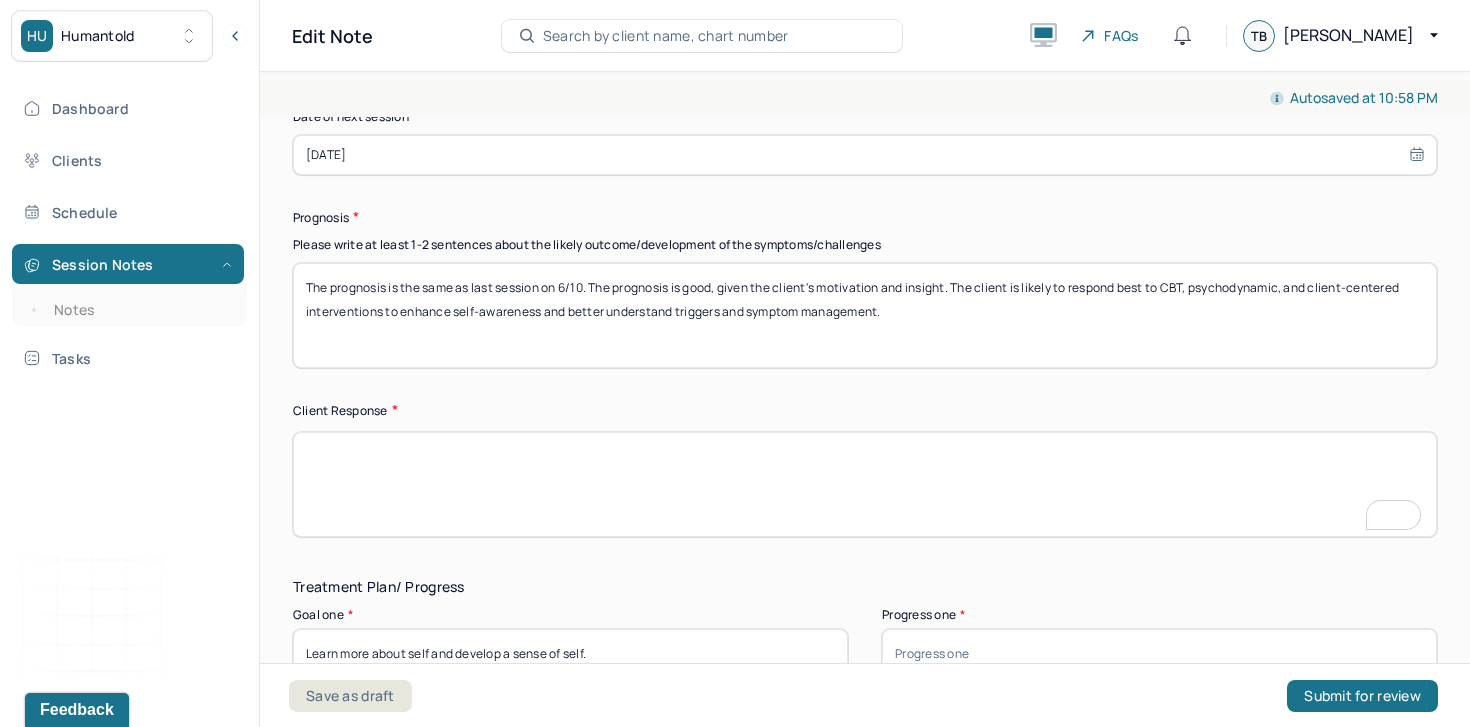 type 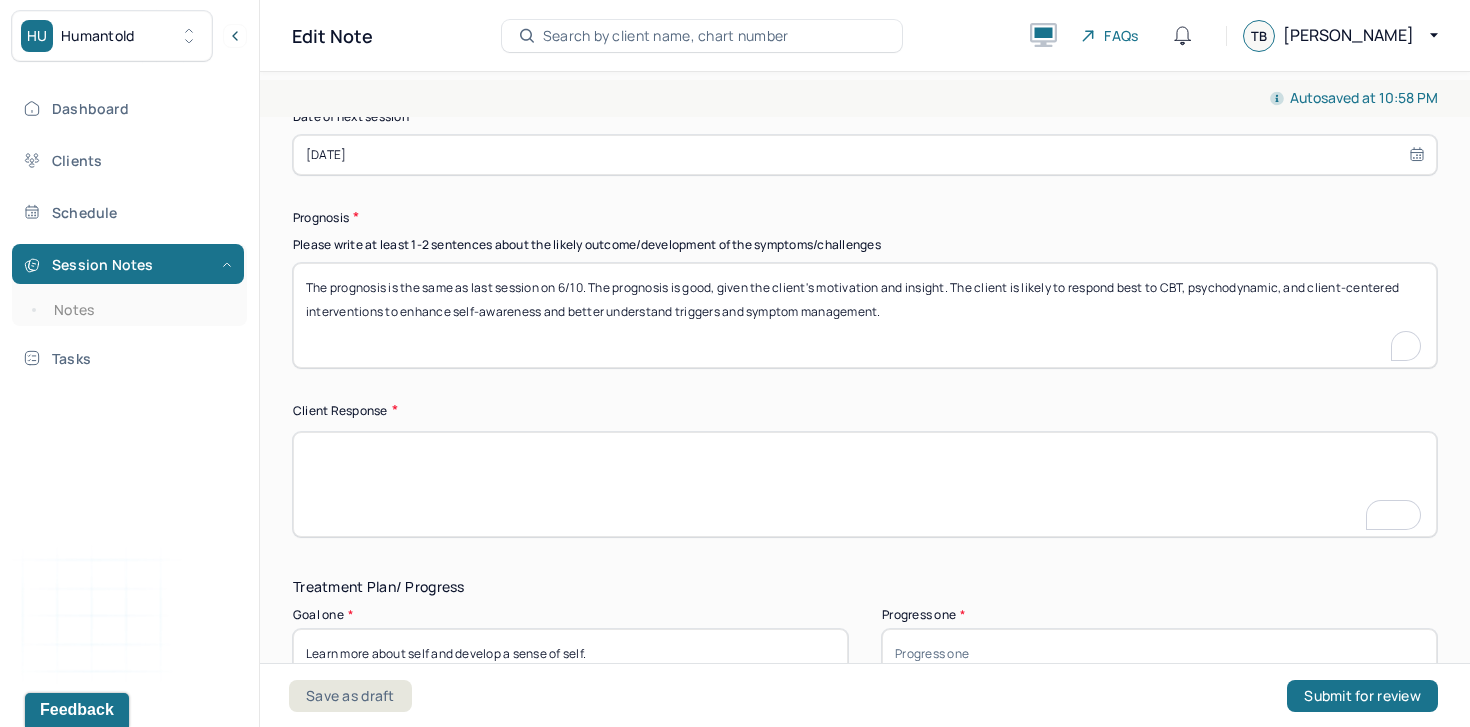 click on "The prognosis is the same as last session on 6/10. The prognosis is good, given the client's motivation and insight. The client is likely to respond best to CBT, psychodynamic, and client-centered interventions to enhance self-awareness and better understand triggers and symptom management." at bounding box center [865, 315] 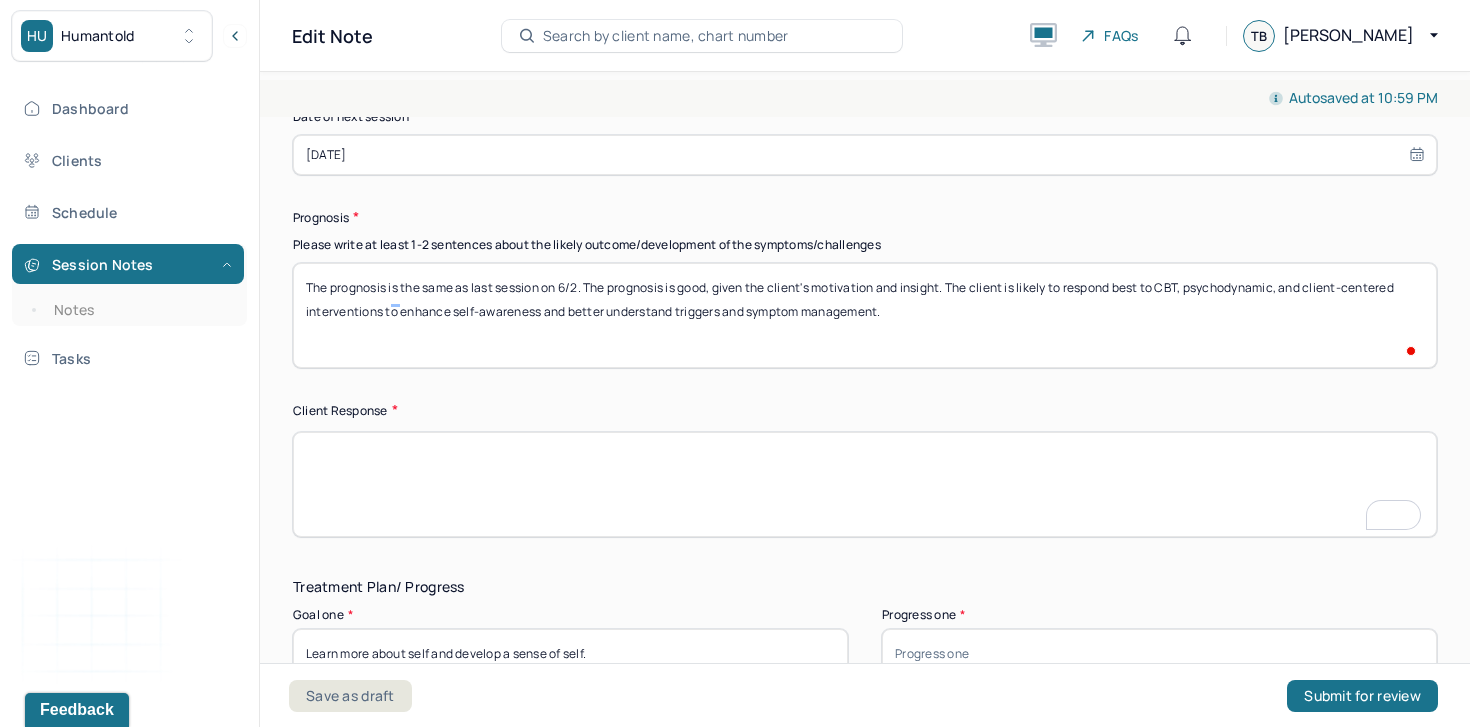 scroll, scrollTop: 2627, scrollLeft: 0, axis: vertical 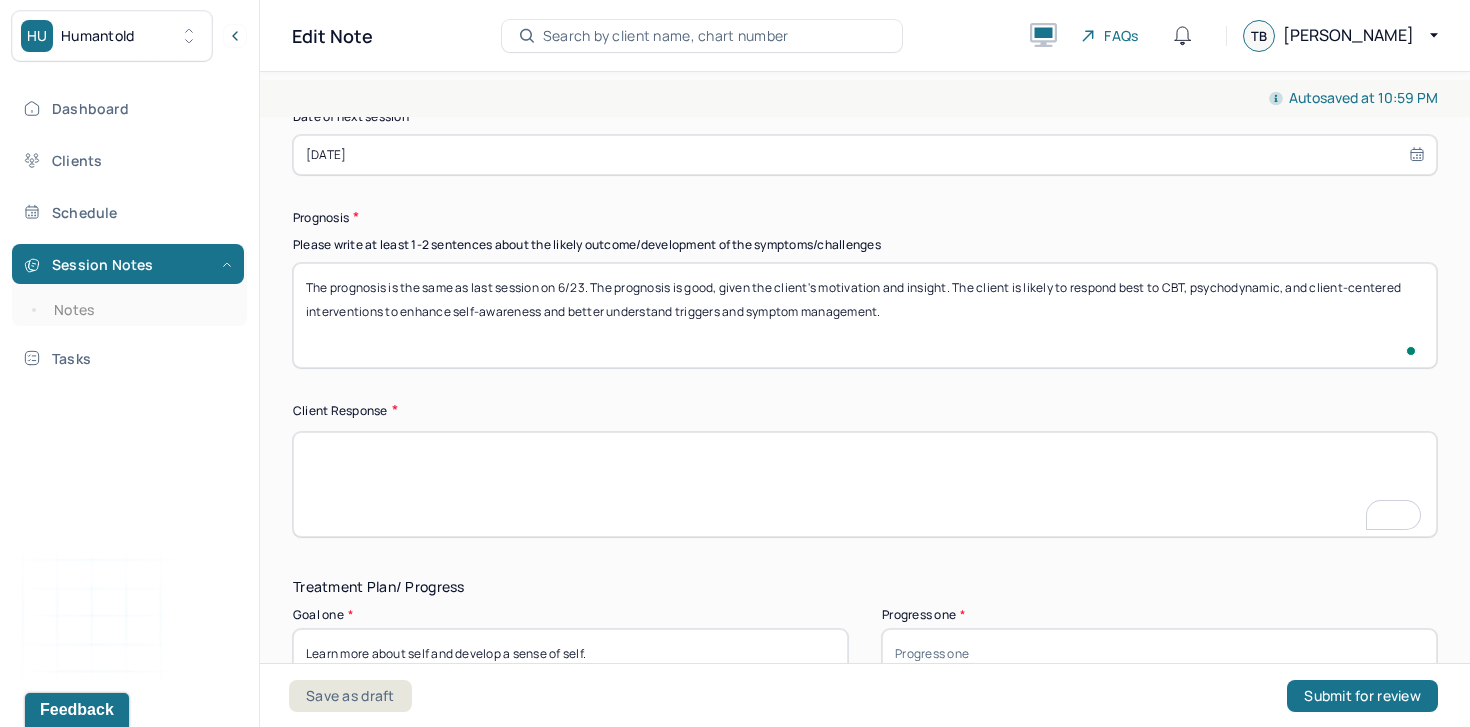 type on "The prognosis is the same as last session on 6/23. The prognosis is good, given the client's motivation and insight. The client is likely to respond best to CBT, psychodynamic, and client-centered interventions to enhance self-awareness and better understand triggers and symptom management." 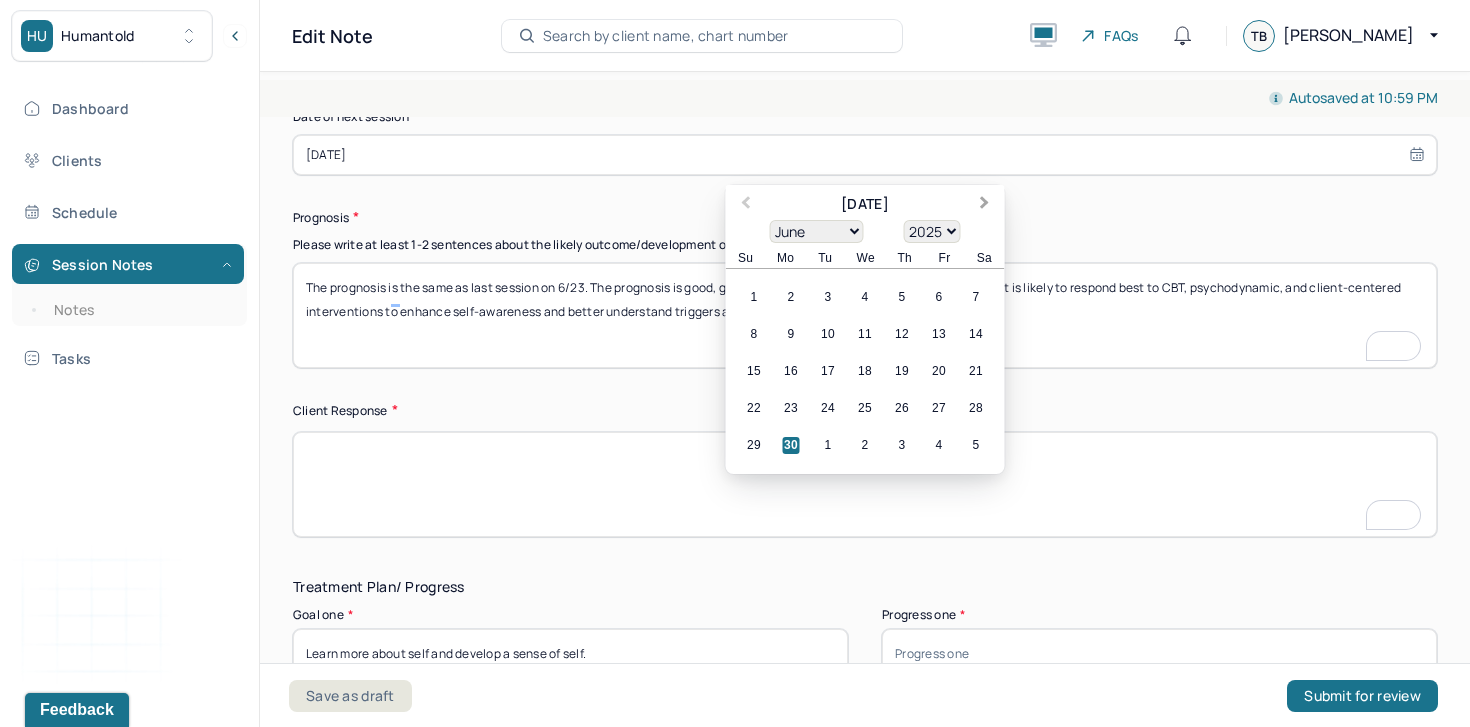 click on "Next Month" at bounding box center (985, 204) 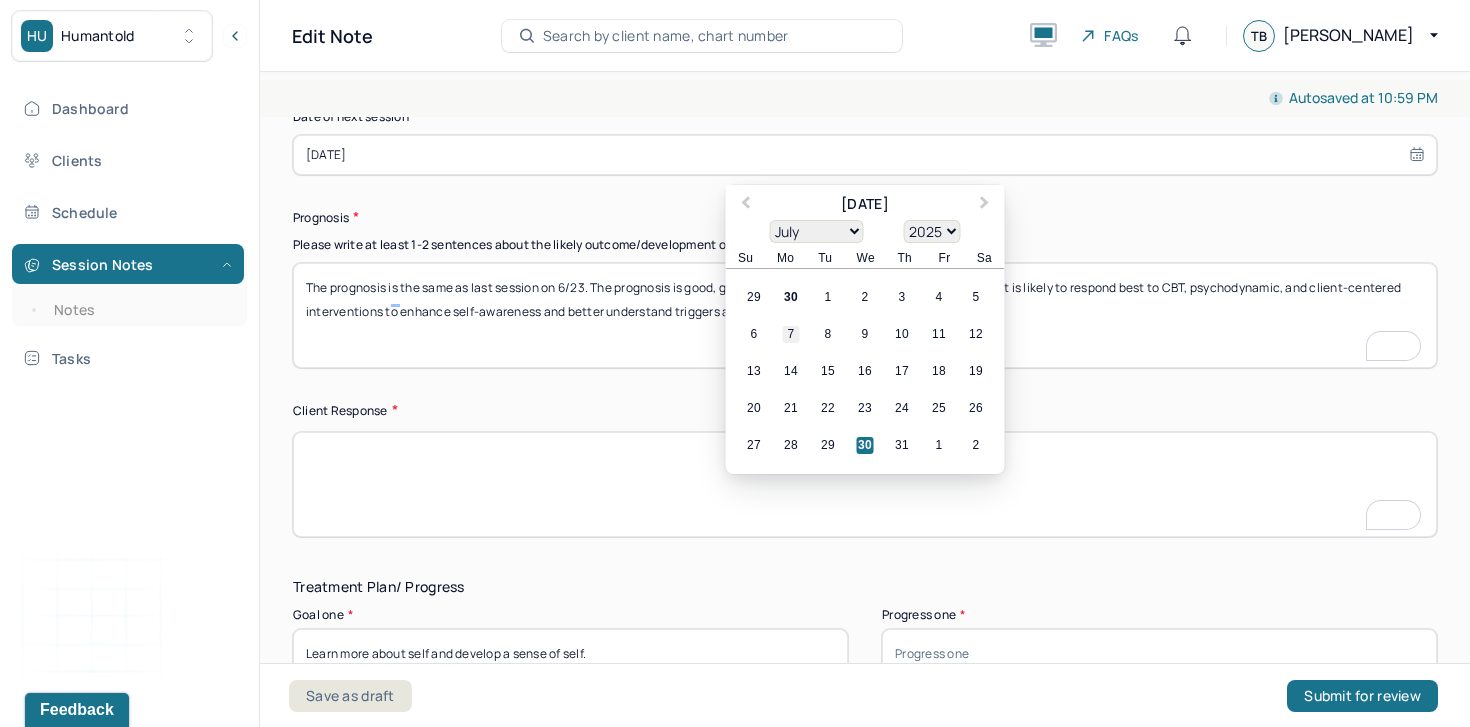 click on "7" at bounding box center (791, 334) 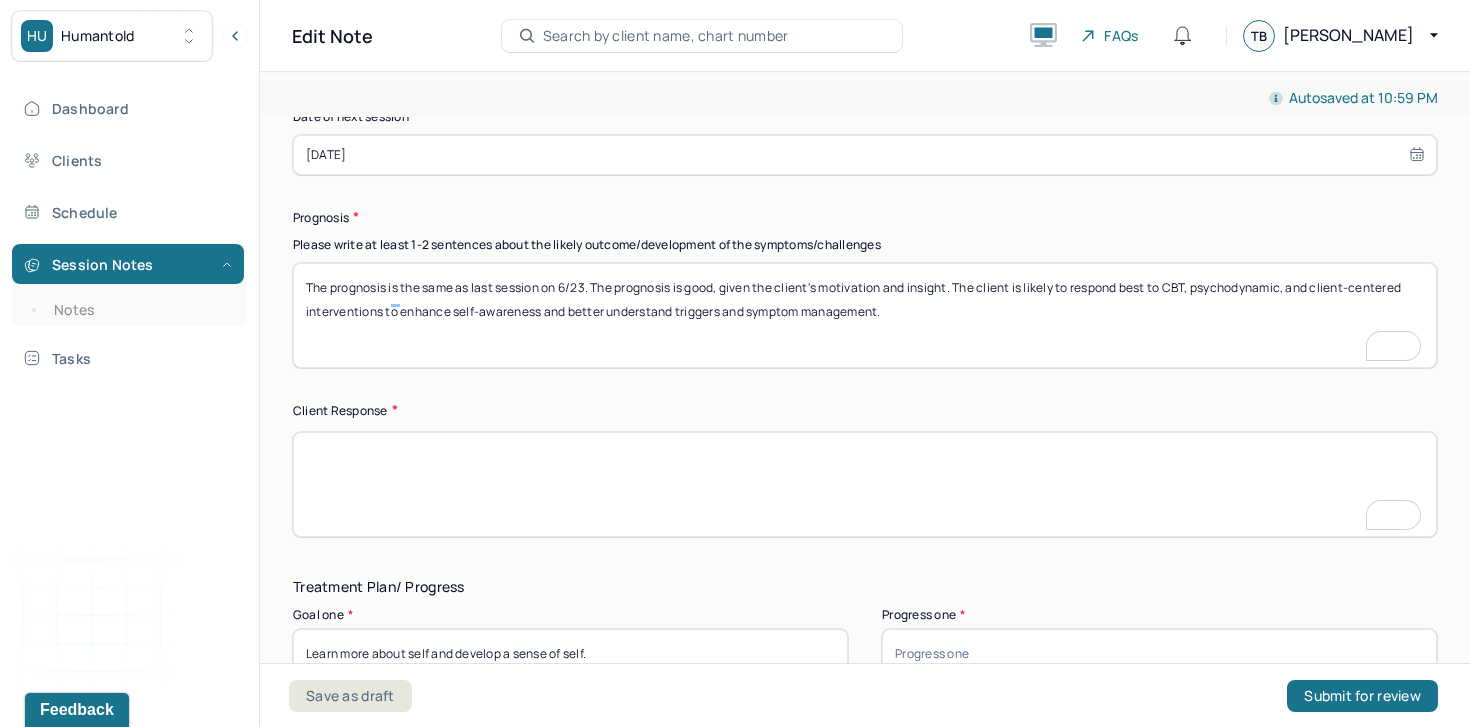 scroll, scrollTop: 2522, scrollLeft: 0, axis: vertical 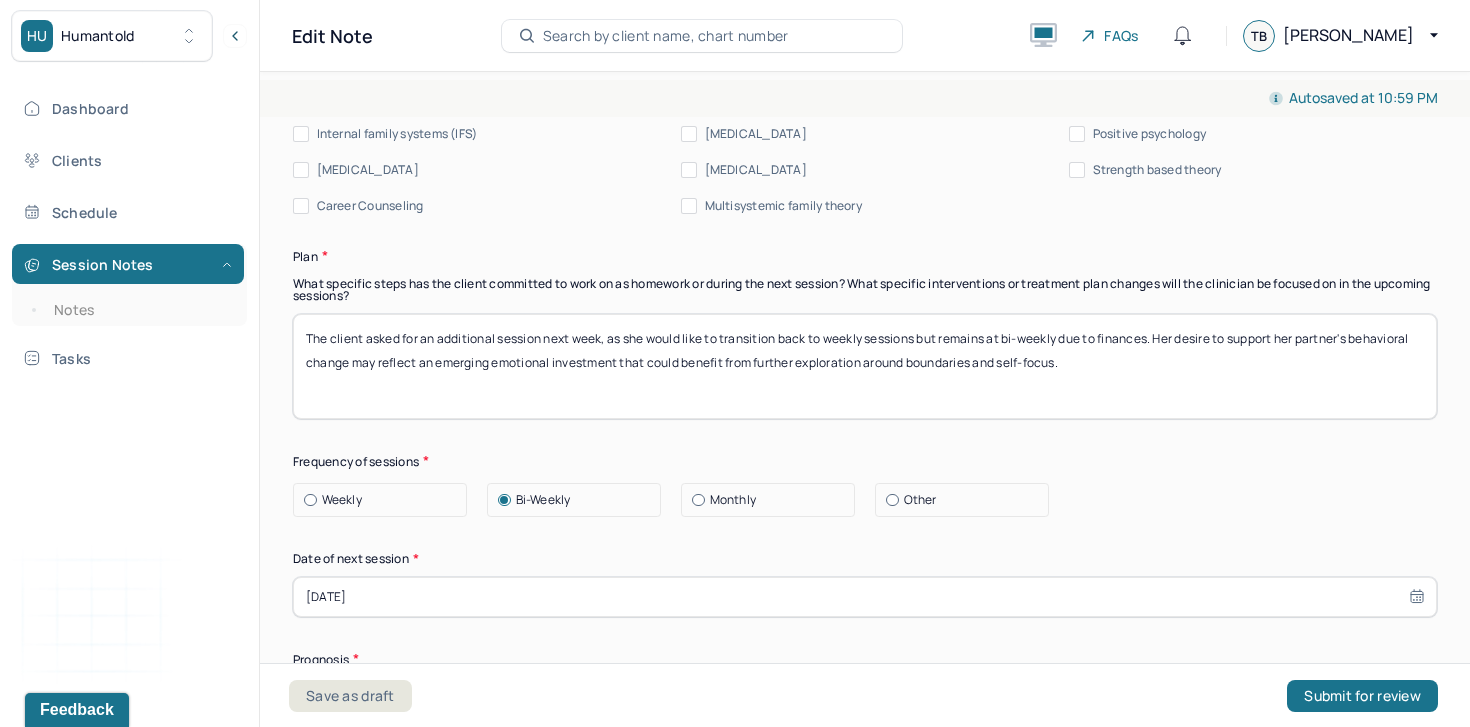 click on "The client asked for an additional session next week, as she would like to transition back to weekly sessions but remains at bi-weekly due to finances. Her desire to support her partner's behavioral change may reflect an emerging emotional investment that could benefit from further exploration around boundaries and self-focus." at bounding box center [865, 366] 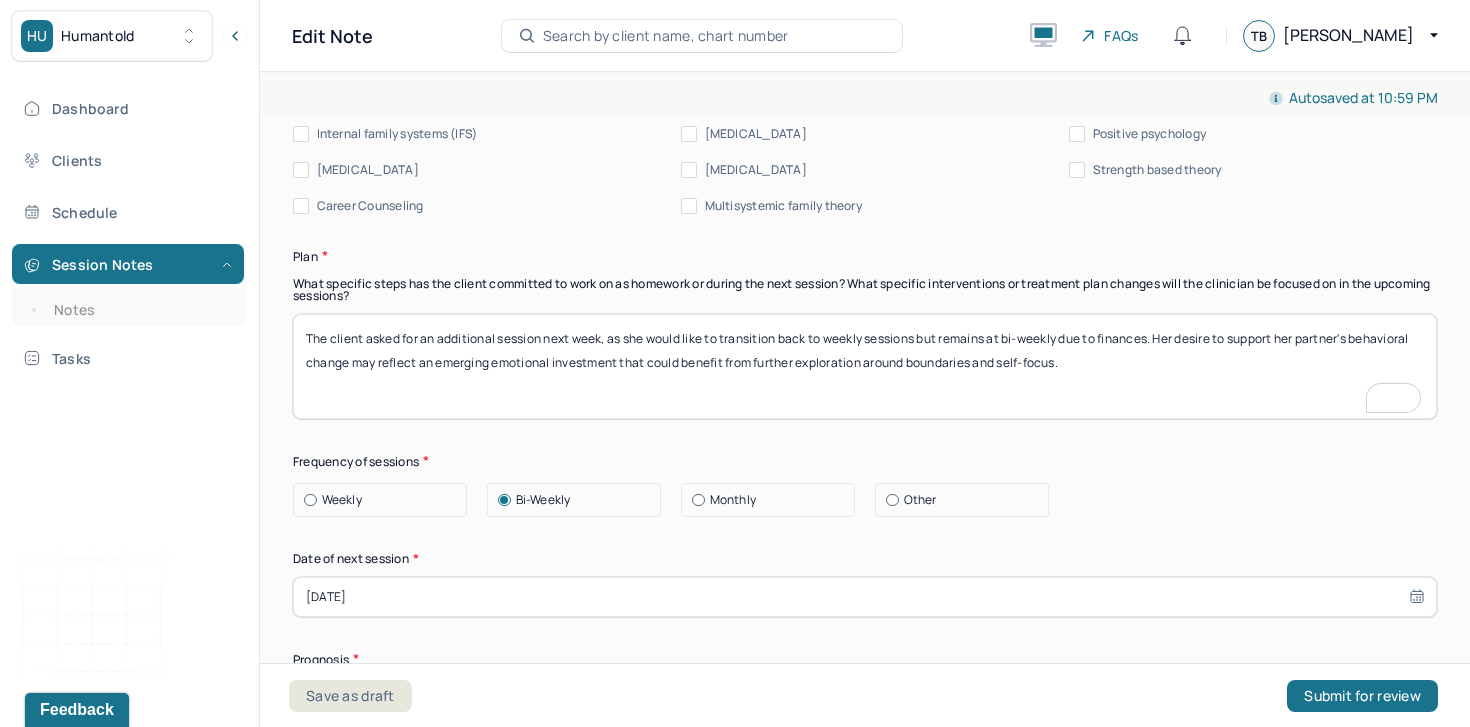 click on "The client asked for an additional session next week, as she would like to transition back to weekly sessions but remains at bi-weekly due to finances. Her desire to support her partner's behavioral change may reflect an emerging emotional investment that could benefit from further exploration around boundaries and self-focus." at bounding box center [865, 366] 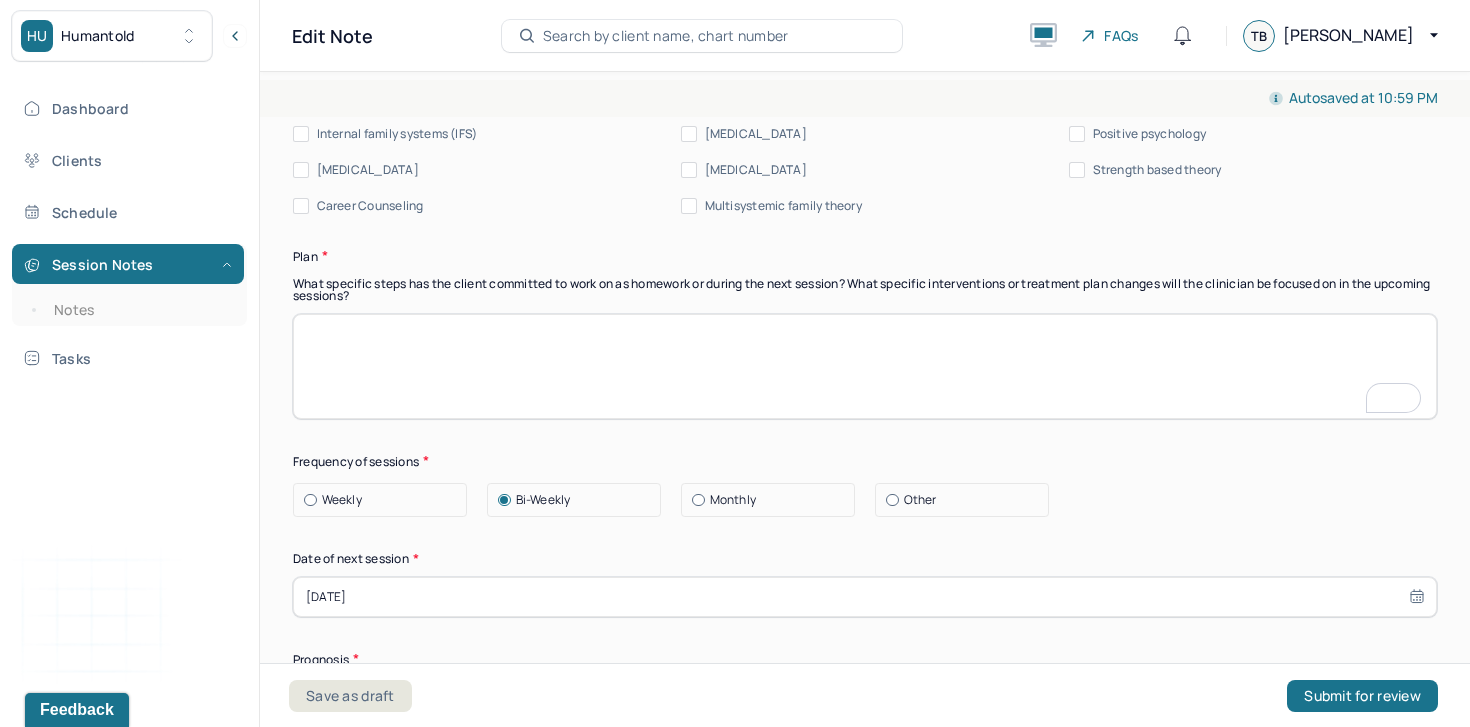scroll, scrollTop: 2190, scrollLeft: 0, axis: vertical 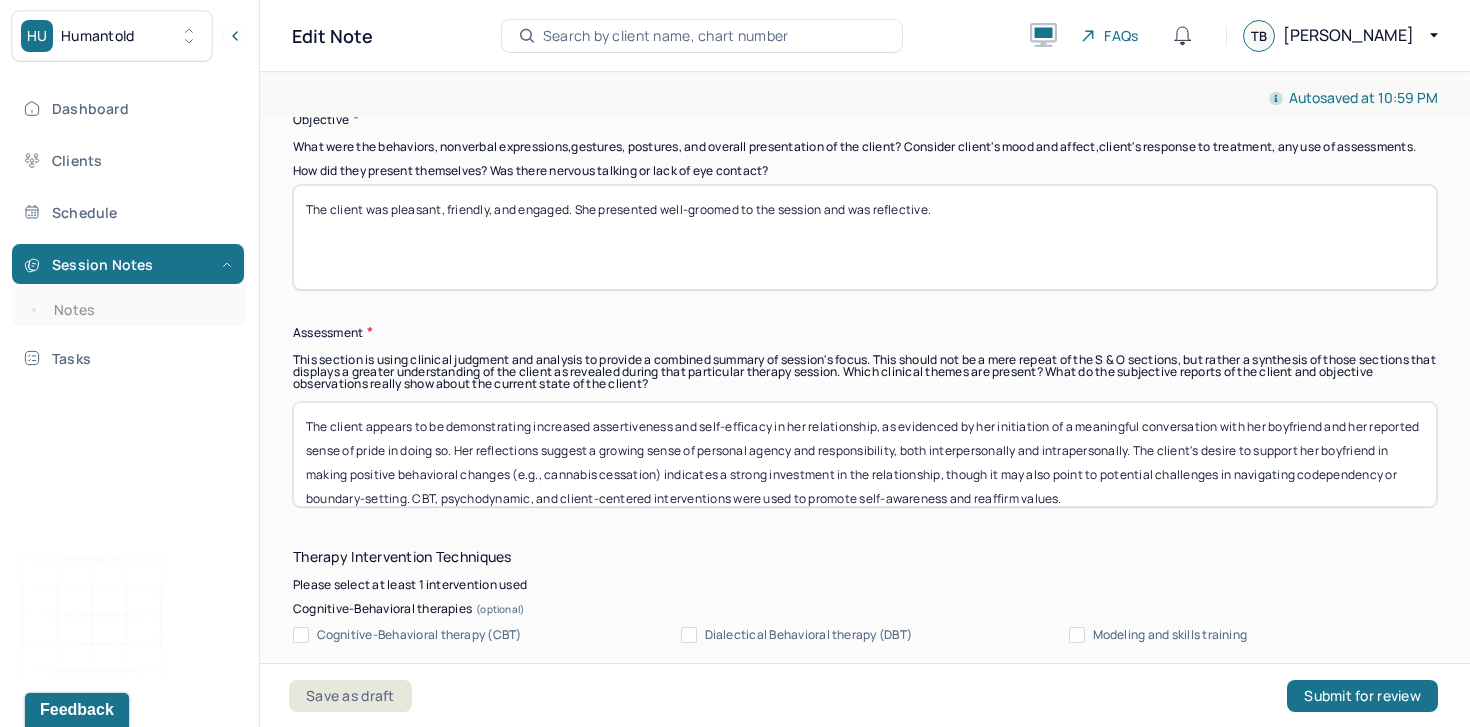 type 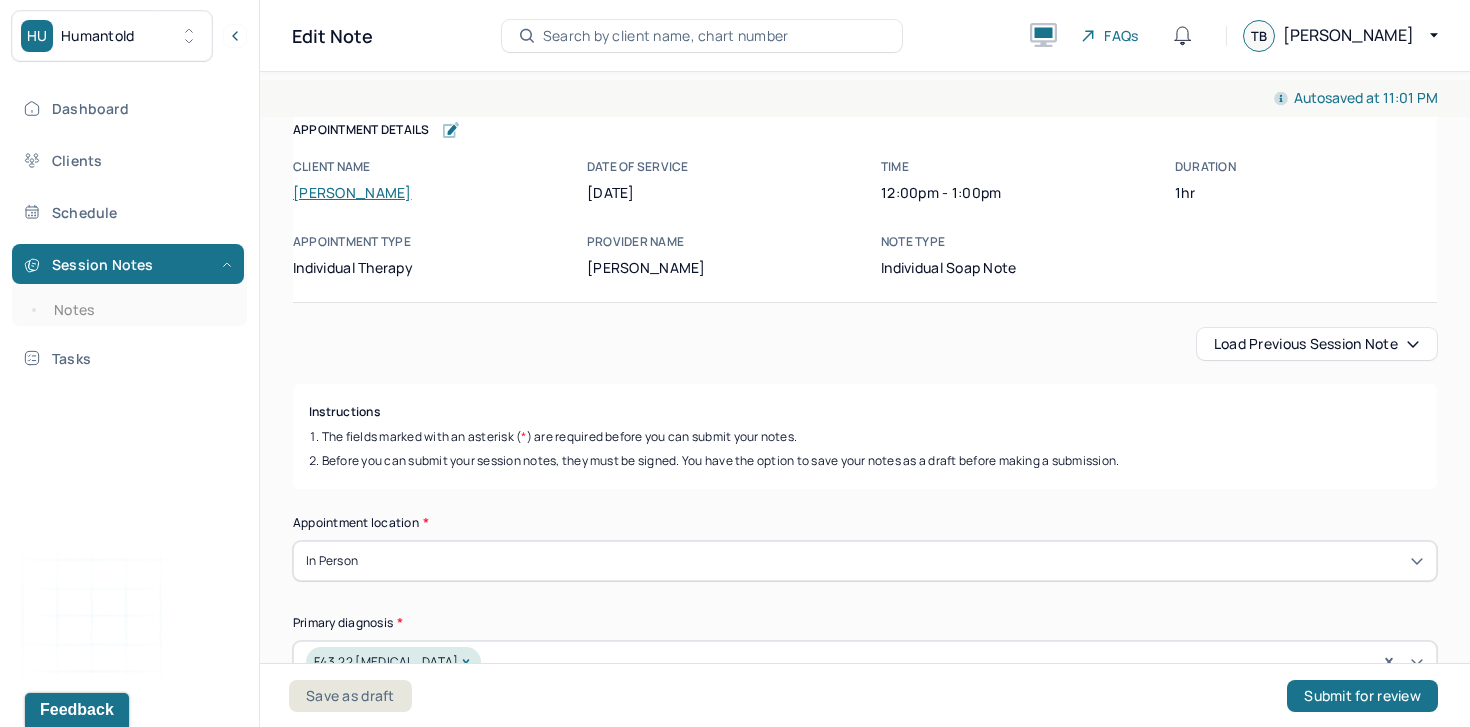 scroll, scrollTop: 0, scrollLeft: 0, axis: both 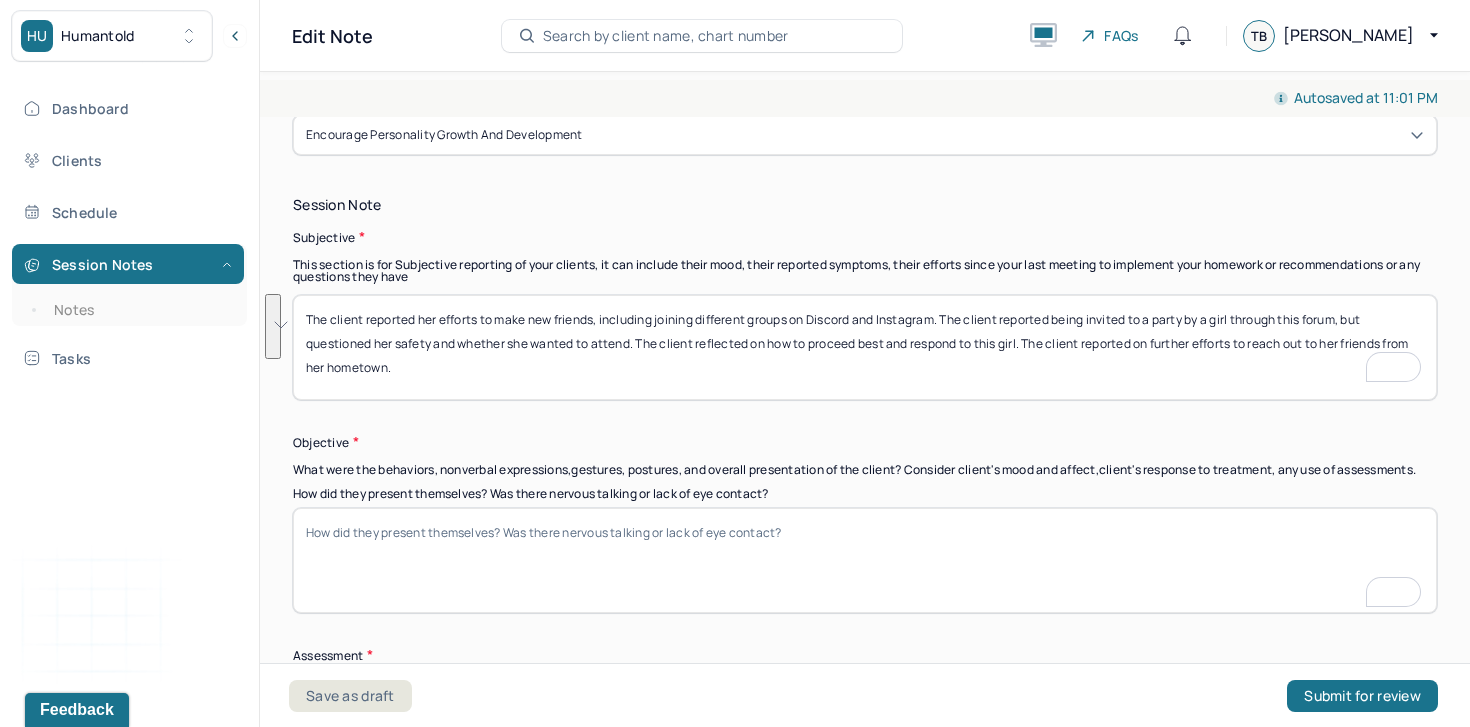 click on "The client reported her efforts to make new friends, including joining different groups on Discord and Instagram. The client reported being invited to a party by a girl through this forum, but questioned her safety and whether she wanted to attend. The client reflected on how to proceed best and respond to this girl. The client reported on further efforts to reach out to her friends from her hometown." at bounding box center (865, 347) 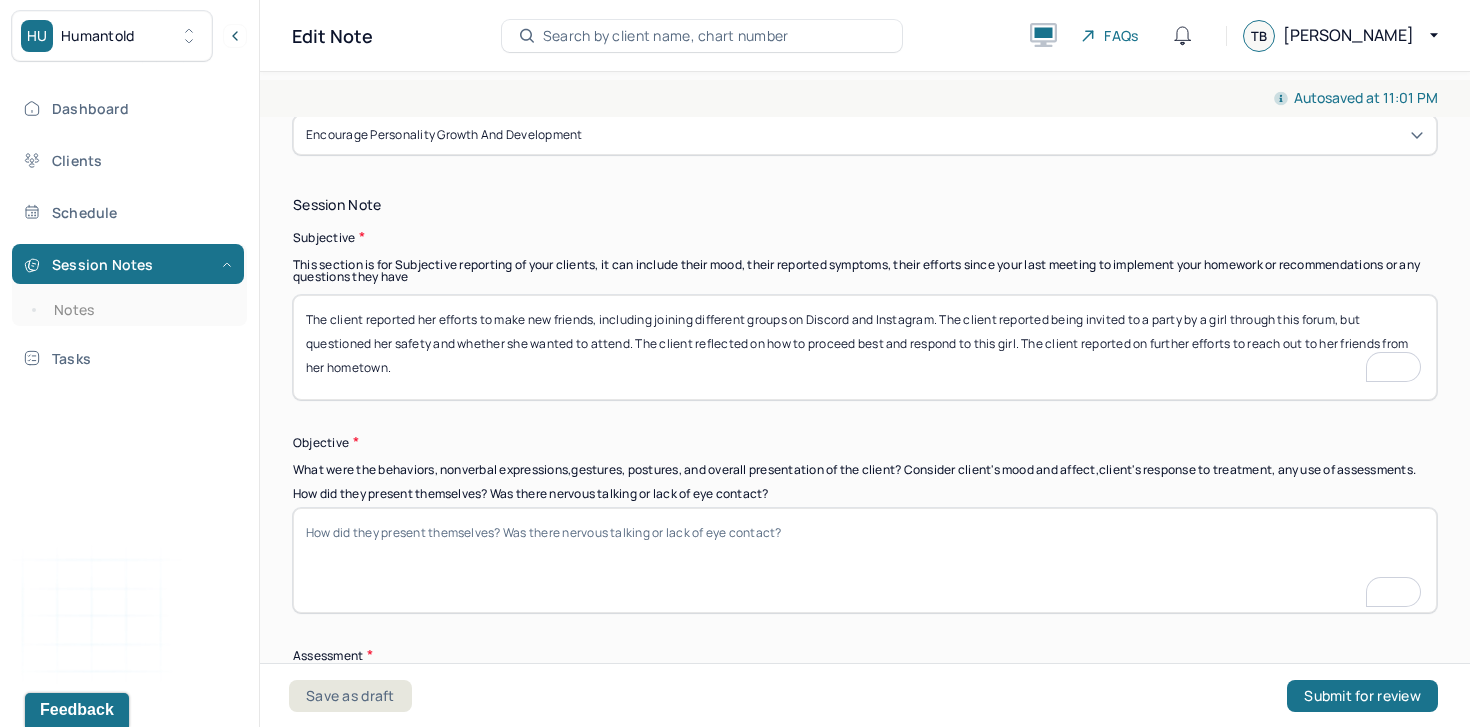 click on "The client reported her efforts to make new friends, including joining different groups on Discord and Instagram. The client reported being invited to a party by a girl through this forum, but questioned her safety and whether she wanted to attend. The client reflected on how to proceed best and respond to this girl. The client reported on further efforts to reach out to her friends from her hometown." at bounding box center (865, 347) 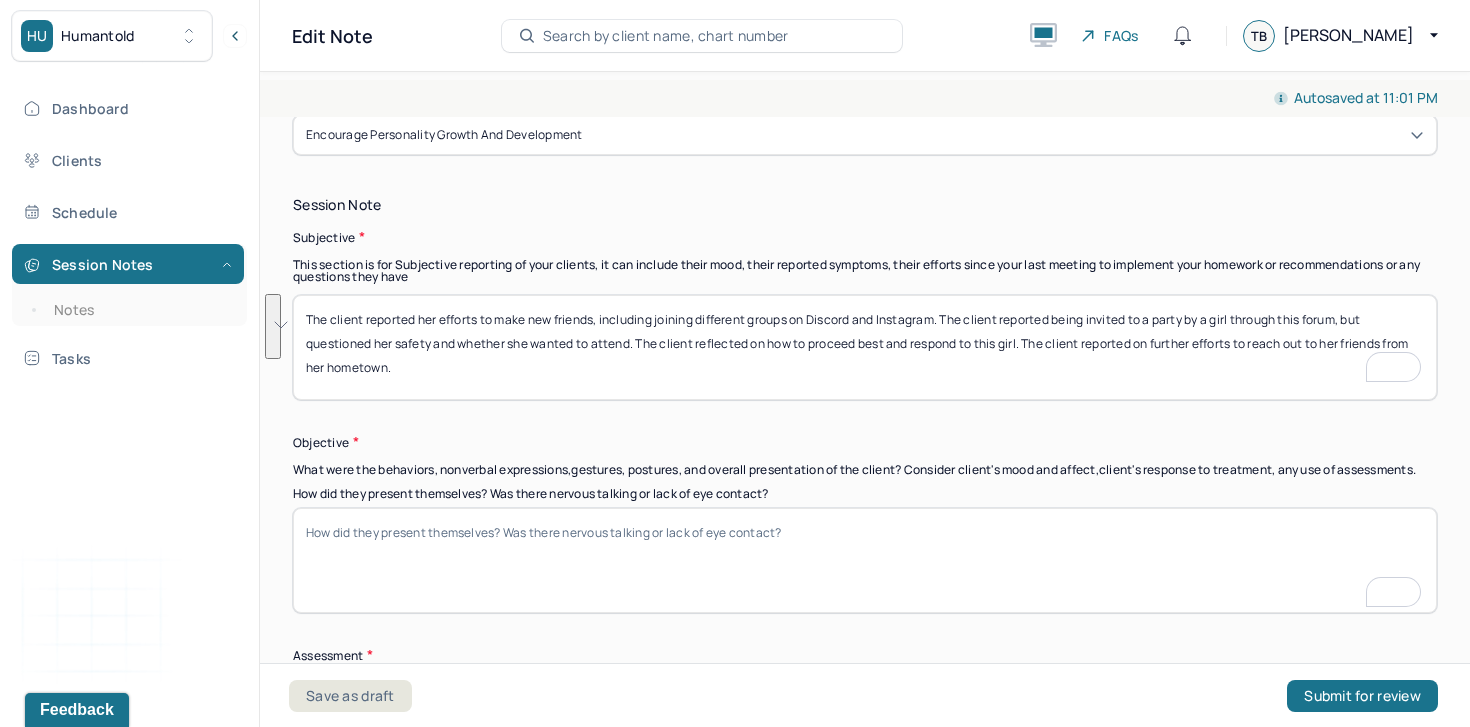 scroll, scrollTop: 1295, scrollLeft: 0, axis: vertical 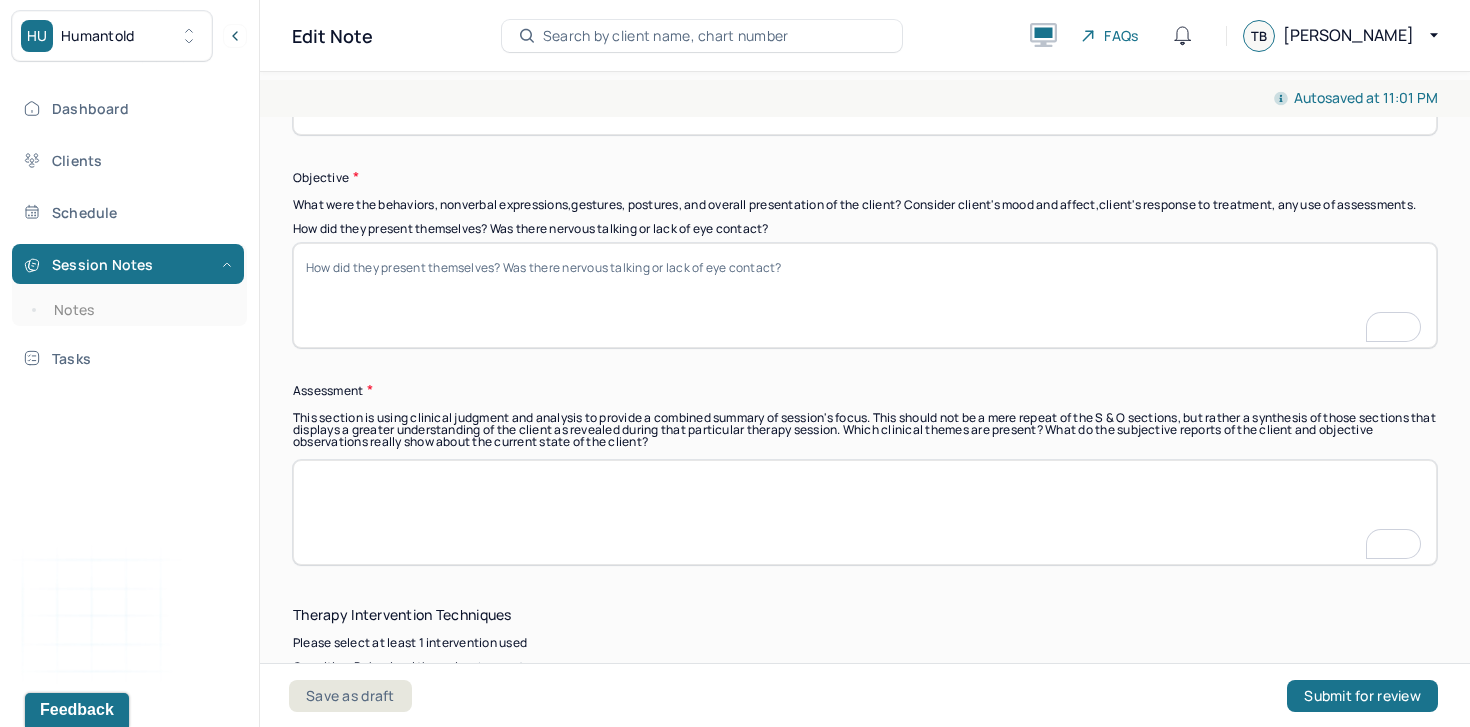 click at bounding box center [865, 512] 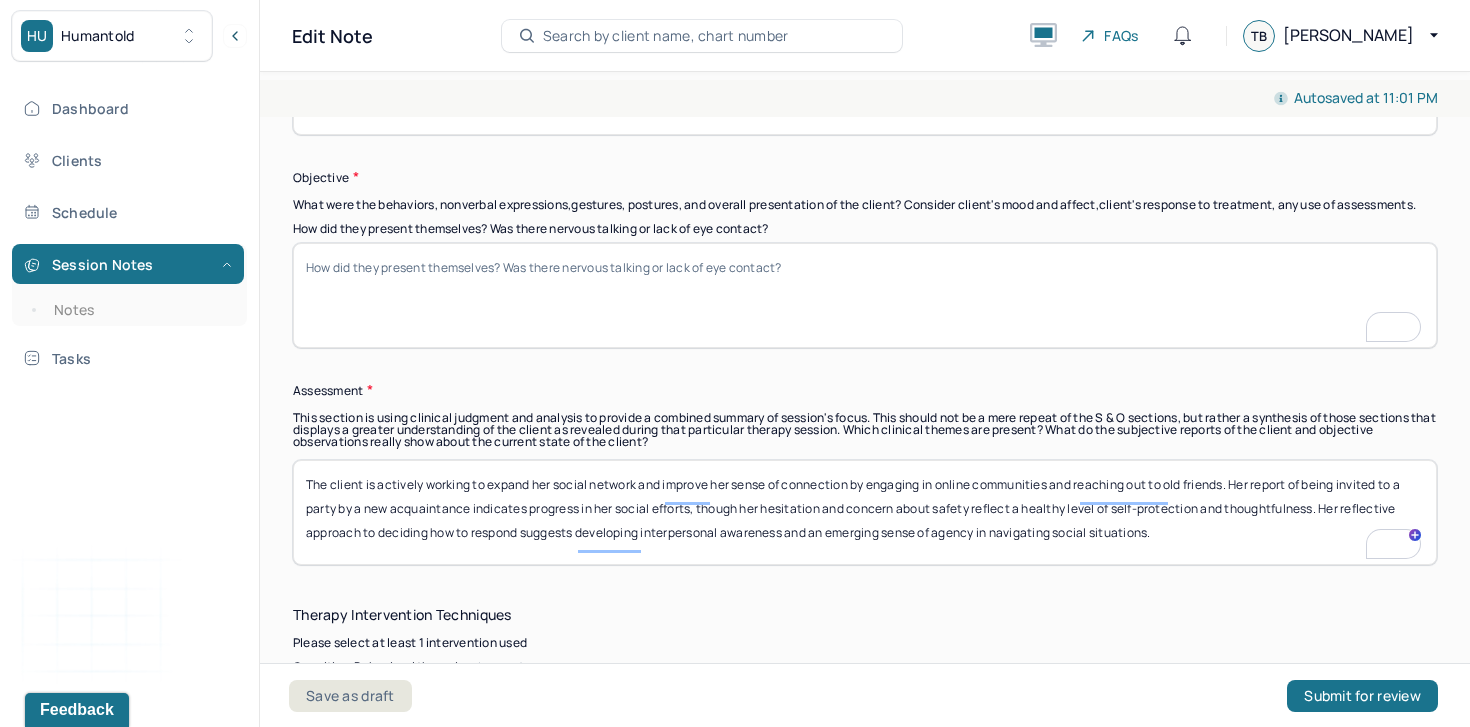 type on "The client is actively working to expand her social network and improve her sense of connection by engaging in online communities and reaching out to old friends. Her report of being invited to a party by a new acquaintance indicates progress in her social efforts, though her hesitation and concern about safety reflect a healthy level of self-protection and thoughtfulness. Her reflective approach to deciding how to respond suggests developing interpersonal awareness and an emerging sense of agency in navigating social situations." 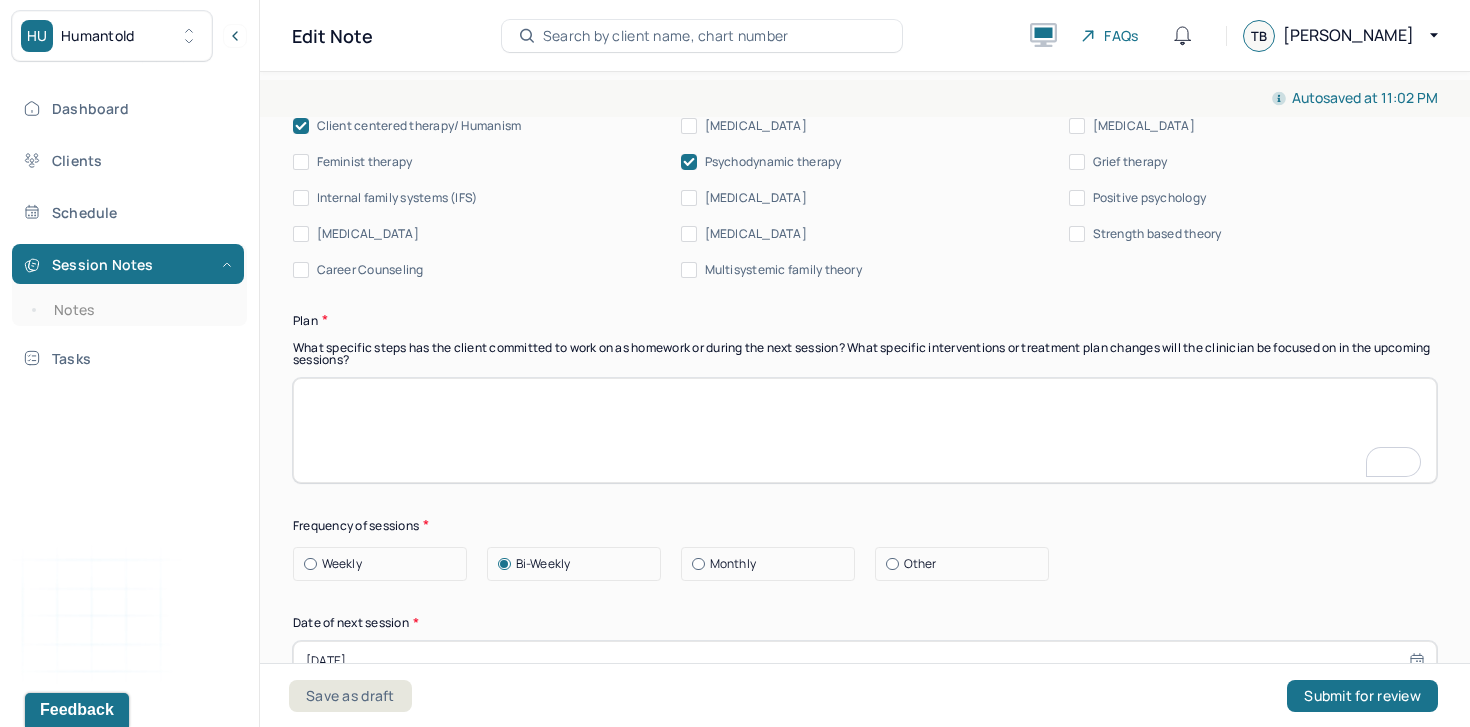 click at bounding box center [865, 430] 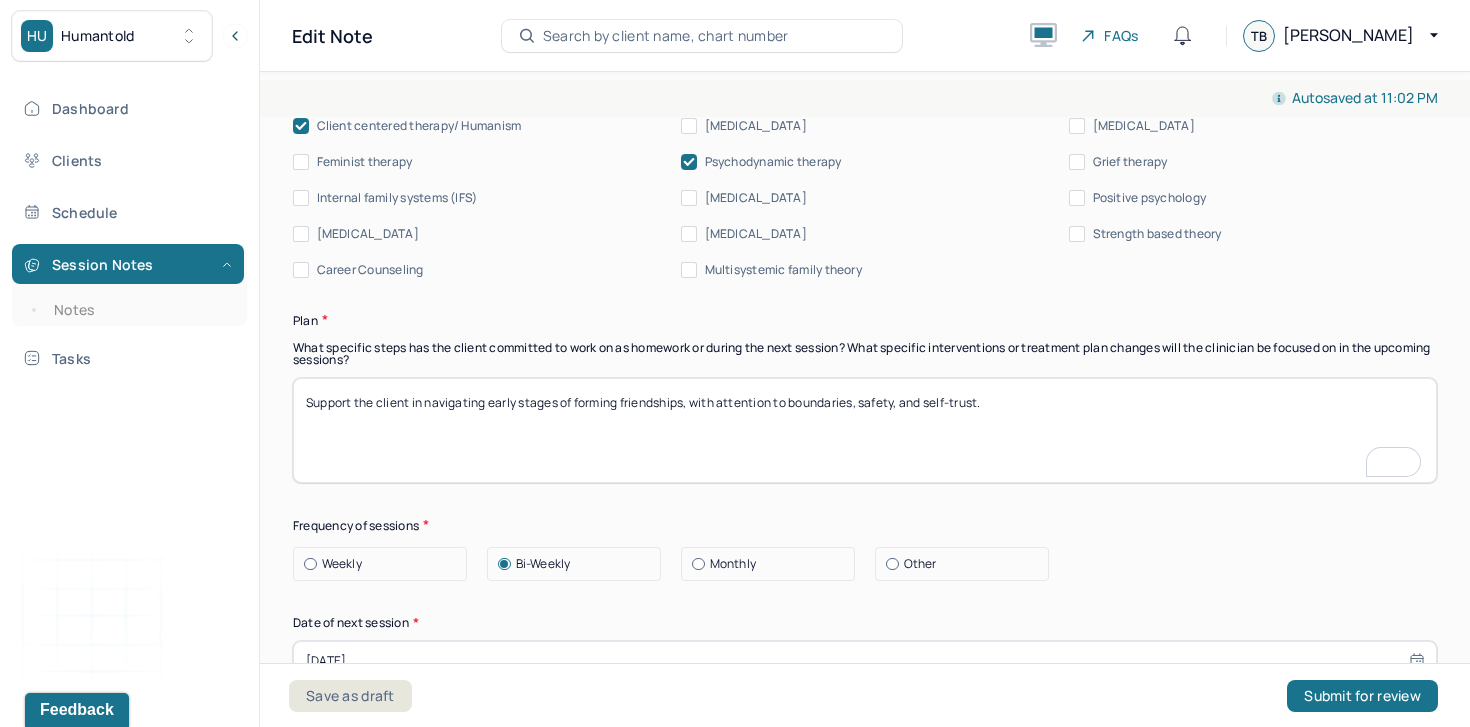 type on "Support the client in navigating early stages of forming friendships, with attention to boundaries, safety, and self-trust." 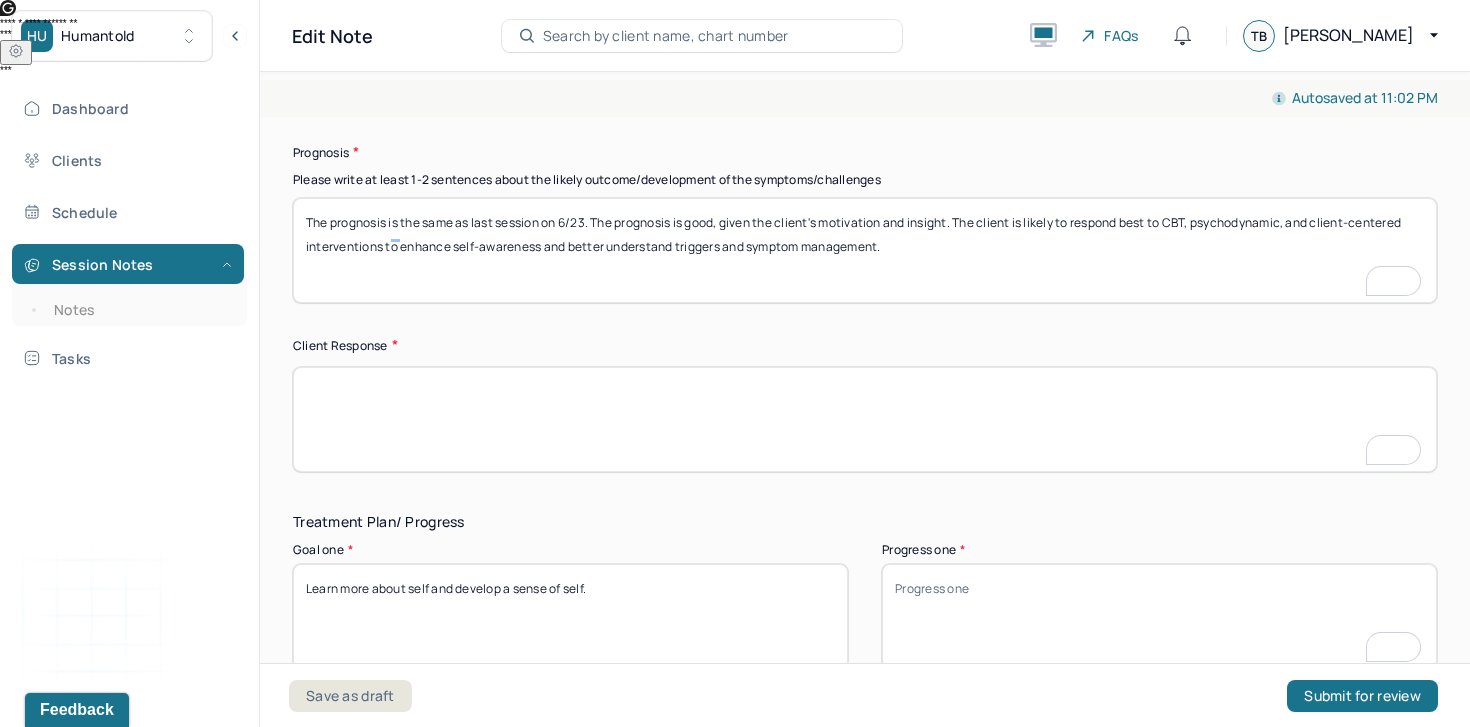 click at bounding box center [865, 419] 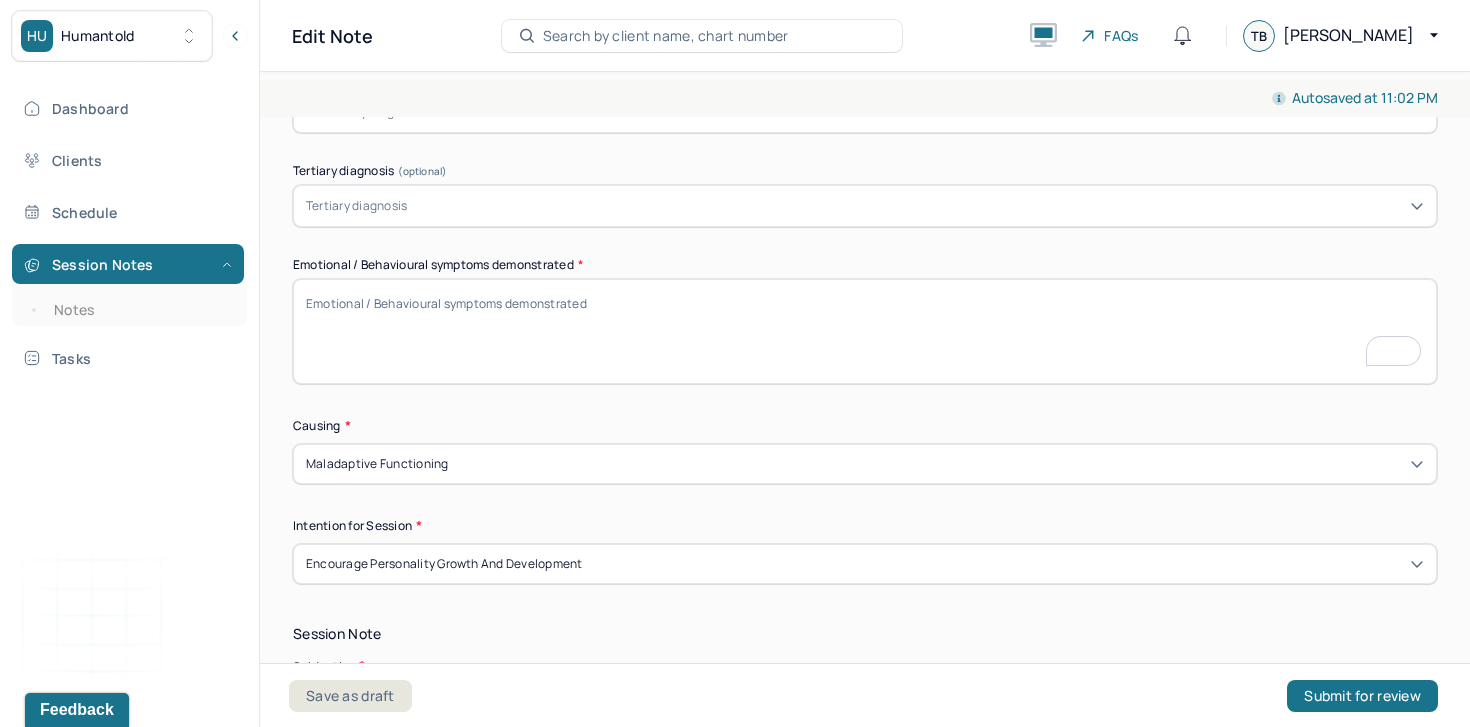 type on "The client was receptive and engaged in discussing her decision-making process around attending the party and responded positively to validation of her thoughtfulness and safety considerations." 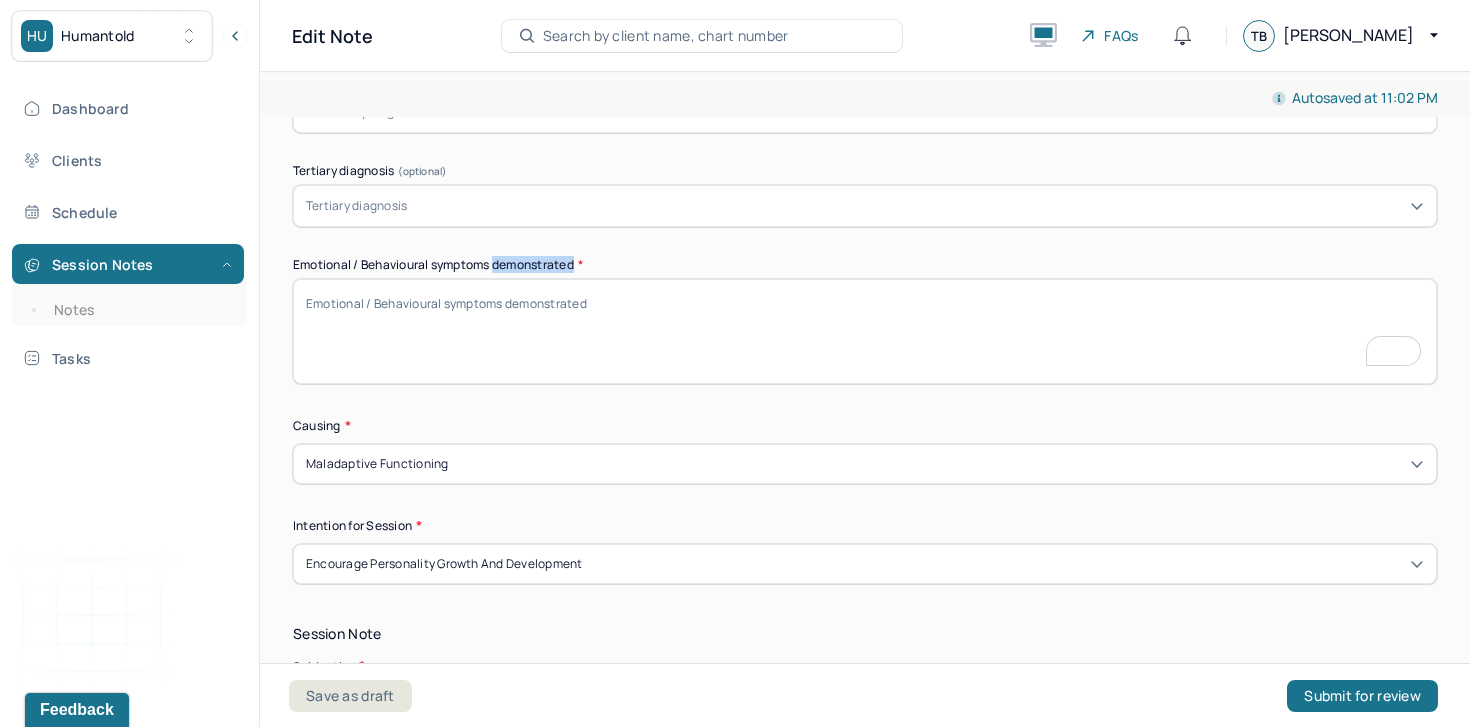 click on "Emotional / Behavioural symptoms demonstrated *" at bounding box center [865, 265] 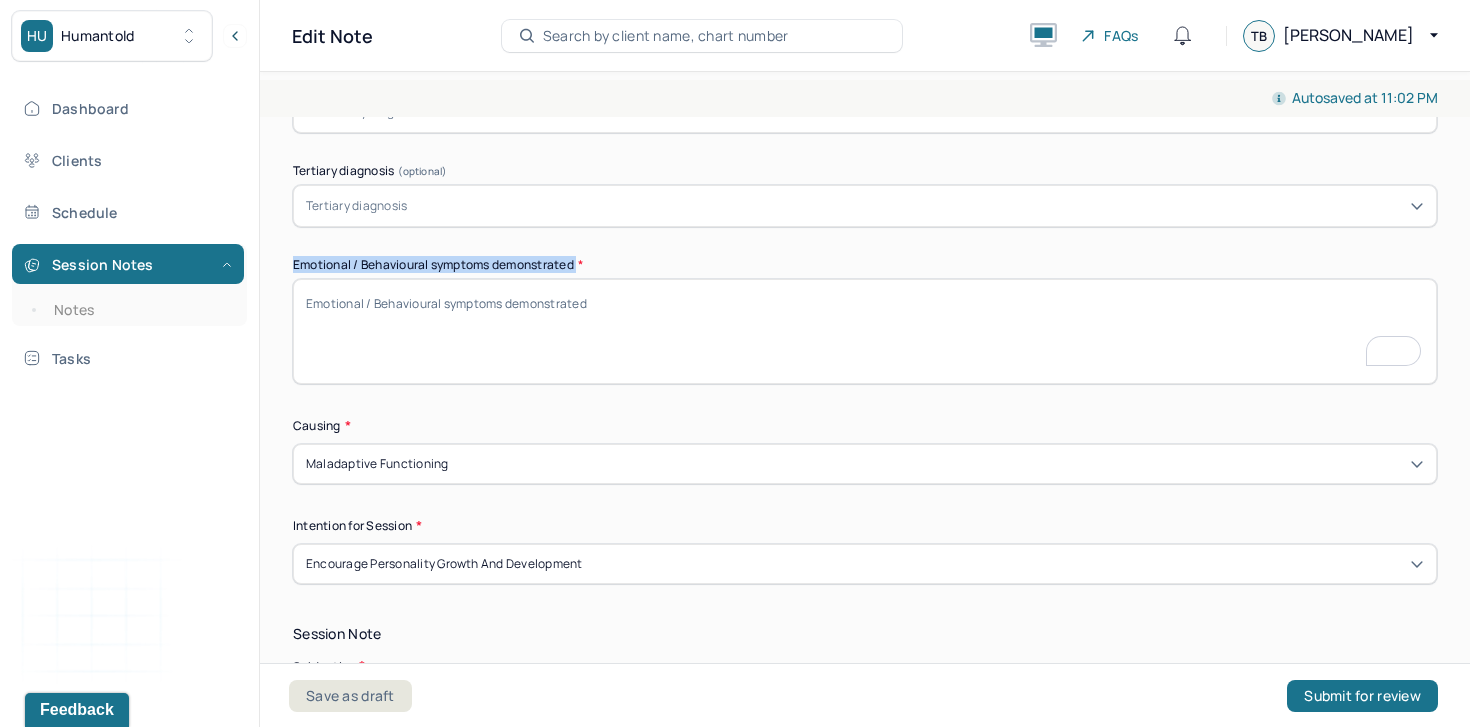 click on "Emotional / Behavioural symptoms demonstrated *" at bounding box center [865, 265] 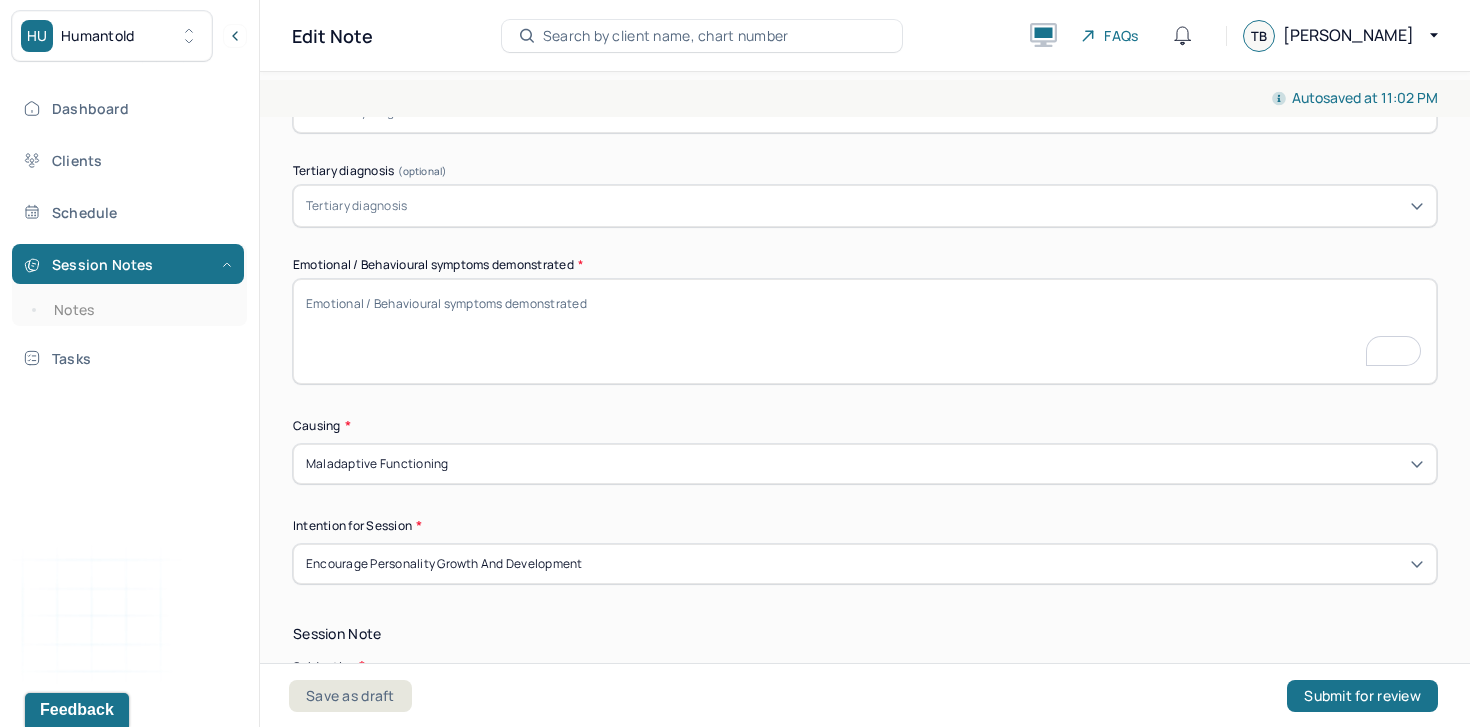 click on "Emotional / Behavioural symptoms demonstrated *" at bounding box center (865, 331) 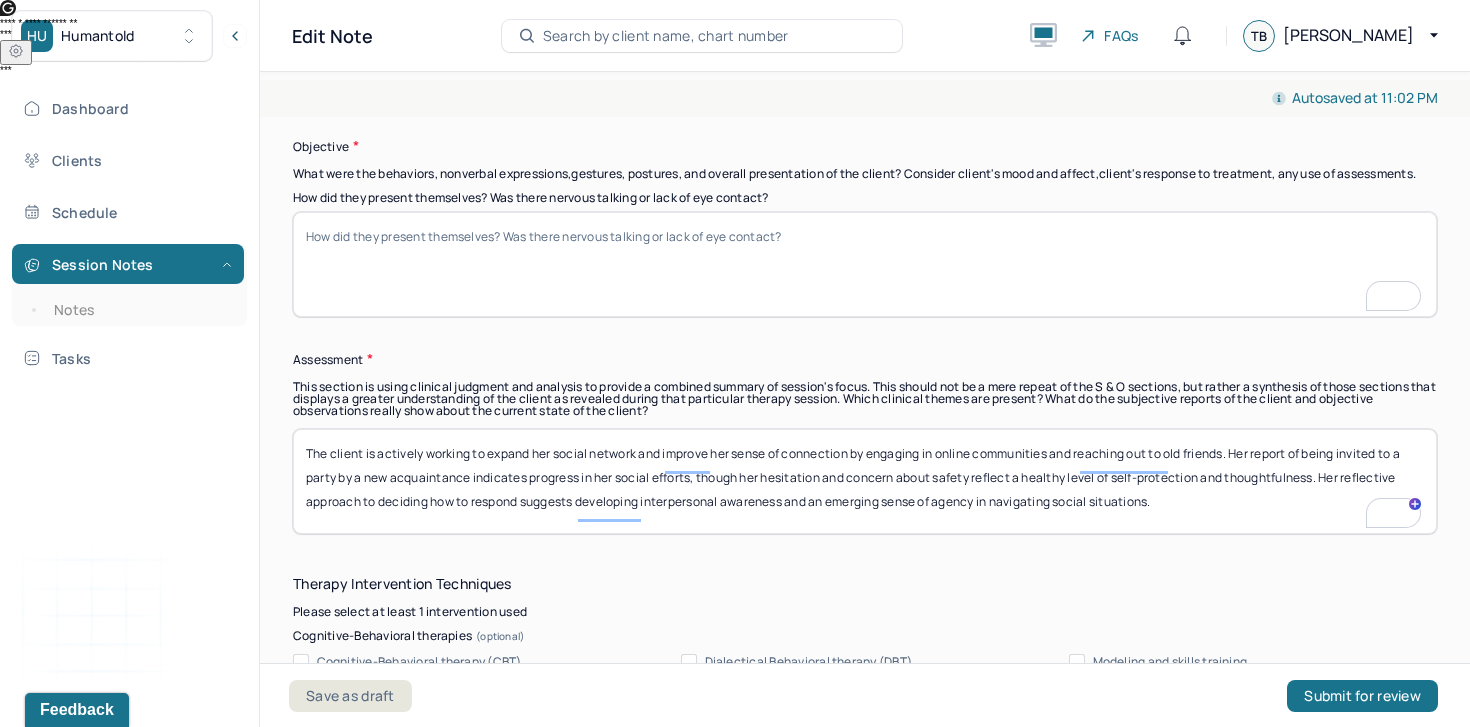 type on "The client demonstrated motivation and initiative in expanding her social network, along with thoughtful hesitation around new interactions. She appeared slightly anxious when discussing safety and uncertainty related to the party invitation but remained grounded and reflective. The client showed signs of increased social confidence through her outreach efforts, while also expressing mild vulnerability and caution in navigating unfamiliar social territory." 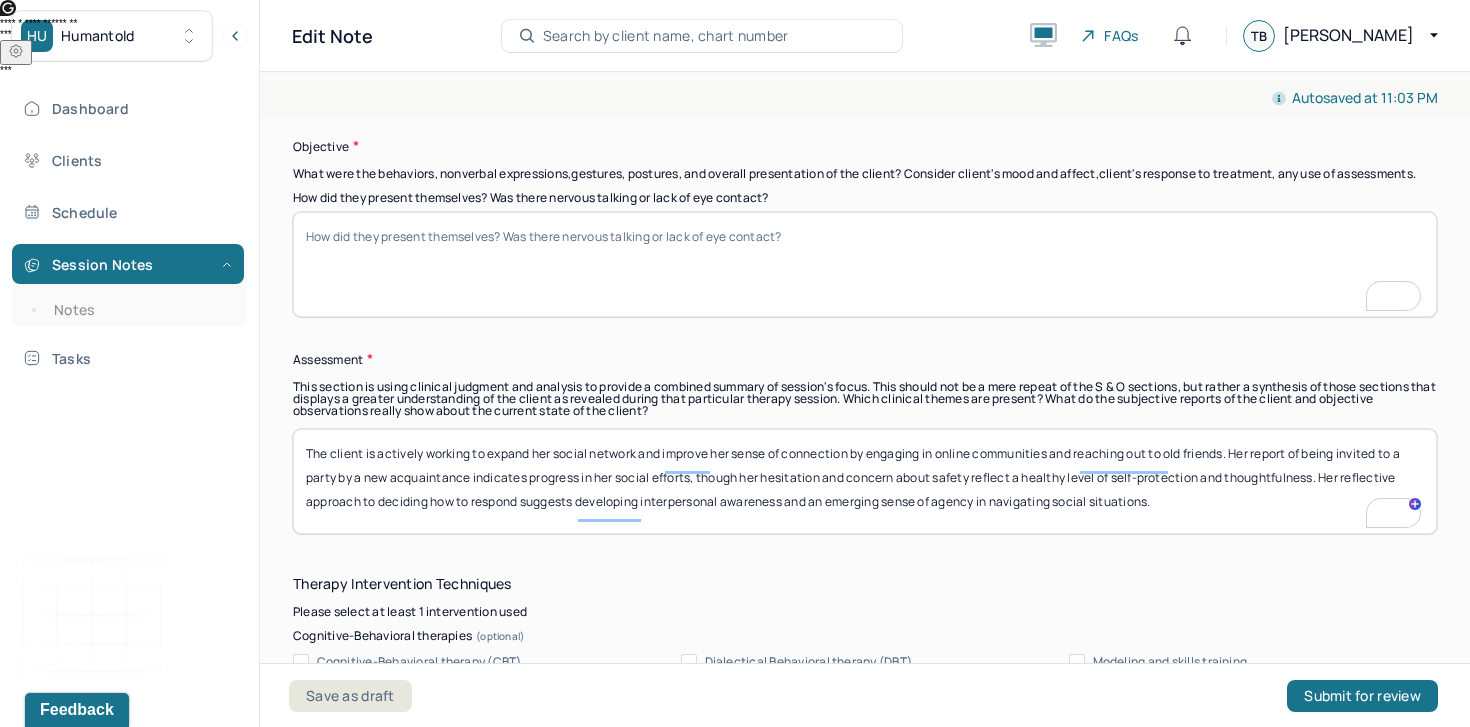 click on "How did they present themselves? Was there nervous talking or lack of eye contact?" at bounding box center [865, 264] 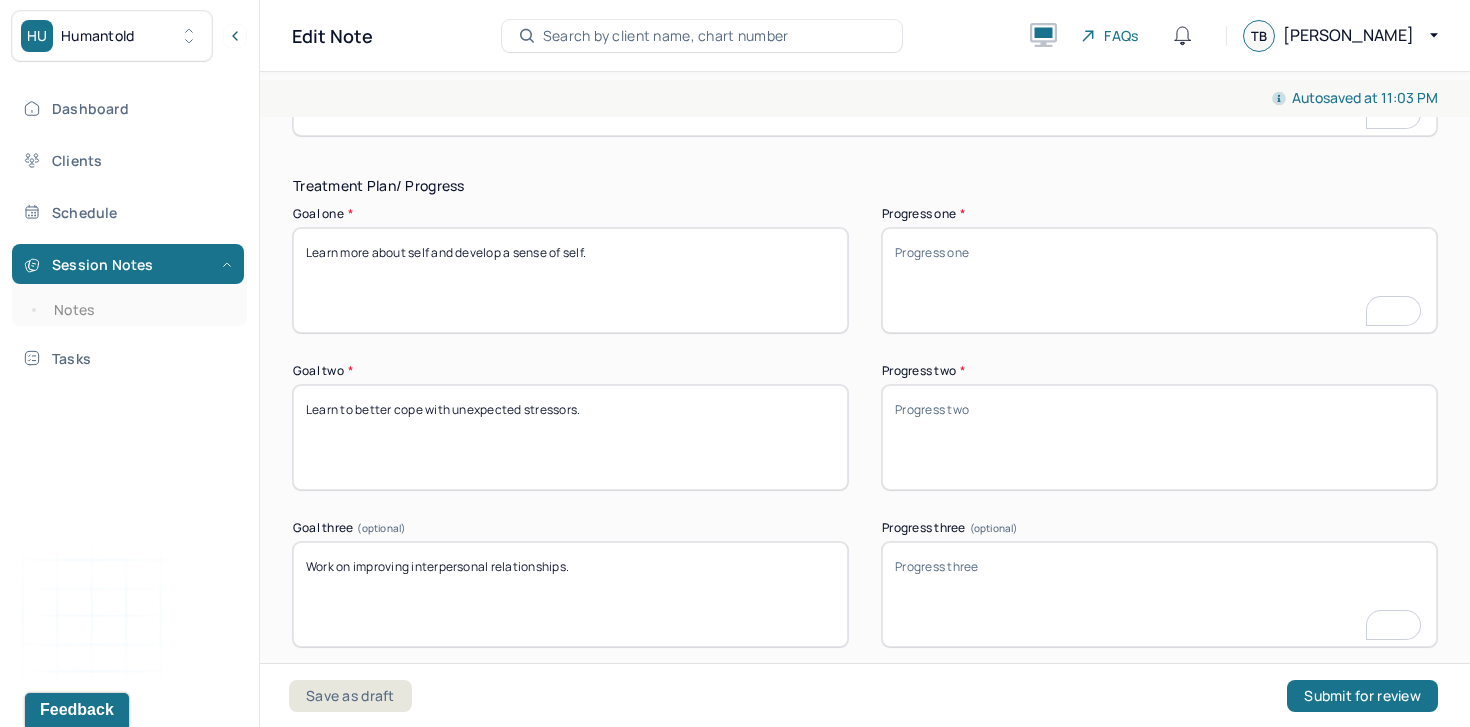 type on "The client presented as thoughtful and motivated to improve her social life. She discussed recent social efforts with clarity and expressed realistic concerns about safety and comfort. Emotional/behavioral symptoms observed included mild [MEDICAL_DATA] and some hesitation around trusting new people, but also increased initiative and engagement in forming new connections." 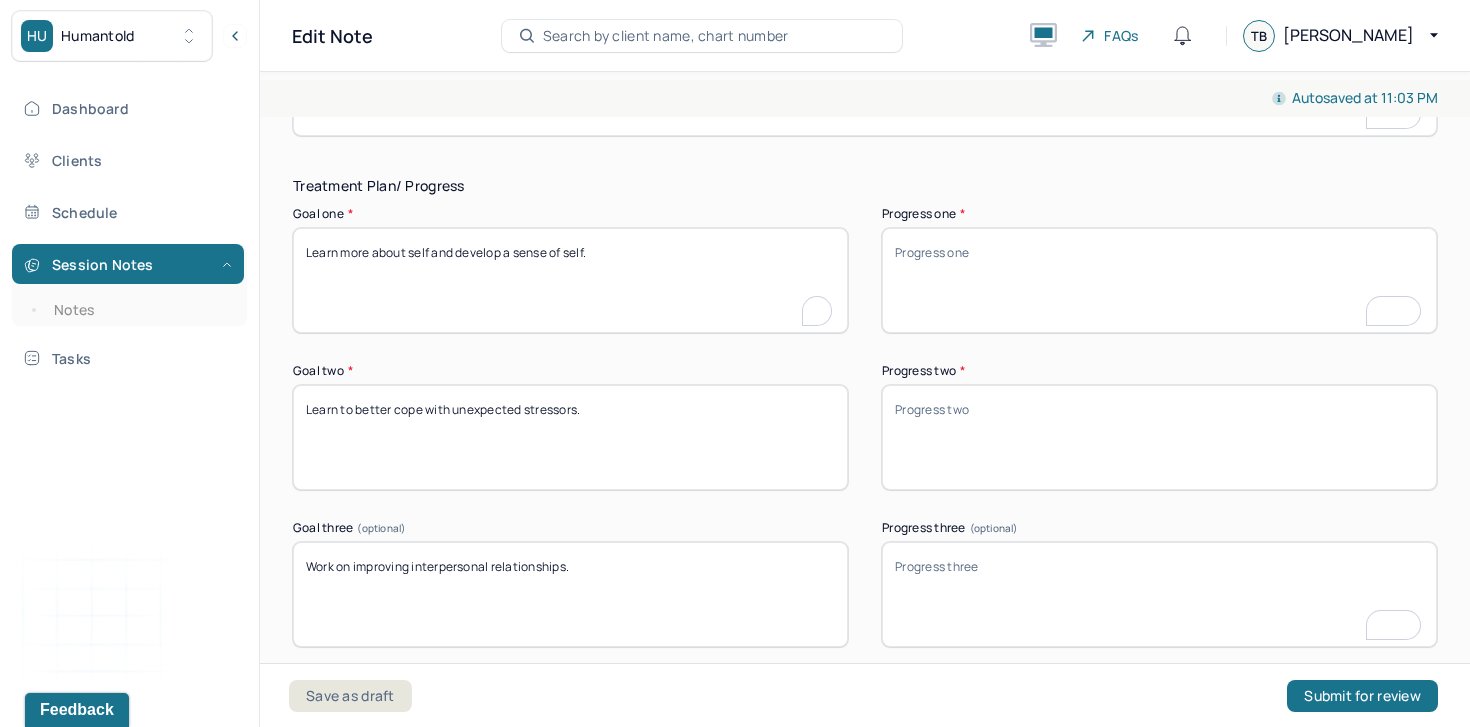 click on "Learn more about self and develop a sense of self." at bounding box center (570, 280) 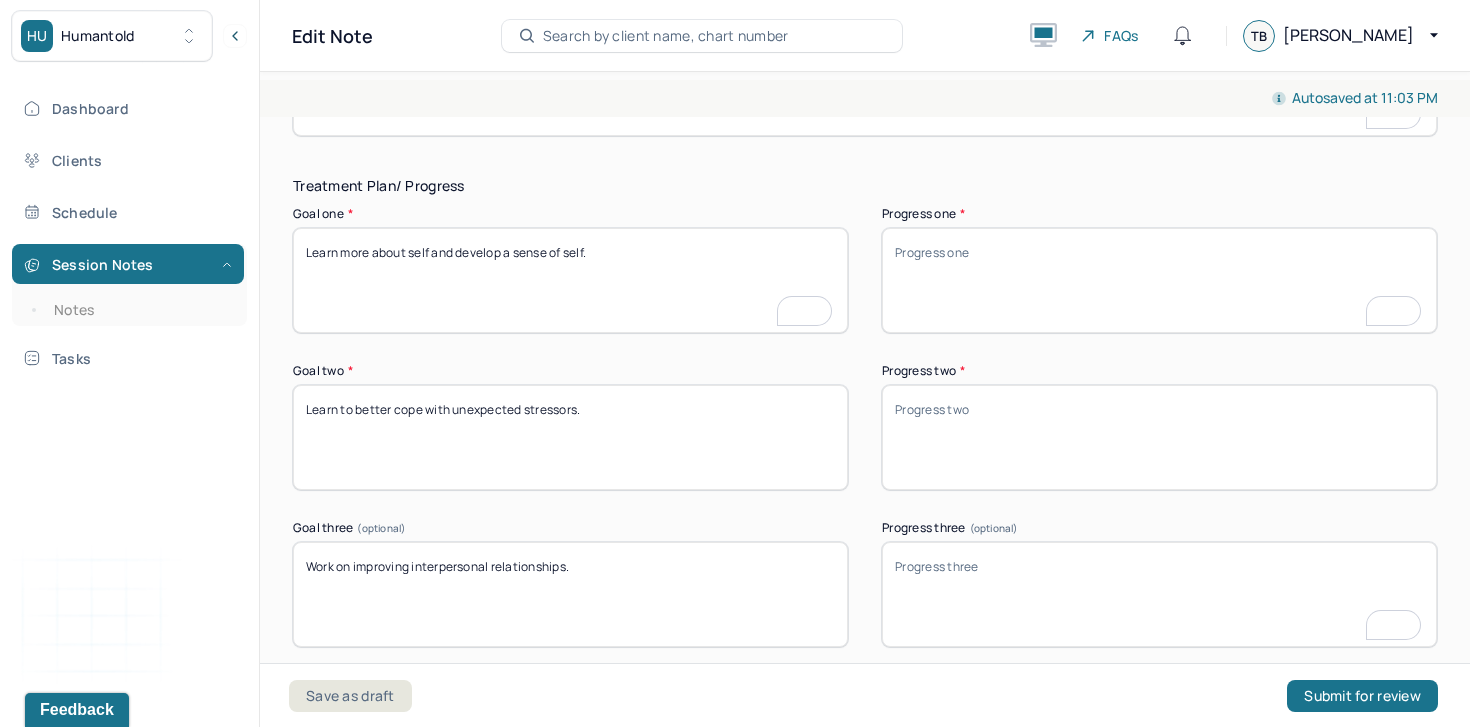 click on "Learn more about self and develop a sense of self." at bounding box center [570, 280] 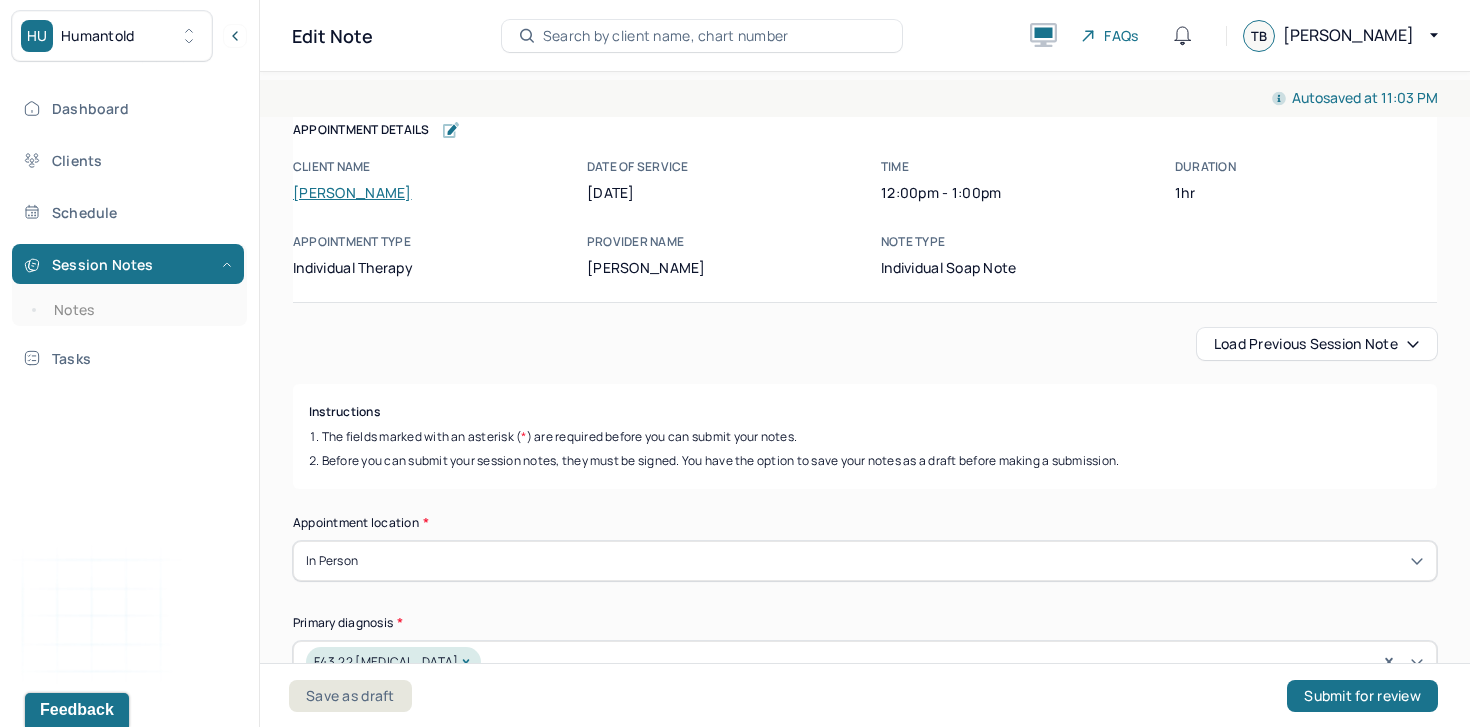 scroll, scrollTop: 0, scrollLeft: 0, axis: both 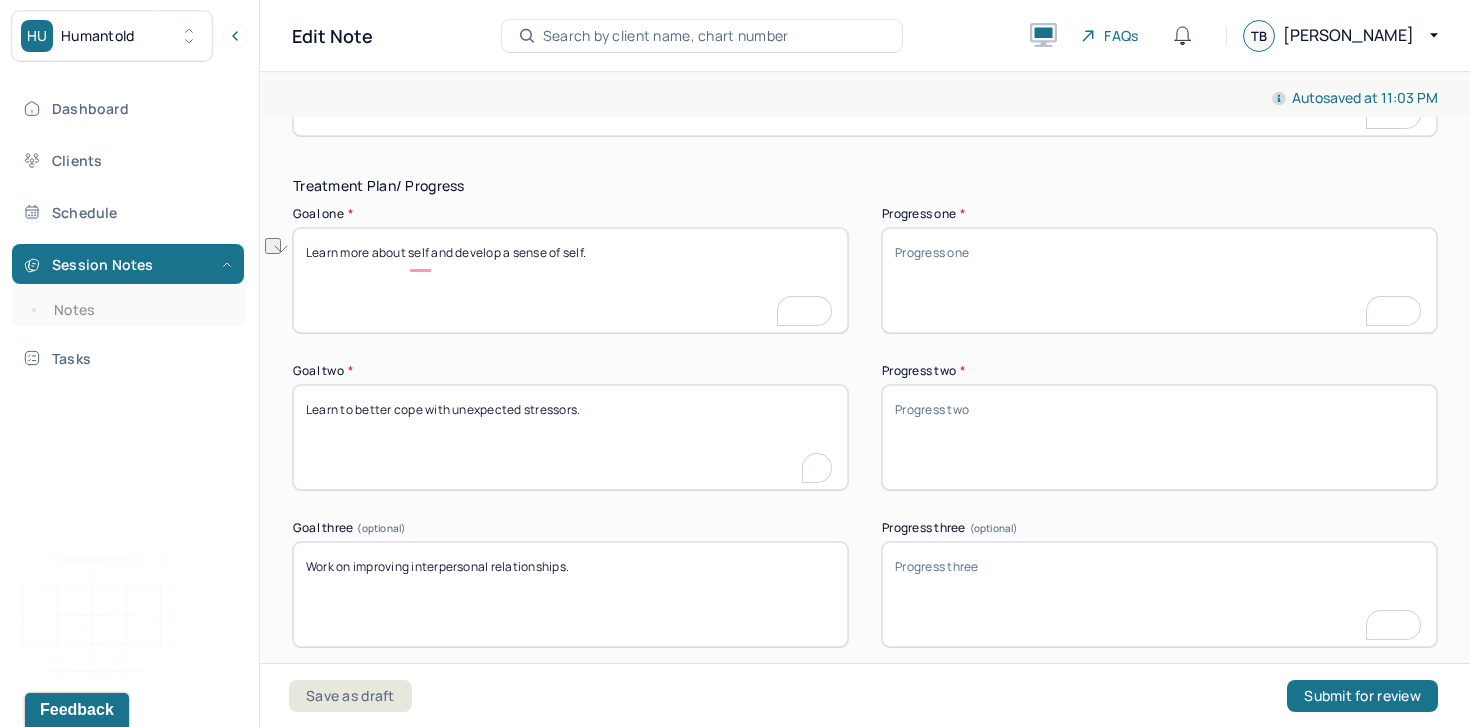 click on "Learn to better cope with unexpected stressors." at bounding box center (570, 437) 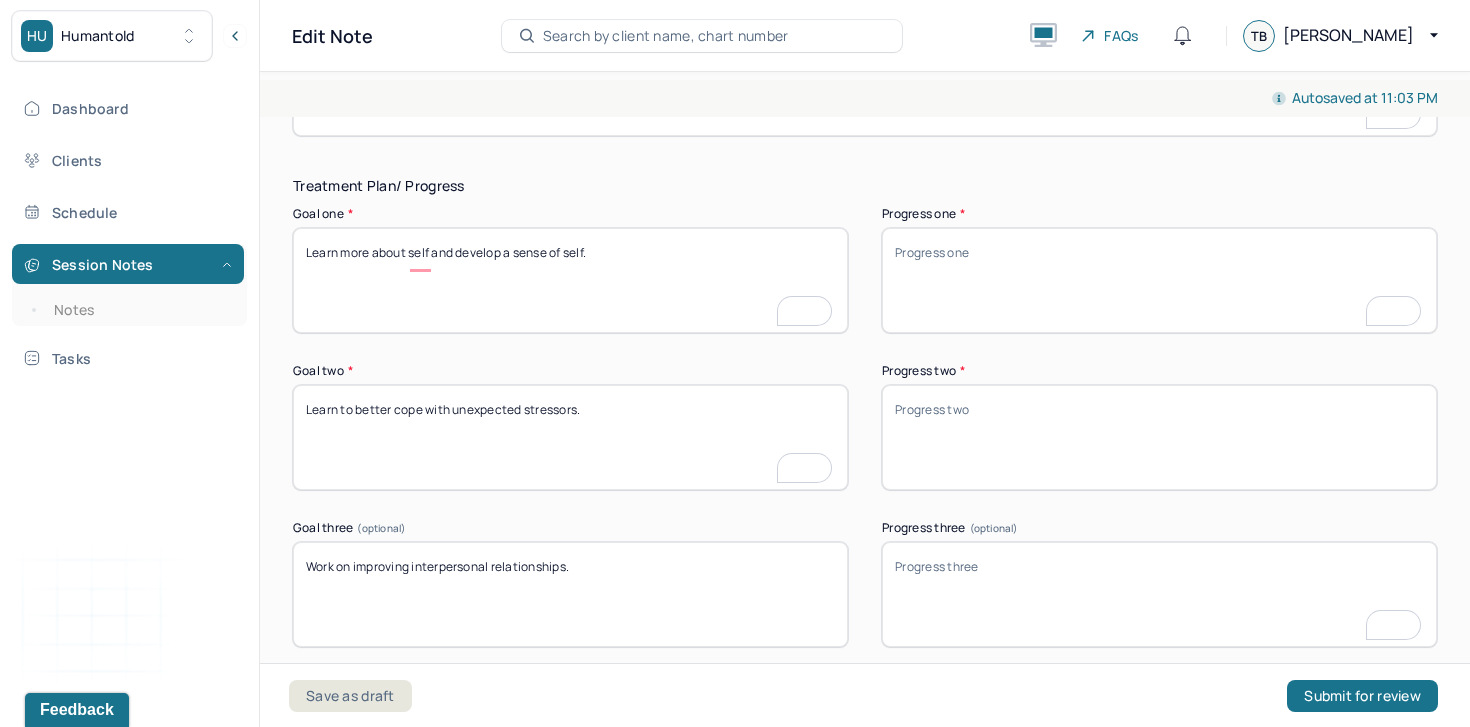 click on "Learn to better cope with unexpected stressors." at bounding box center [570, 437] 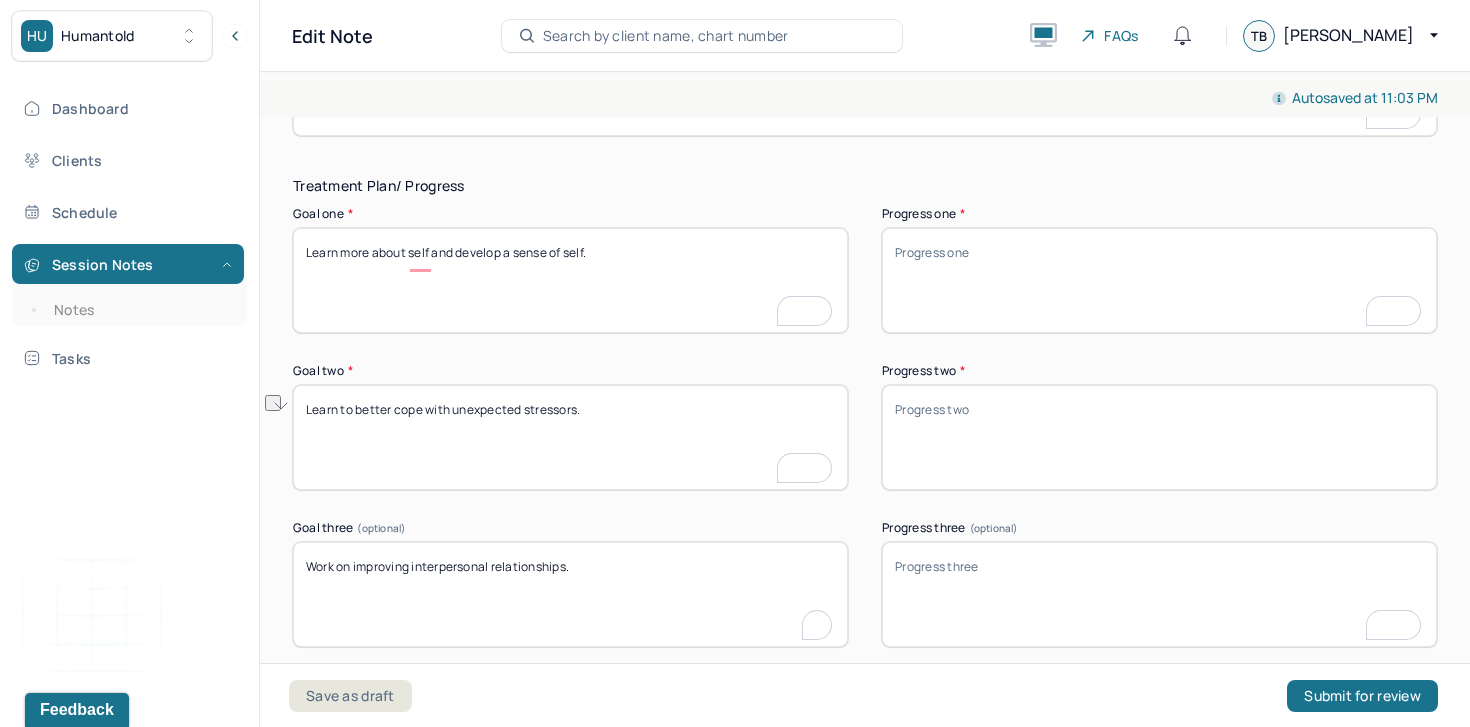 click on "Work on improving interpersonal relationships." at bounding box center [570, 594] 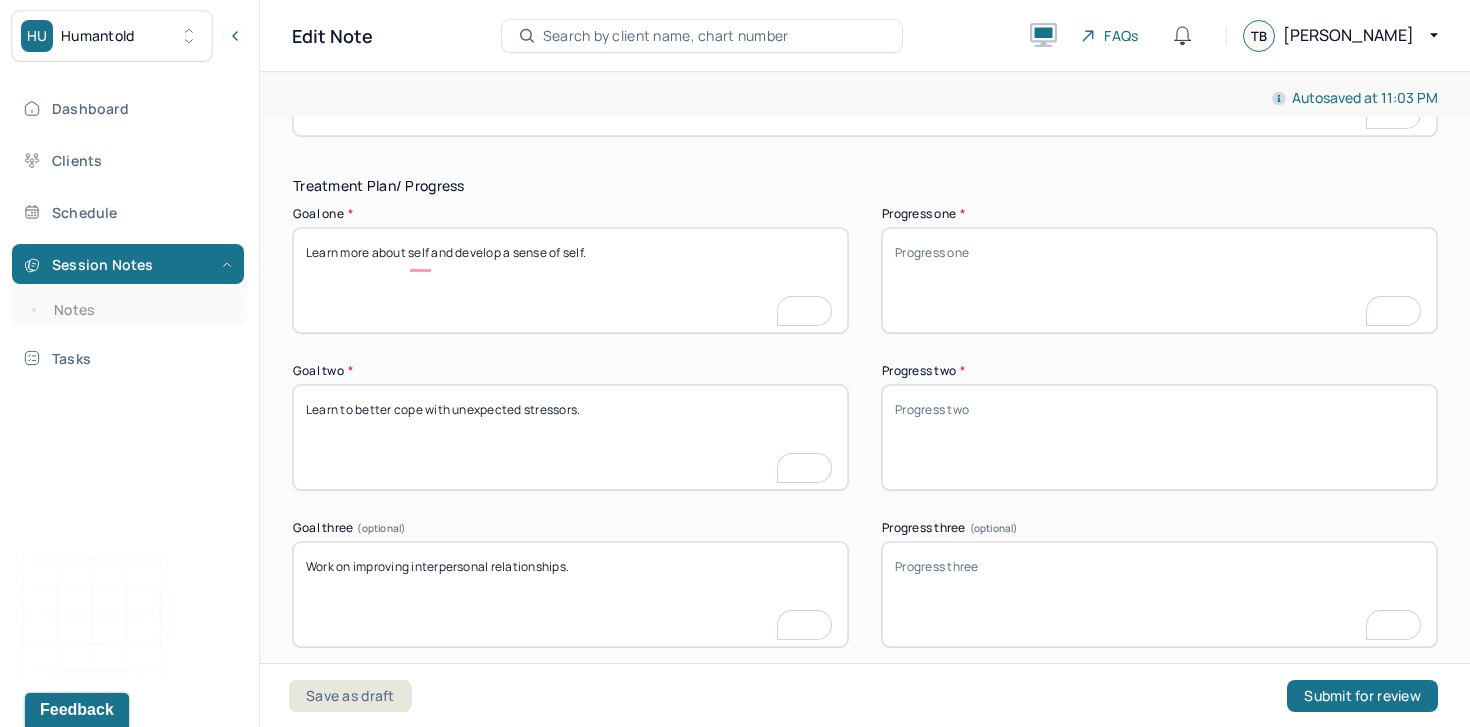 click on "Work on improving interpersonal relationships." at bounding box center [570, 594] 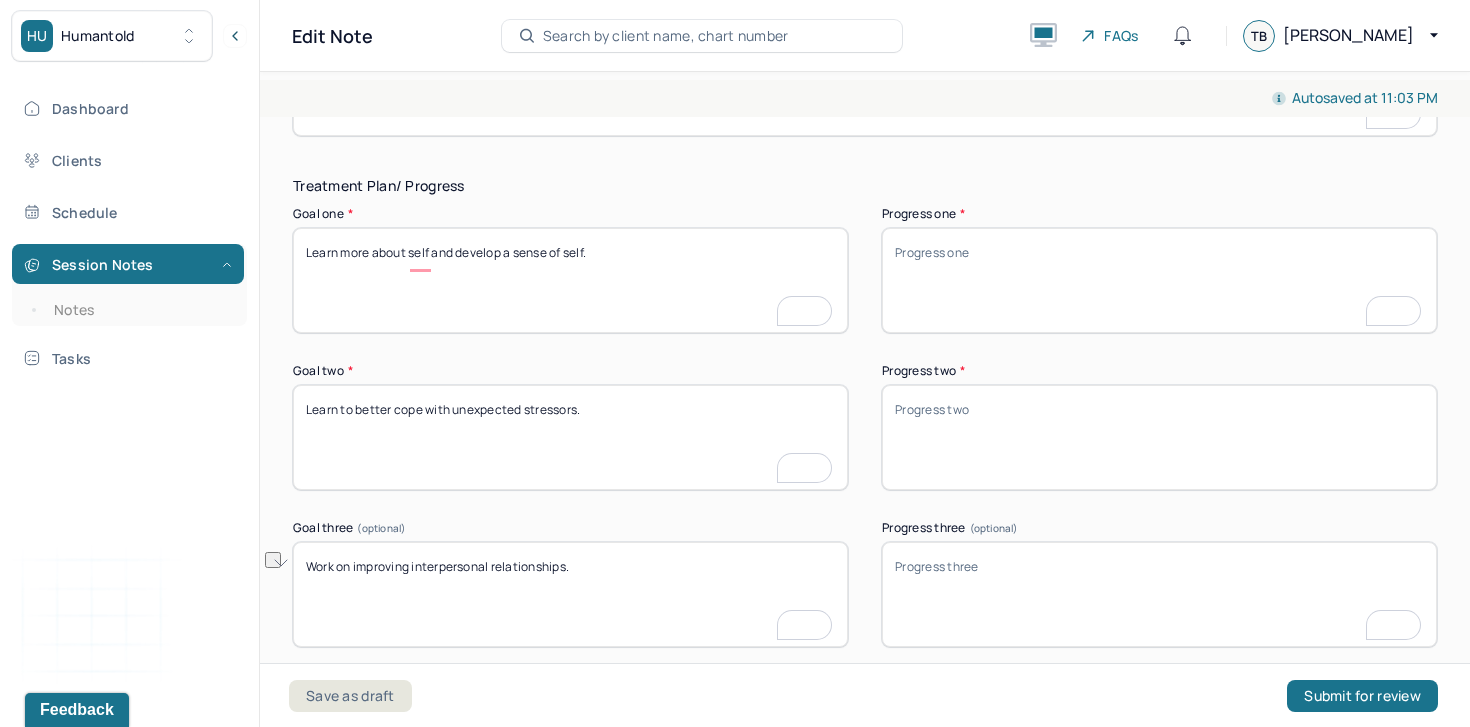 click on "Progress one *" at bounding box center (1159, 280) 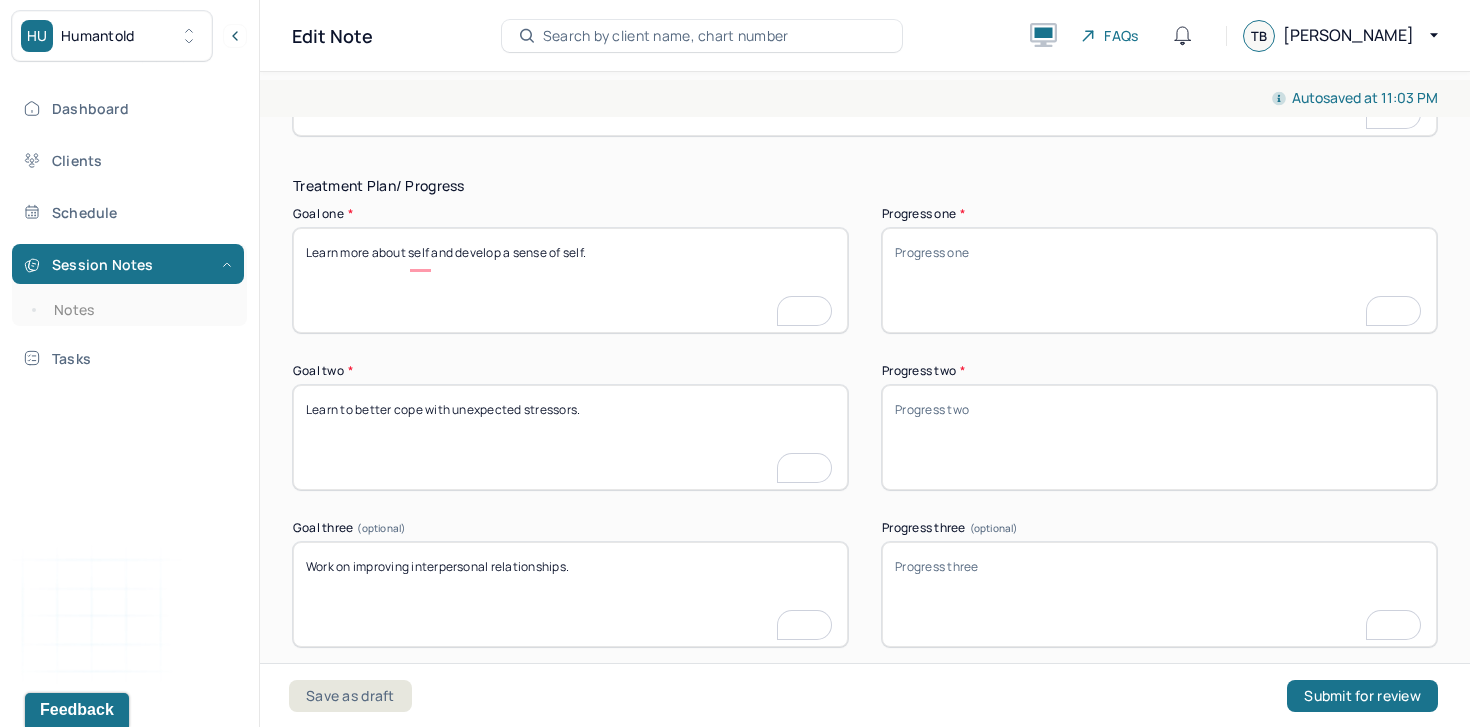 paste on "The client engaged in thoughtful reflection about her comfort, boundaries, and decision-making regarding new social opportunities, highlighting ongoing self-exploration and development of agency" 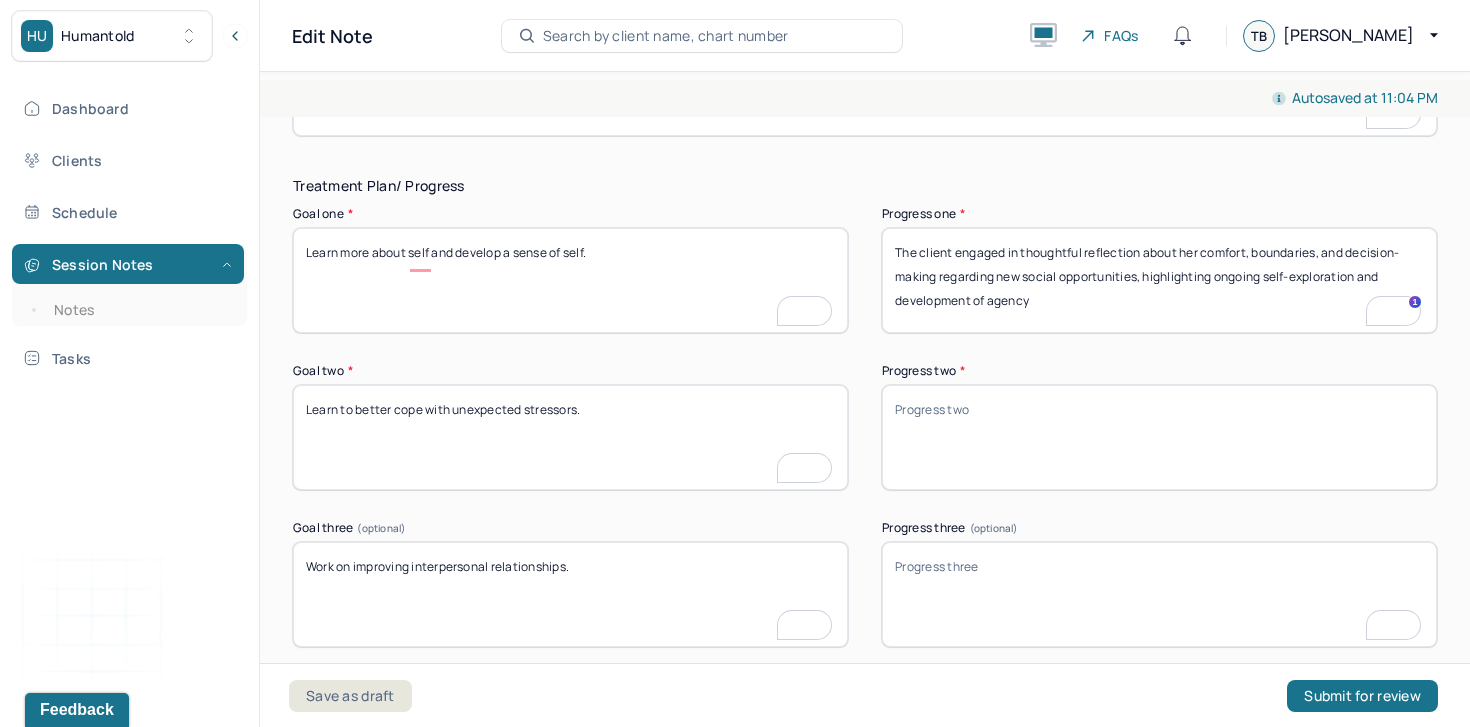 click on "The client engaged in thoughtful reflection about her comfort, boundaries, and decision-making regarding new social opportunities, highlighting ongoing self-exploration and development of agency" at bounding box center (1159, 280) 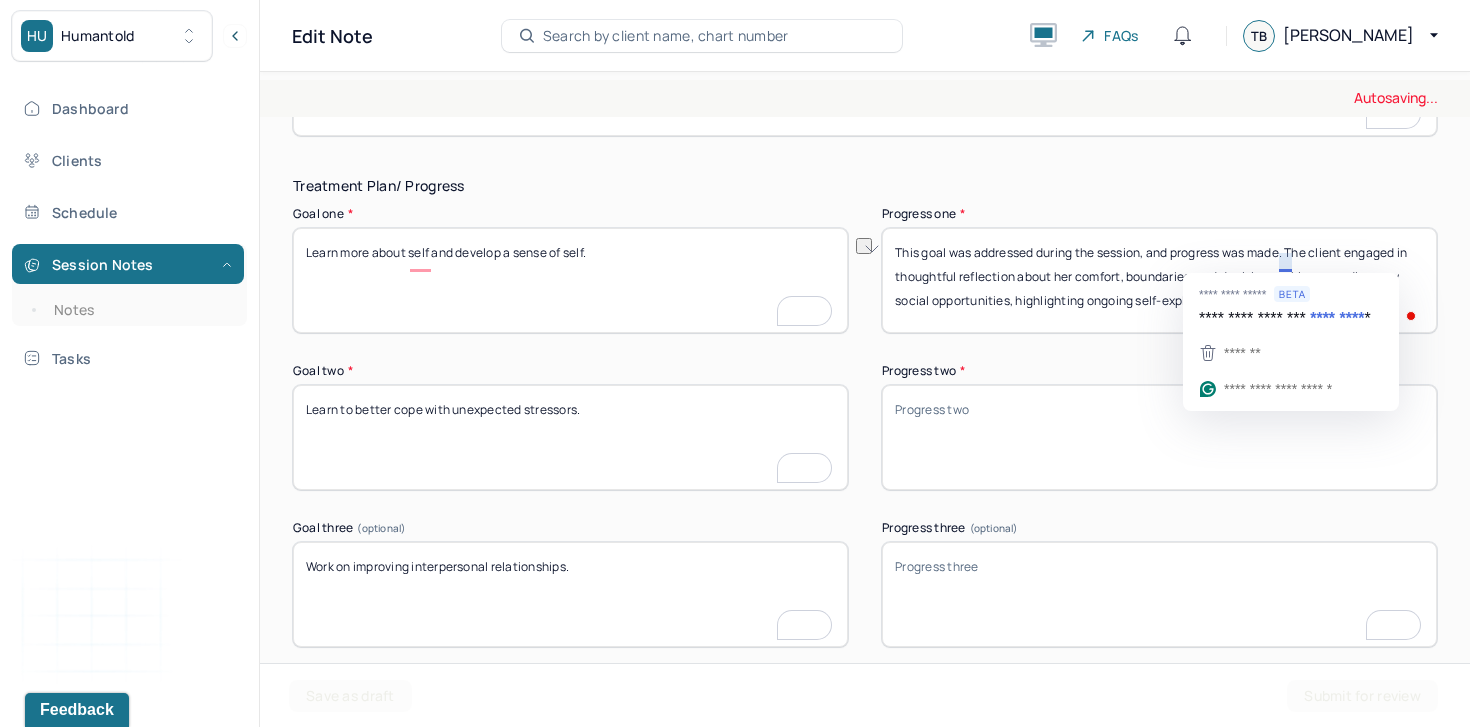 drag, startPoint x: 1286, startPoint y: 261, endPoint x: 875, endPoint y: 199, distance: 415.6501 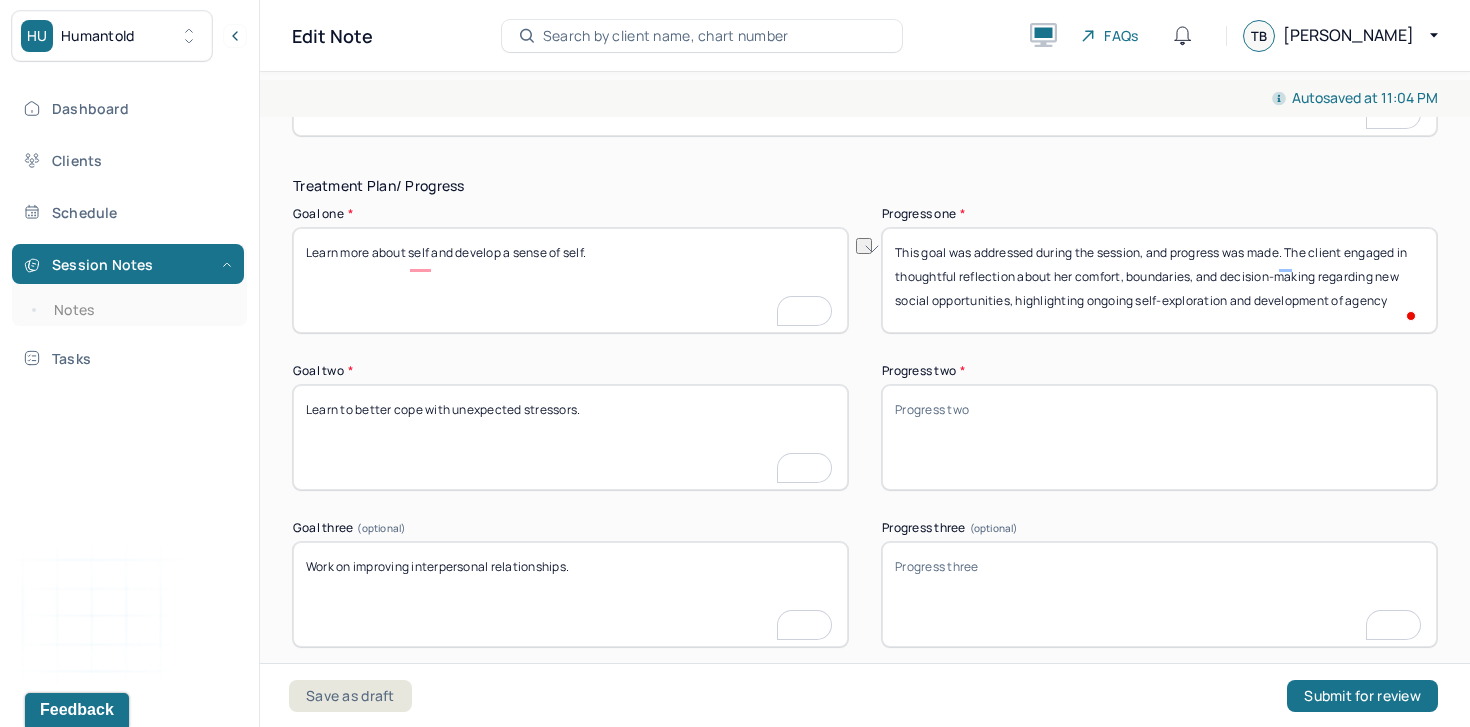 type on "This goal was addressed during the session, and progress was made. The client engaged in thoughtful reflection about her comfort, boundaries, and decision-making regarding new social opportunities, highlighting ongoing self-exploration and development of agency" 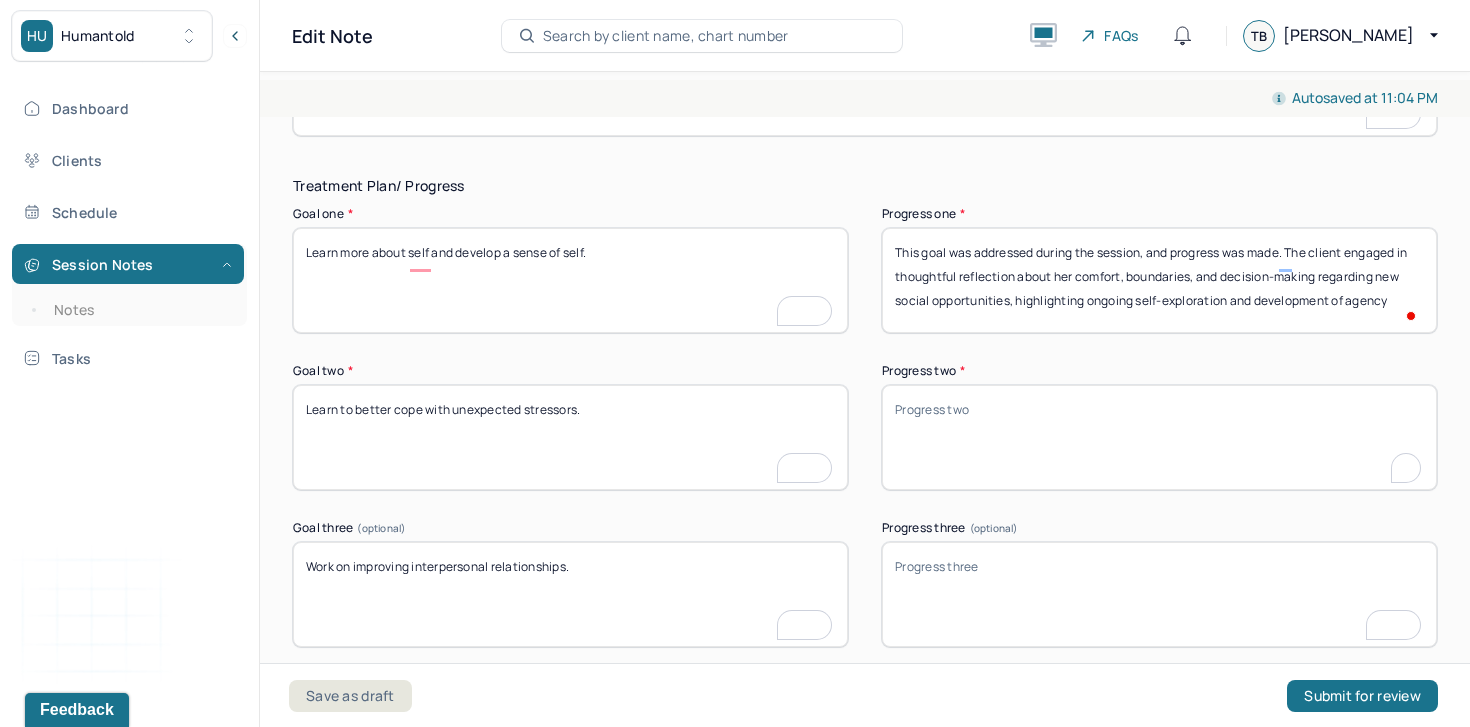 paste on "This goal was addressed during the session, and progress was made" 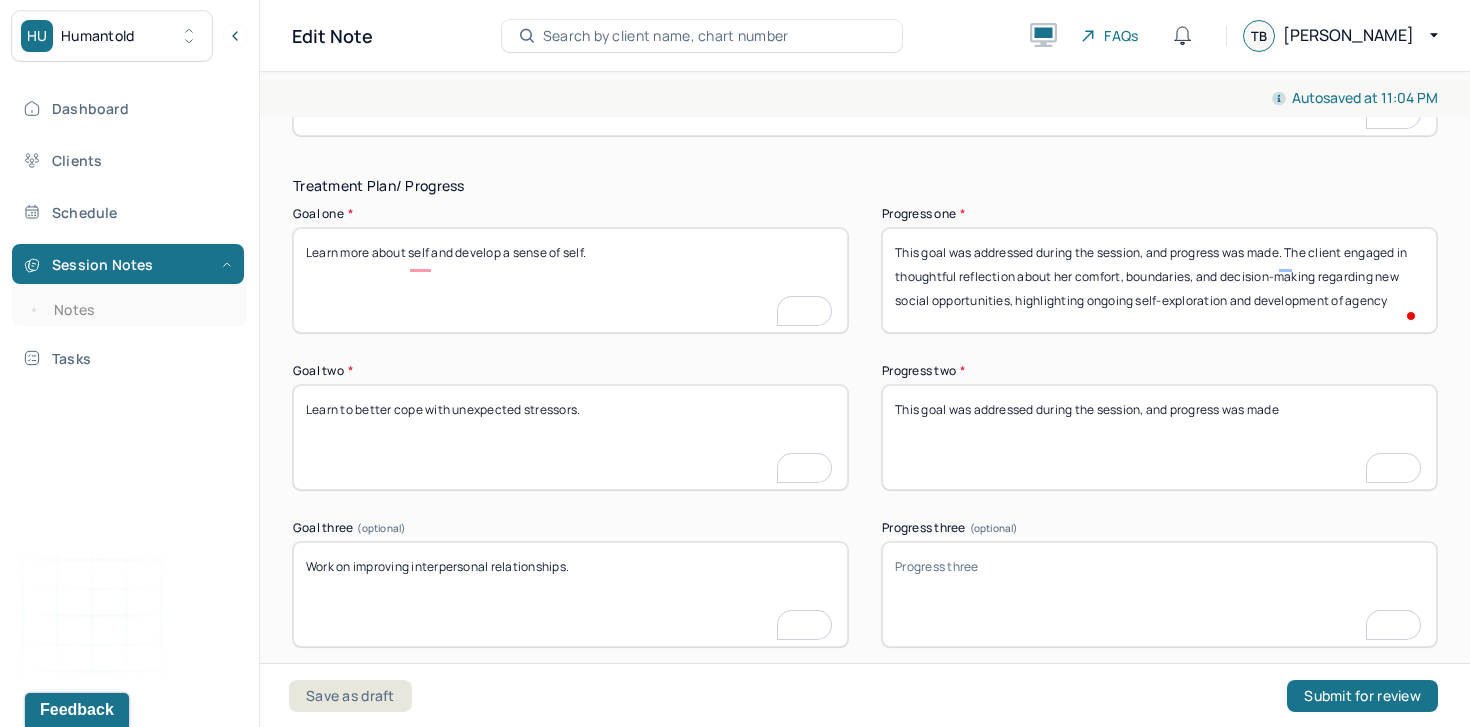 type on "This goal was addressed during the session, and progress was made" 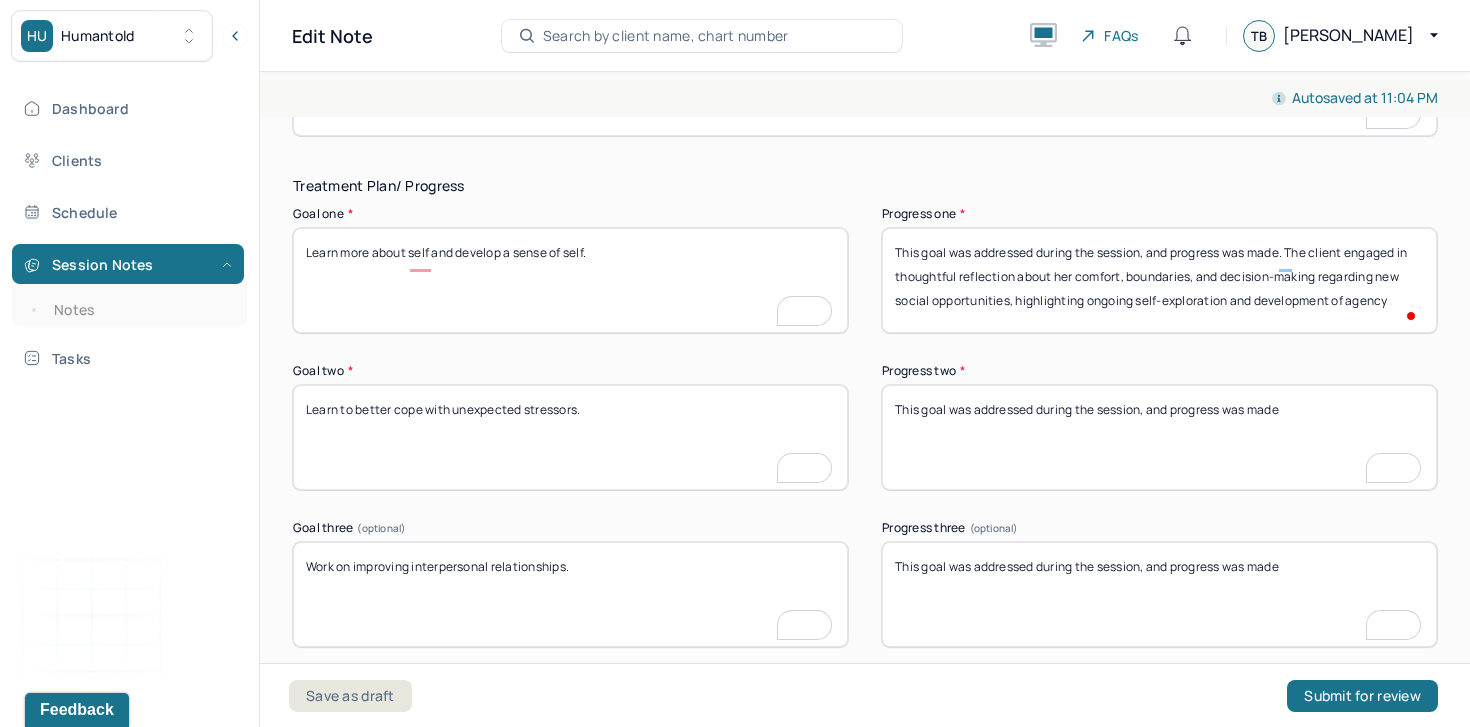 type on "This goal was addressed during the session, and progress was made" 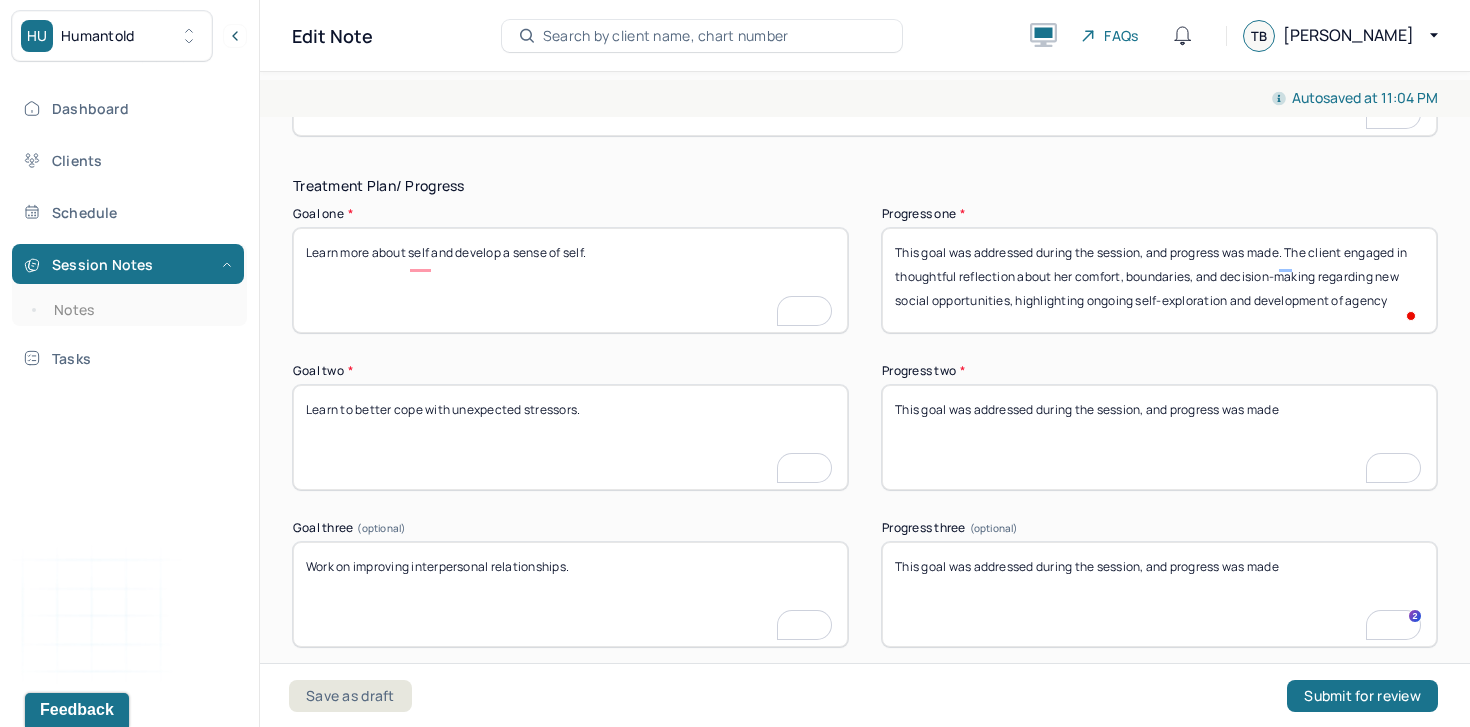 click on "This goal was addressed during the session, and progress was made" at bounding box center (1159, 437) 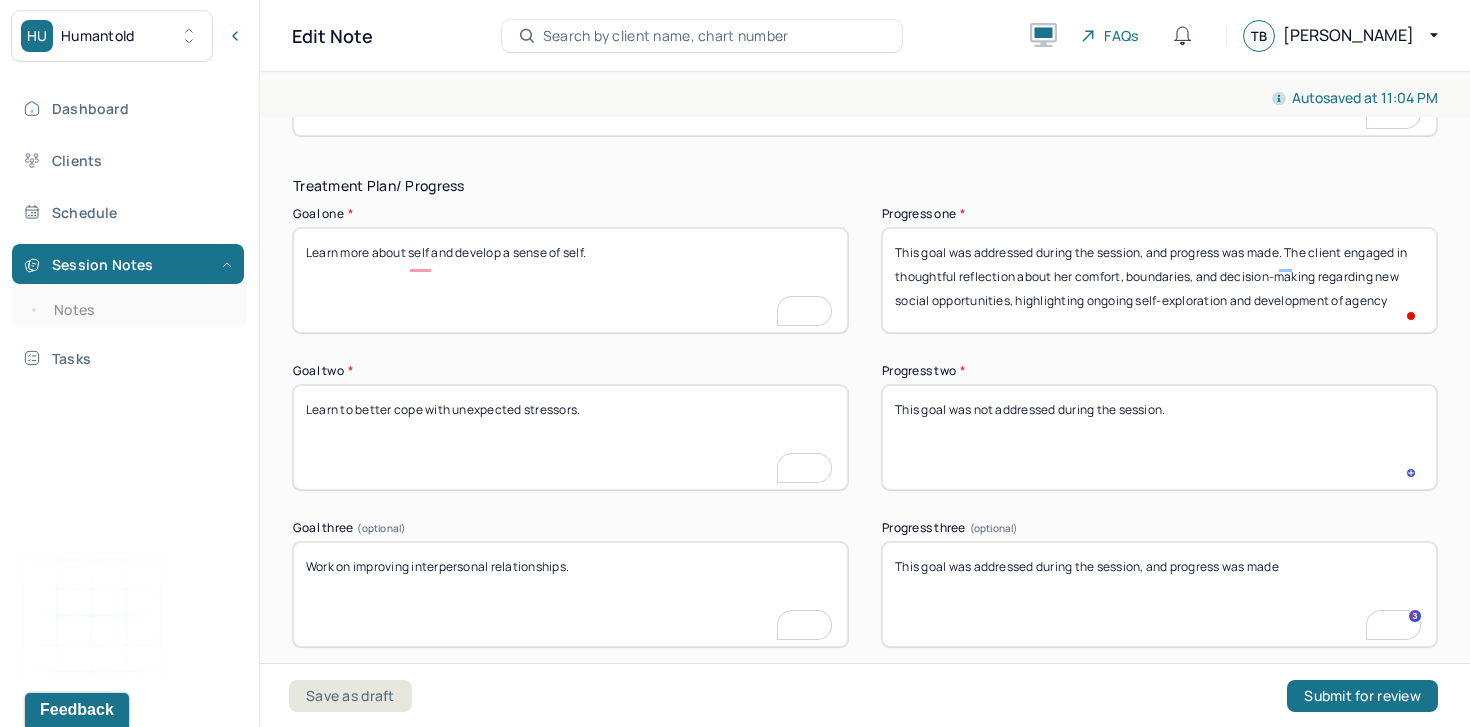 type on "This goal was not addressed during the session." 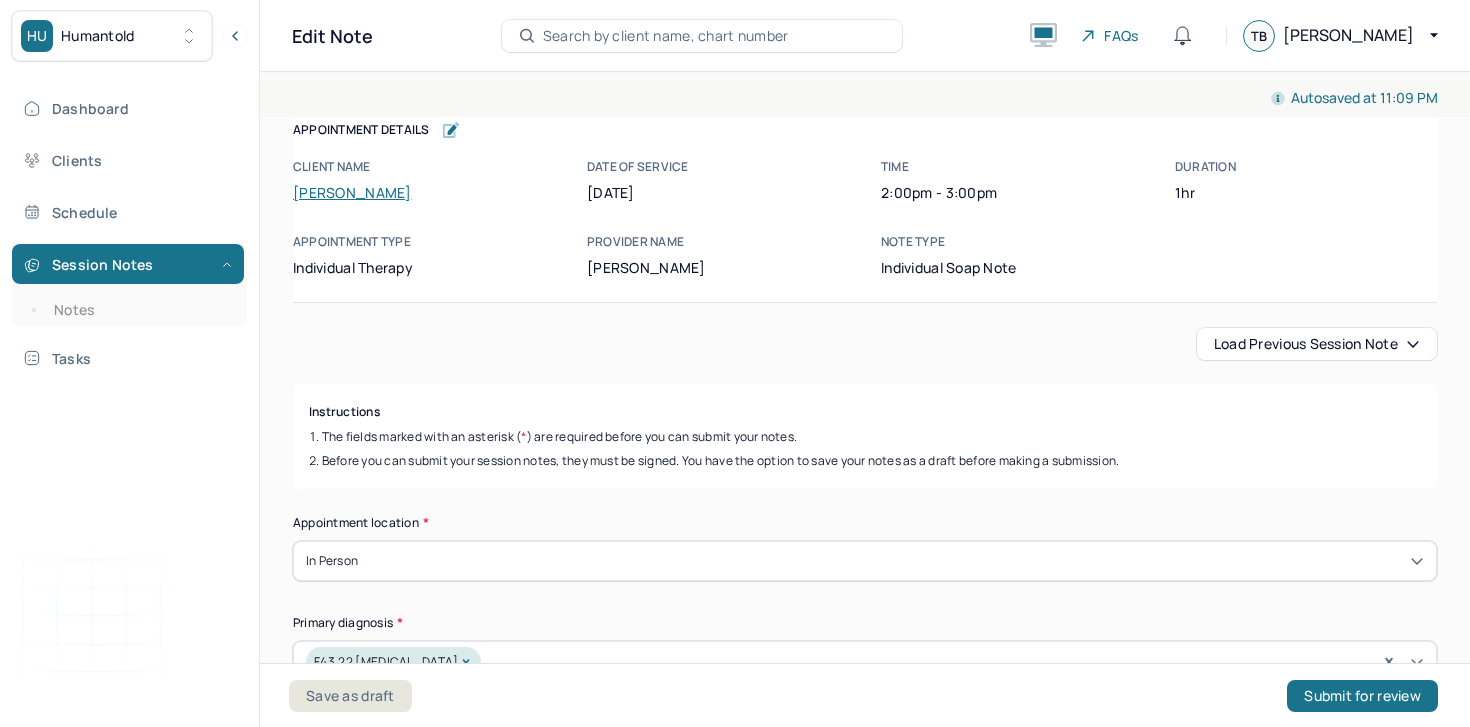 scroll, scrollTop: 0, scrollLeft: 0, axis: both 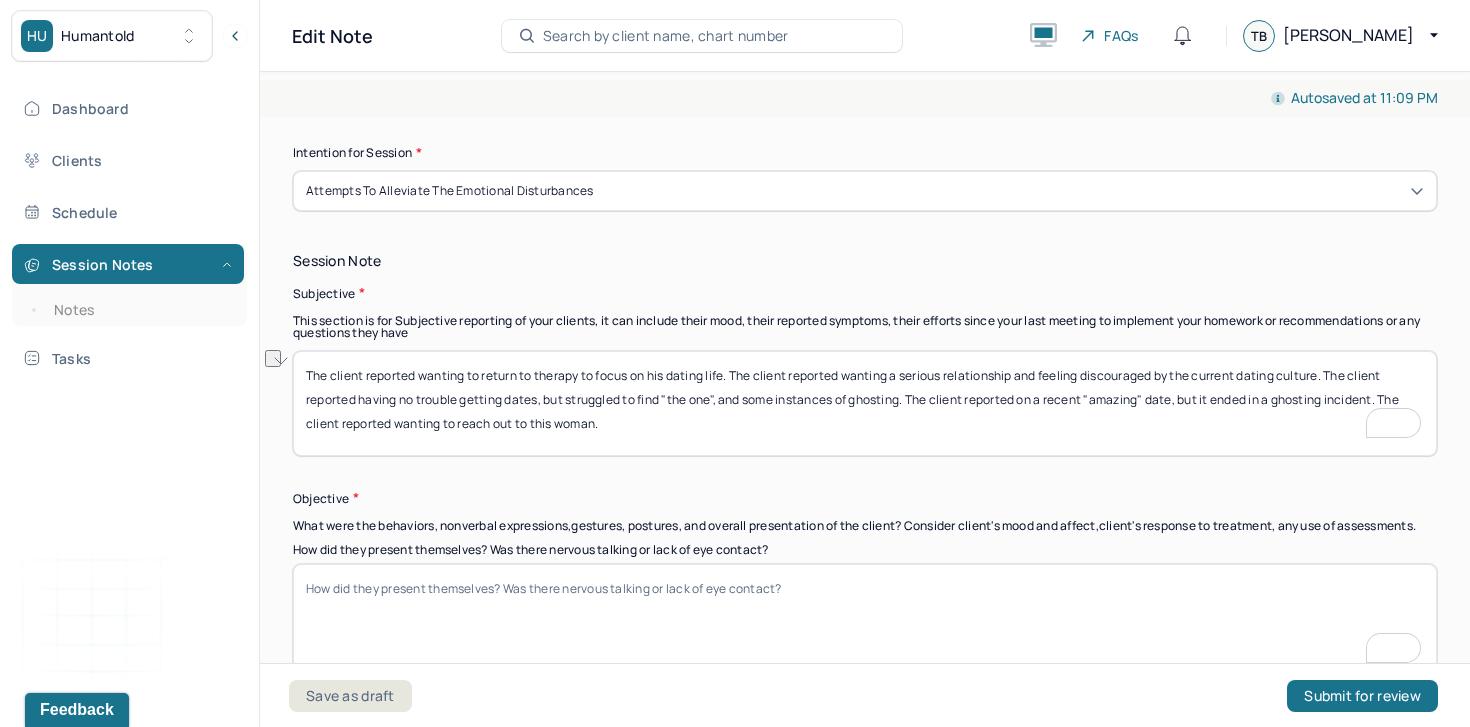 drag, startPoint x: 908, startPoint y: 402, endPoint x: 722, endPoint y: 405, distance: 186.02419 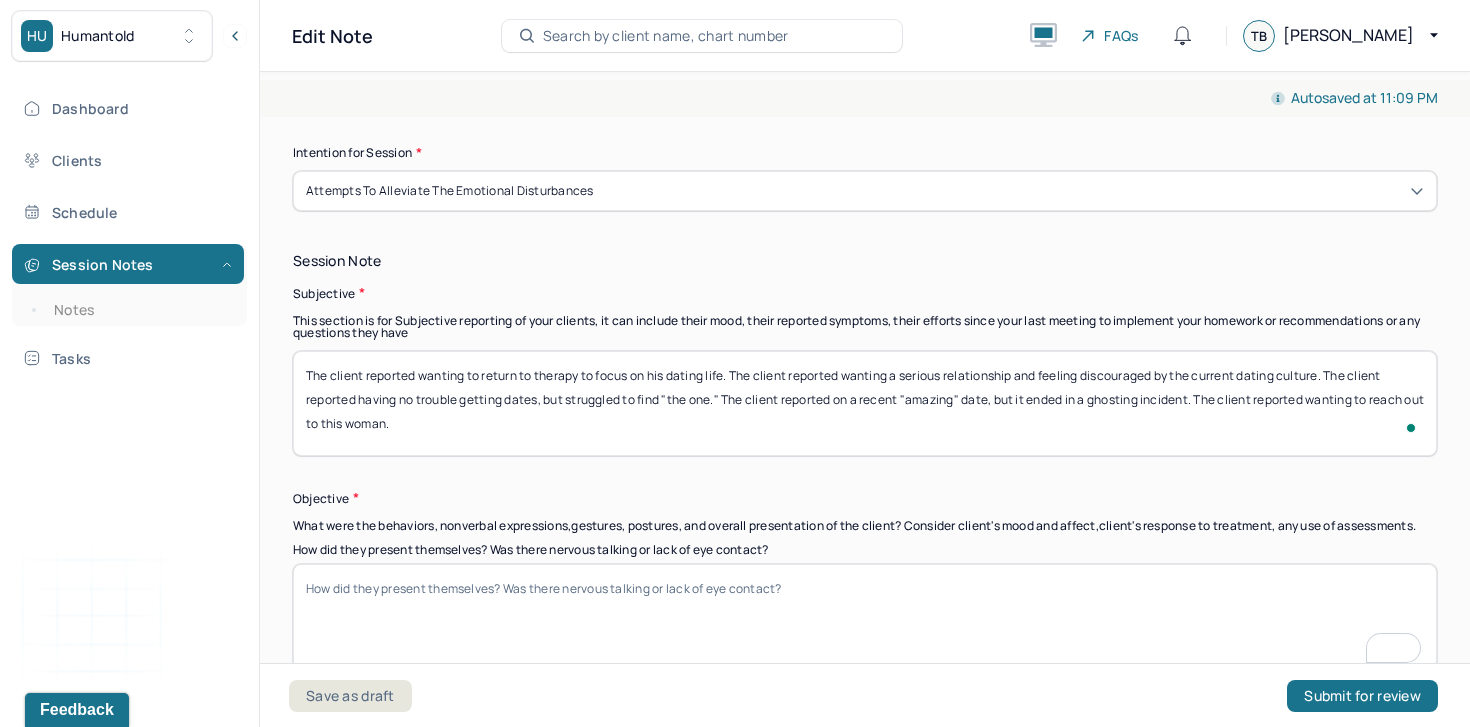 click on "The client reported wanting to return to therapy to focus on his dating life. The client reported wanting a serious relationship and feeling discouraged by the current dating culture. The client reported having no trouble getting dates, but struggled to find "the one", and some instances of ghosting. The client reported on a recent "amazing" date, but it ended in a ghosting incident. The client reported wanting to reach out to this woman." at bounding box center [865, 403] 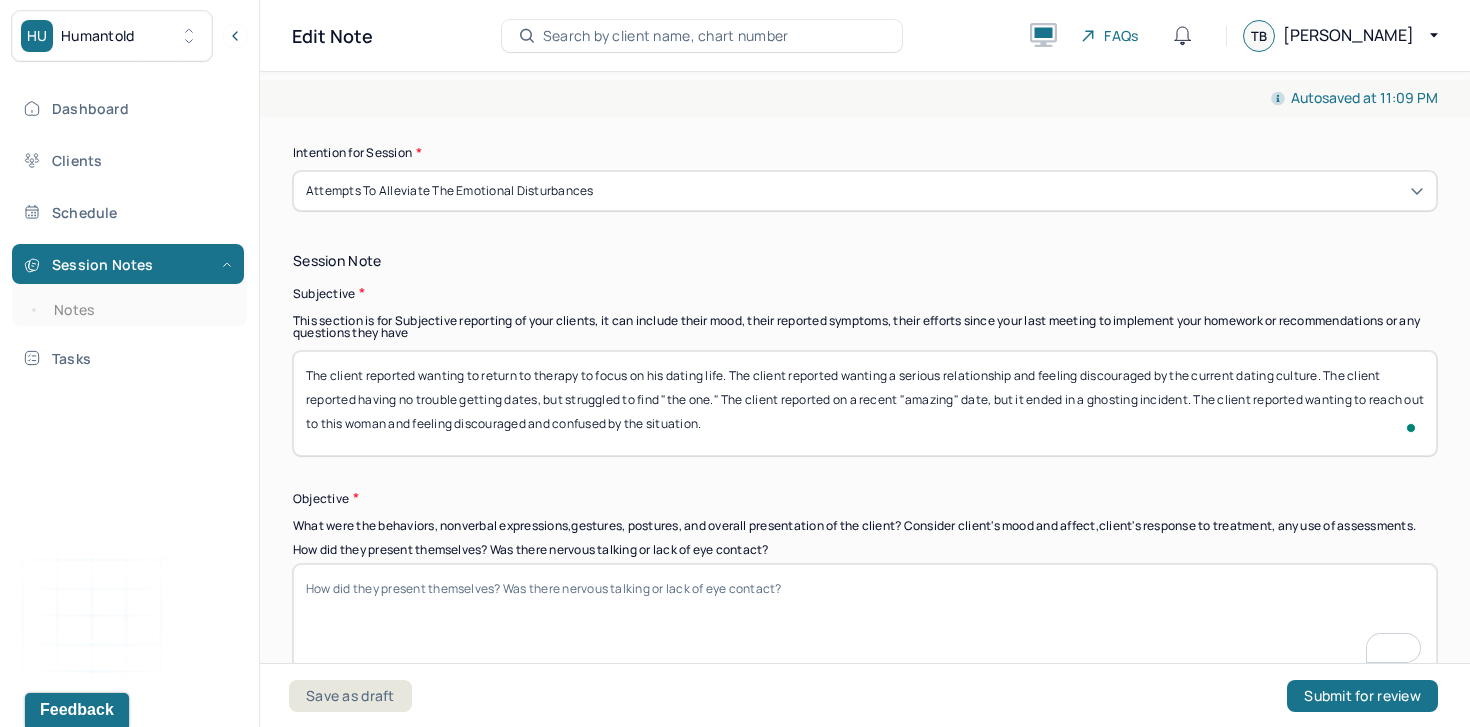 type on "The client reported wanting to return to therapy to focus on his dating life. The client reported wanting a serious relationship and feeling discouraged by the current dating culture. The client reported having no trouble getting dates, but struggled to find "the one." The client reported on a recent "amazing" date, but it ended in a ghosting incident. The client reported wanting to reach out to this woman and feeling discouraged and confused by the situation." 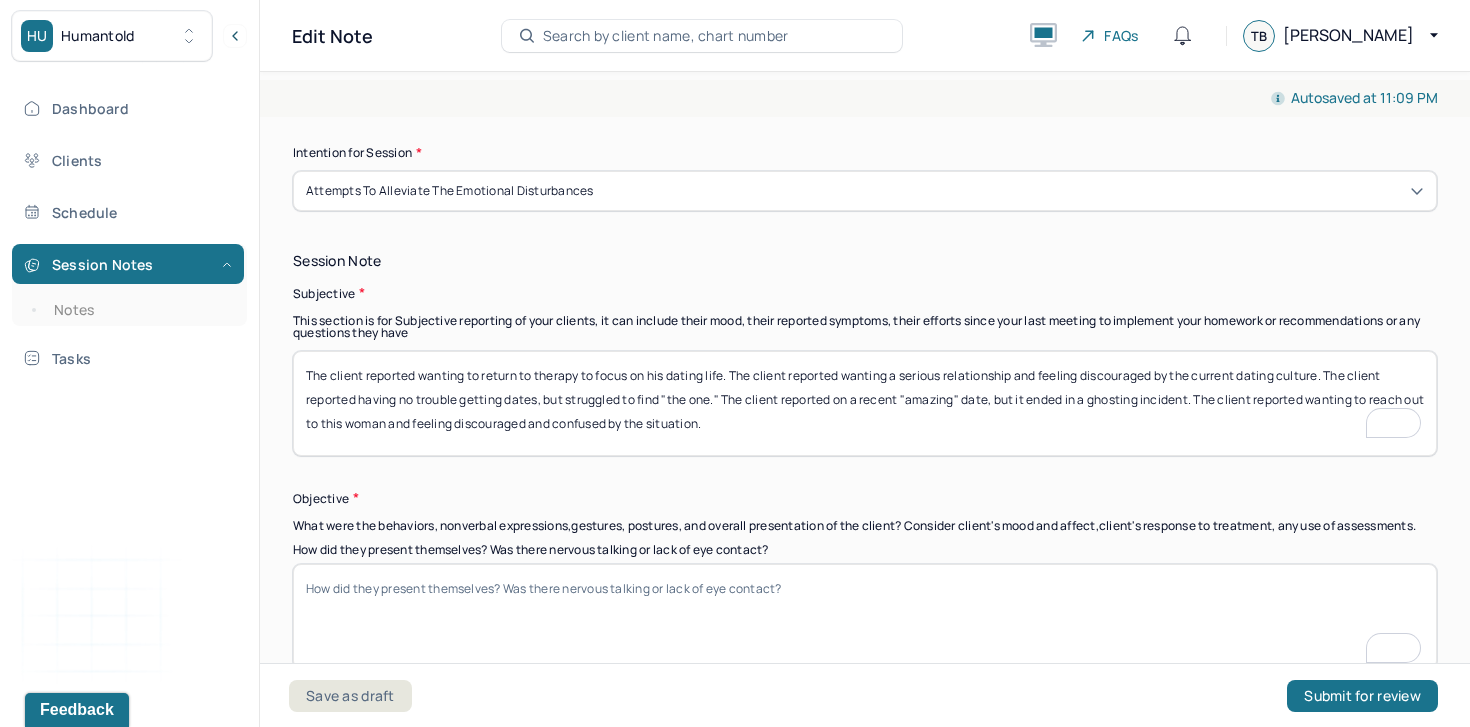 click on "How did they present themselves? Was there nervous talking or lack of eye contact?" at bounding box center (865, 616) 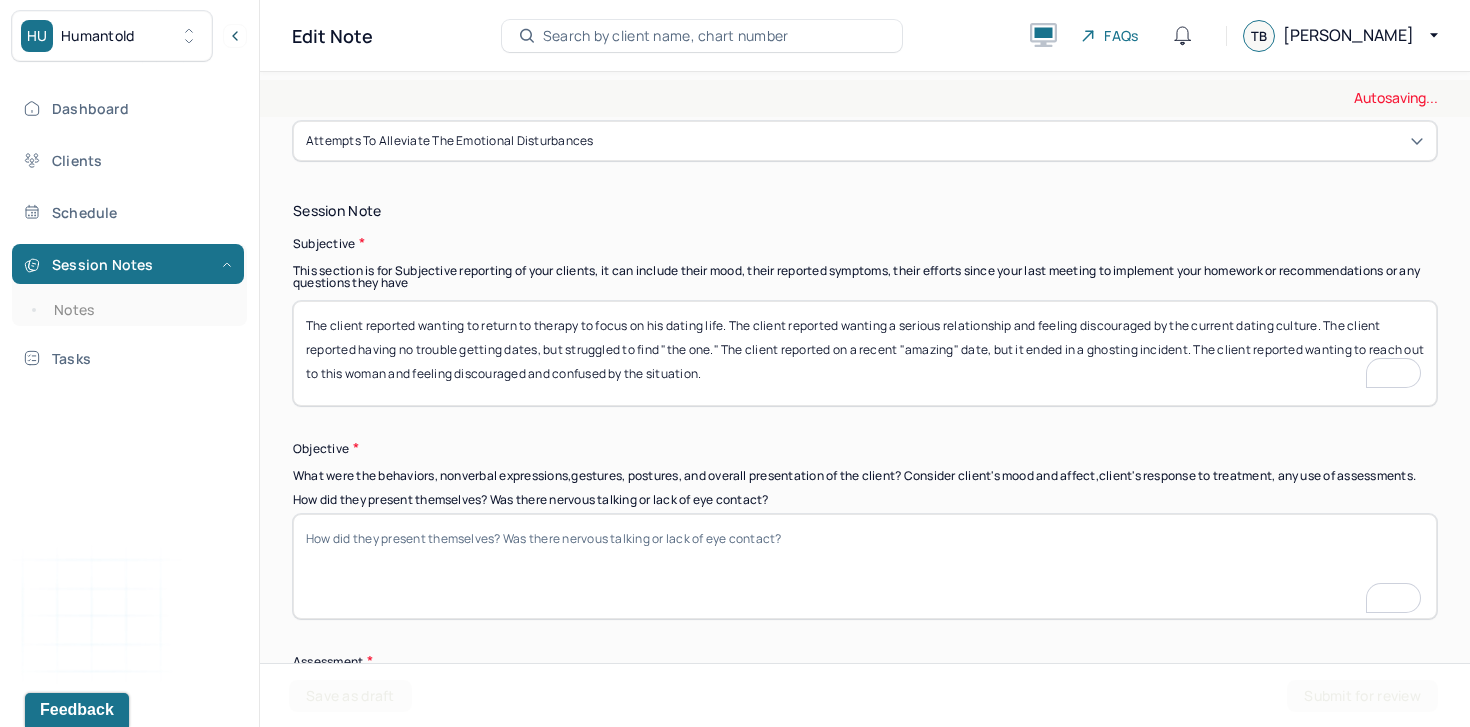 scroll, scrollTop: 1068, scrollLeft: 0, axis: vertical 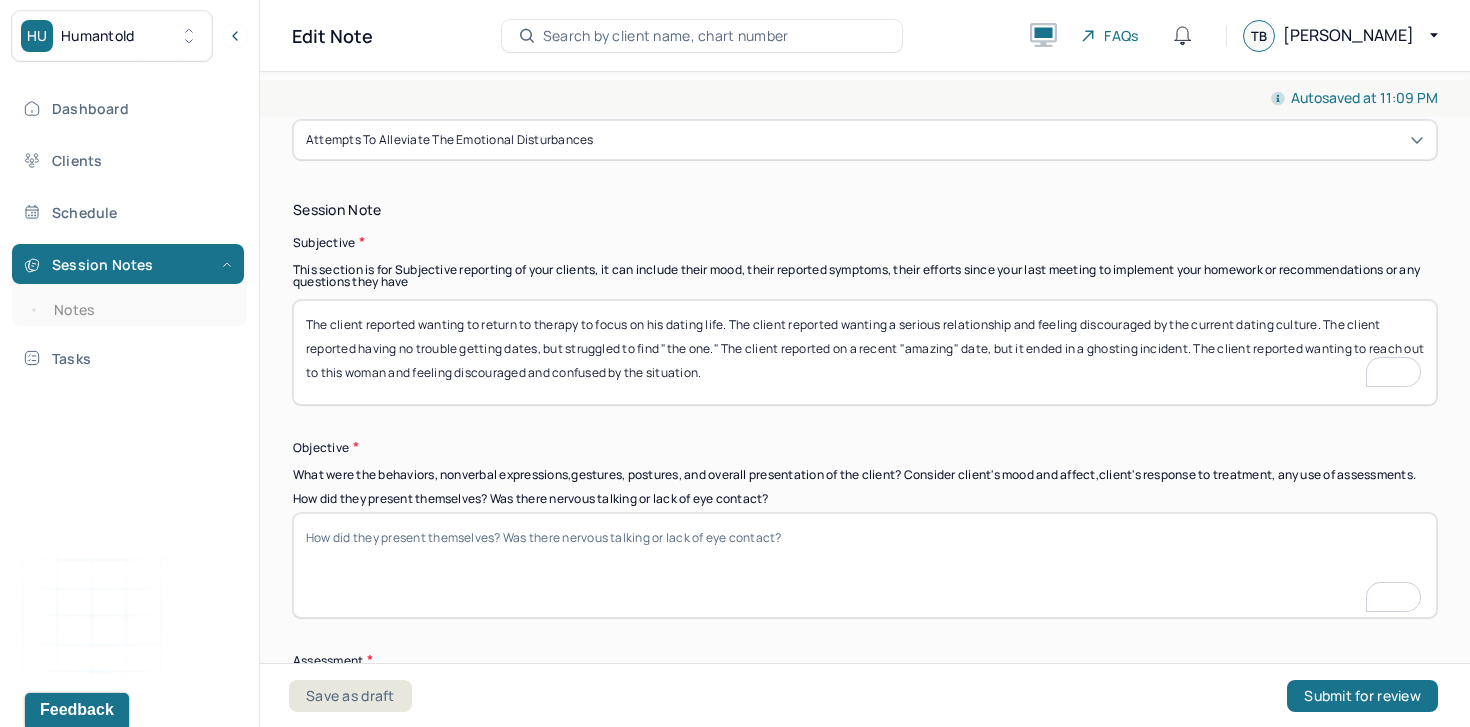 click on "The client reported wanting to return to therapy to focus on his dating life. The client reported wanting a serious relationship and feeling discouraged by the current dating culture. The client reported having no trouble getting dates, but struggled to find "the one." The client reported on a recent "amazing" date, but it ended in a ghosting incident. The client reported wanting to reach out to this woman and feeling discouraged and confused by the situation." at bounding box center [865, 352] 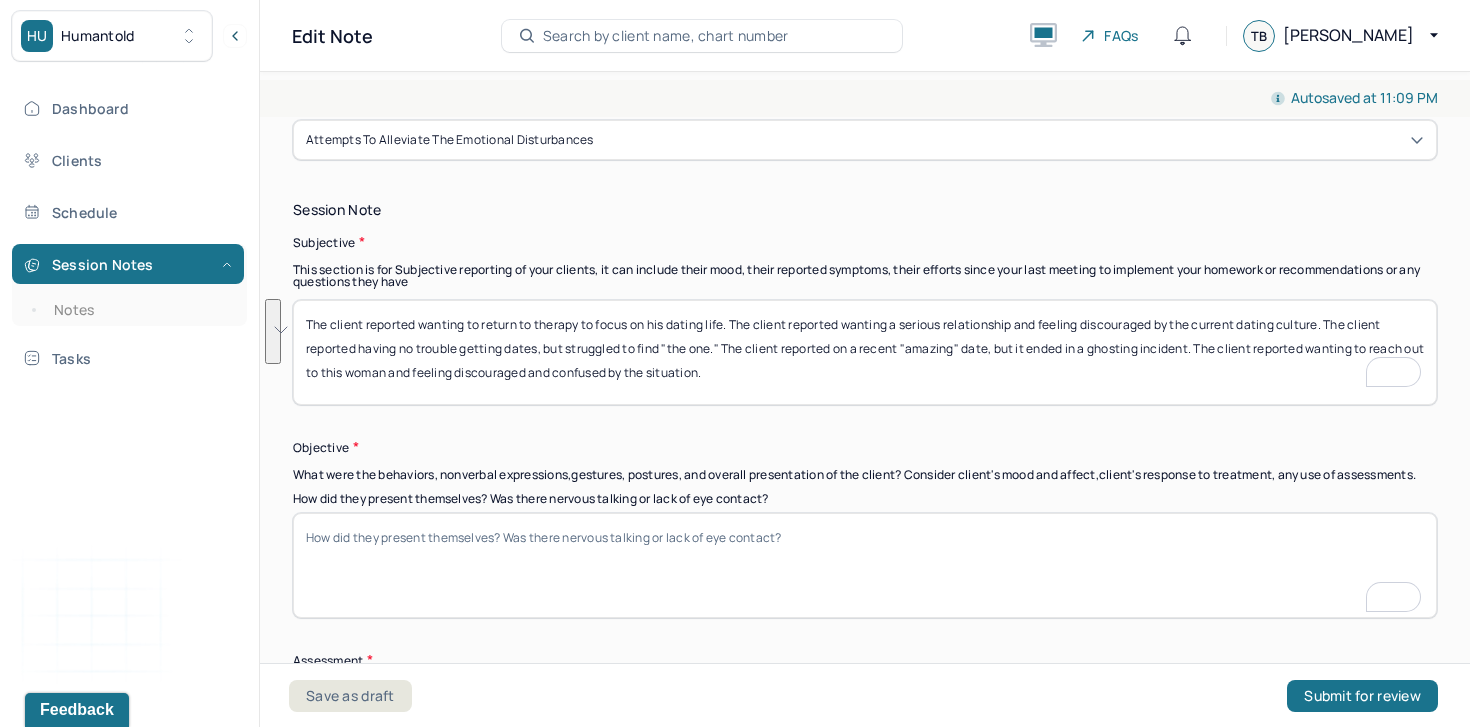 scroll, scrollTop: 1297, scrollLeft: 0, axis: vertical 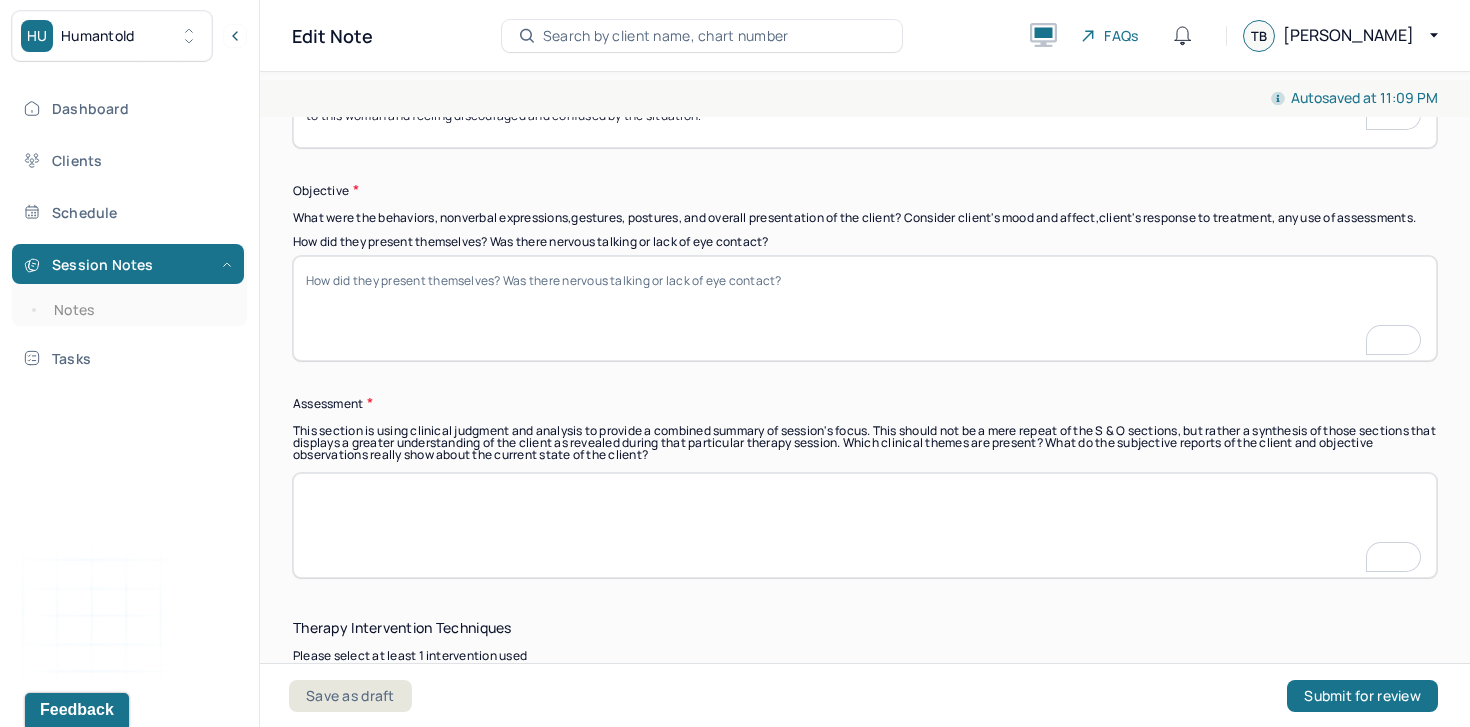 click at bounding box center (865, 525) 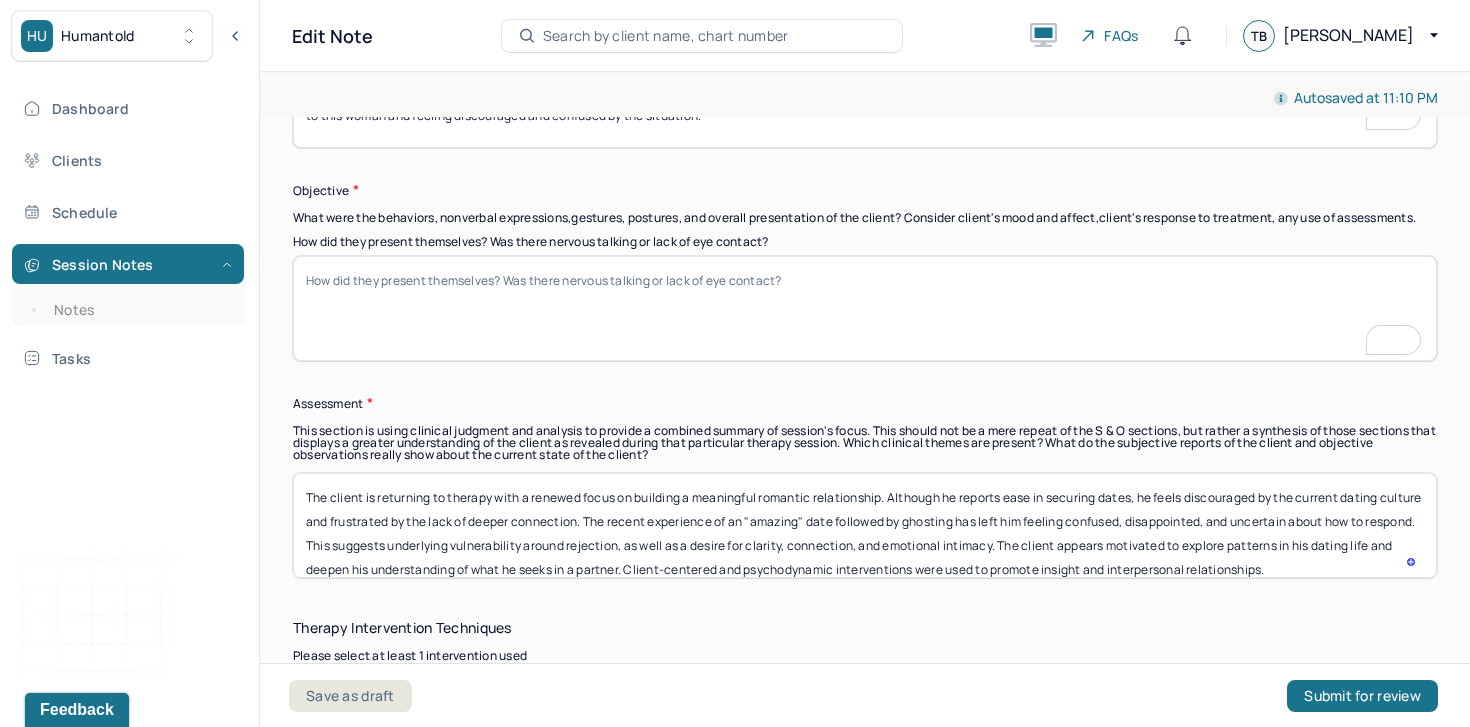 scroll, scrollTop: 1454, scrollLeft: 0, axis: vertical 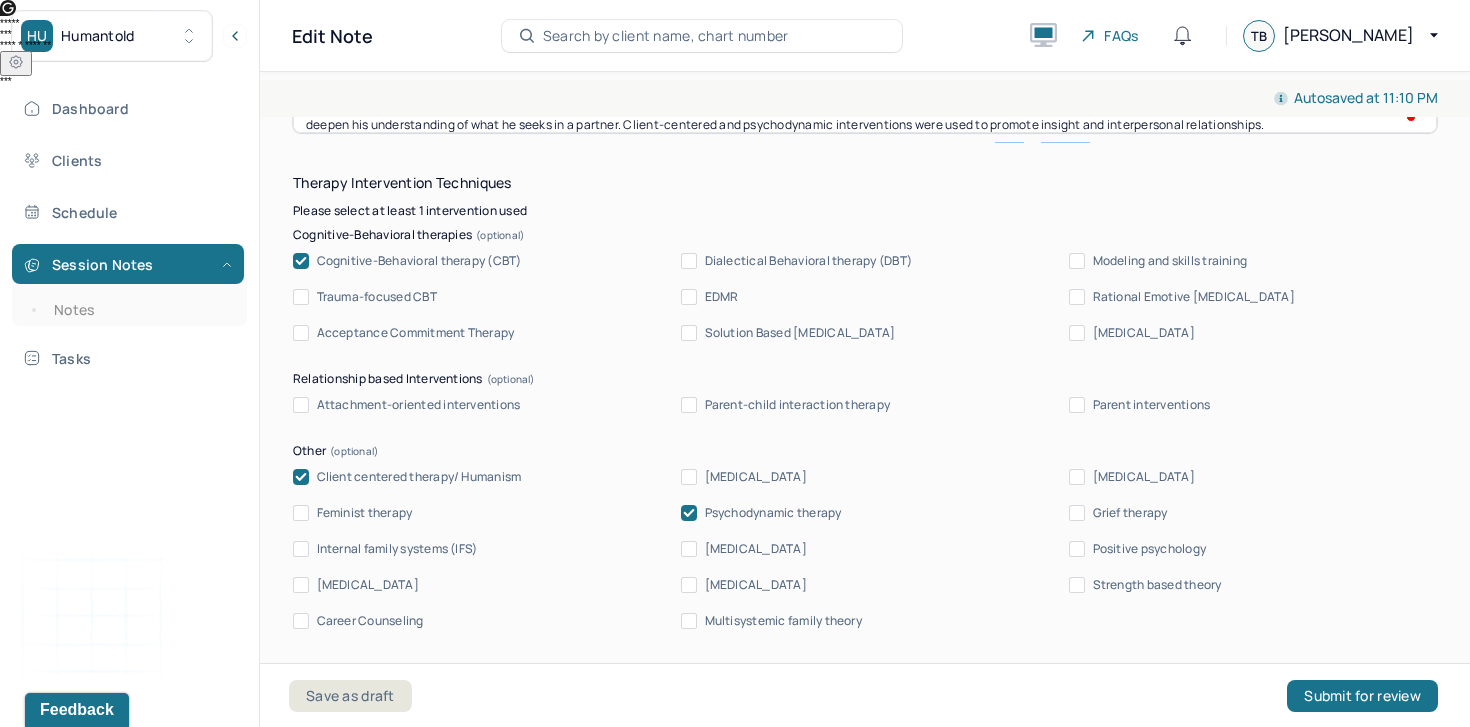 type on "The client is returning to therapy with a renewed focus on building a meaningful romantic relationship. Although he reports ease in securing dates, he feels discouraged by the current dating culture and frustrated by the lack of deeper connection. The recent experience of an "amazing" date followed by ghosting has left him feeling confused, disappointed, and uncertain about how to respond. This suggests underlying vulnerability around rejection, as well as a desire for clarity, connection, and emotional intimacy. The client appears motivated to explore patterns in his dating life and deepen his understanding of what he seeks in a partner. Client-centered and psychodynamic interventions were used to promote insight and interpersonal relationships." 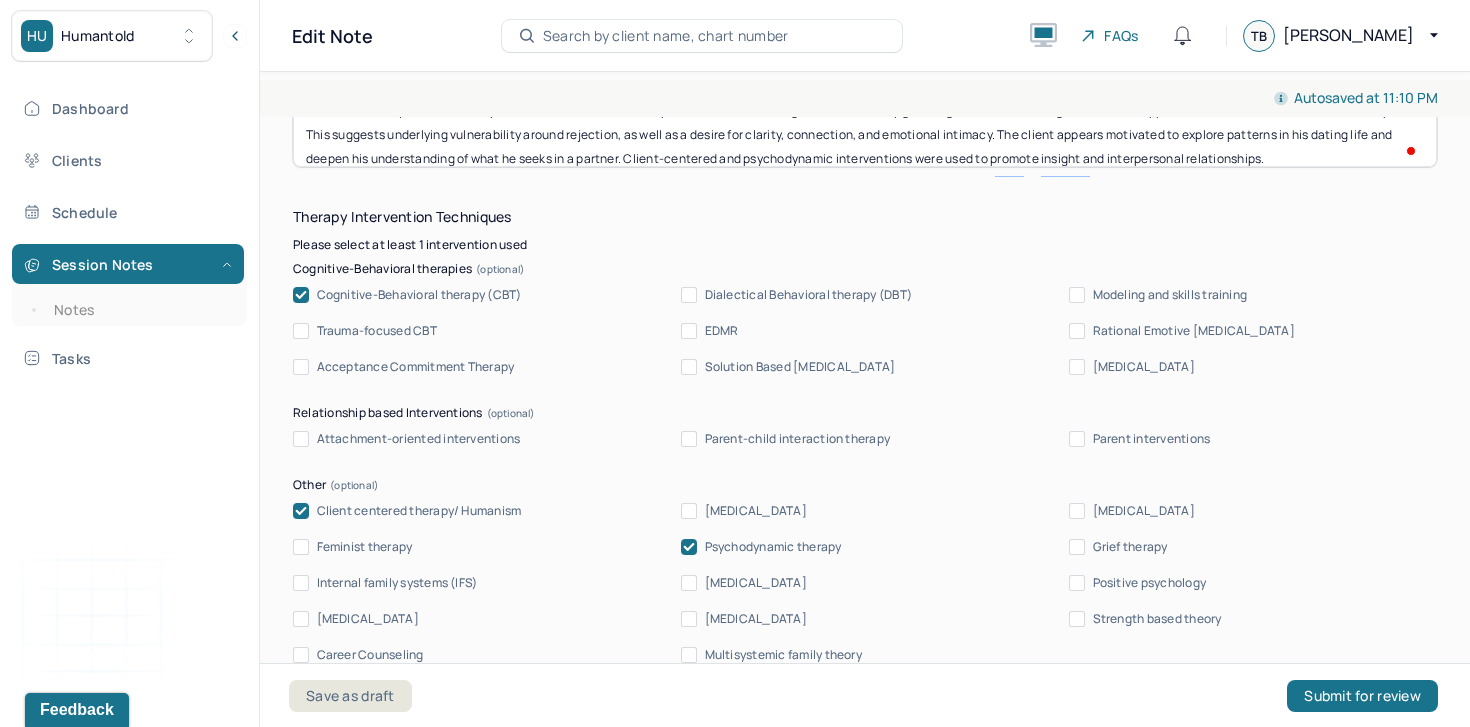 click on "Therapy Intervention Techniques Please select at least 1 intervention used Cognitive-Behavioral therapies Cognitive-Behavioral therapy (CBT) Dialectical Behavioral therapy (DBT) Modeling and skills training Trauma-focused CBT EDMR Rational Emotive Behaviour therapy Acceptance Commitment Therapy Solution Based Brief Therapy Mindfulness Based Cognitive Therapy Relationship based Interventions Attachment-oriented interventions Parent-child interaction therapy Parent interventions Other Client centered therapy/ Humanism Gestalt therapy Existential therapy Feminist therapy Psychodynamic therapy Grief therapy Internal family systems (IFS) Narrative therapy Positive psychology Psychoeducation Sex therapy Strength based theory Career Counseling Multisystemic family theory Plan What specific steps has the client committed to work on as homework or during the next session? What specific interventions or treatment plan changes will the clinician be focused on in the upcoming sessions? Frequency of sessions Weekly Other" at bounding box center (865, 817) 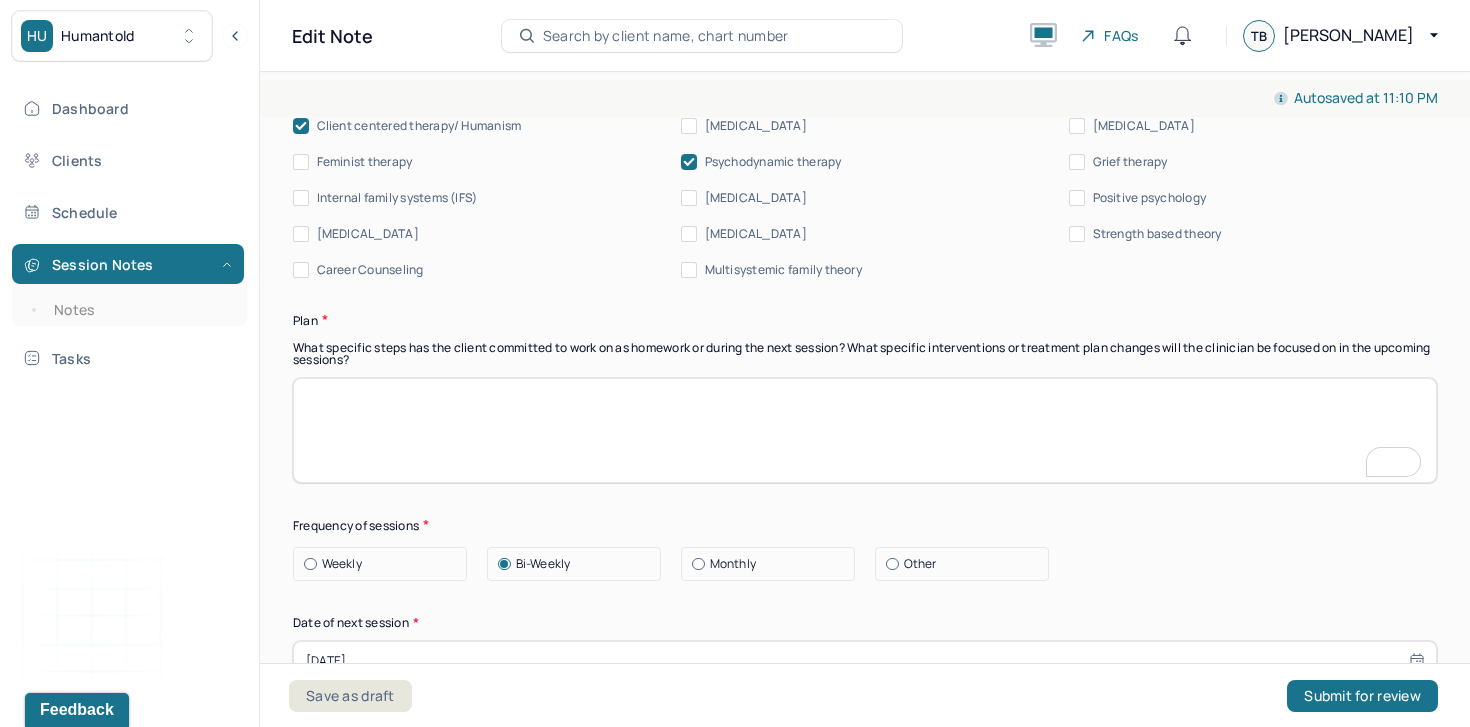 click at bounding box center [865, 430] 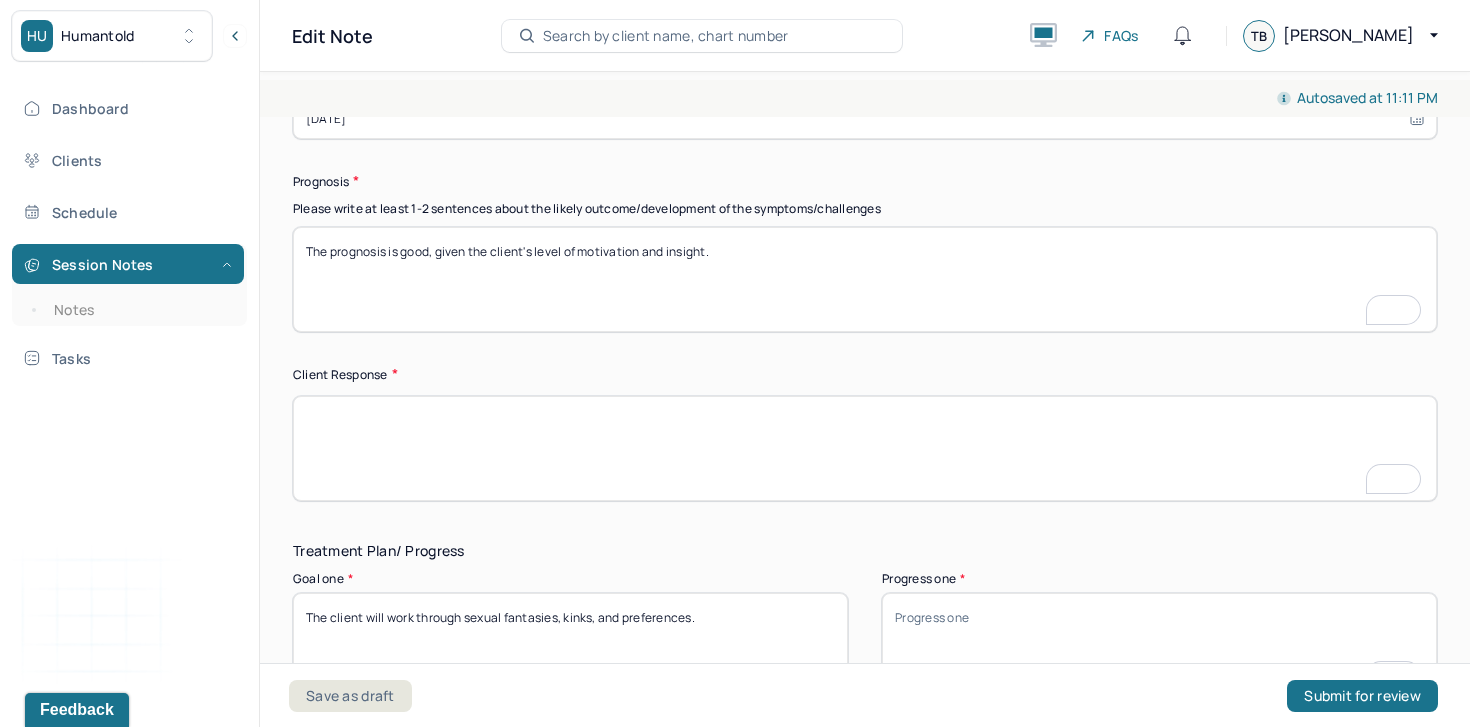 type on "Explore the client’s relationship goals, values, and patterns in dating." 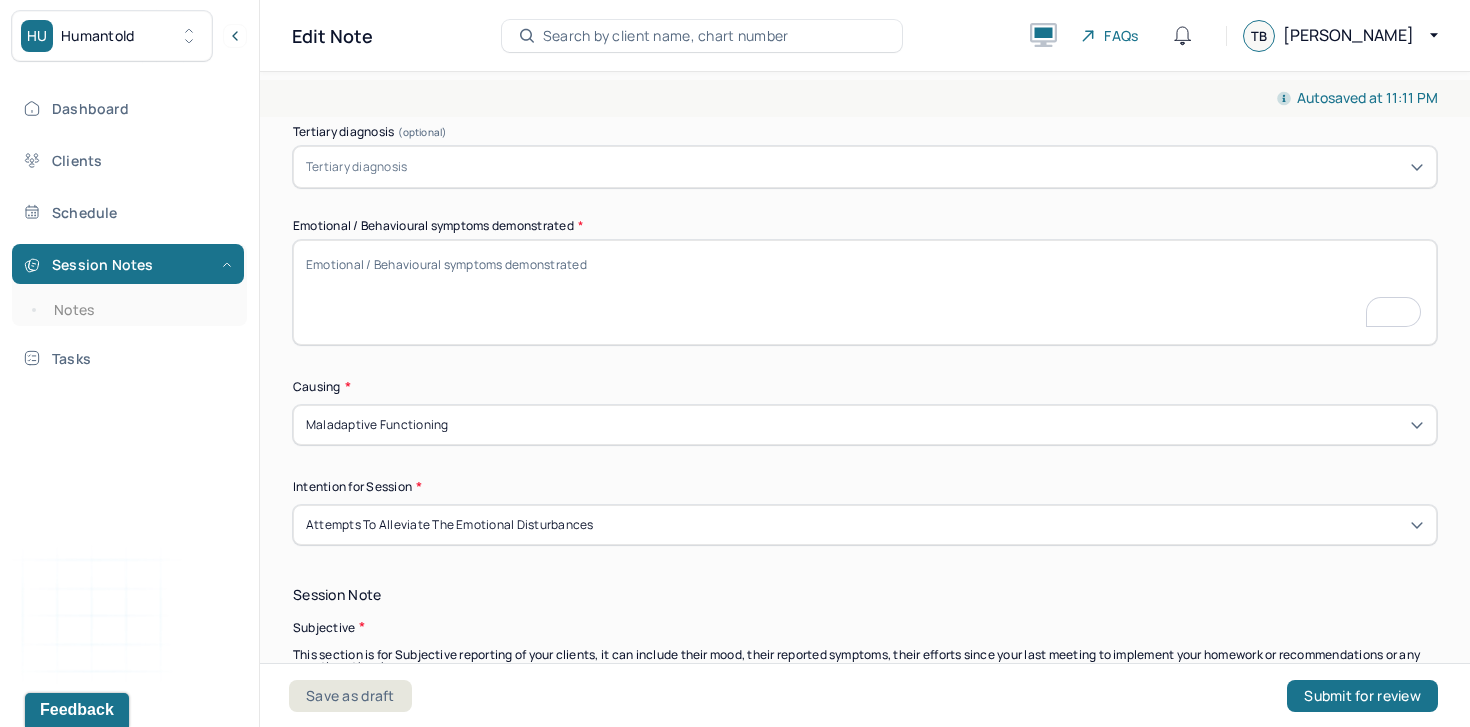 type on "The client responded openly and thoughtfully to validation of his emotional experience. He appeared receptive to exploring his dating patterns and reported feeling relieved to have space to talk through his confusion and disappointment." 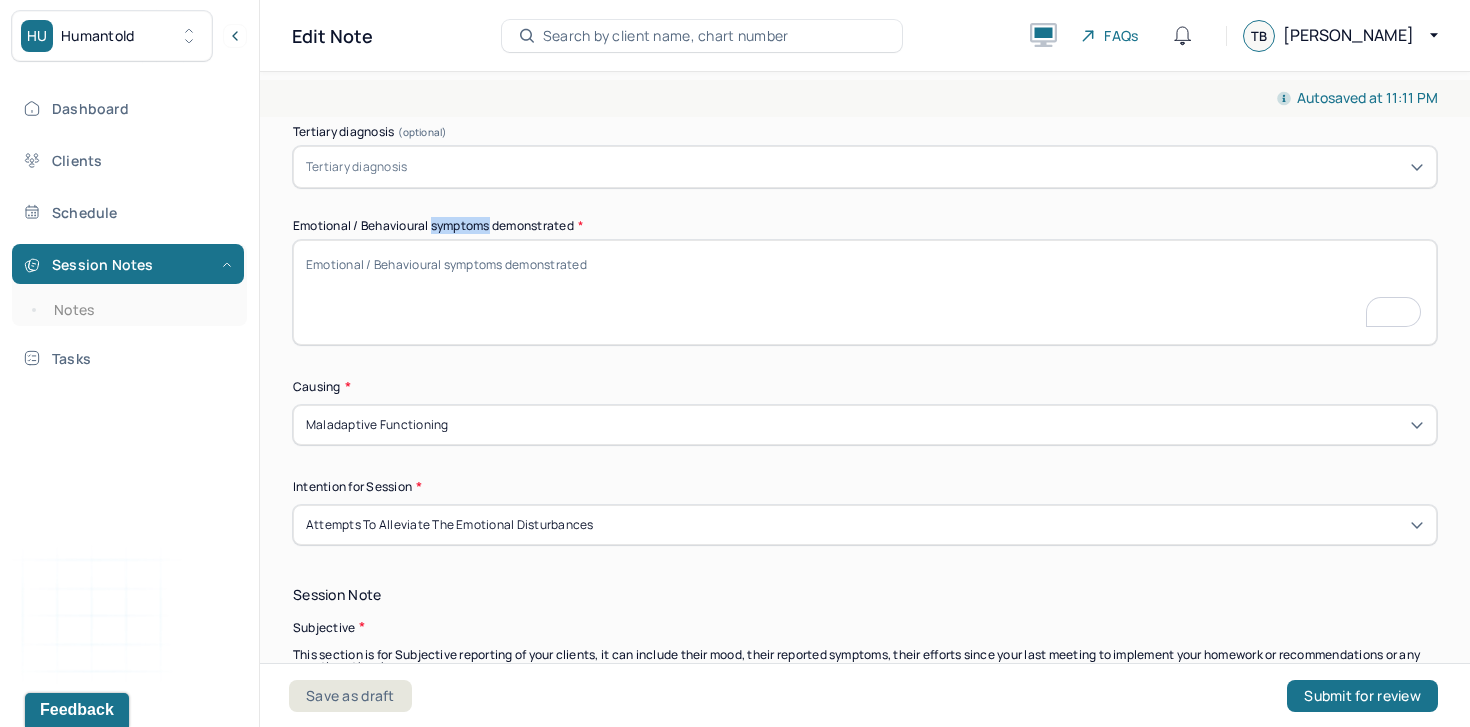 click on "Emotional / Behavioural symptoms demonstrated *" at bounding box center (865, 226) 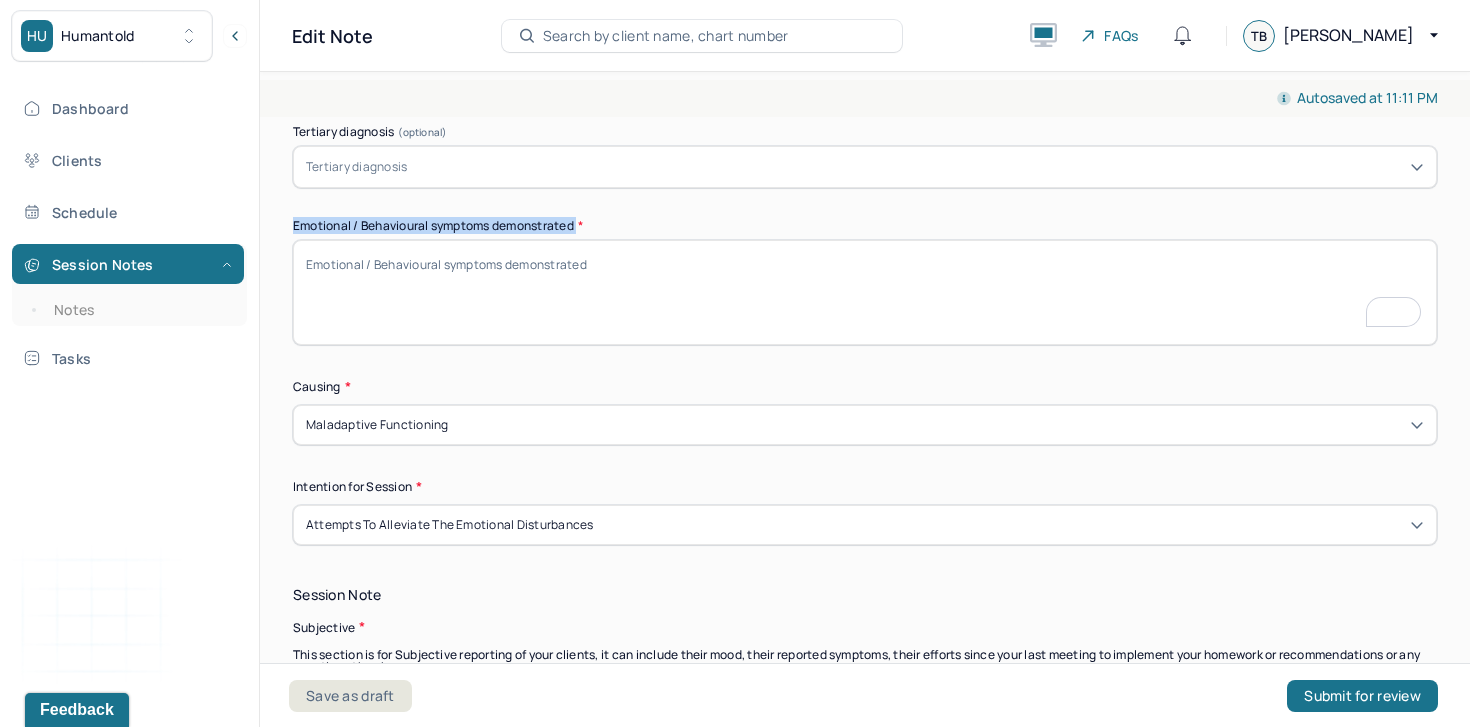 click on "Emotional / Behavioural symptoms demonstrated *" at bounding box center (865, 226) 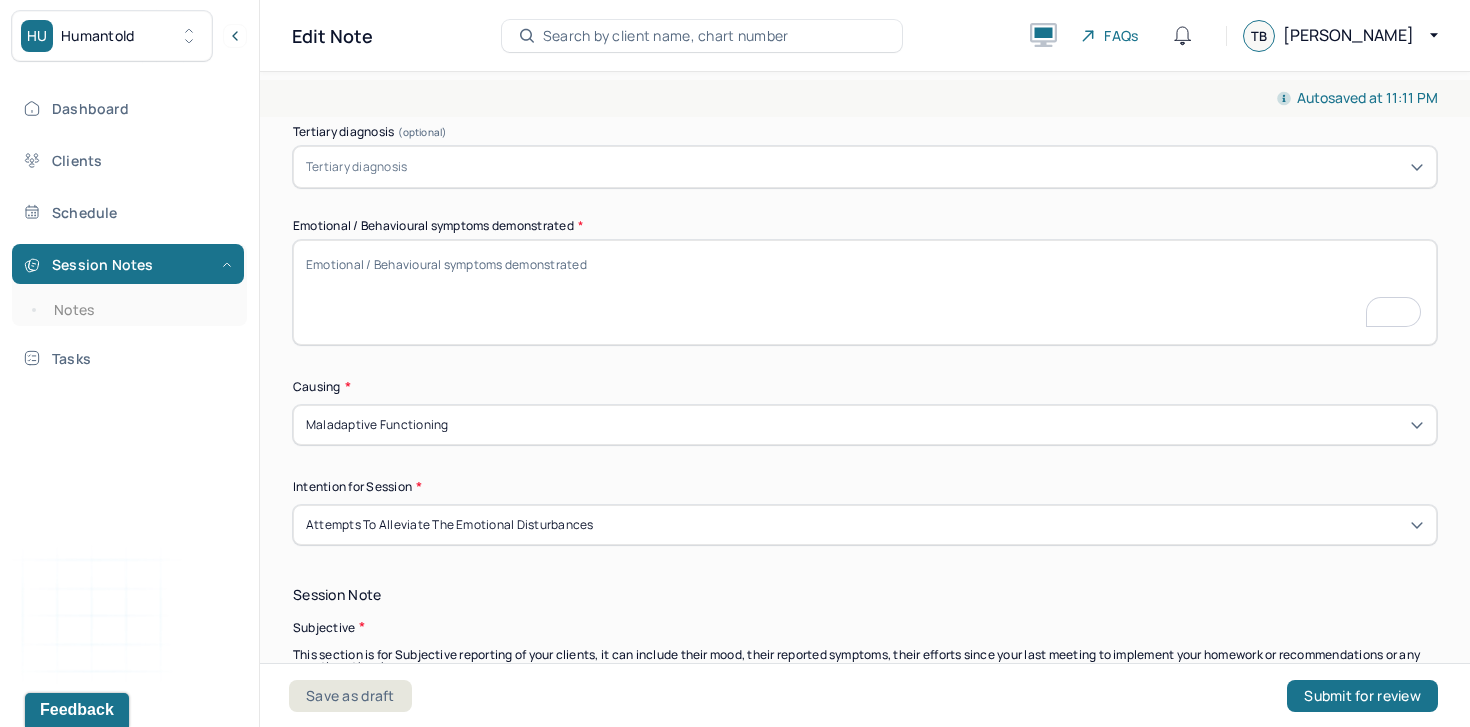 click on "Emotional / Behavioural symptoms demonstrated *" at bounding box center [865, 292] 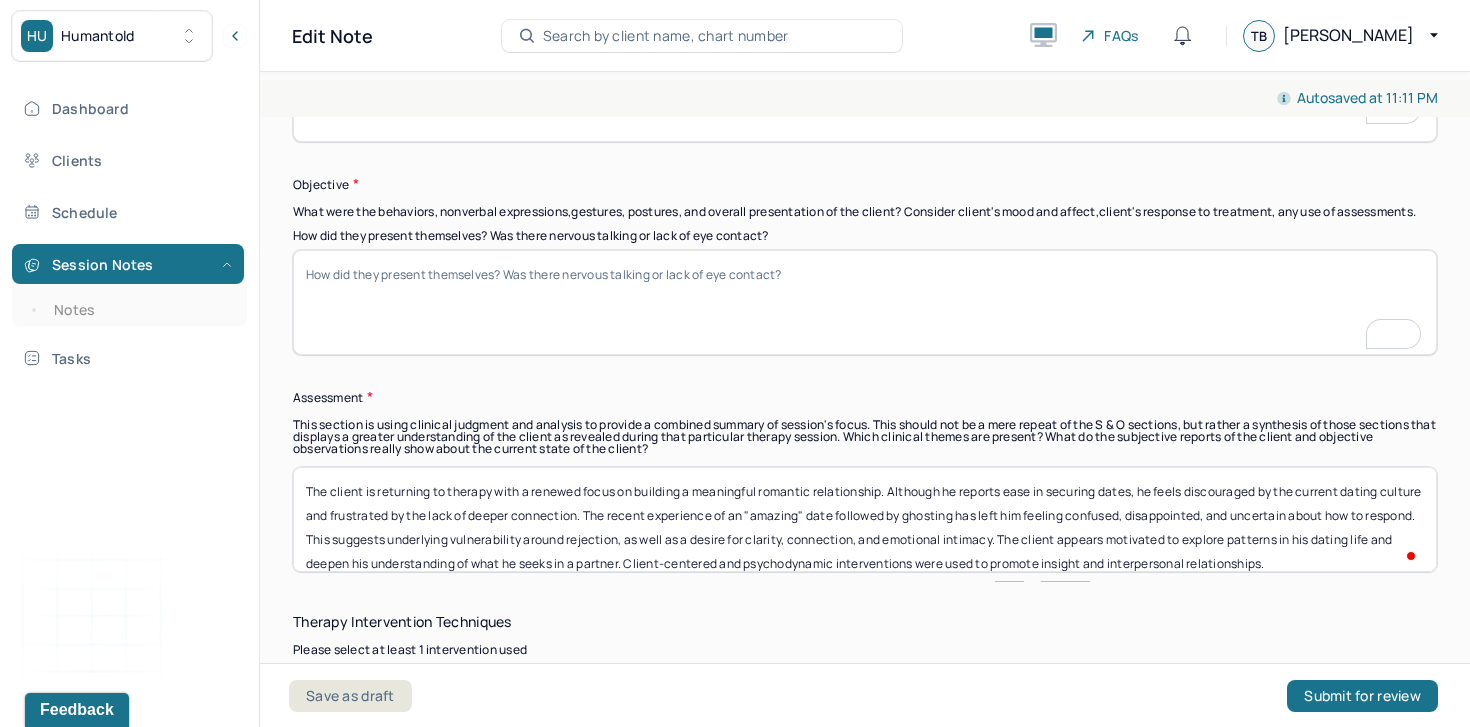 type on "The client exhibited feelings of discouragement and confusion related to recent dating experiences, particularly surrounding the ghosting incident. He showed vulnerability regarding rejection and uncertainty about how to proceed in ambiguous relational situations. The client remained engaged and motivated, with no signs of acute distress, but displayed mild frustration and emotional discomfort tied to his desire for a serious relationship." 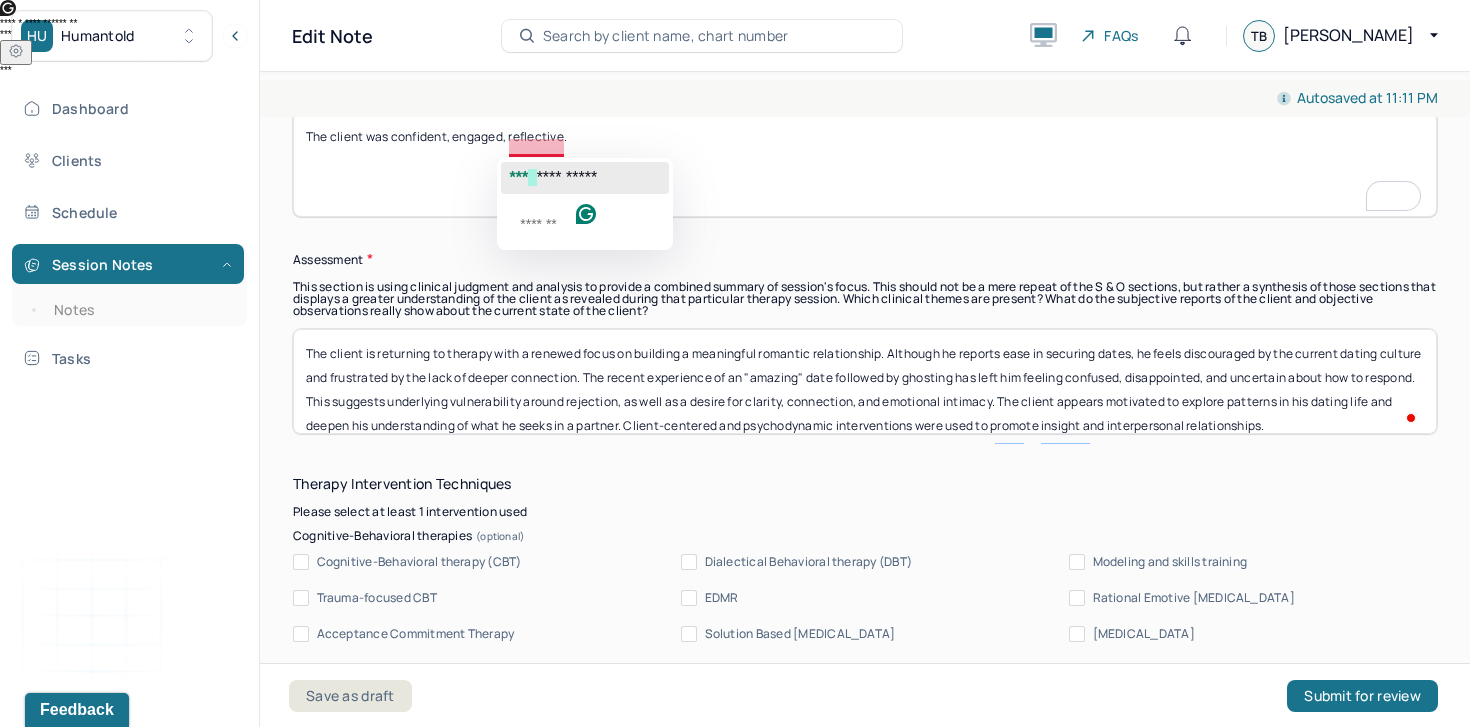click on "***" 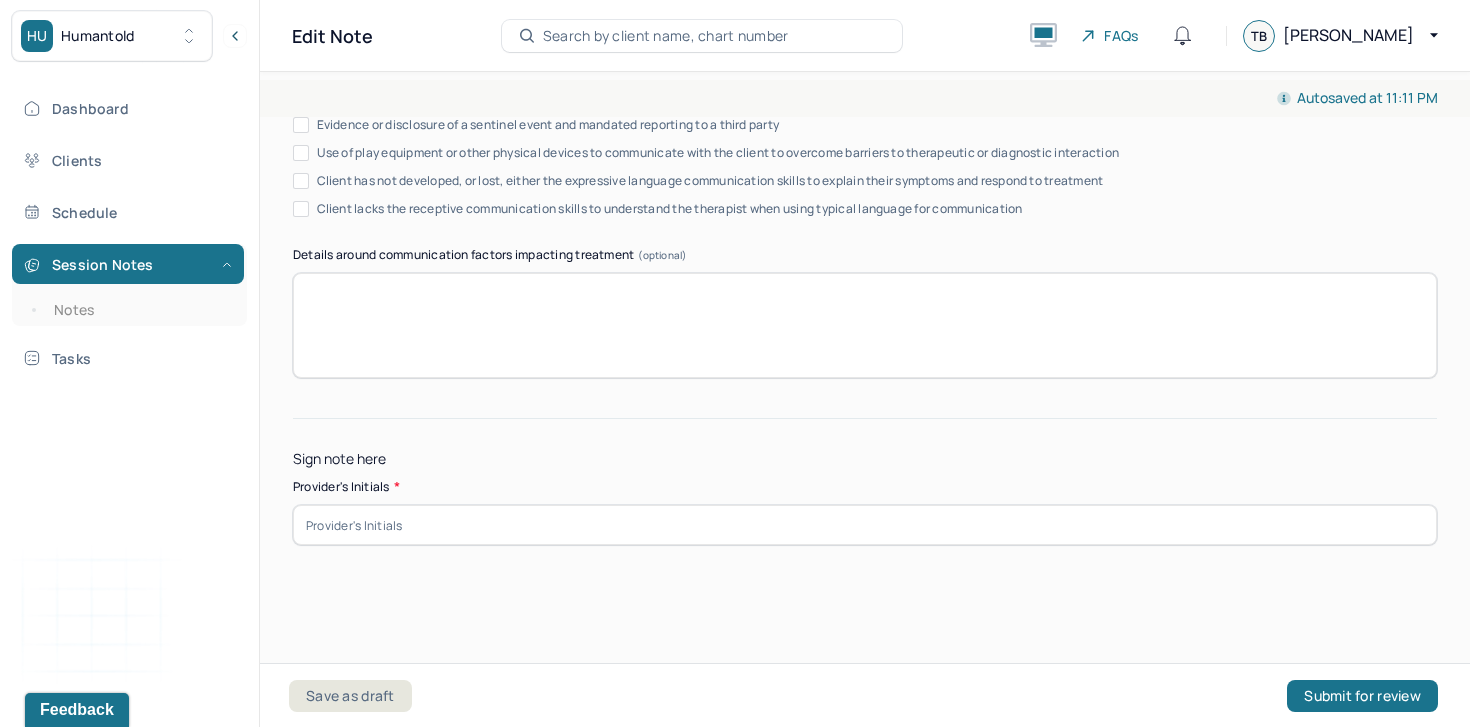 type on "The client was confident, engaged, and reflective." 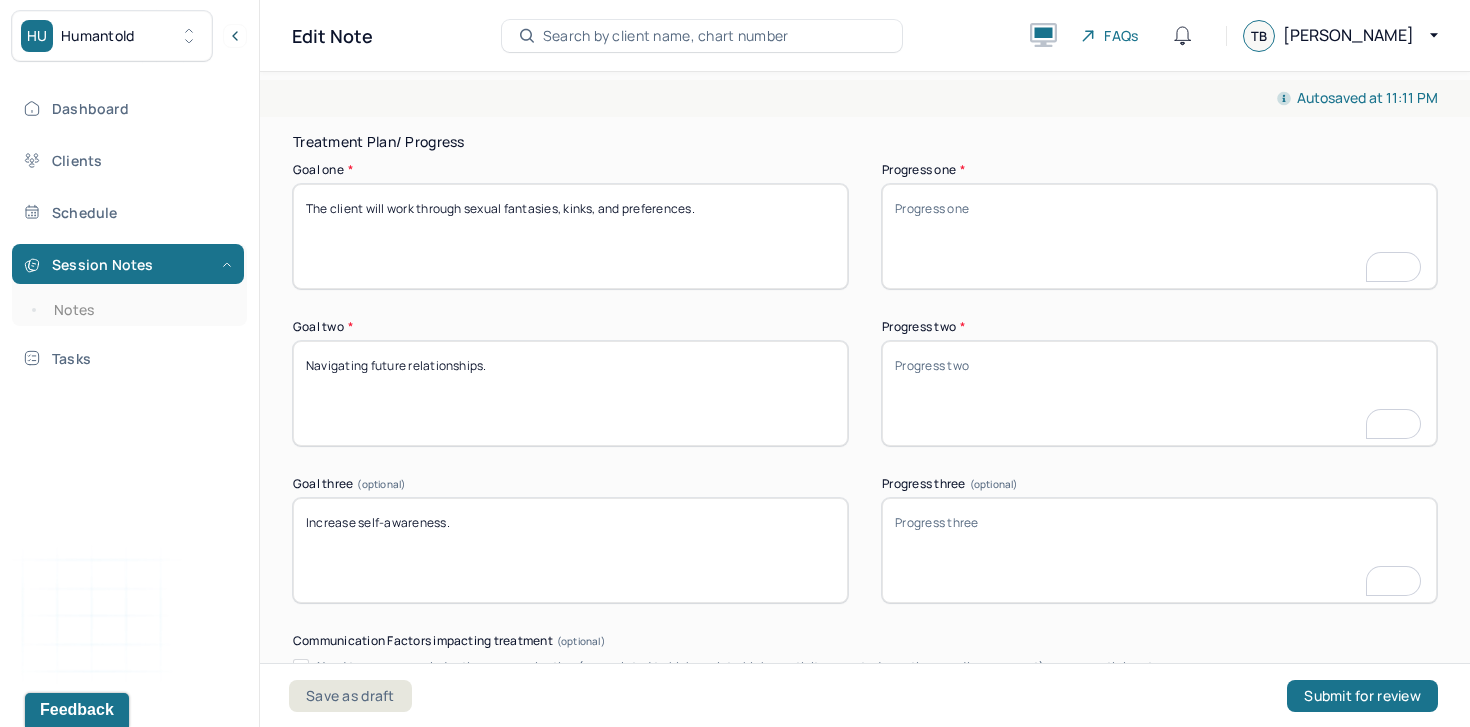 type on "tb" 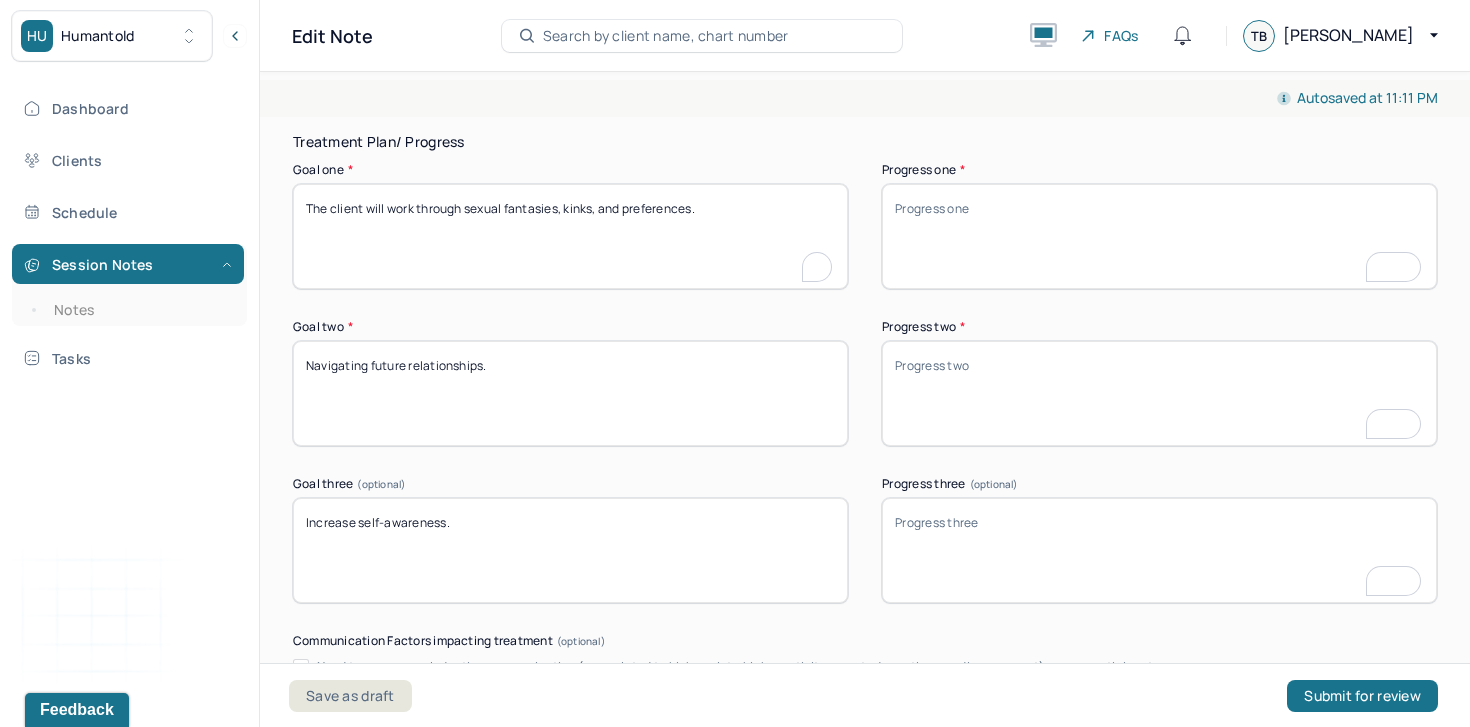 click on "The client will work through sexual fantasies, kinks, and preferences." at bounding box center (570, 236) 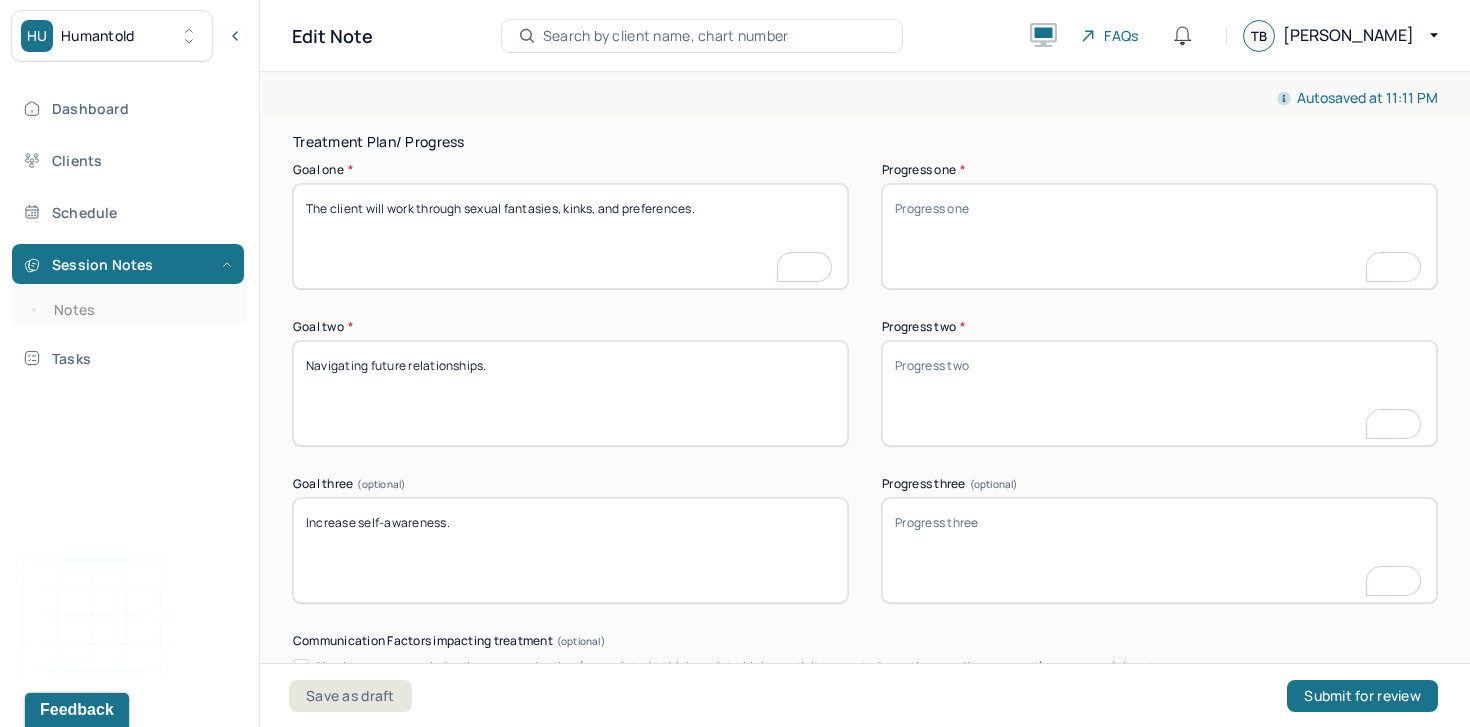 click on "The client will work through sexual fantasies, kinks, and preferences." at bounding box center (570, 236) 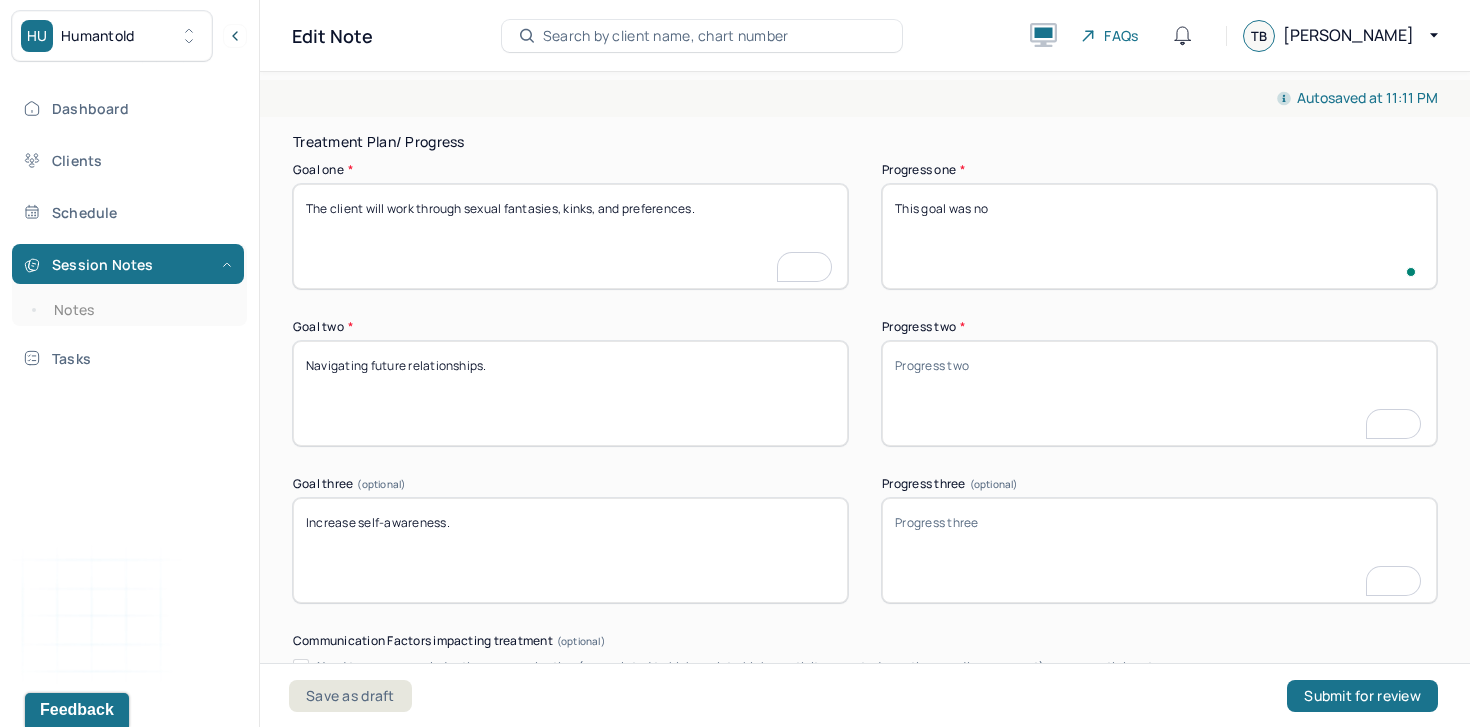 type on "This goal was not" 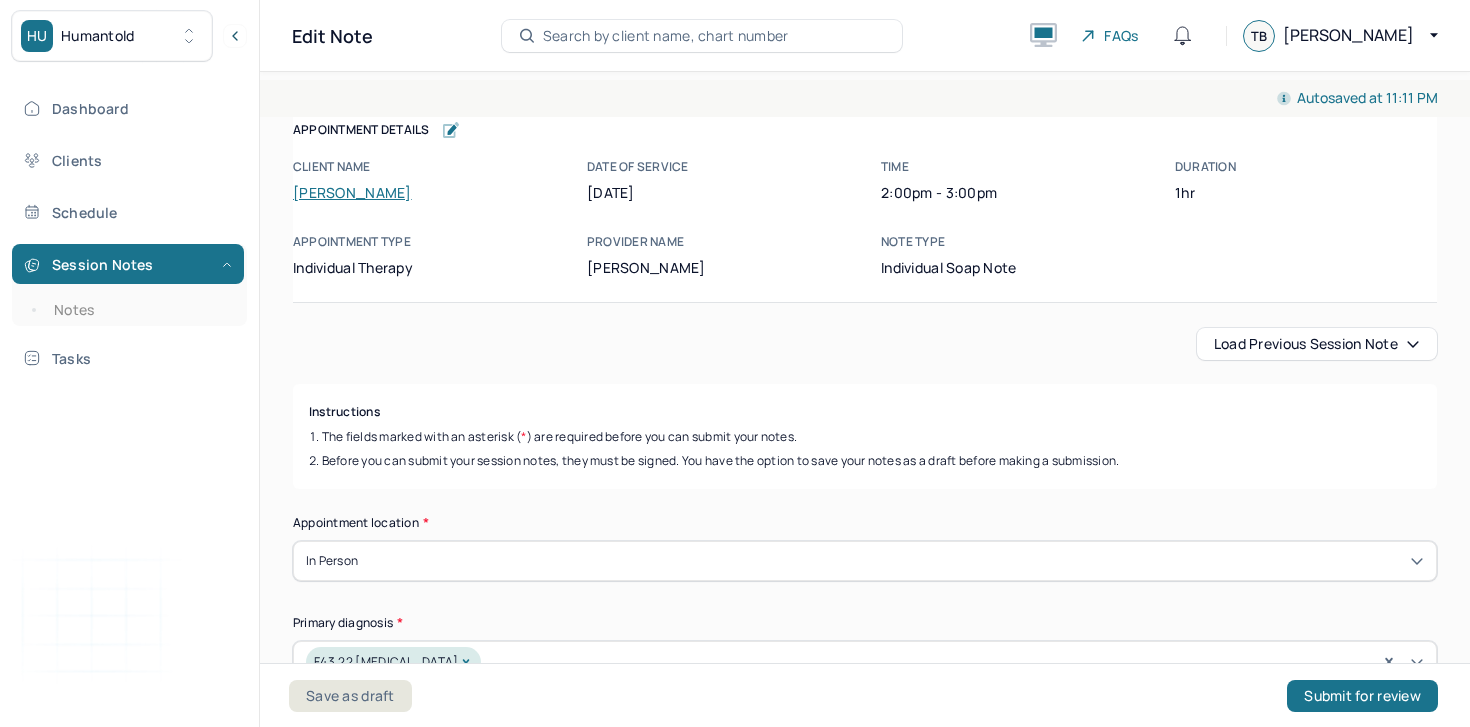 scroll, scrollTop: 0, scrollLeft: 0, axis: both 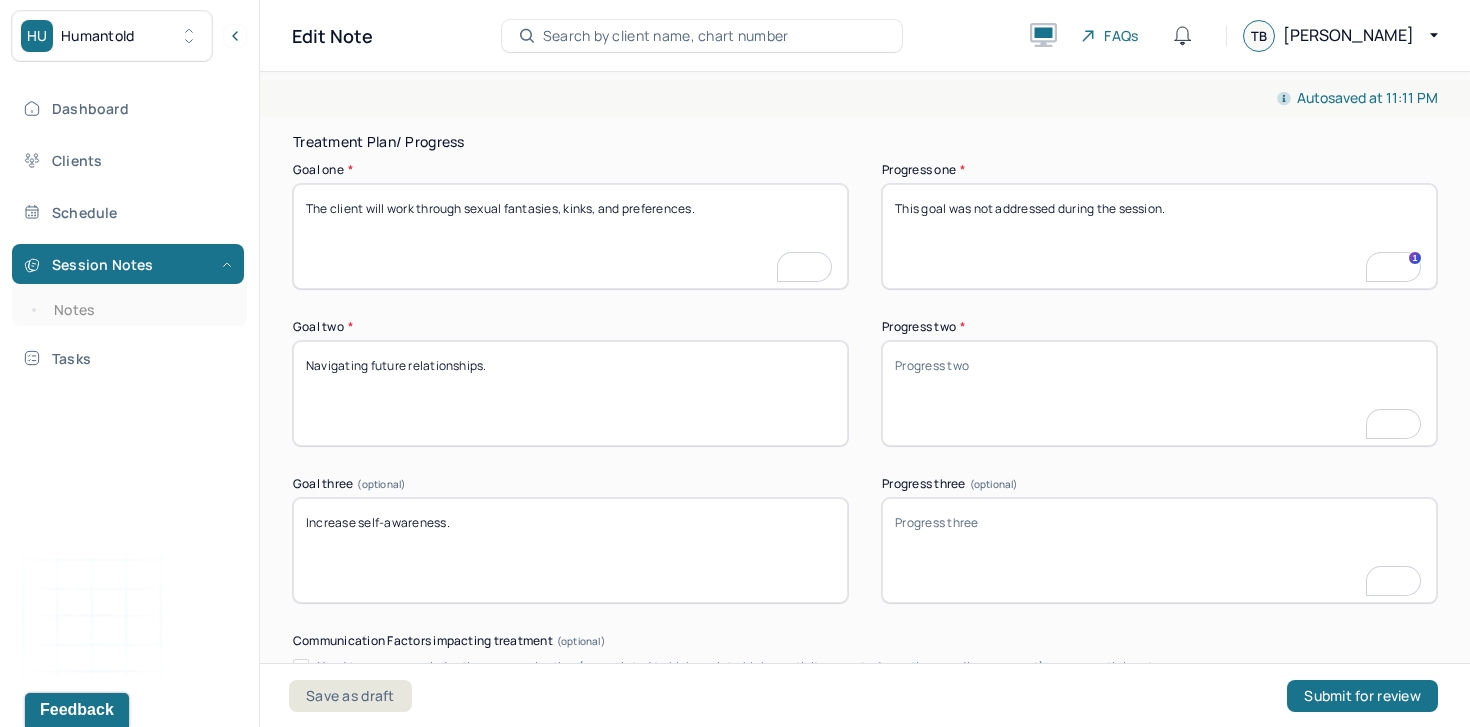 type on "This goal was not addressed during the session." 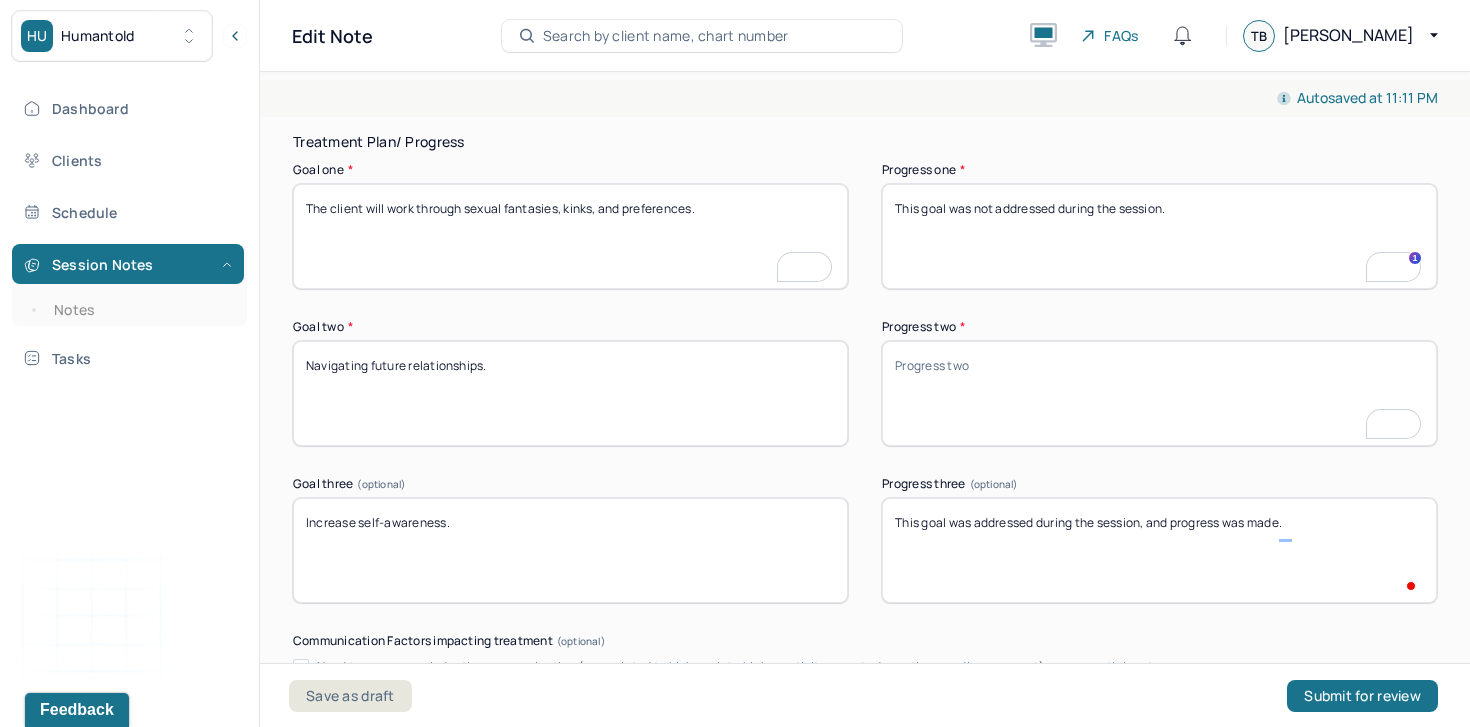 click on "This goal was addressed during the session, and progress was made." at bounding box center [1159, 550] 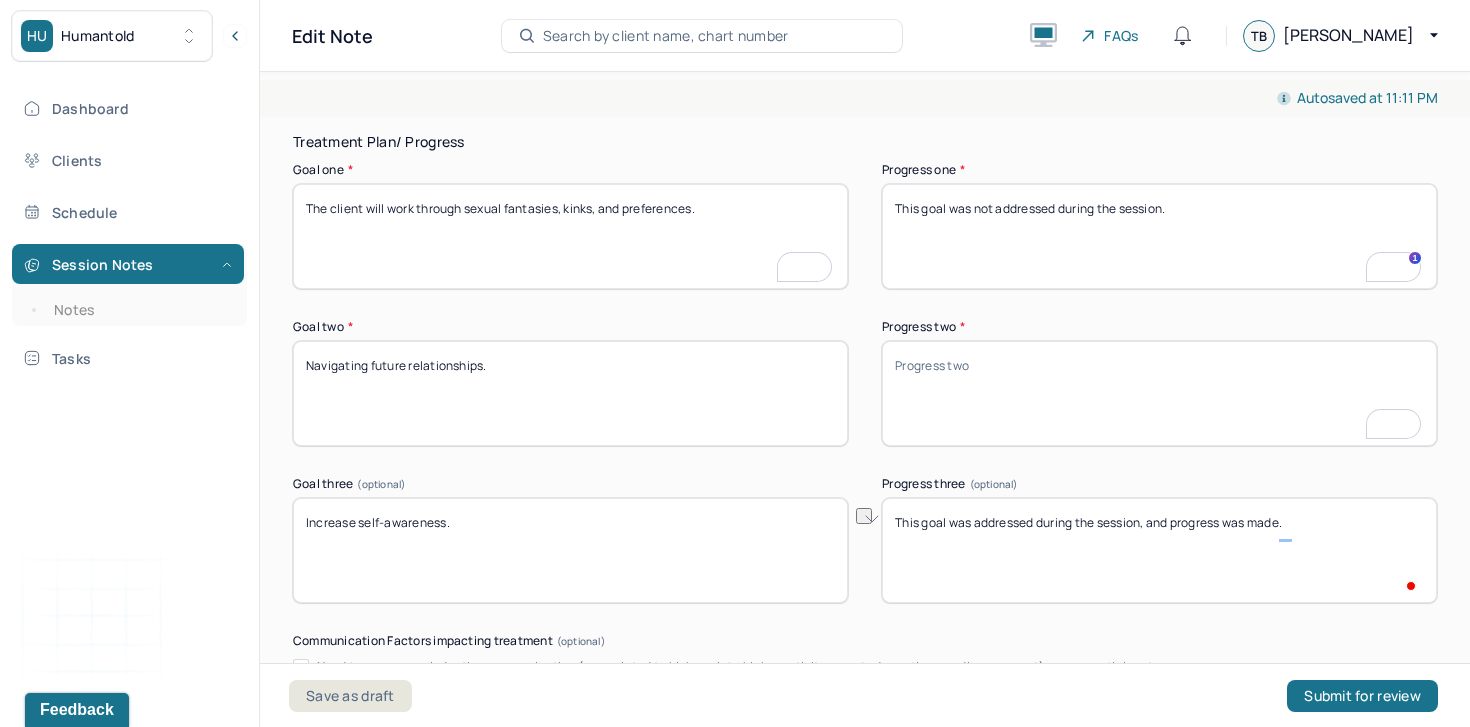type on "This goal was addressed during the session, and progress was made." 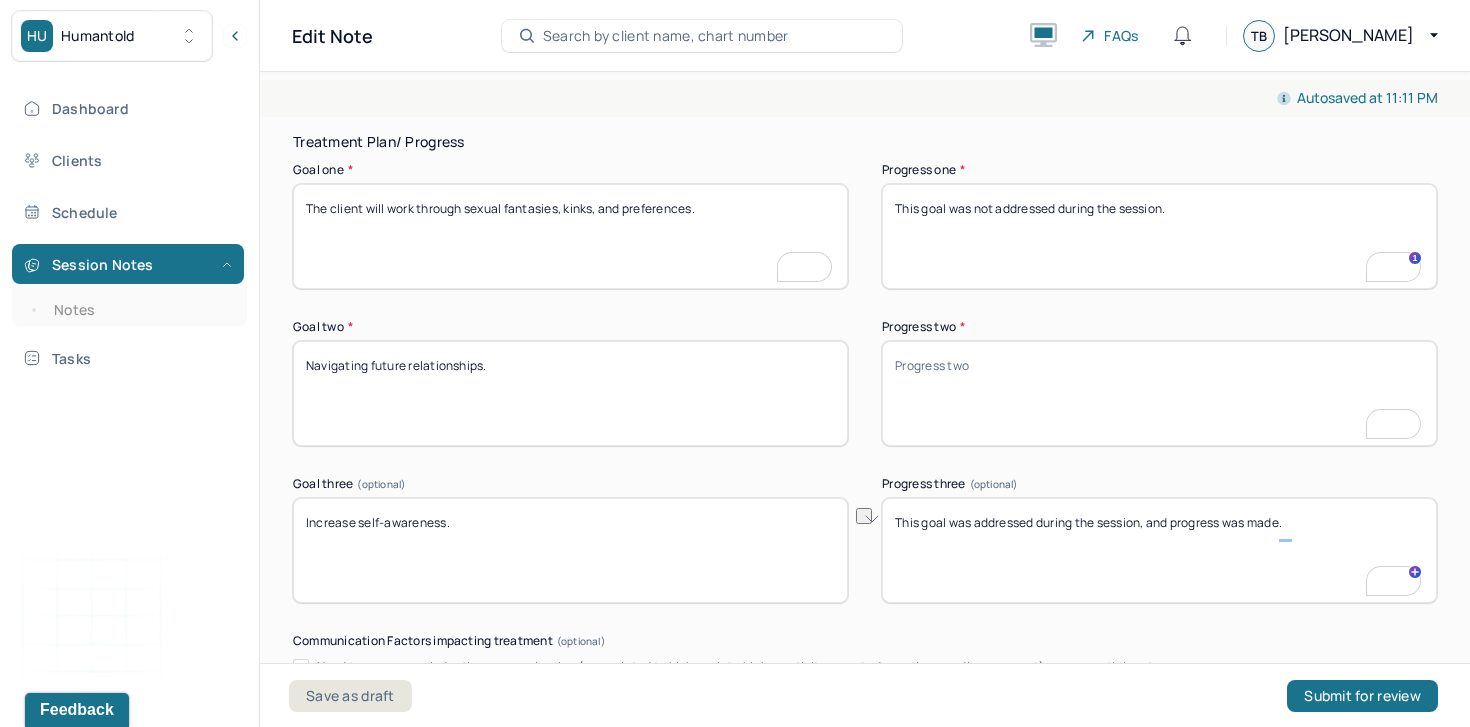 click on "Progress two *" at bounding box center (1159, 393) 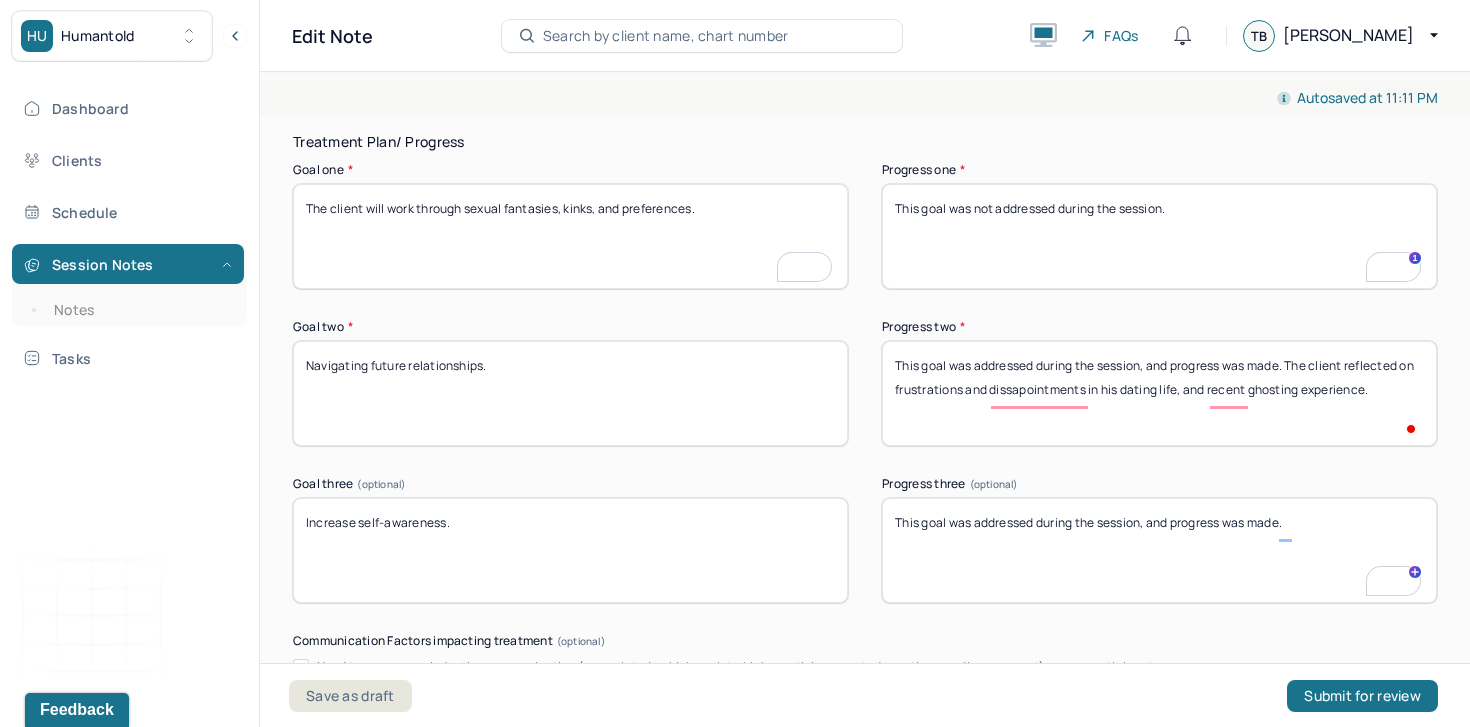 click on "This goal was addressed during the session, and progress was made." at bounding box center [1159, 550] 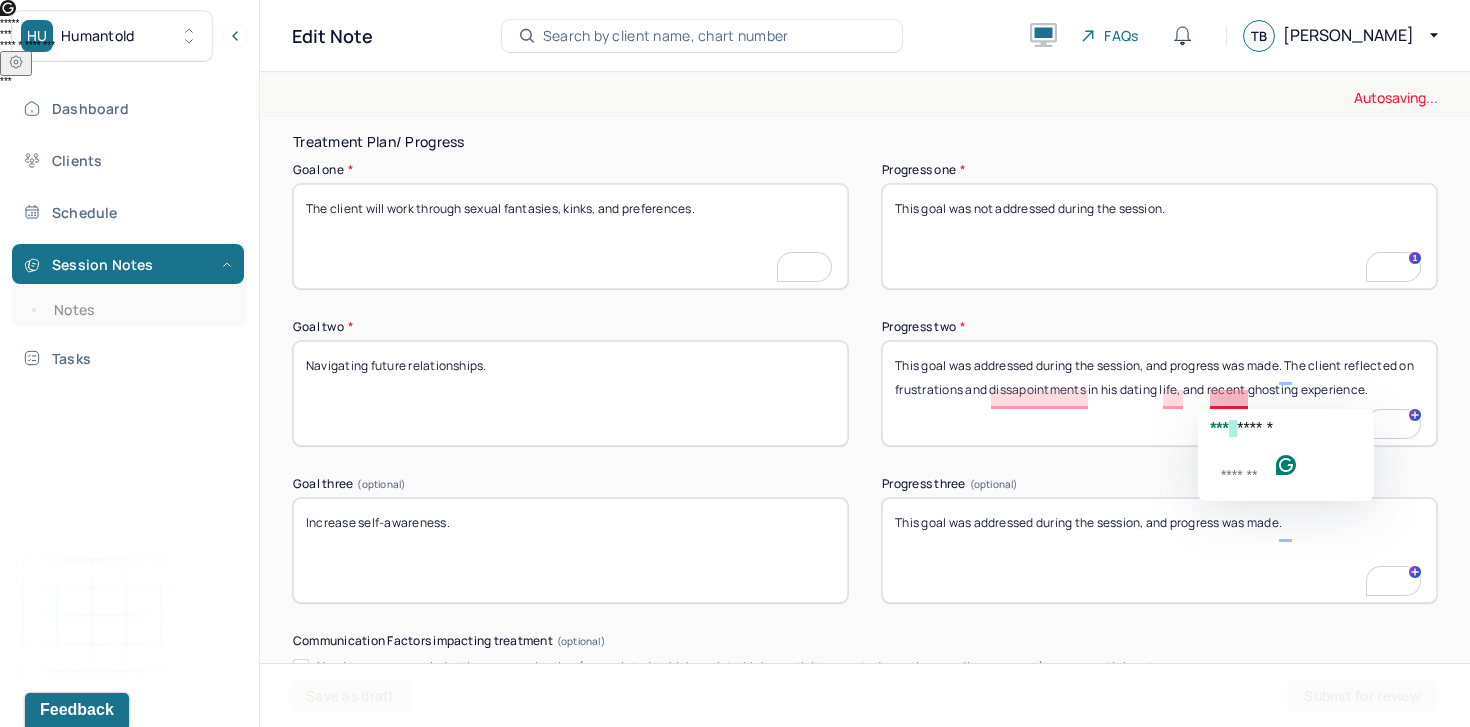 click on "***" 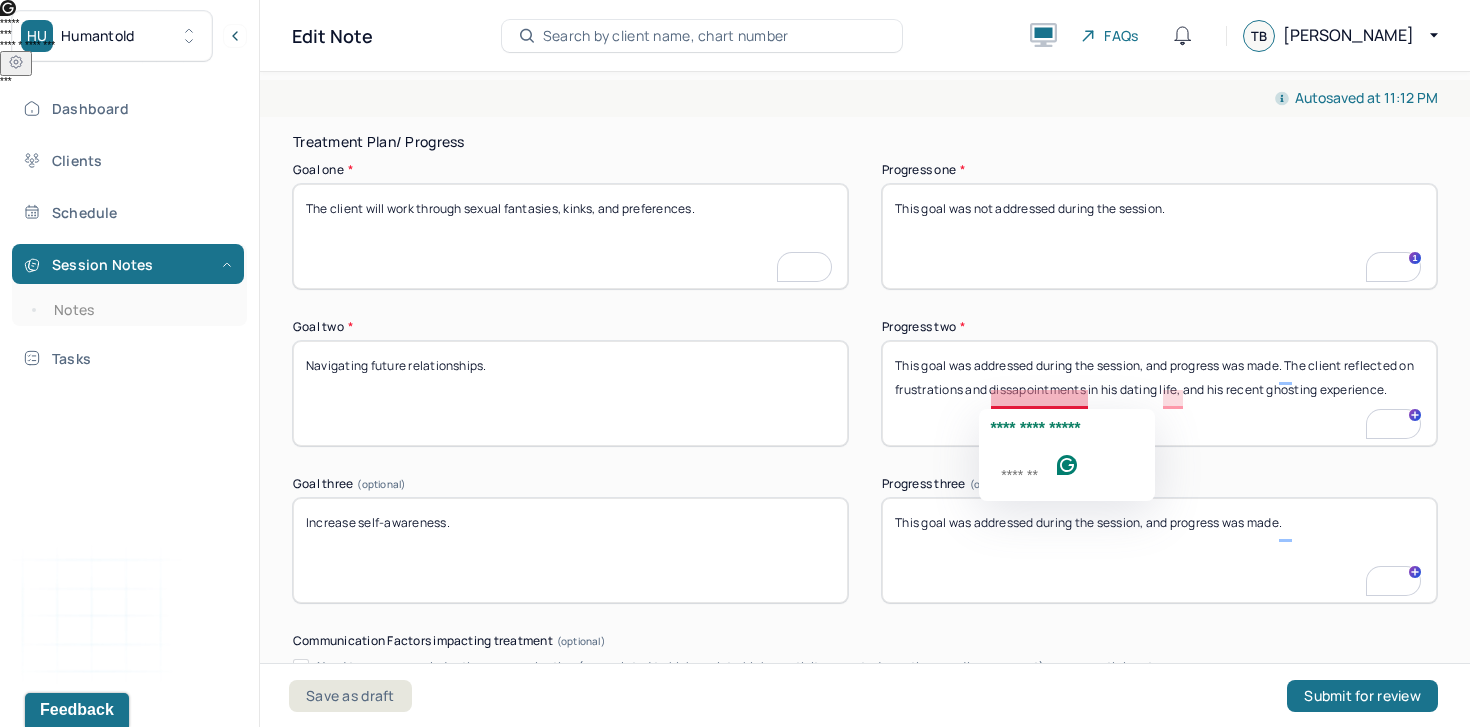 click on "**********" 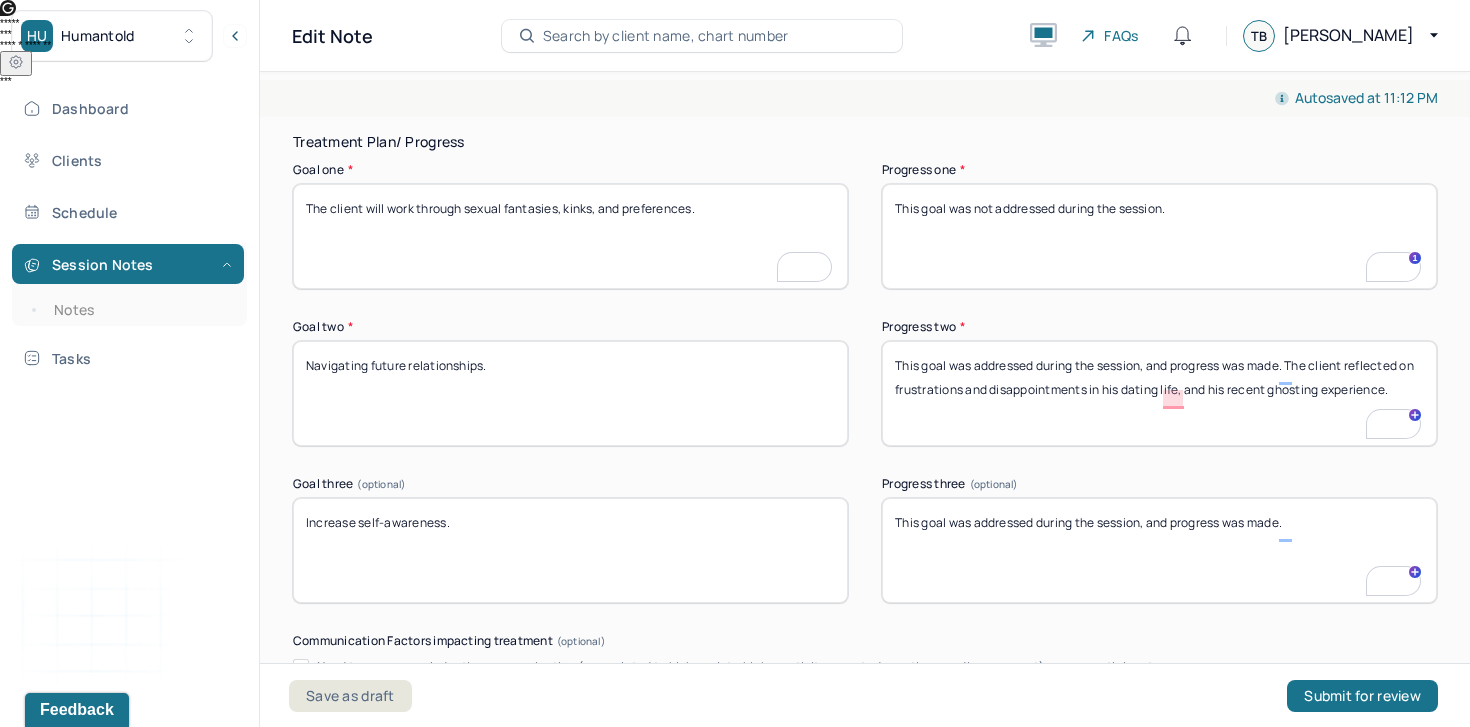type on "This goal was addressed during the session, and progress was made. The client reflected on frustrations and disappointments in his dating life, and his recent ghosting experience." 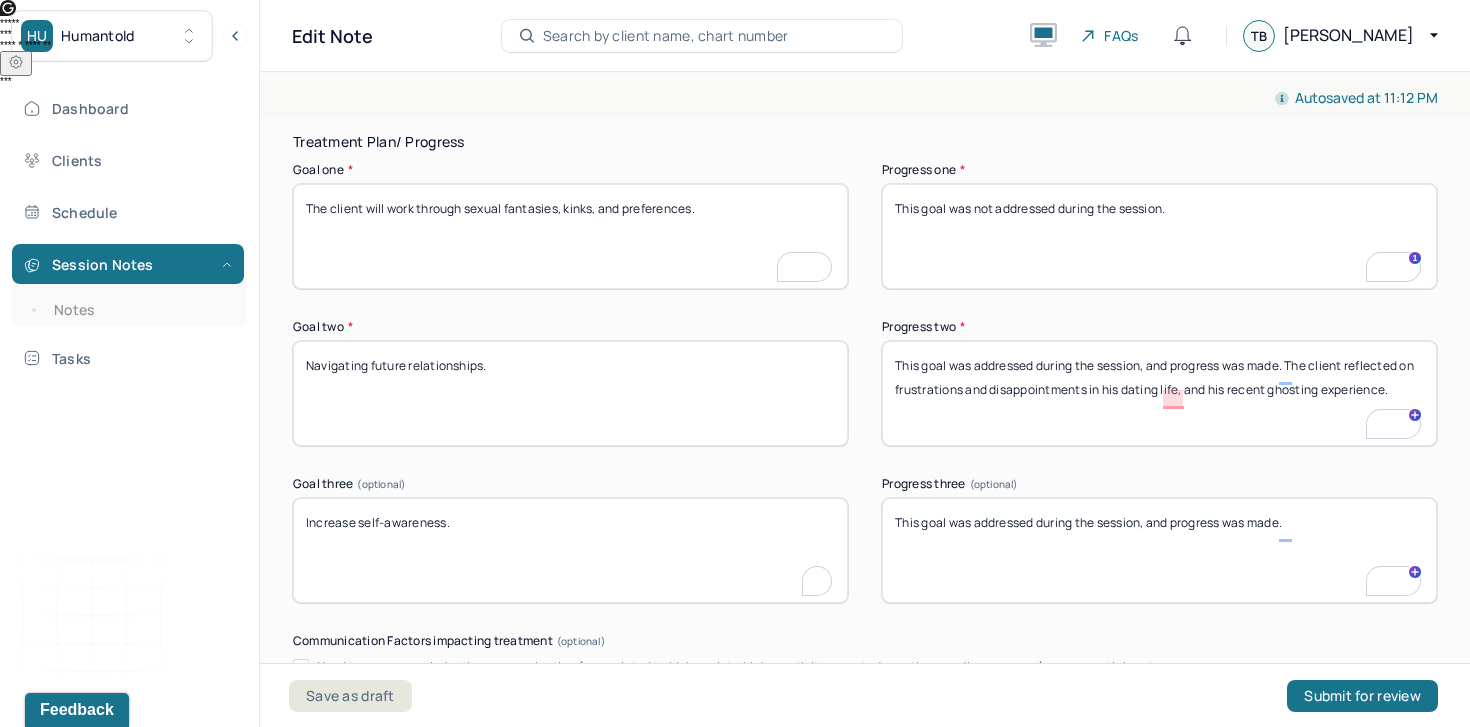 click on "Increase self-awareness." at bounding box center [570, 550] 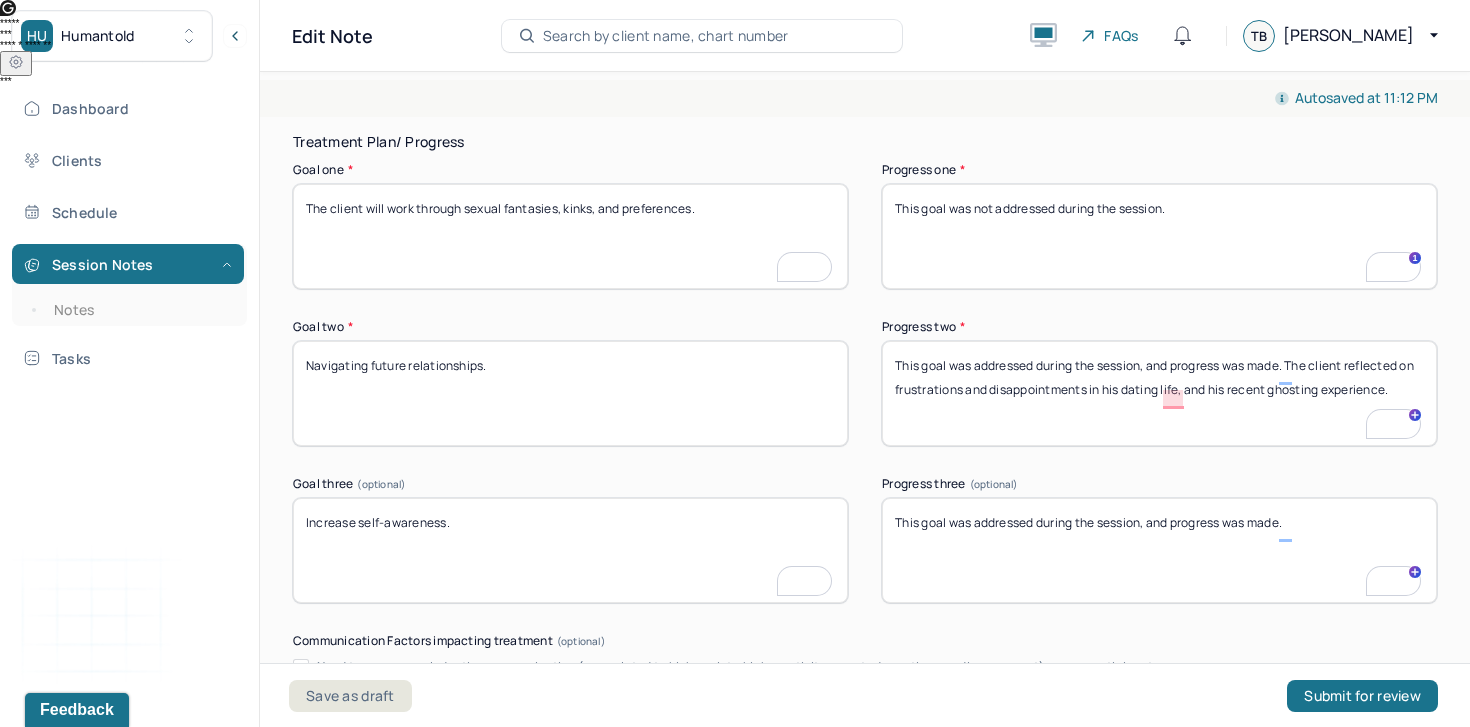 click on "Increase self-awareness." at bounding box center (570, 550) 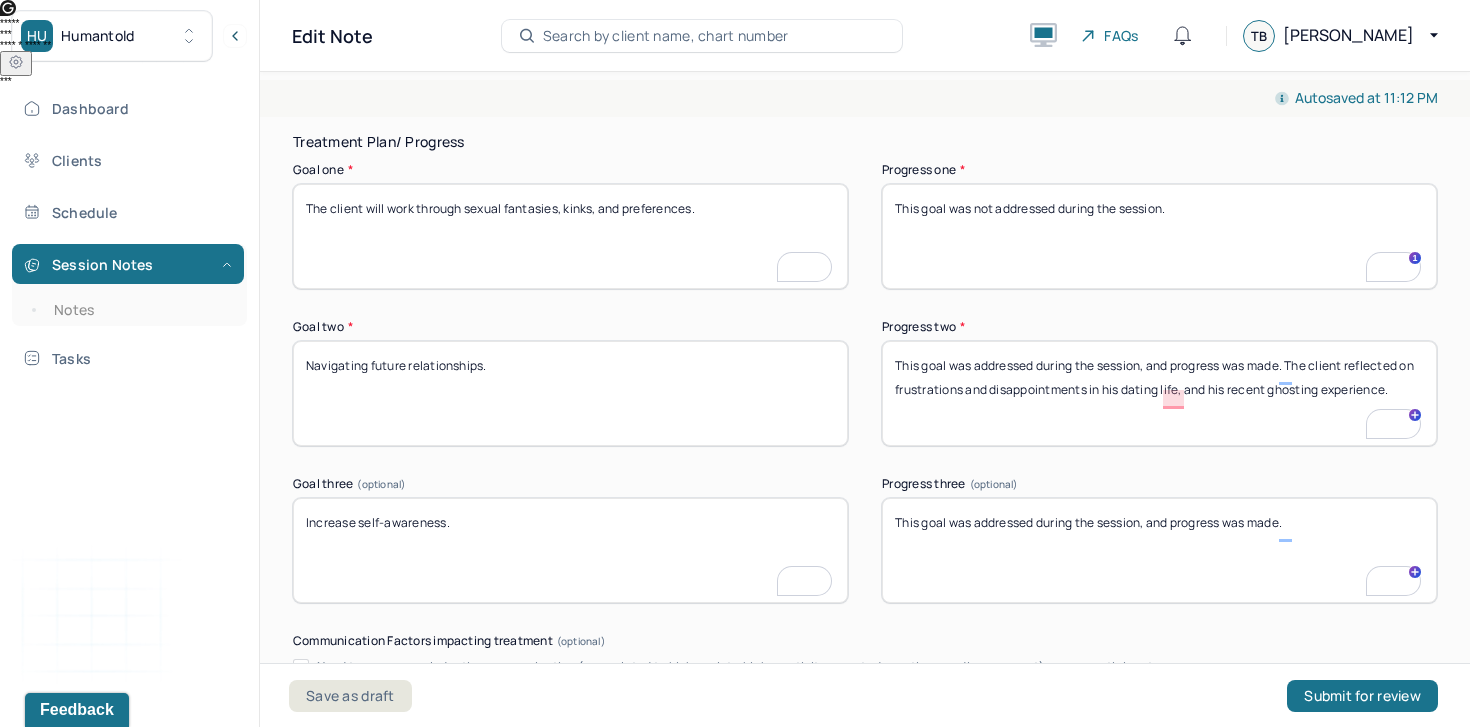 scroll, scrollTop: 3072, scrollLeft: 0, axis: vertical 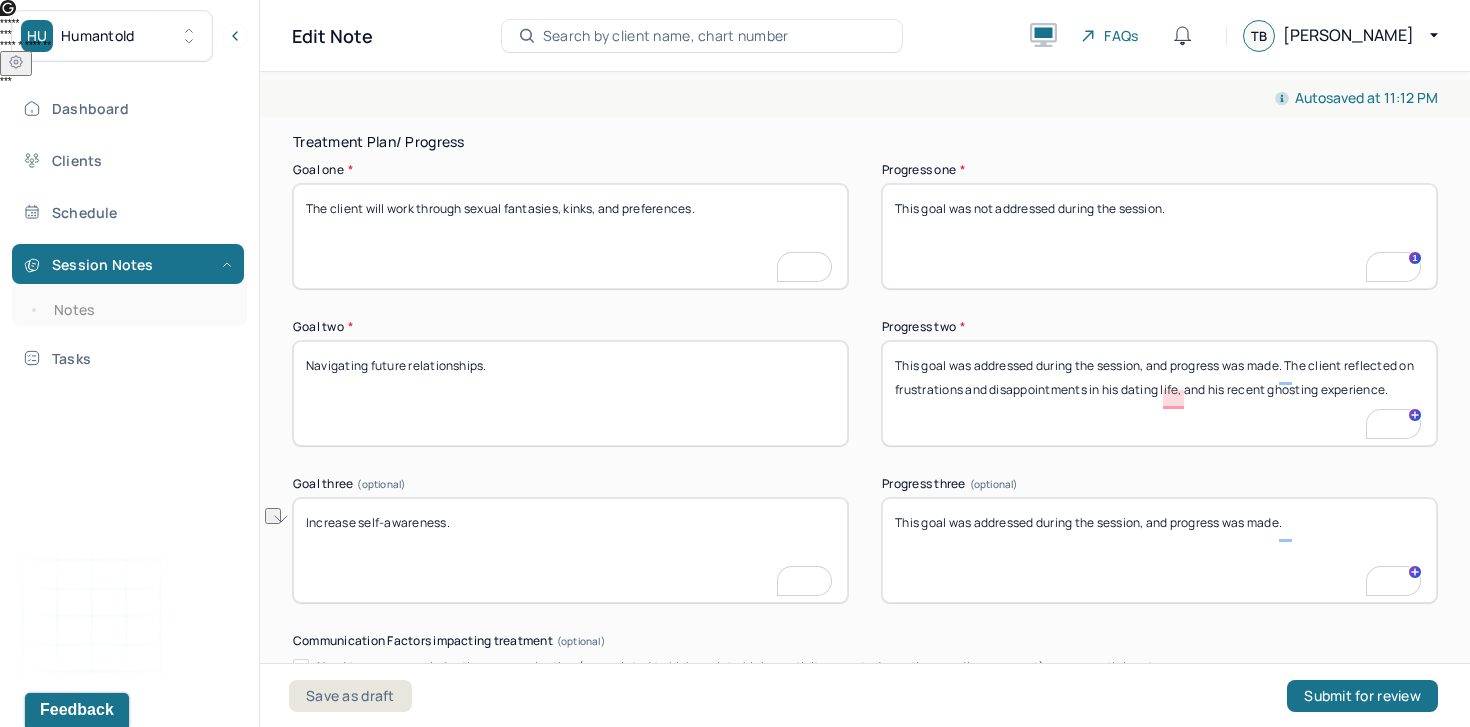 click on "This goal was addressed during the session, and progress was made." at bounding box center [1159, 550] 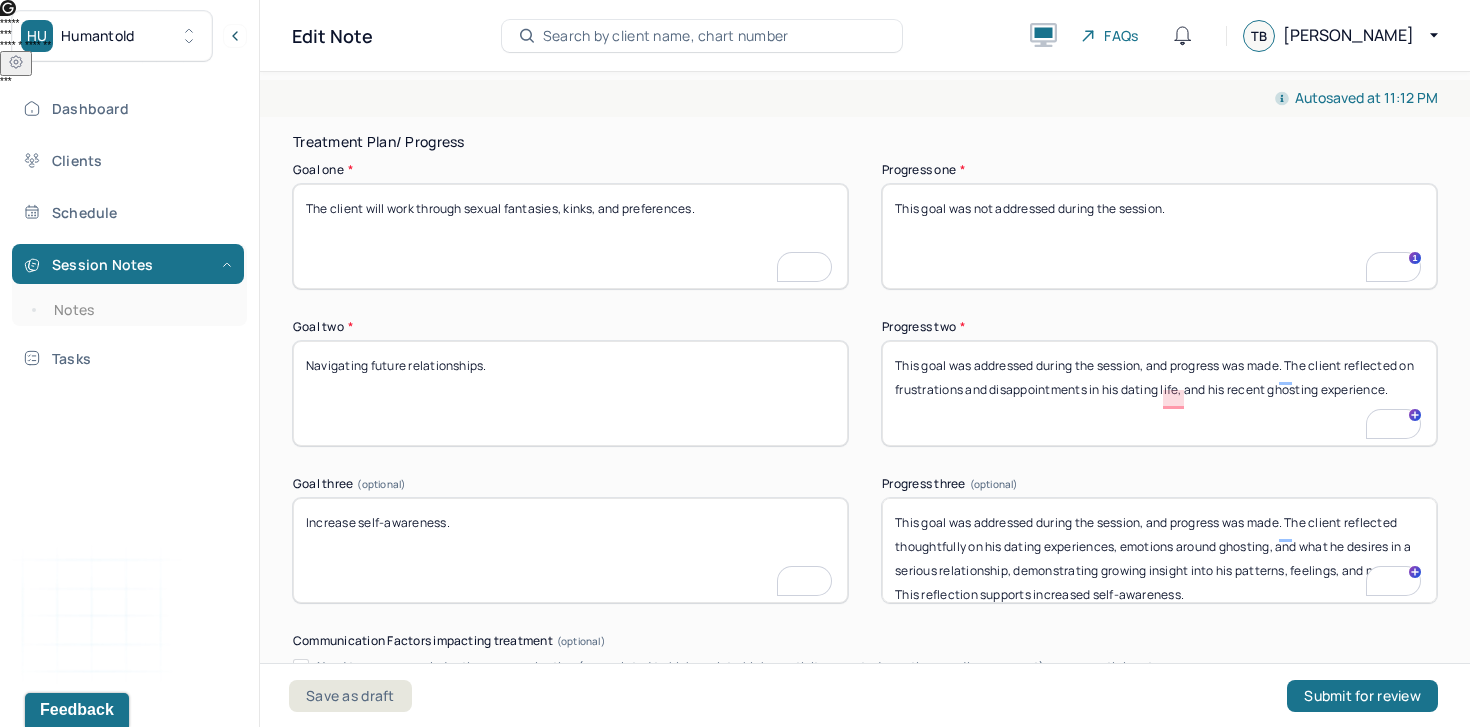 scroll, scrollTop: 240, scrollLeft: 0, axis: vertical 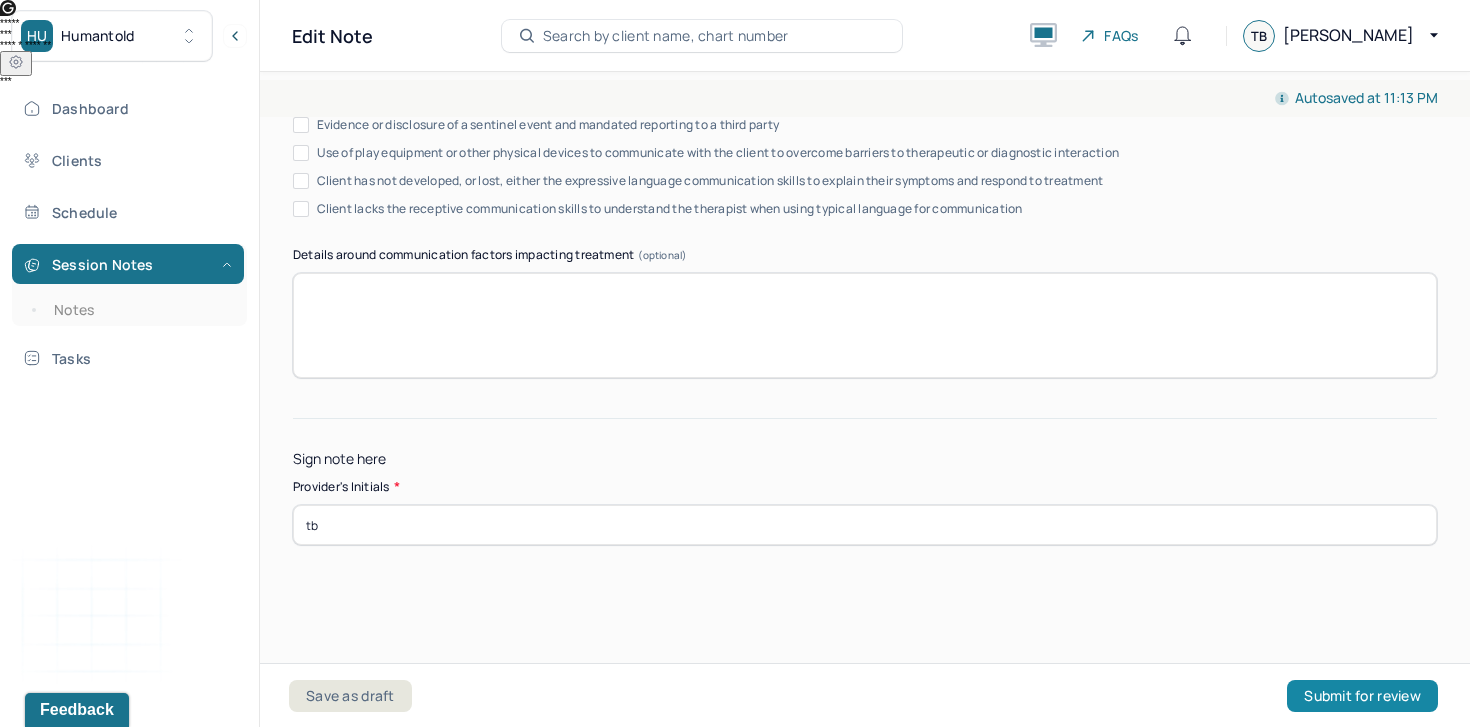 type on "This goal was addressed during the session, and progress was made. The client reflected thoughtfully on his dating experiences, emotions around ghosting, and what he desires in a serious relationship, demonstrating growing insight into his patterns, feelings, and needs. This reflection supports increased self-awareness." 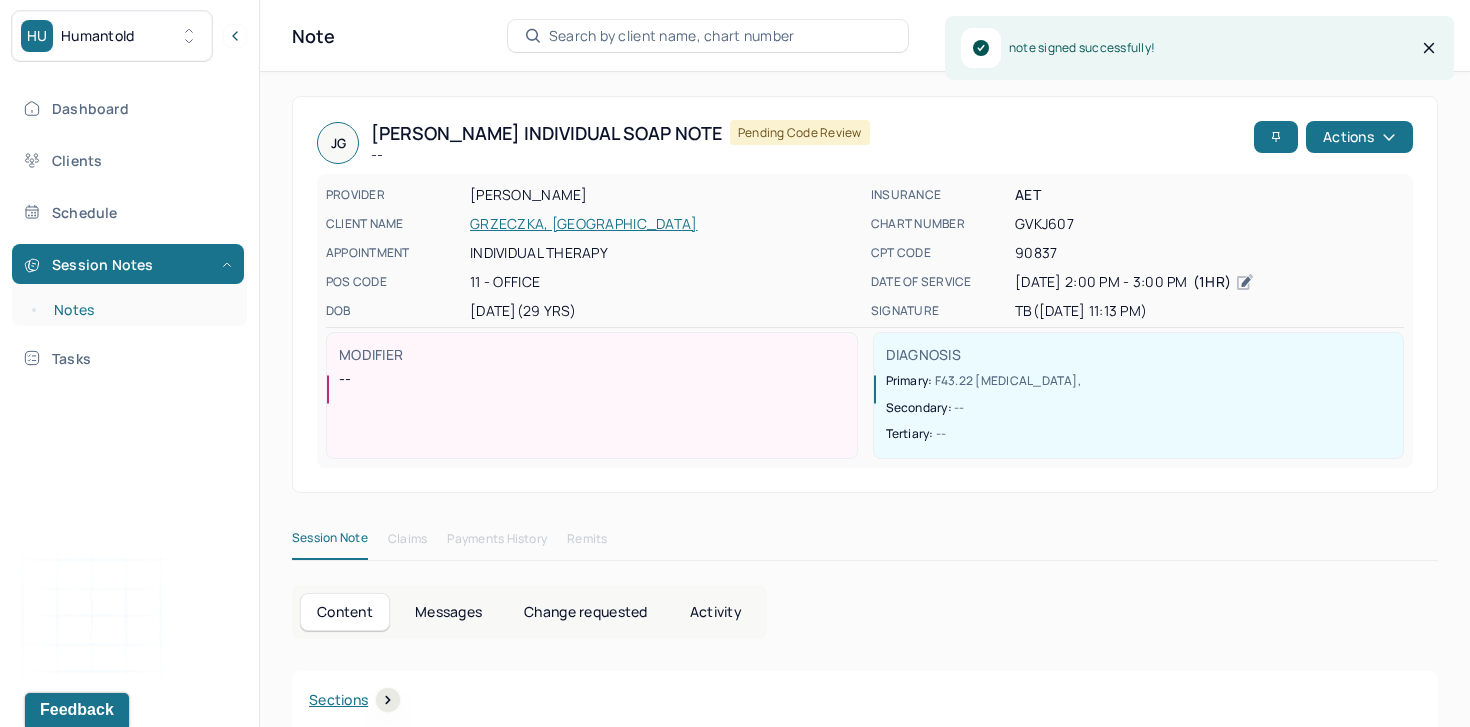 click on "Notes" at bounding box center [139, 310] 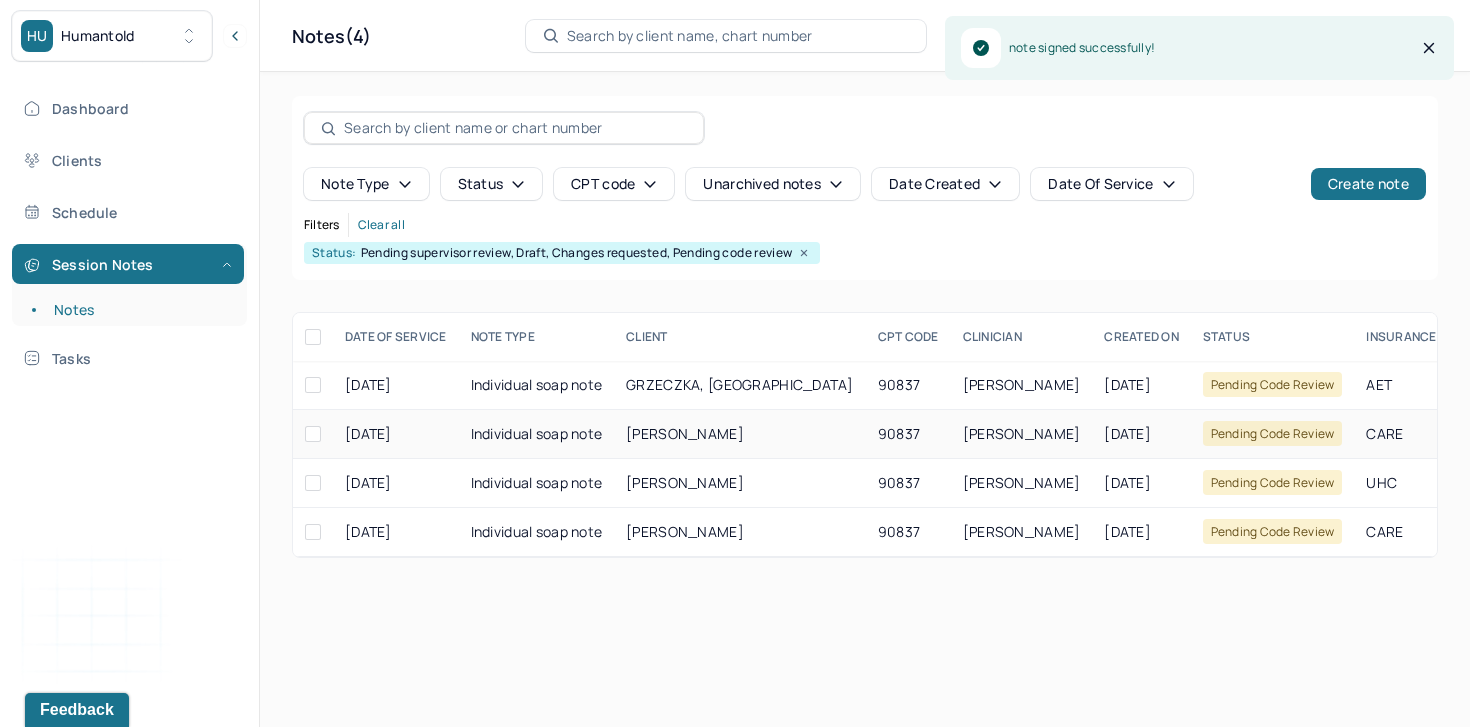click on "90837" at bounding box center (908, 434) 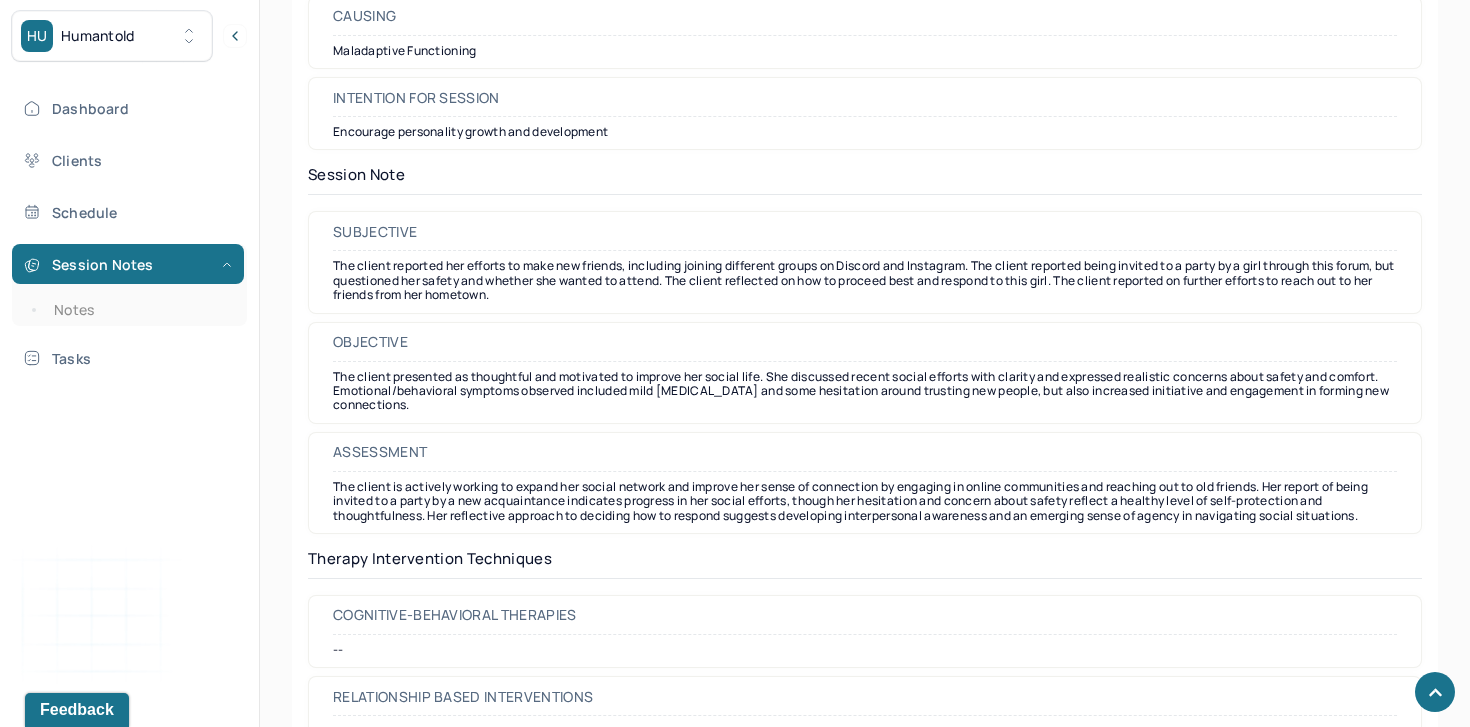 click on "The client is actively working to expand her social network and improve her sense of connection by engaging in online communities and reaching out to old friends. Her report of being invited to a party by a new acquaintance indicates progress in her social efforts, though her hesitation and concern about safety reflect a healthy level of self-protection and thoughtfulness. Her reflective approach to deciding how to respond suggests developing interpersonal awareness and an emerging sense of agency in navigating social situations." at bounding box center (865, 501) 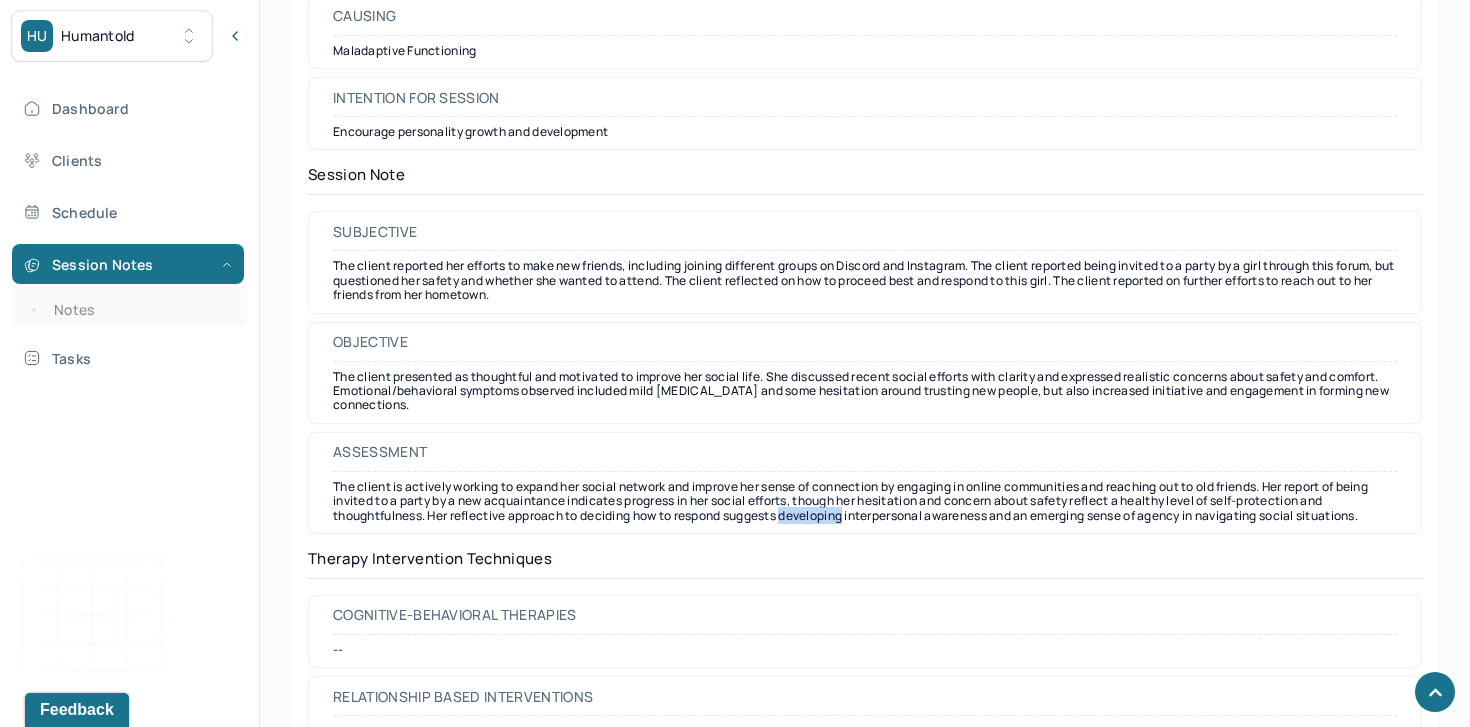 click on "The client is actively working to expand her social network and improve her sense of connection by engaging in online communities and reaching out to old friends. Her report of being invited to a party by a new acquaintance indicates progress in her social efforts, though her hesitation and concern about safety reflect a healthy level of self-protection and thoughtfulness. Her reflective approach to deciding how to respond suggests developing interpersonal awareness and an emerging sense of agency in navigating social situations." at bounding box center (865, 501) 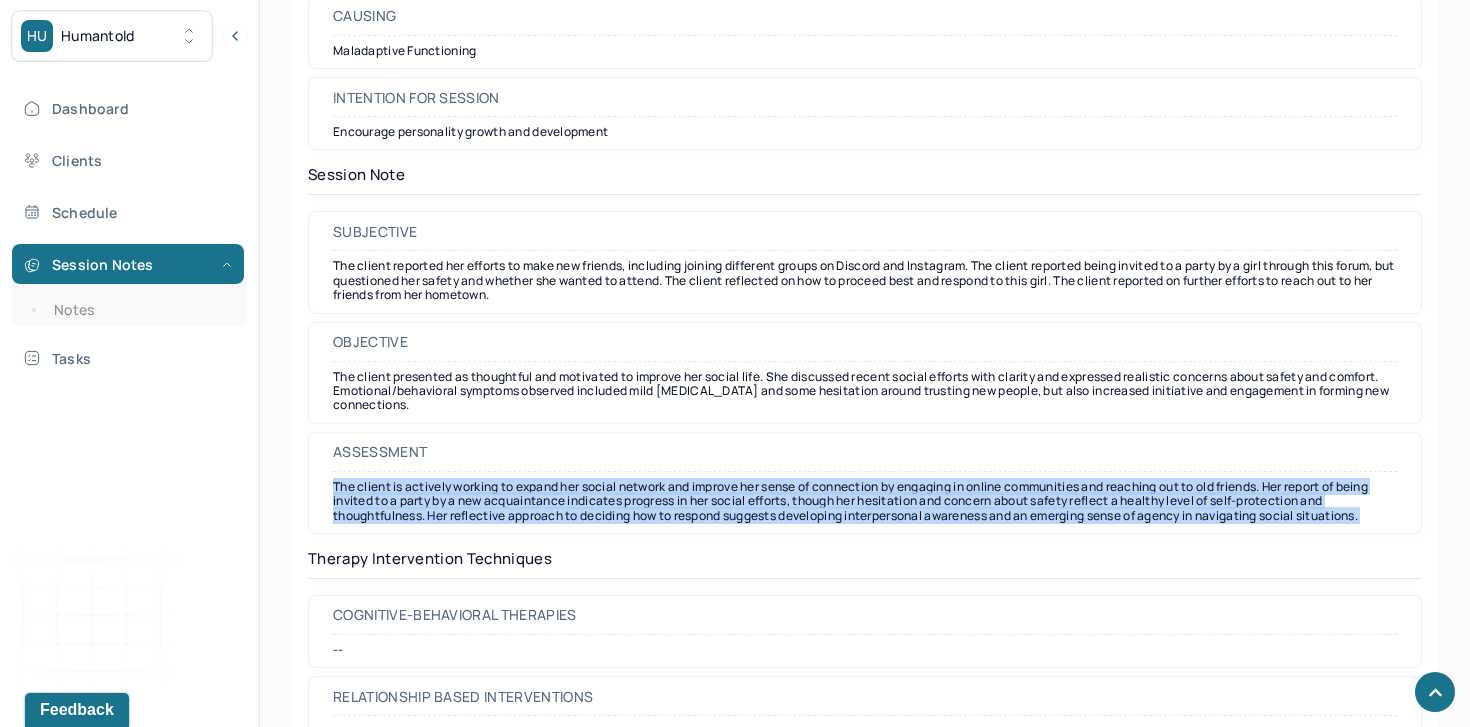 click on "The client is actively working to expand her social network and improve her sense of connection by engaging in online communities and reaching out to old friends. Her report of being invited to a party by a new acquaintance indicates progress in her social efforts, though her hesitation and concern about safety reflect a healthy level of self-protection and thoughtfulness. Her reflective approach to deciding how to respond suggests developing interpersonal awareness and an emerging sense of agency in navigating social situations." at bounding box center [865, 501] 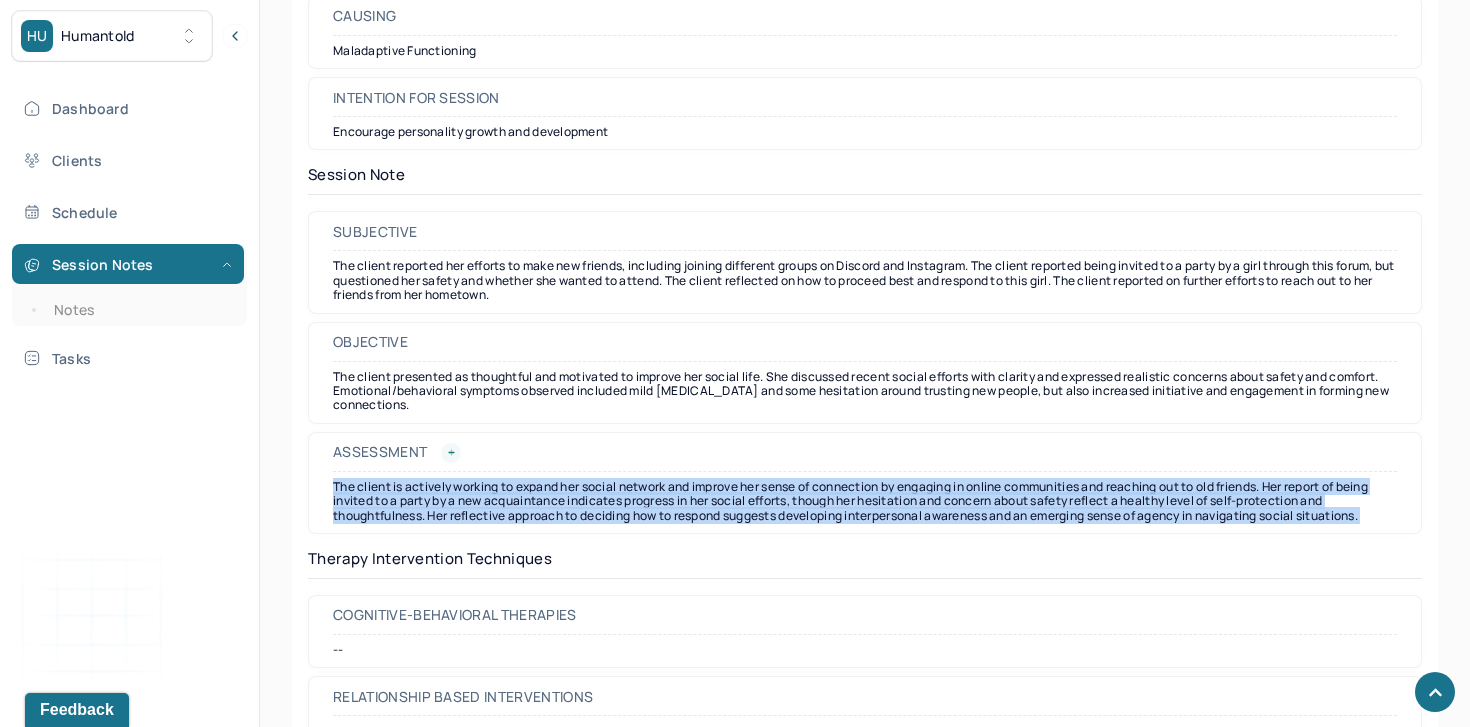 click at bounding box center [451, 453] 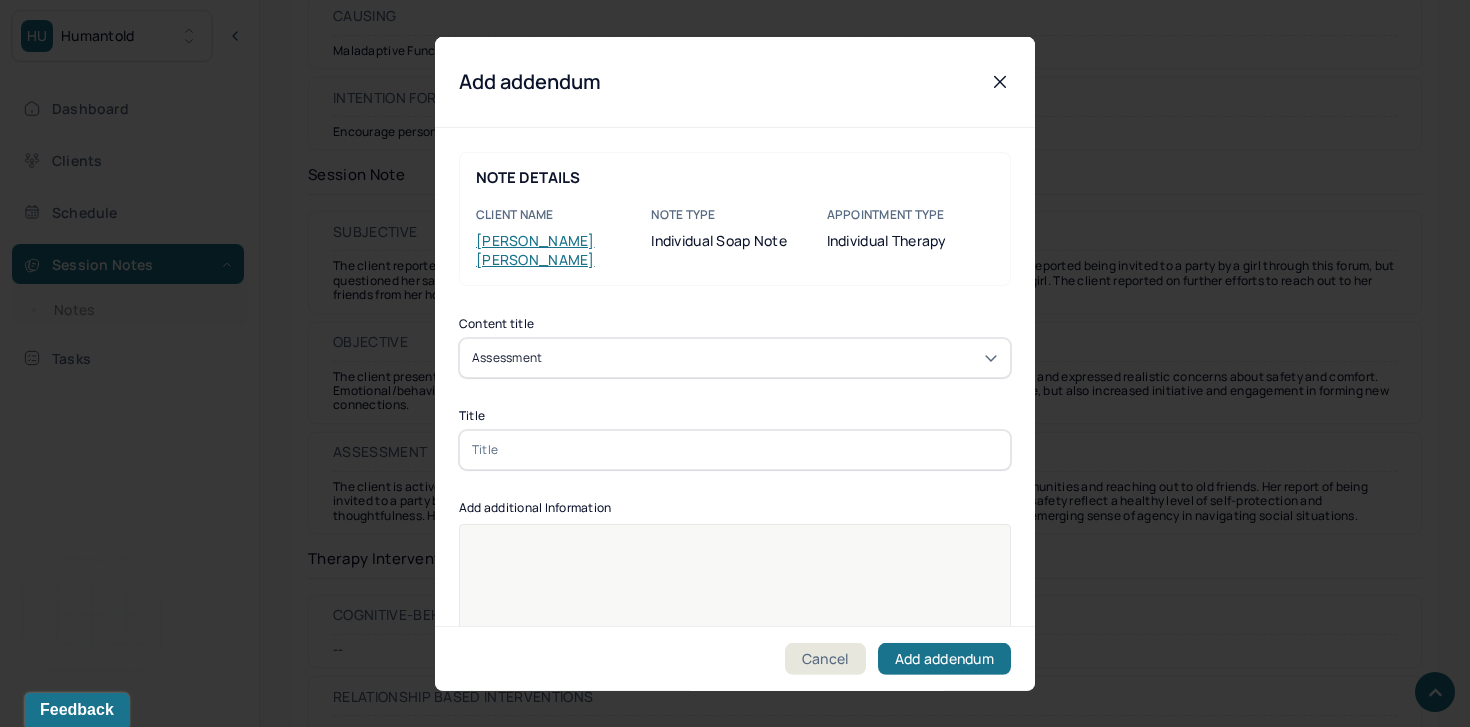 click at bounding box center (735, 449) 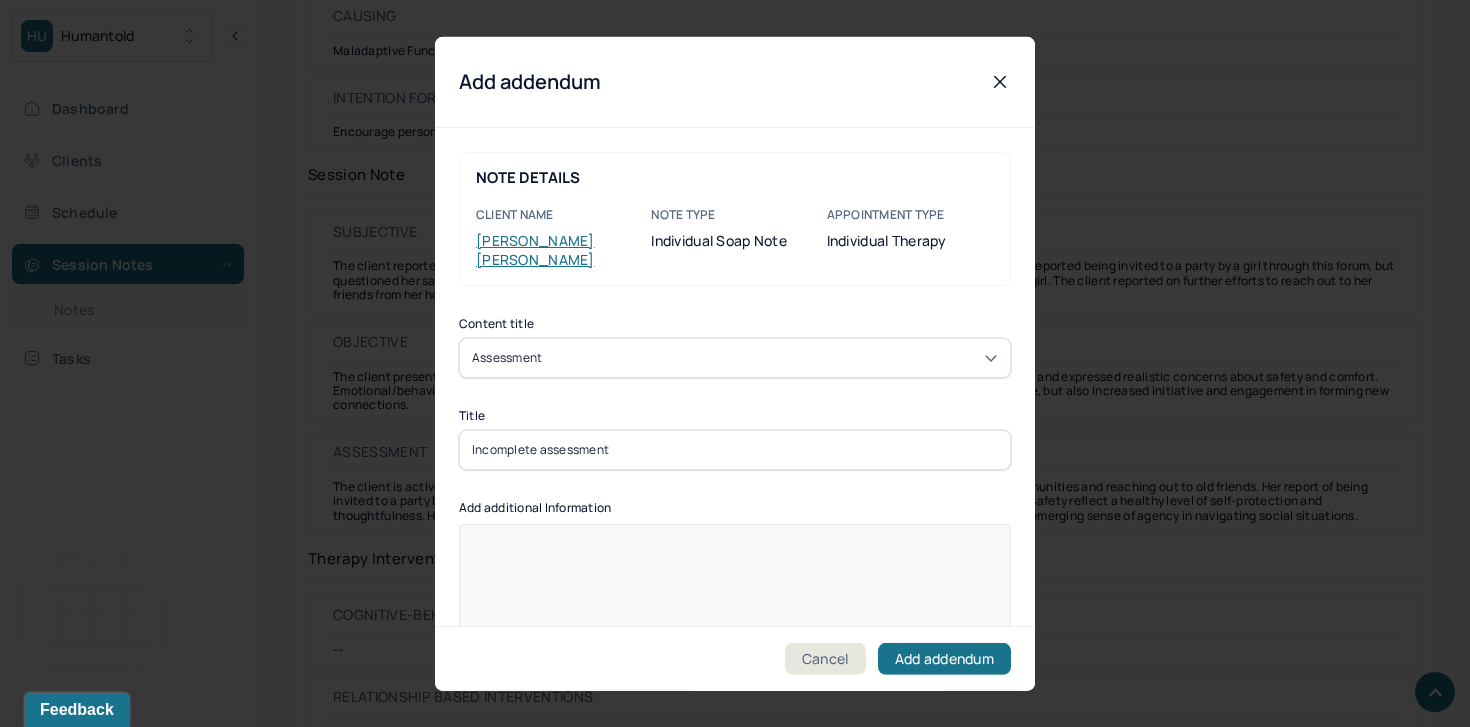 type on "Incomplete assessment" 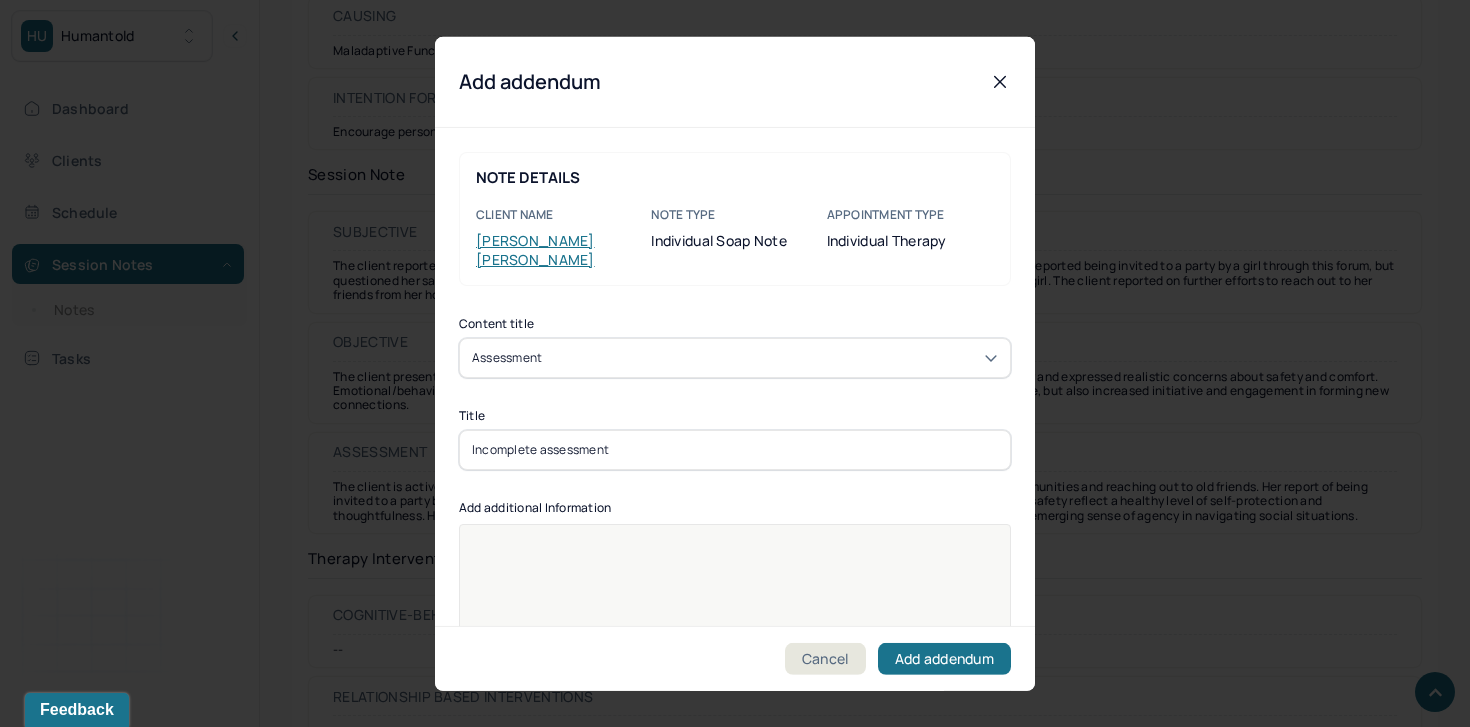 click at bounding box center [735, 544] 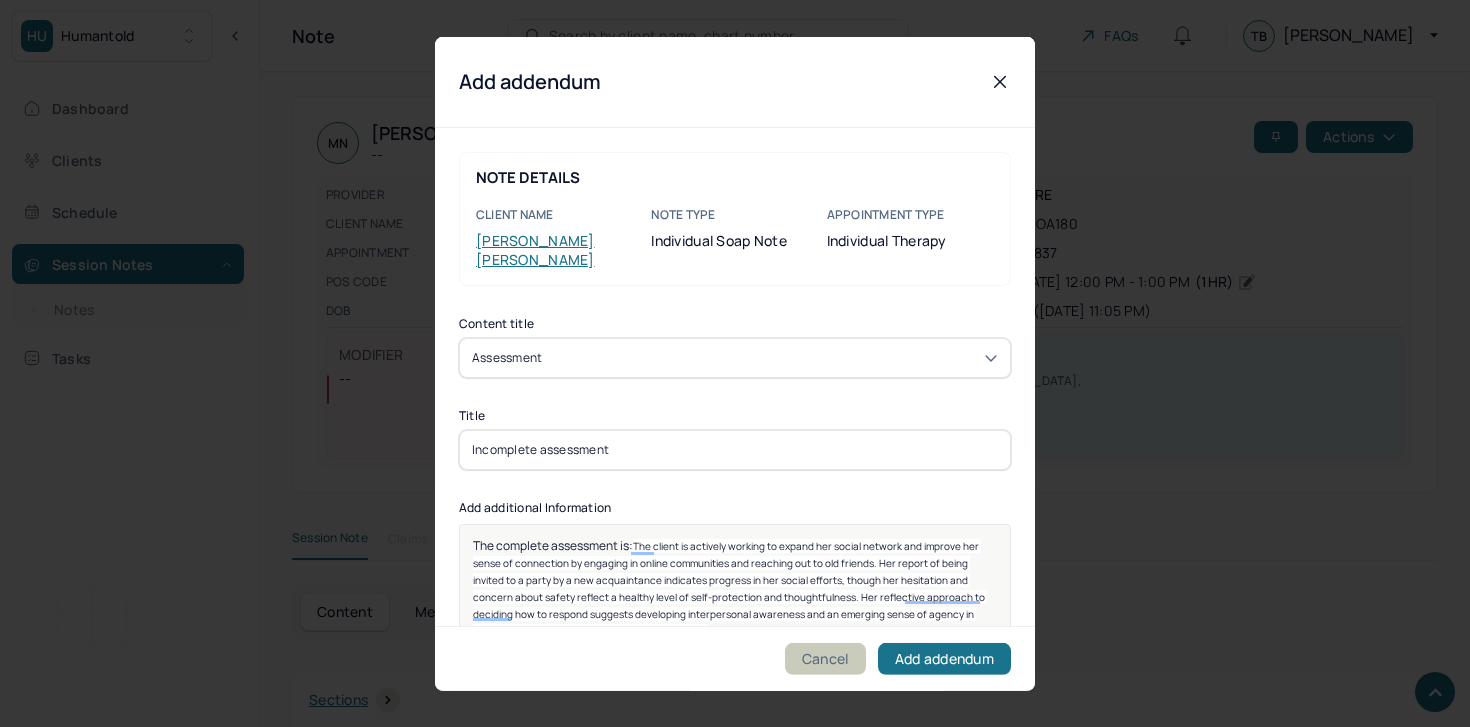scroll, scrollTop: 1573, scrollLeft: 0, axis: vertical 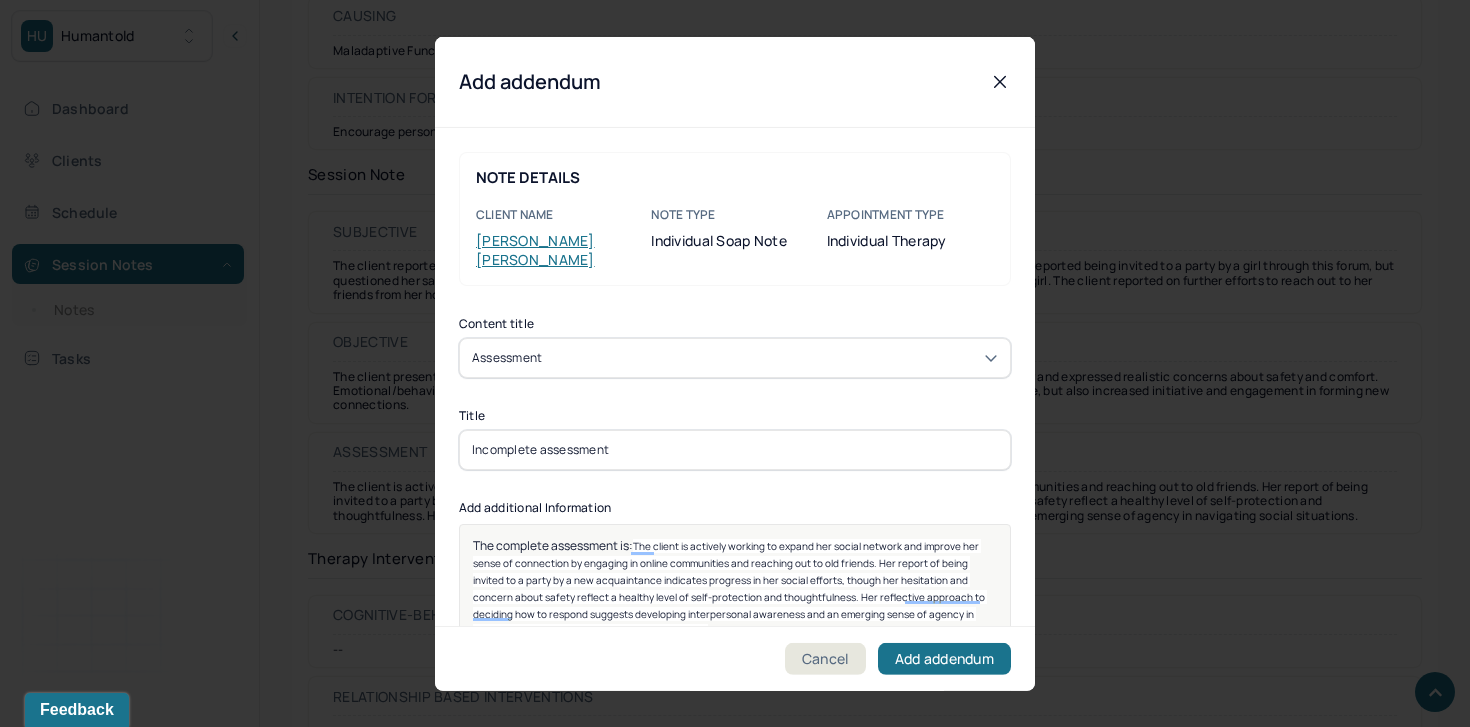 click on "The client is actively working to expand her social network and improve her sense of connection by engaging in online communities and reaching out to old friends. Her report of being invited to a party by a new acquaintance indicates progress in her social efforts, though her hesitation and concern about safety reflect a healthy level of self-protection and thoughtfulness. Her reflective approach to deciding how to respond suggests developing interpersonal awareness and an emerging sense of agency in navigating social situations. Psychodynamic, client" at bounding box center (730, 587) 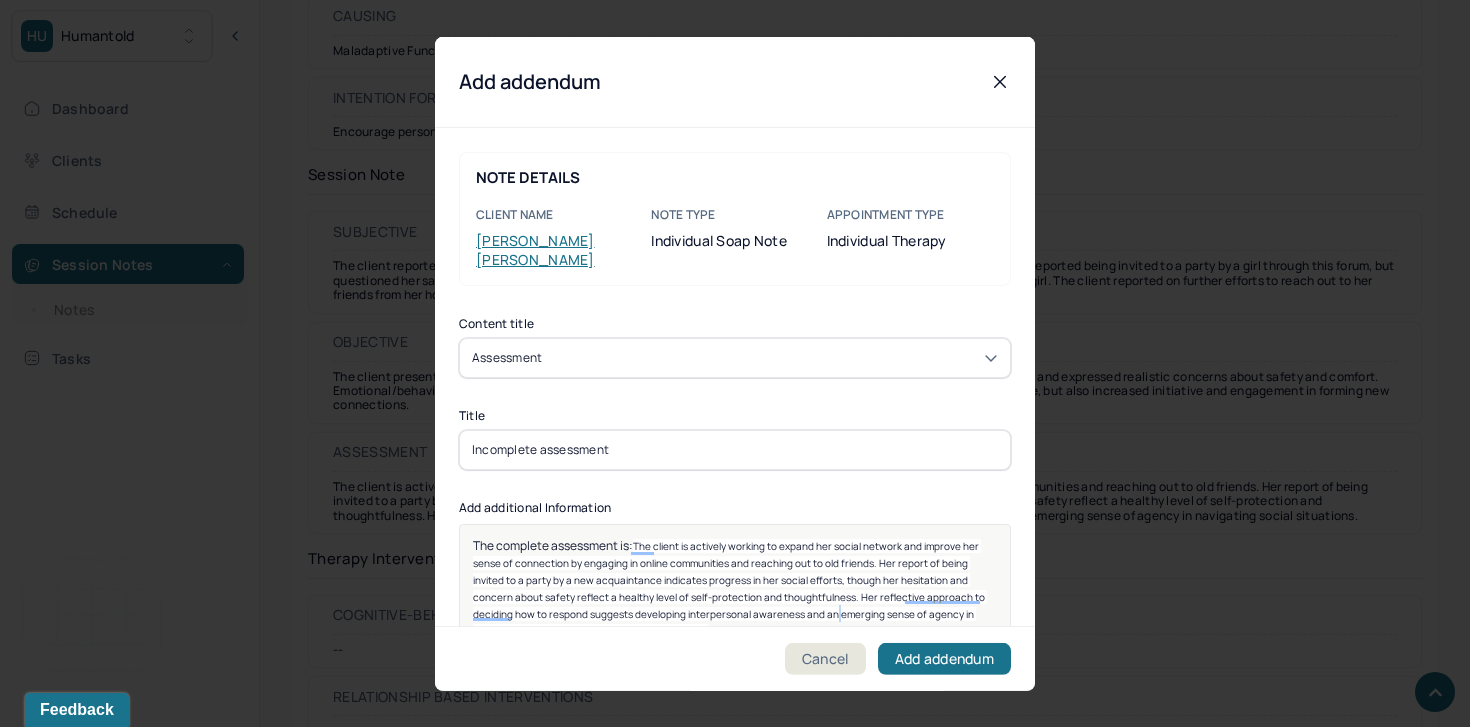 click on "The client is actively working to expand her social network and improve her sense of connection by engaging in online communities and reaching out to old friends. Her report of being invited to a party by a new acquaintance indicates progress in her social efforts, though her hesitation and concern about safety reflect a healthy level of self-protection and thoughtfulness. Her reflective approach to deciding how to respond suggests developing interpersonal awareness and an emerging sense of agency in navigating social situations. Psychodynamic, client" at bounding box center [730, 587] 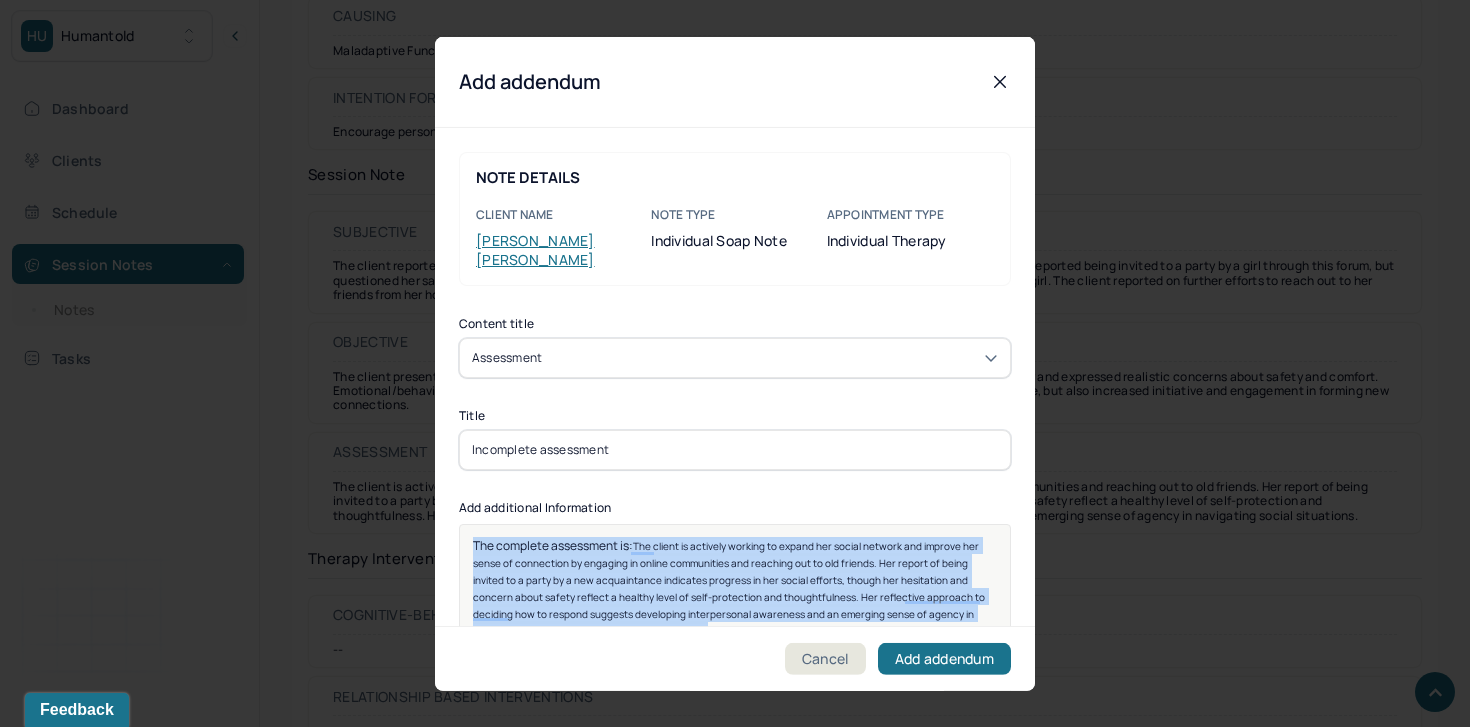 click on "The client is actively working to expand her social network and improve her sense of connection by engaging in online communities and reaching out to old friends. Her report of being invited to a party by a new acquaintance indicates progress in her social efforts, though her hesitation and concern about safety reflect a healthy level of self-protection and thoughtfulness. Her reflective approach to deciding how to respond suggests developing interpersonal awareness and an emerging sense of agency in navigating social situations. Psychodynamic, client" at bounding box center (730, 587) 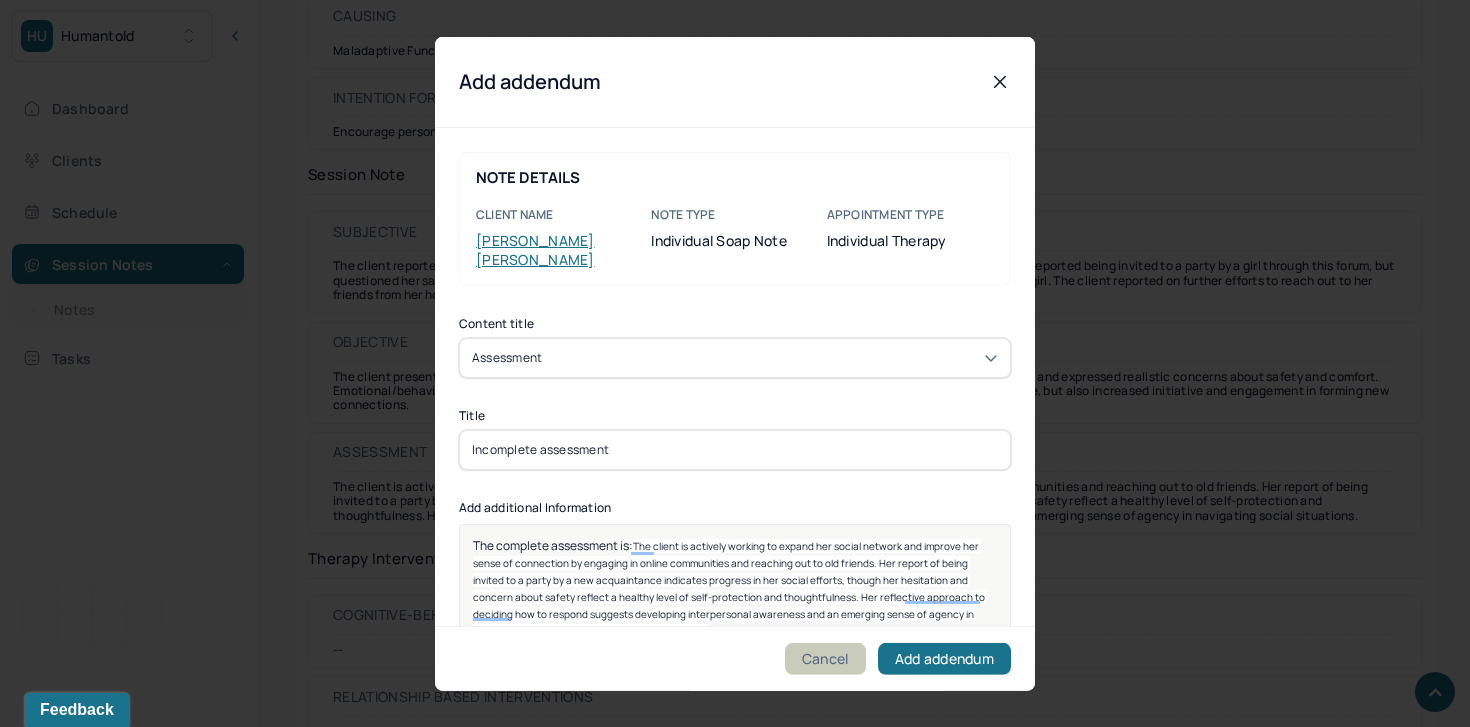 click on "Cancel" at bounding box center (825, 659) 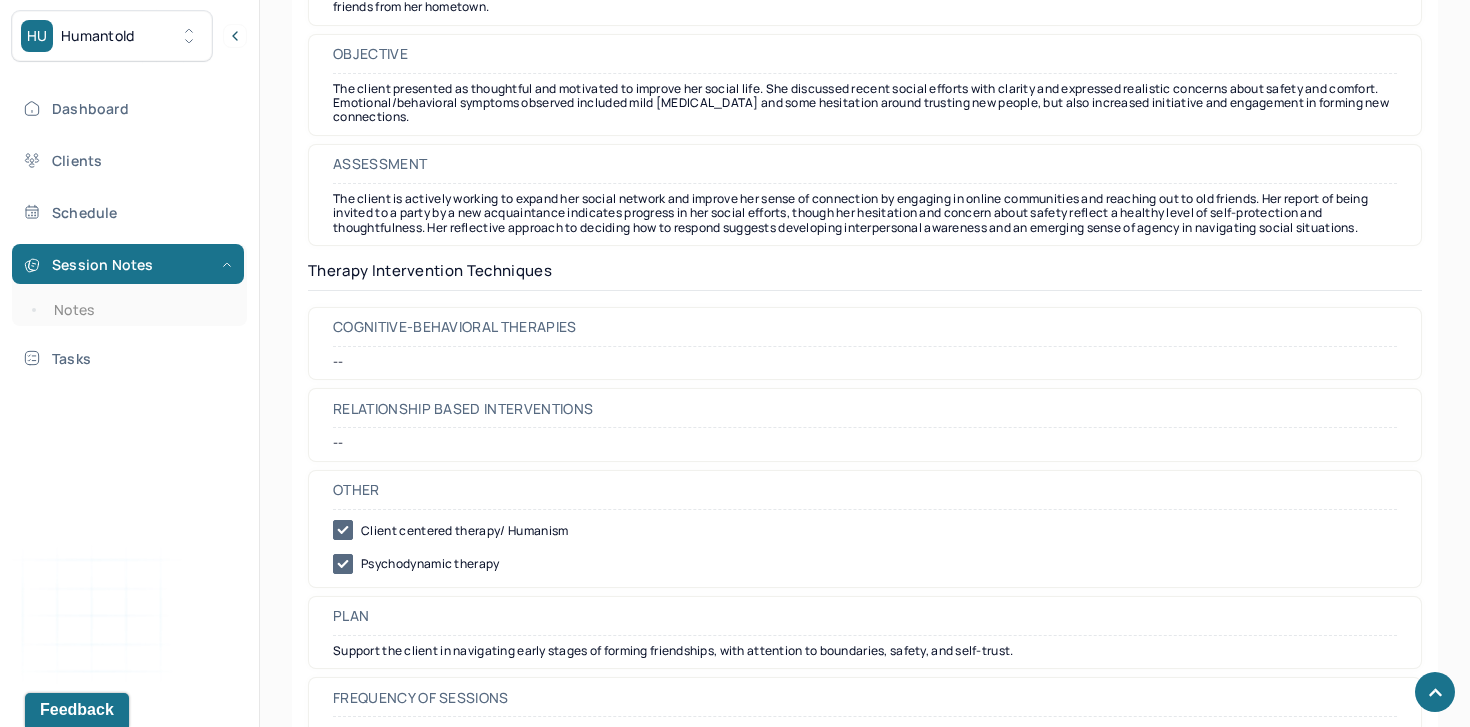 scroll, scrollTop: 1940, scrollLeft: 0, axis: vertical 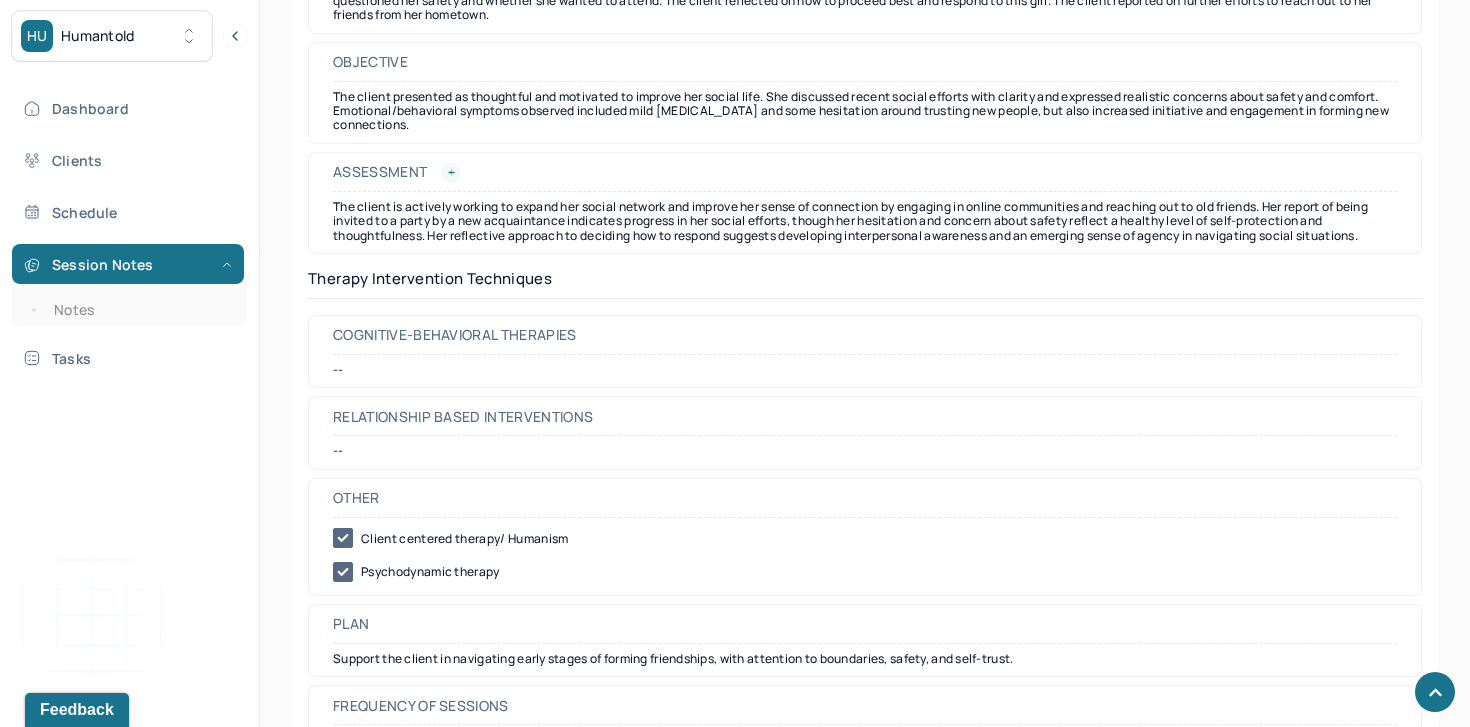 click 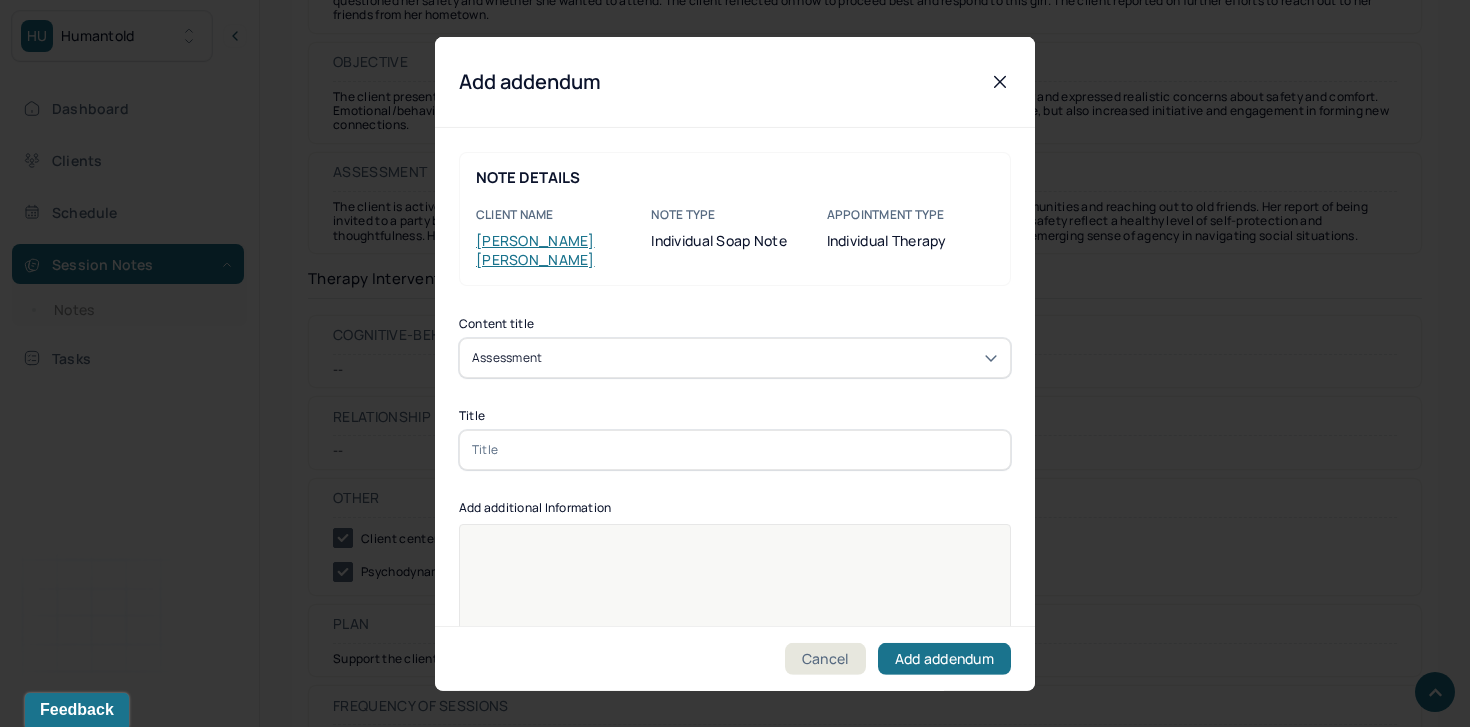 click at bounding box center (735, 544) 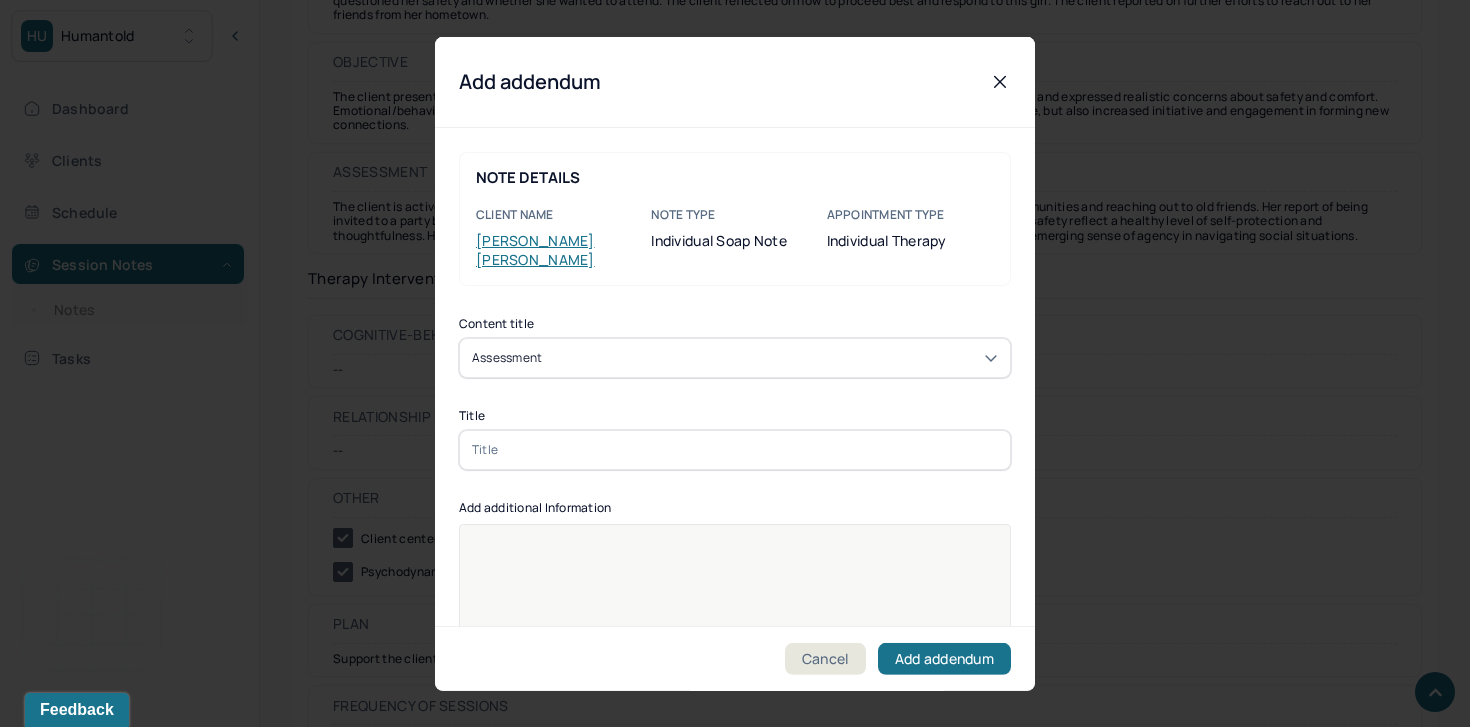 paste 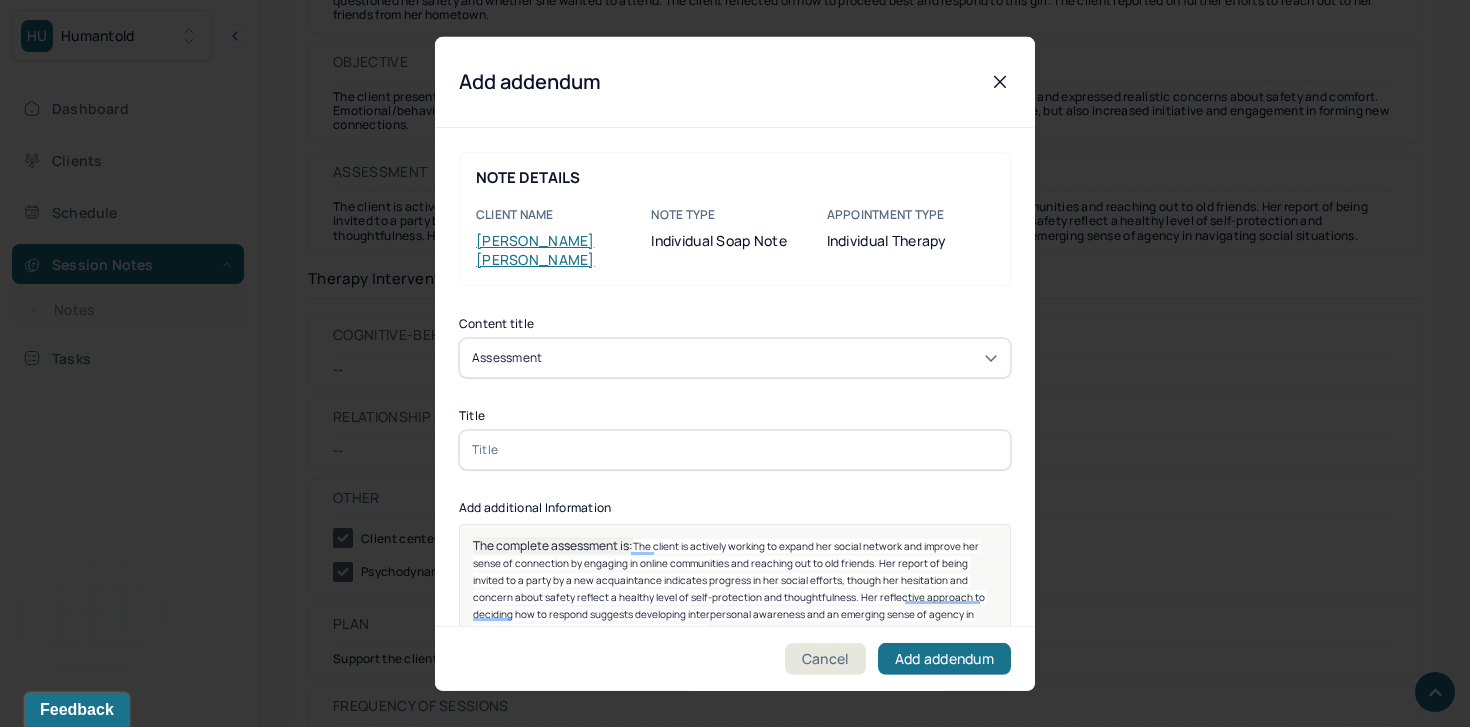 type 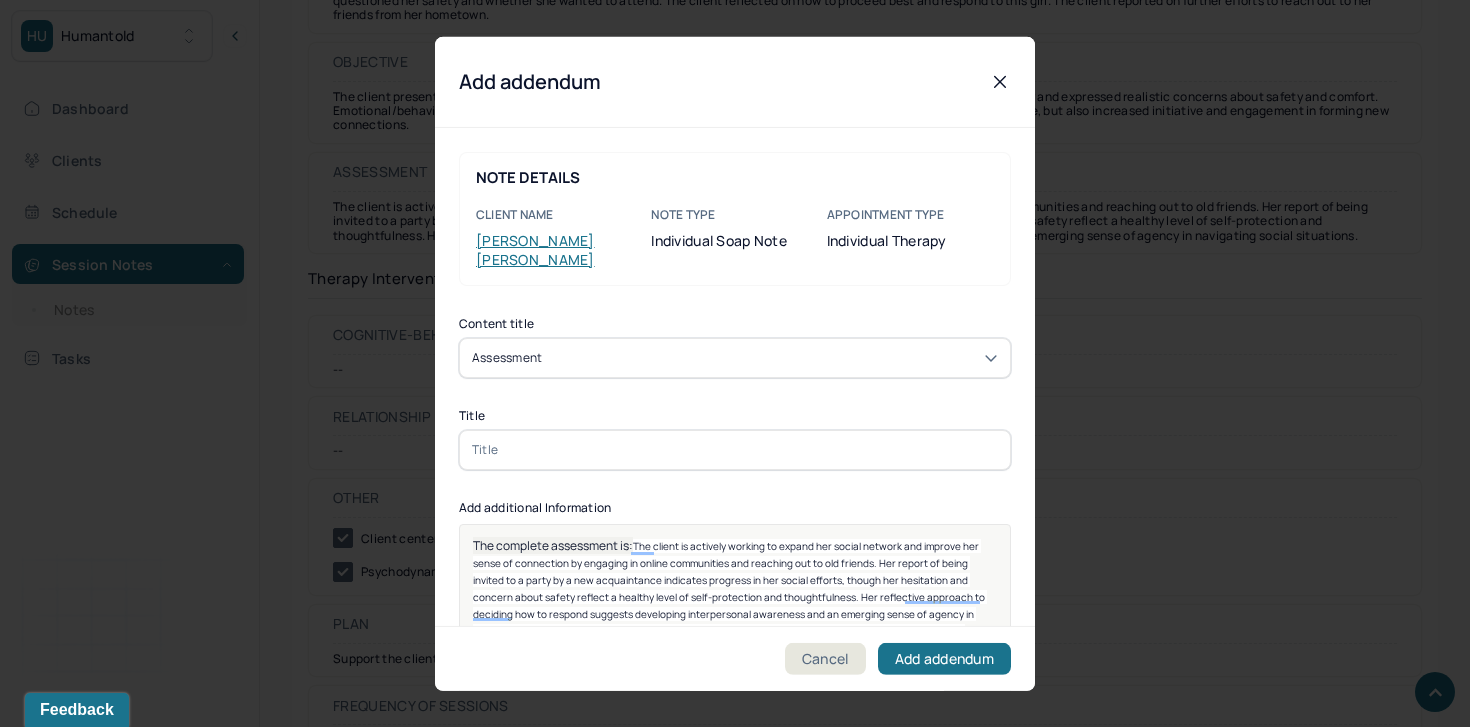 scroll, scrollTop: 15, scrollLeft: 0, axis: vertical 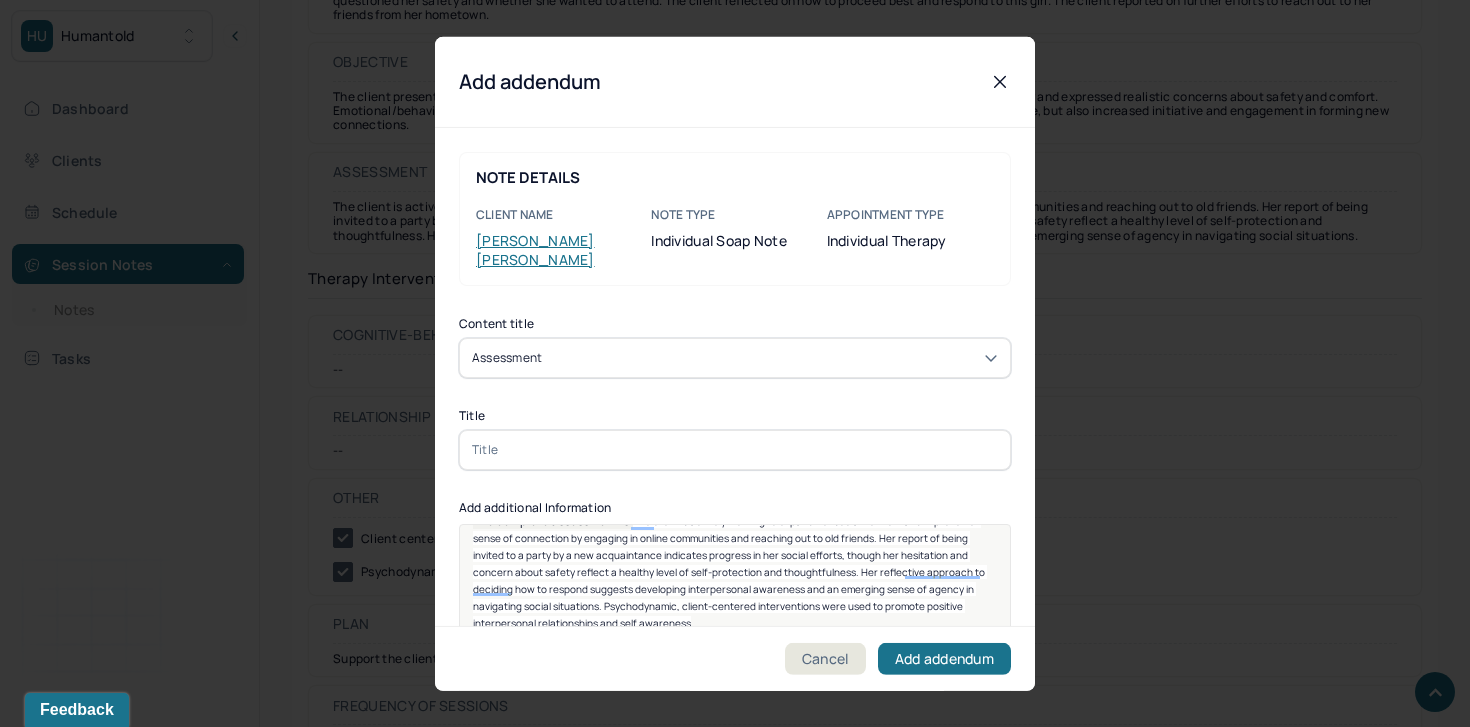 click at bounding box center [735, 449] 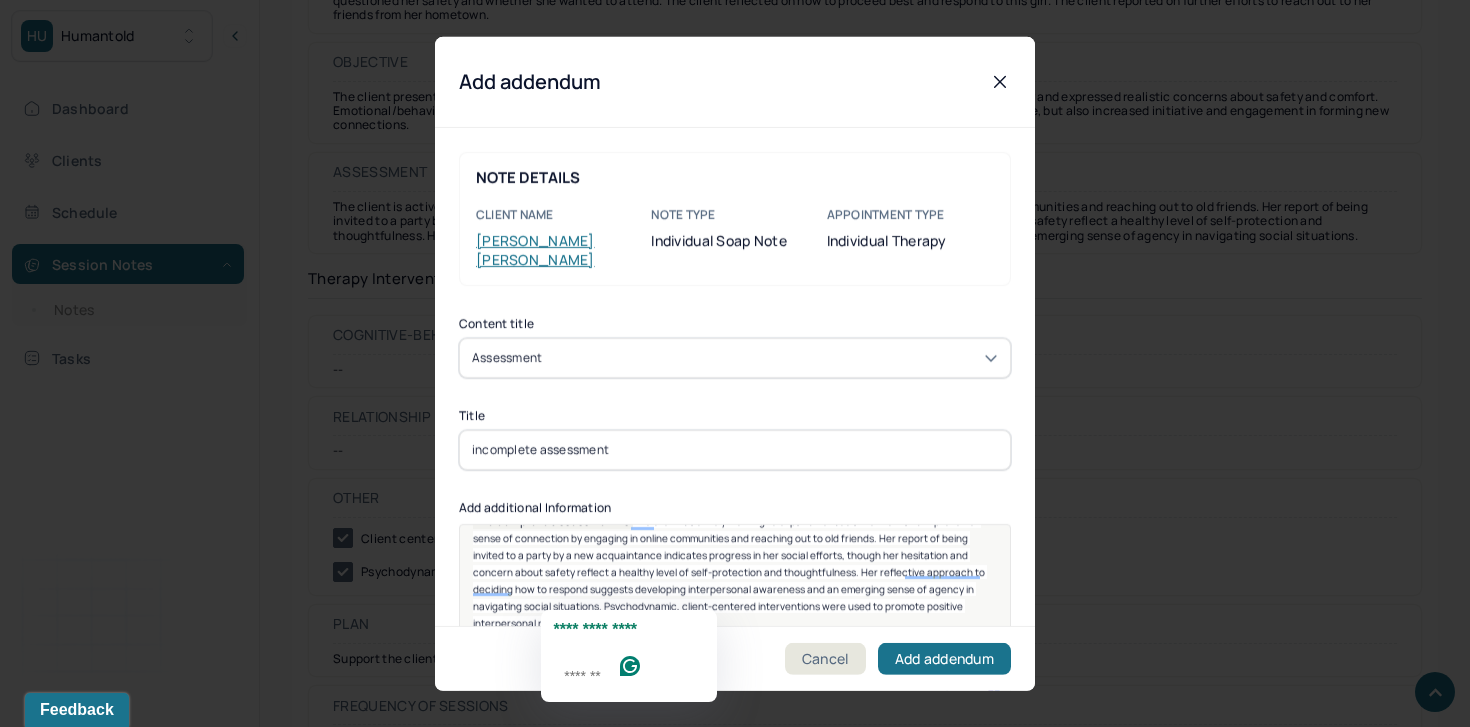 click on "**********" 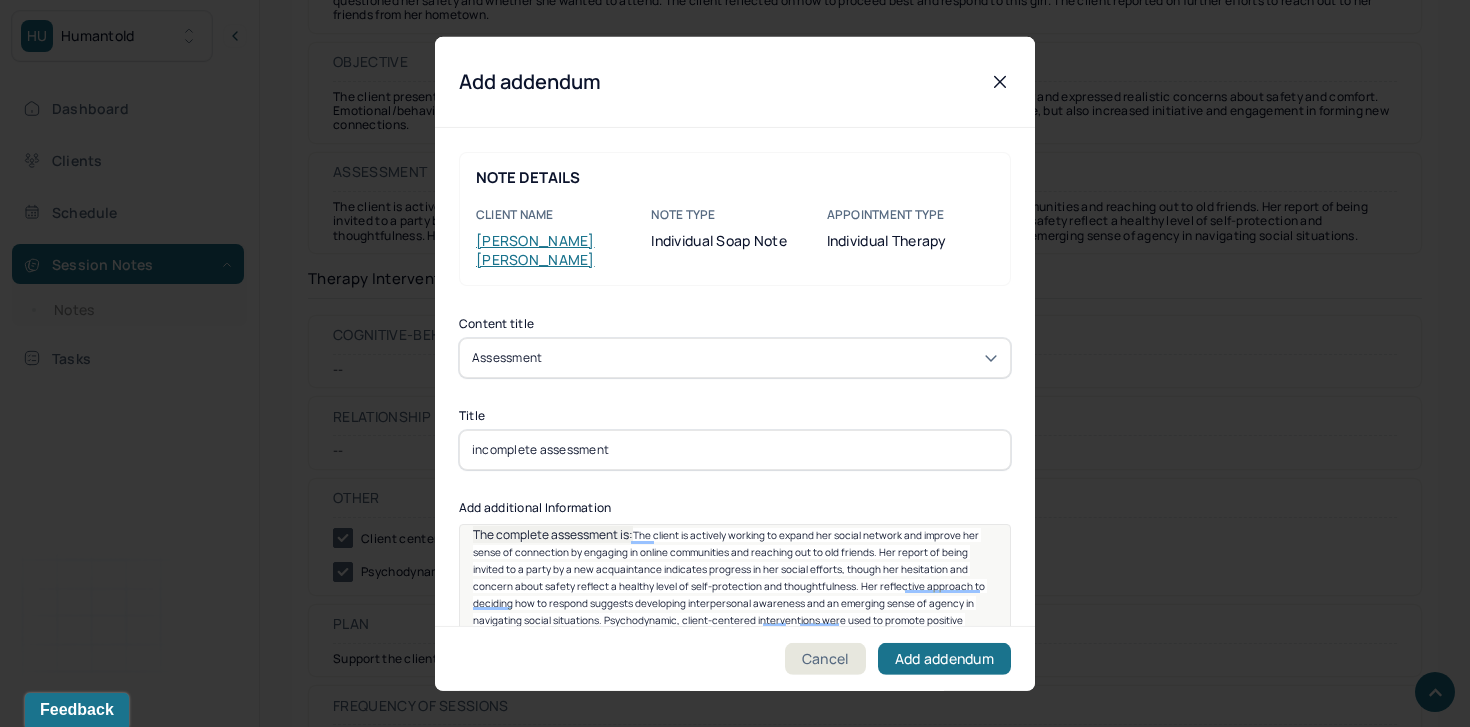 scroll, scrollTop: 282, scrollLeft: 0, axis: vertical 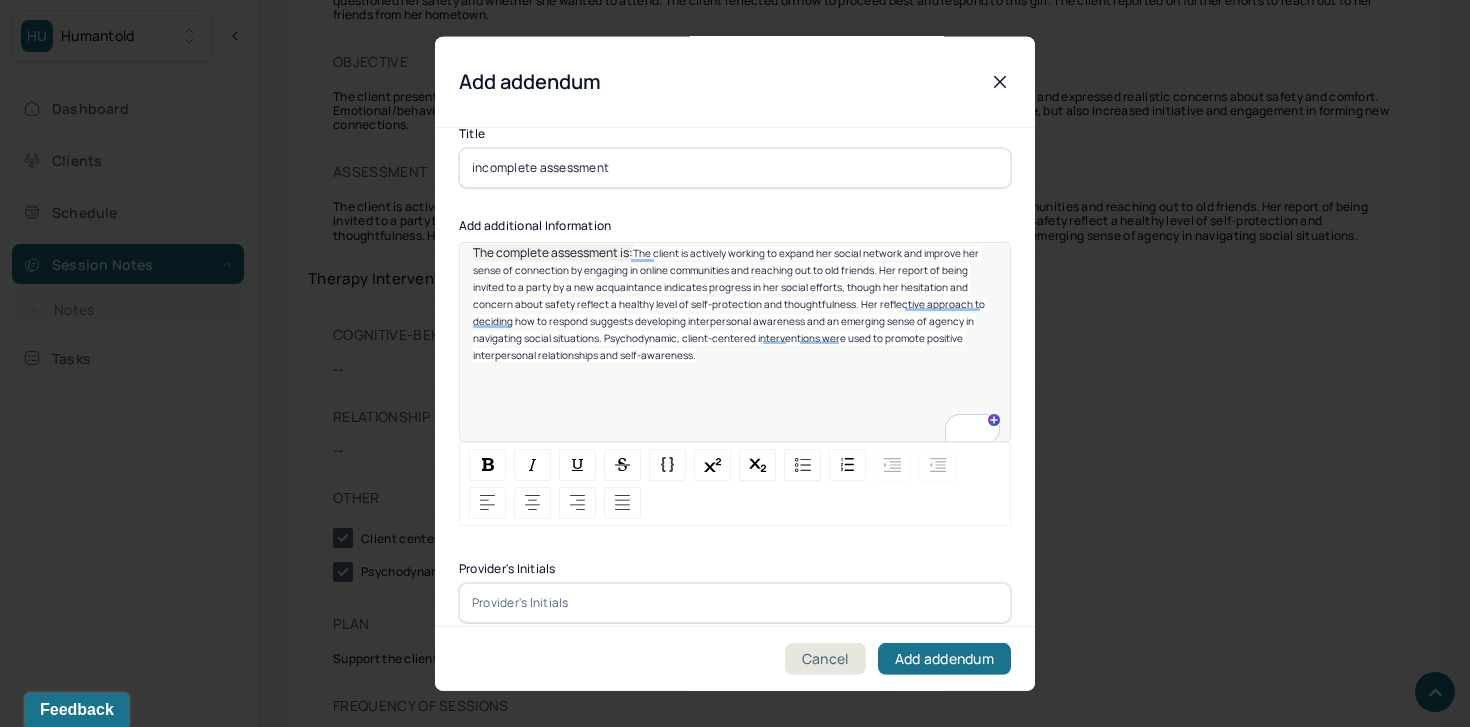 click at bounding box center (735, 602) 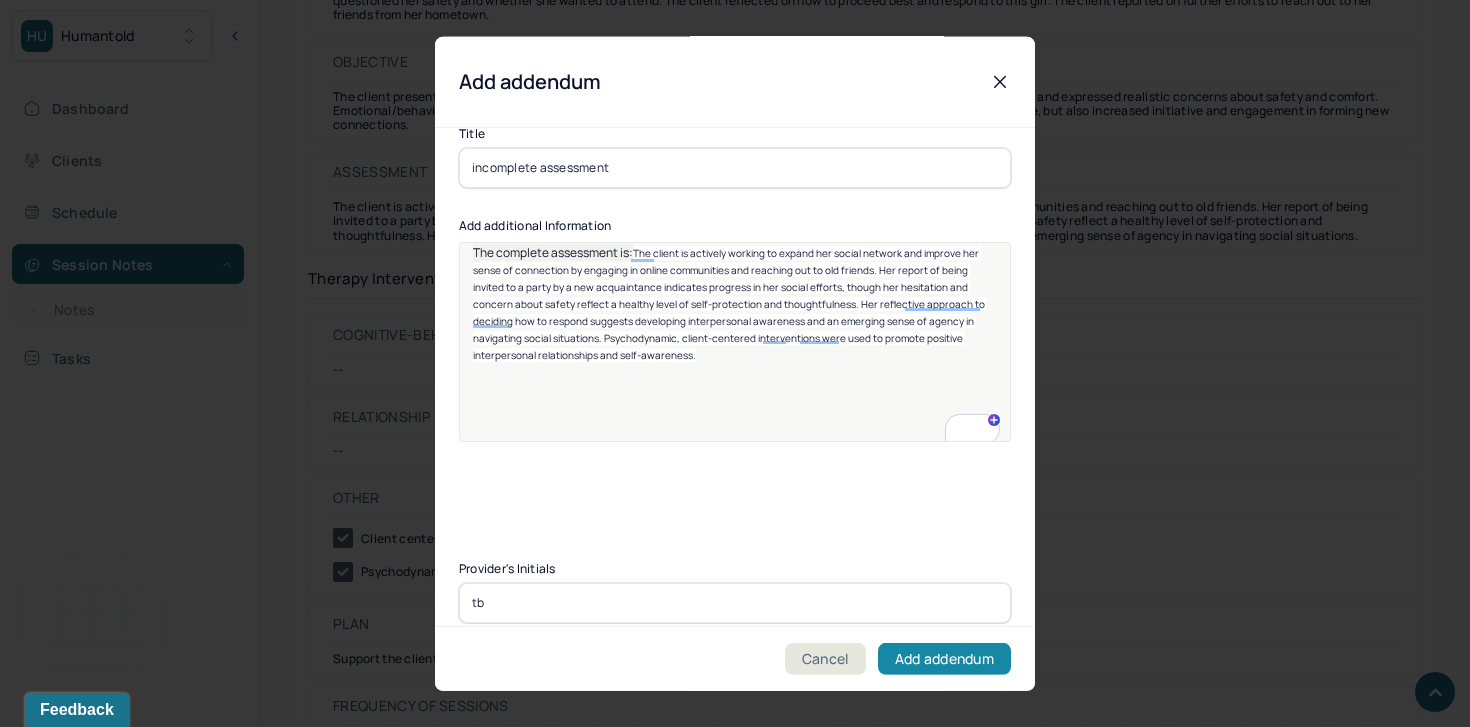 type on "tb" 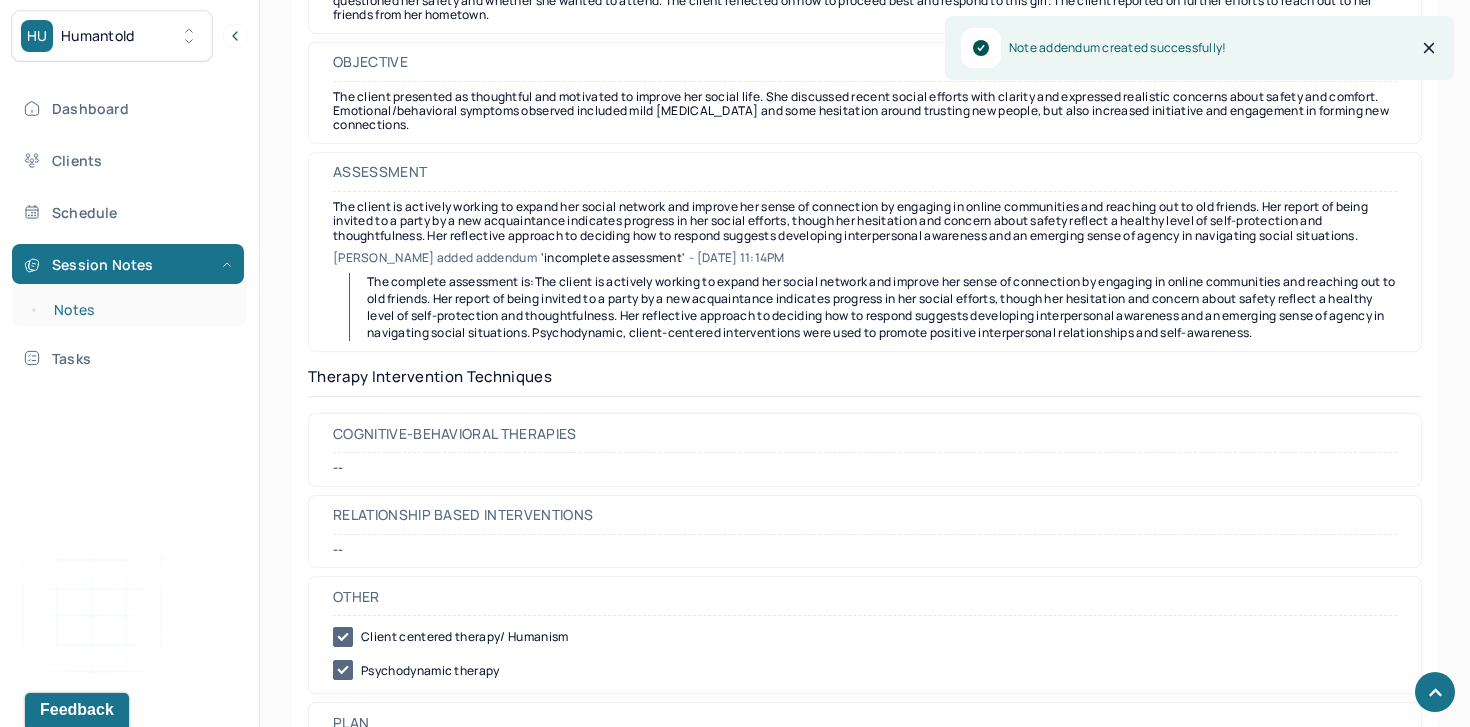 click on "Notes" at bounding box center [139, 310] 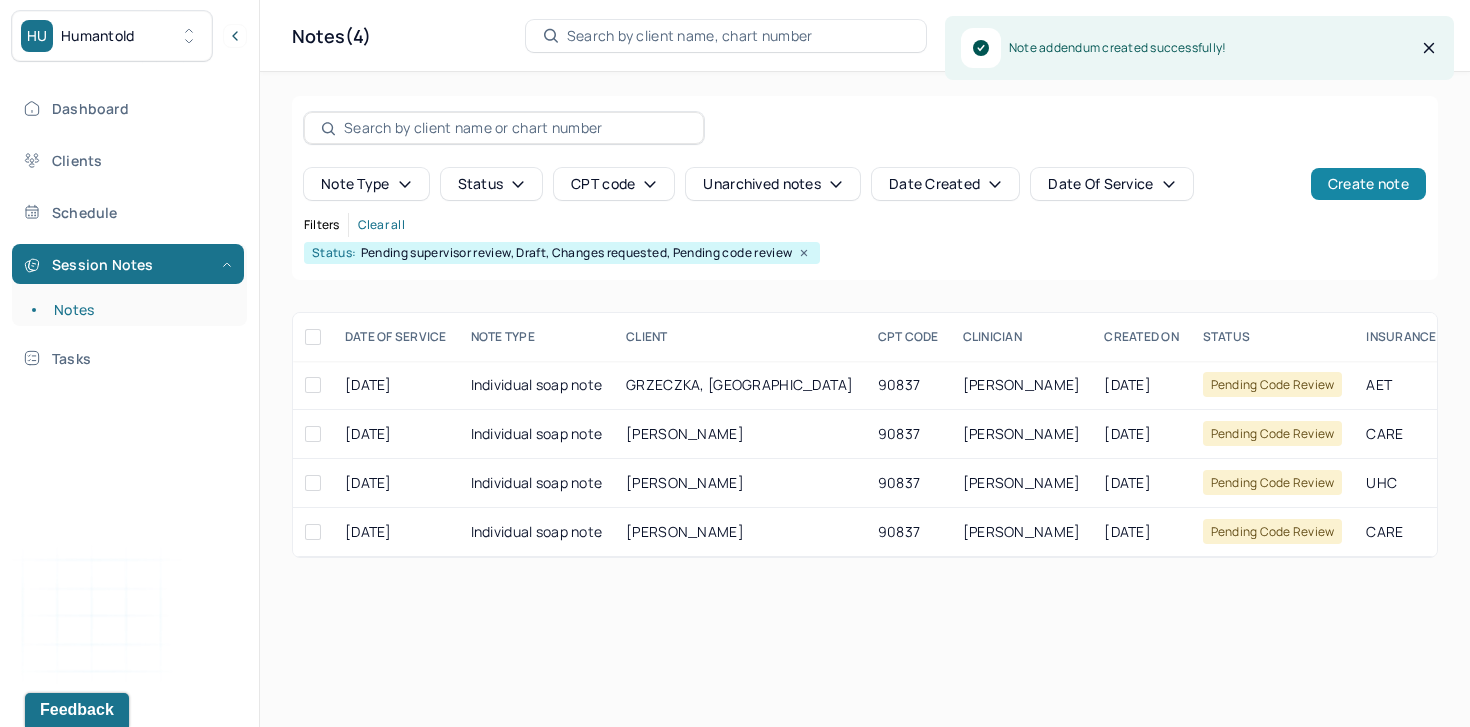 click on "Create note" at bounding box center (1368, 184) 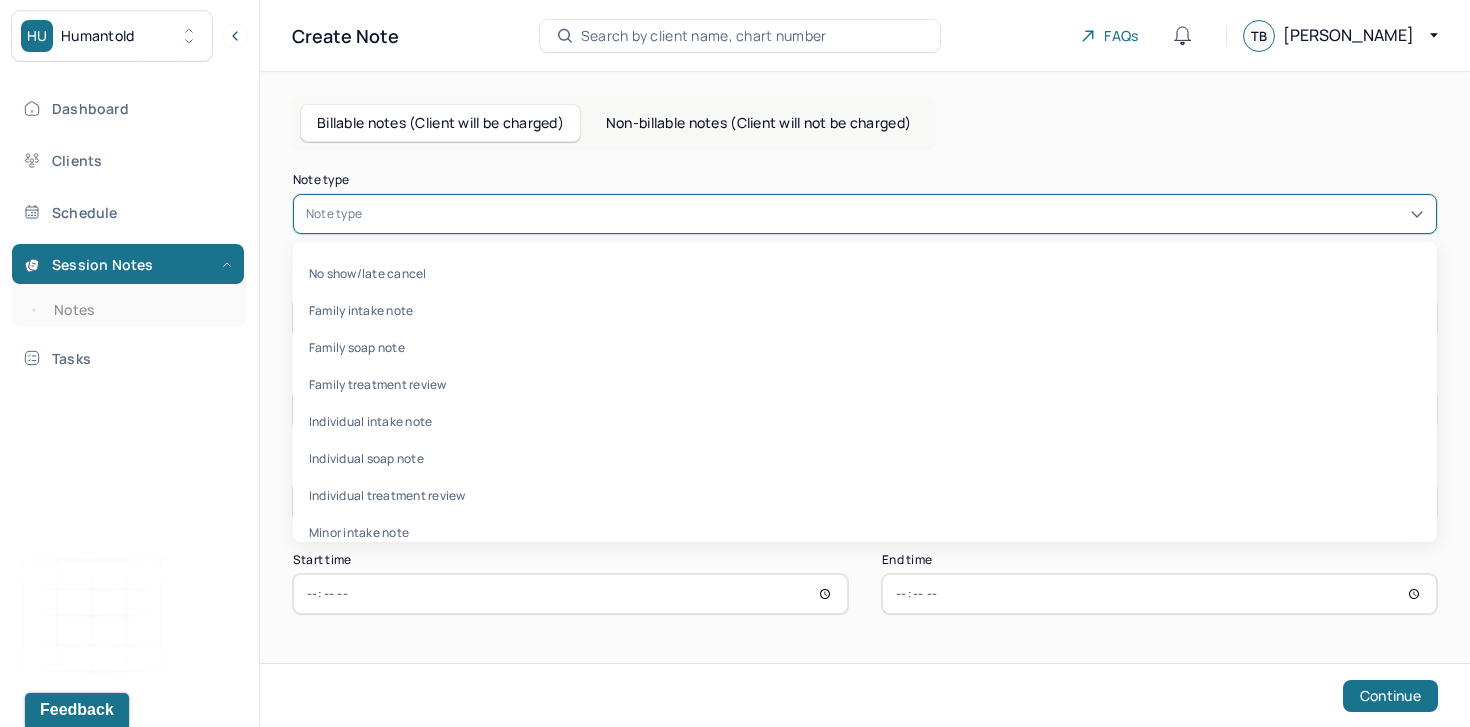 click at bounding box center [895, 214] 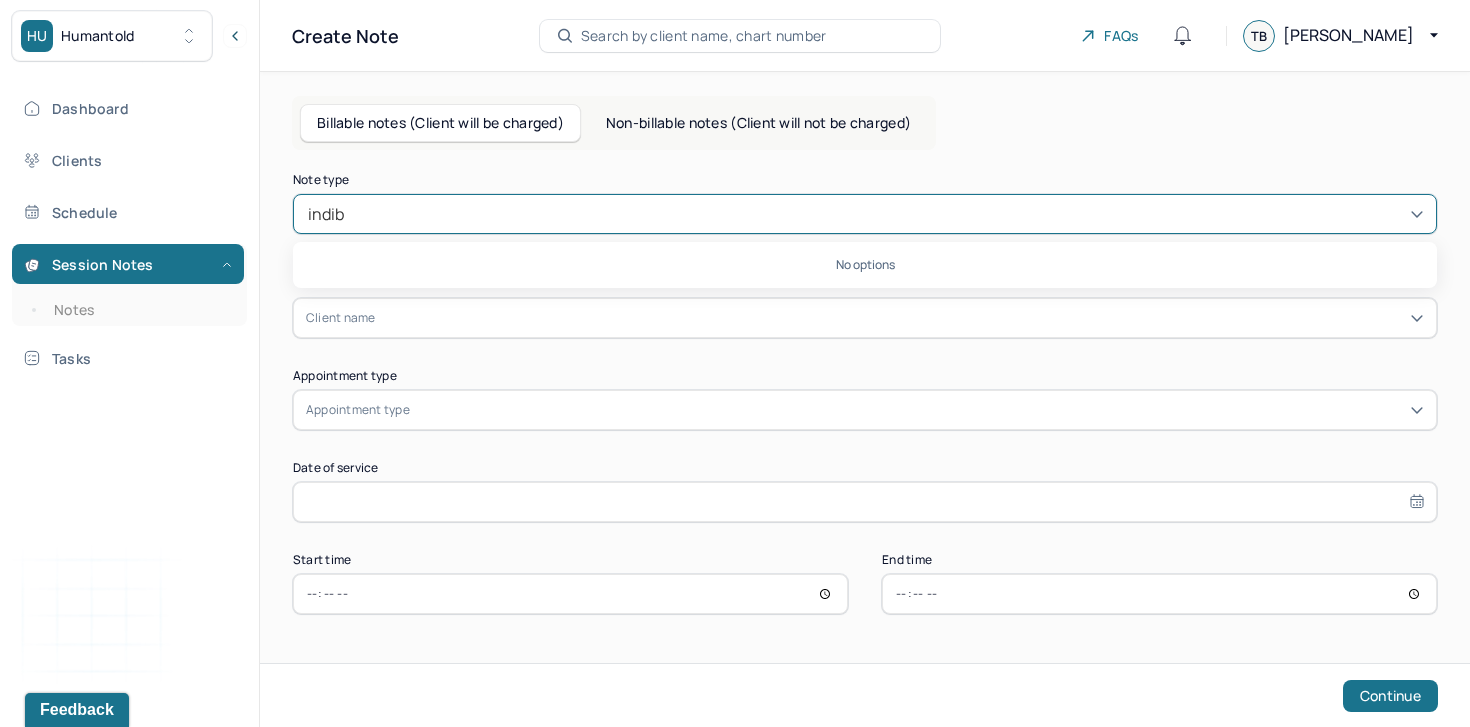 type on "indi" 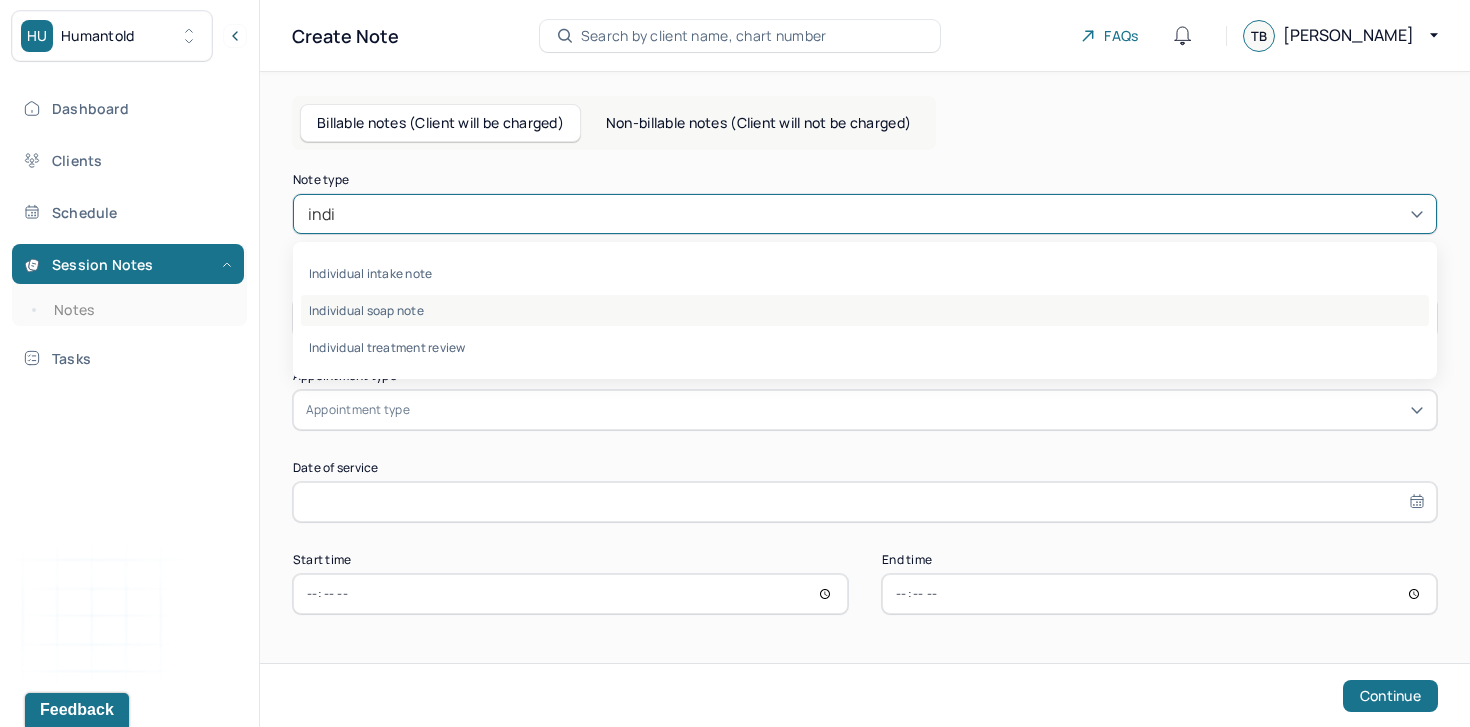 click on "Individual soap note" at bounding box center [865, 310] 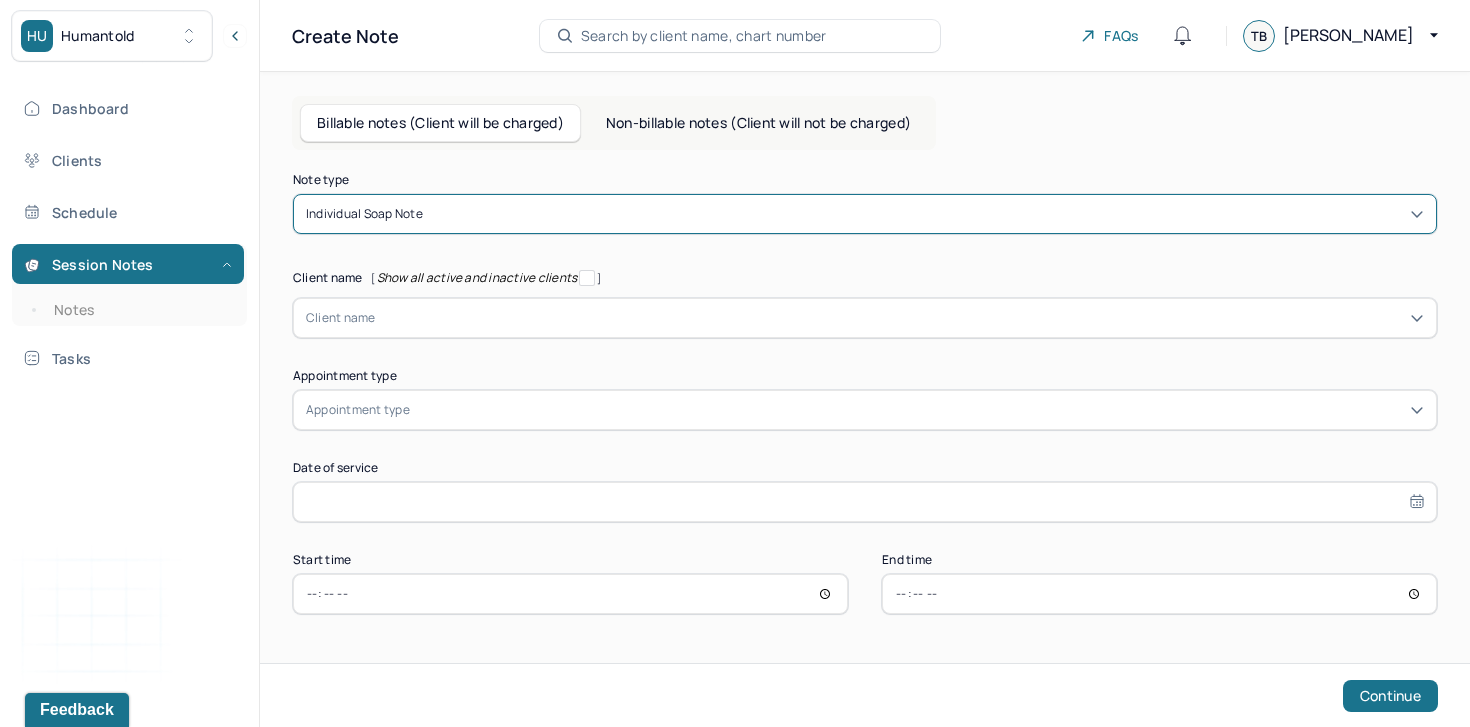 click at bounding box center [900, 318] 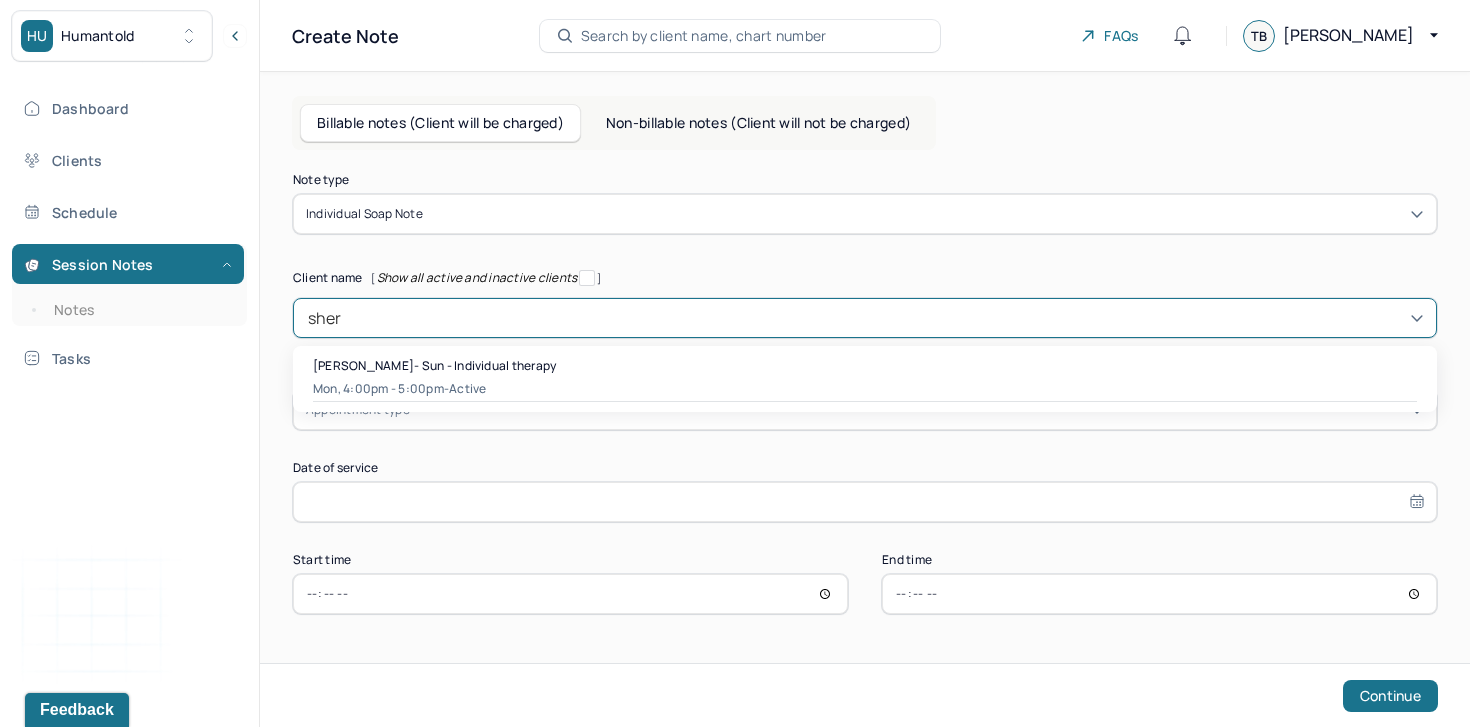 type on "sher" 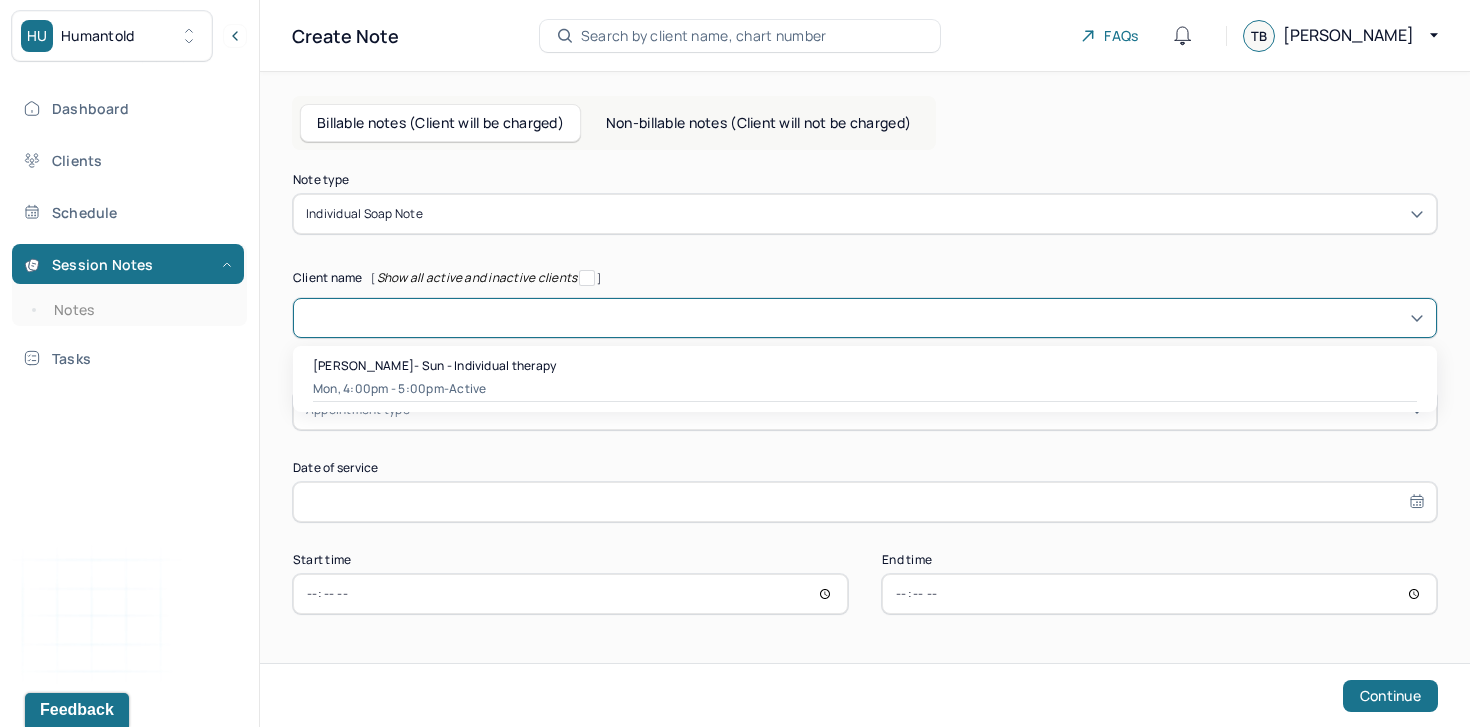 click on "Note type Individual soap note Client name [ Show all active and inactive clients ] [object Object], 1 of 1. 1 result available for search term sher. Use Up and Down to choose options, press Enter to select the currently focused option, press Escape to exit the menu, press Tab to select the option and exit the menu. [PERSON_NAME]- Sun - Individual therapy Mon, 4:00pm - 5:00pm  -  active Supervisee name Appointment type Appointment type Date of service Start time End time   Continue" at bounding box center [865, 394] 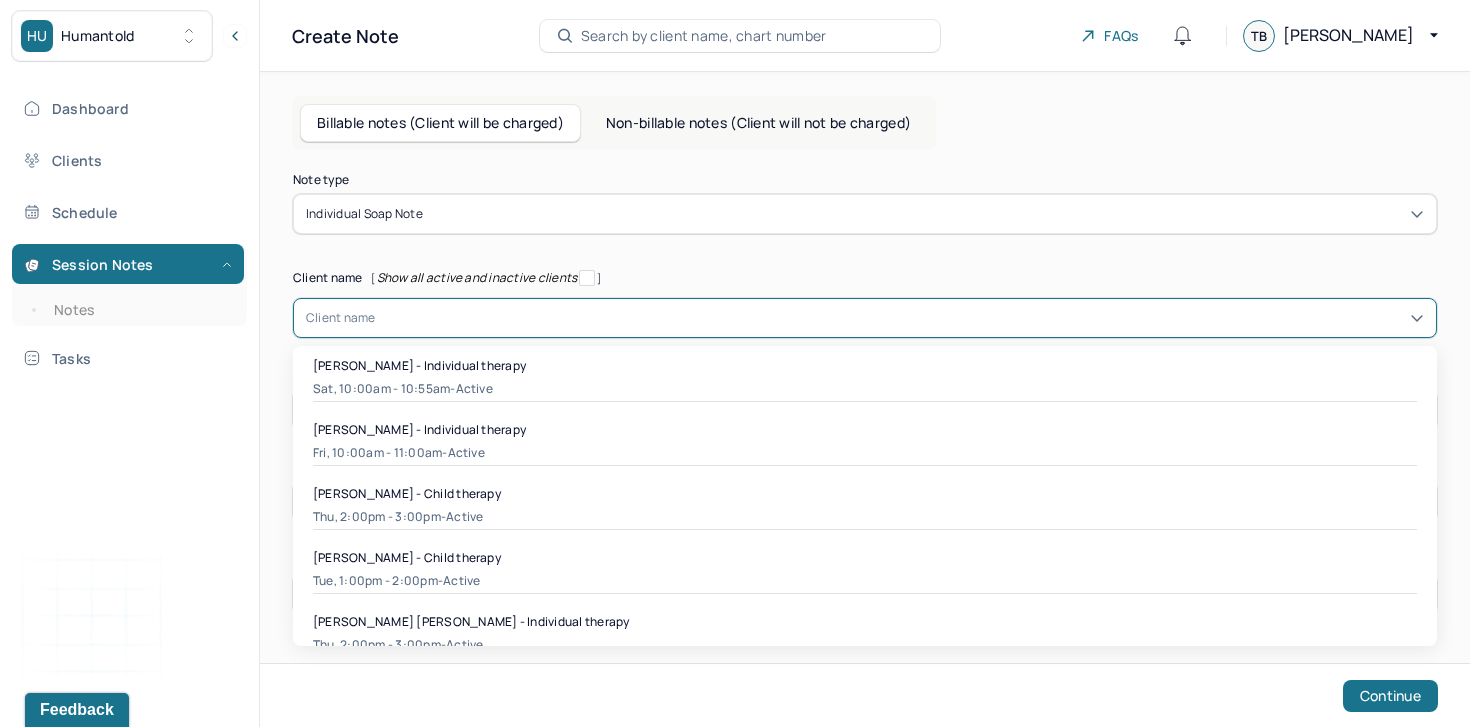click at bounding box center (900, 318) 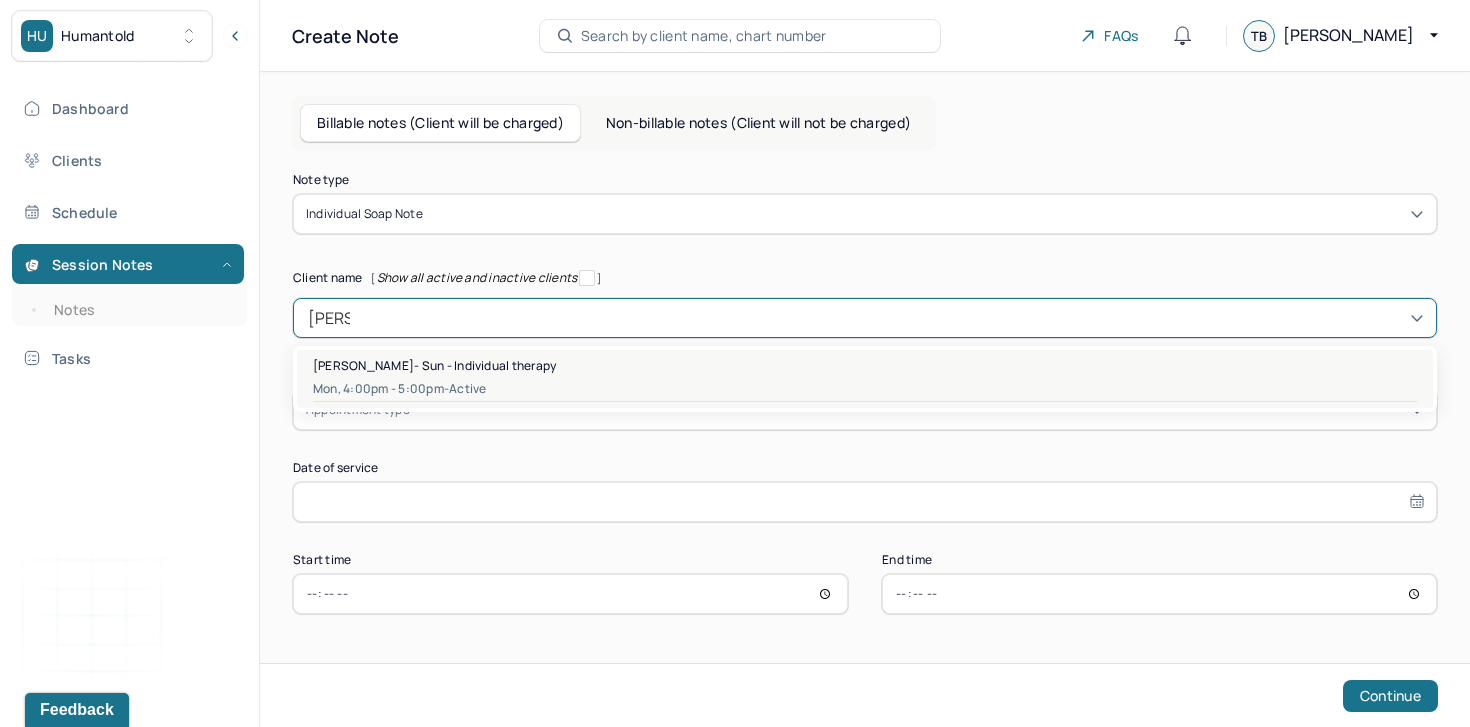 type on "sher" 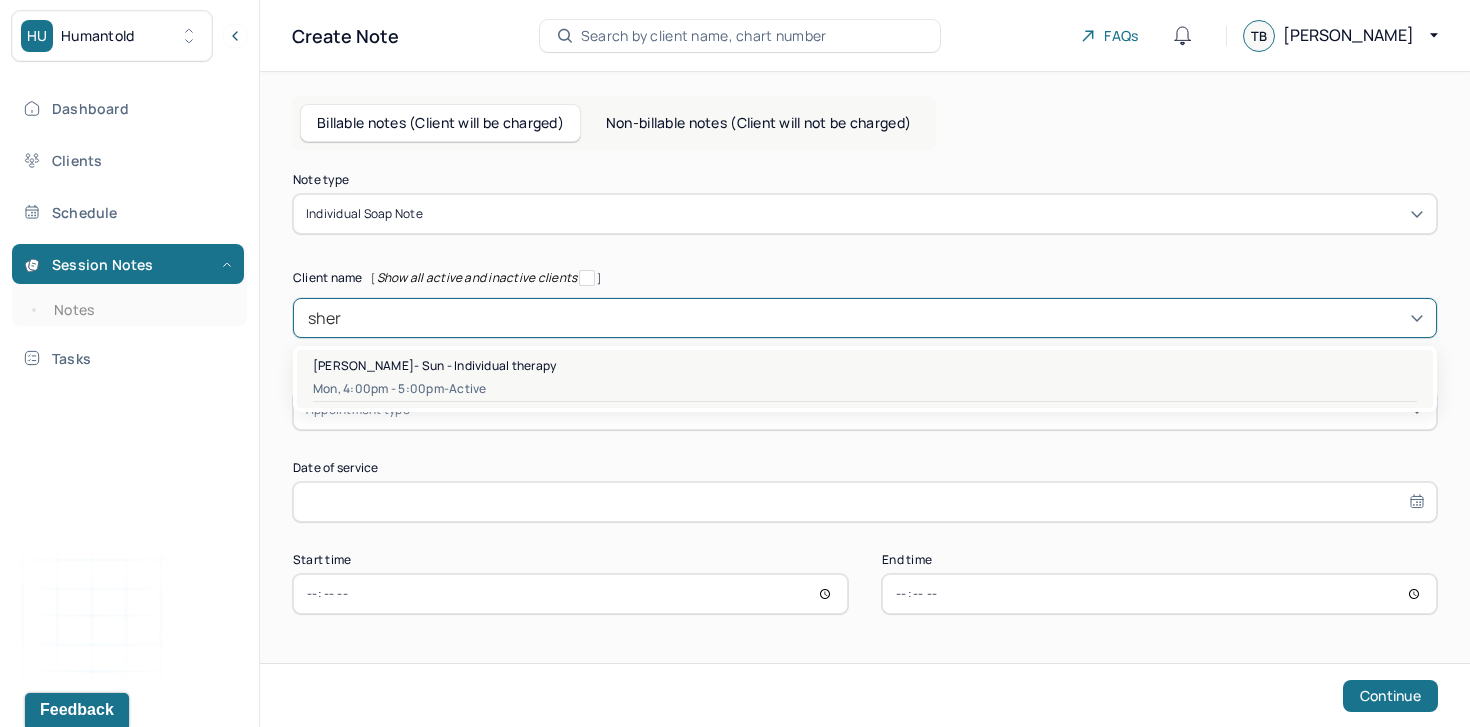 click on "Mon, 4:00pm - 5:00pm  -  active" at bounding box center [865, 389] 